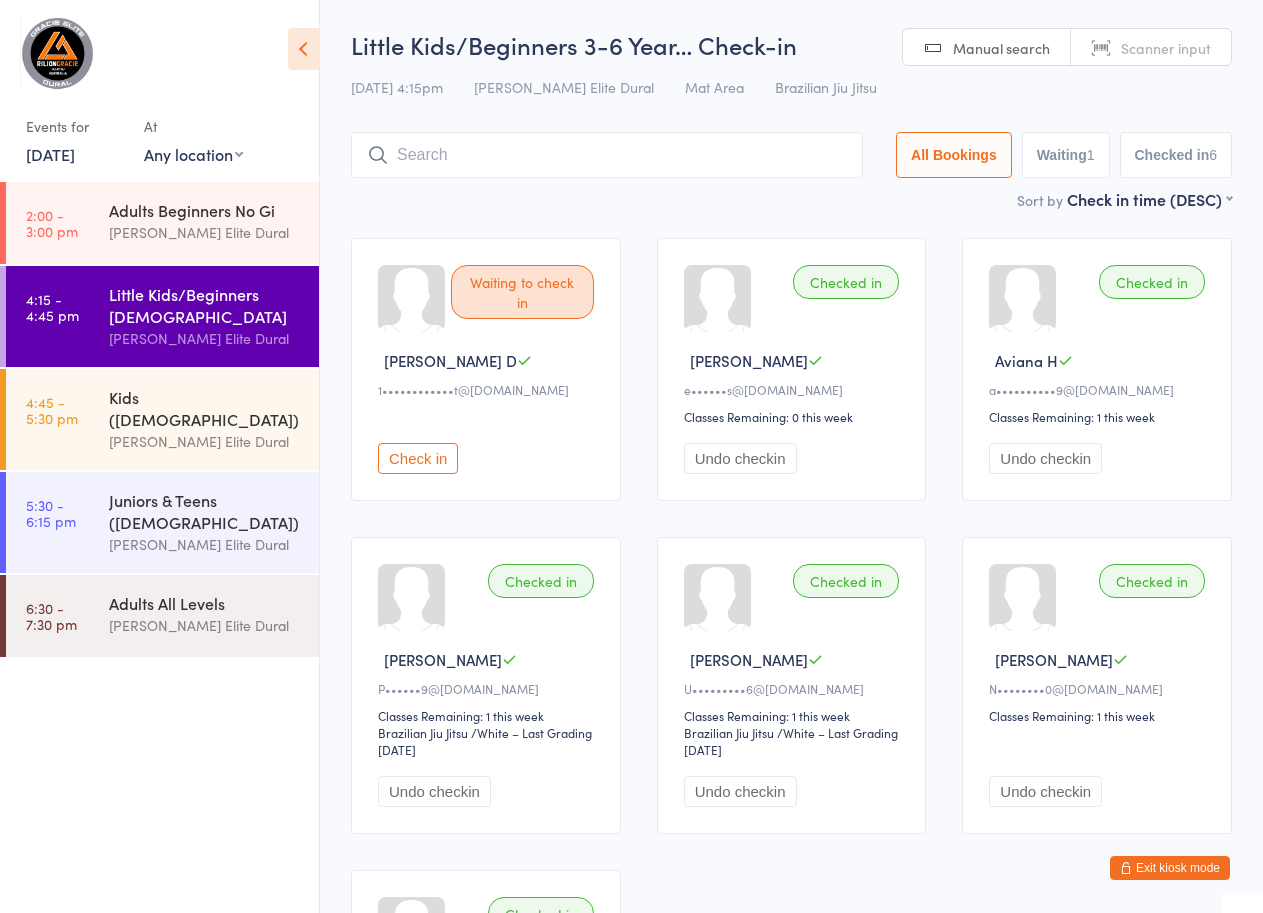 scroll, scrollTop: 0, scrollLeft: 0, axis: both 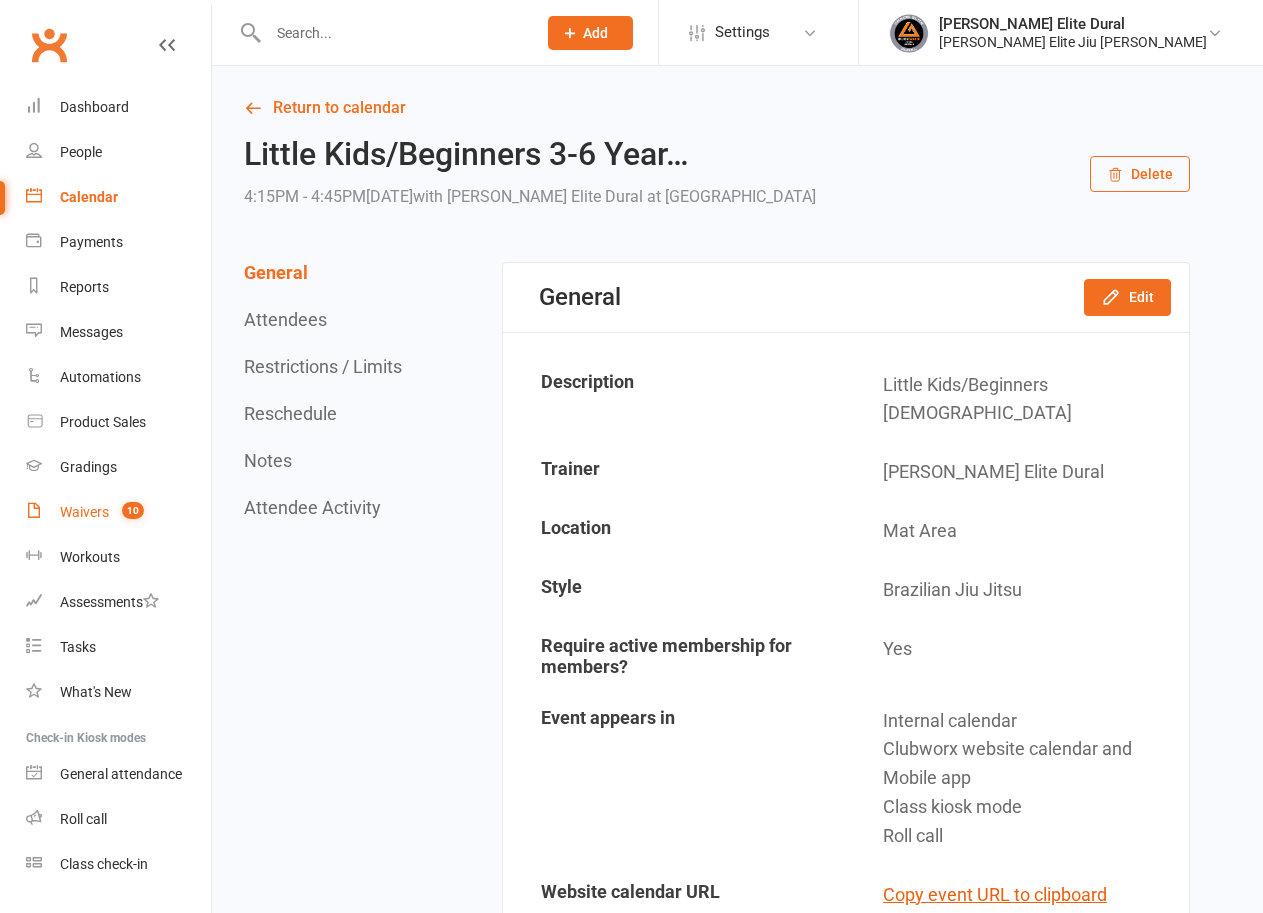 click on "Waivers" at bounding box center [84, 512] 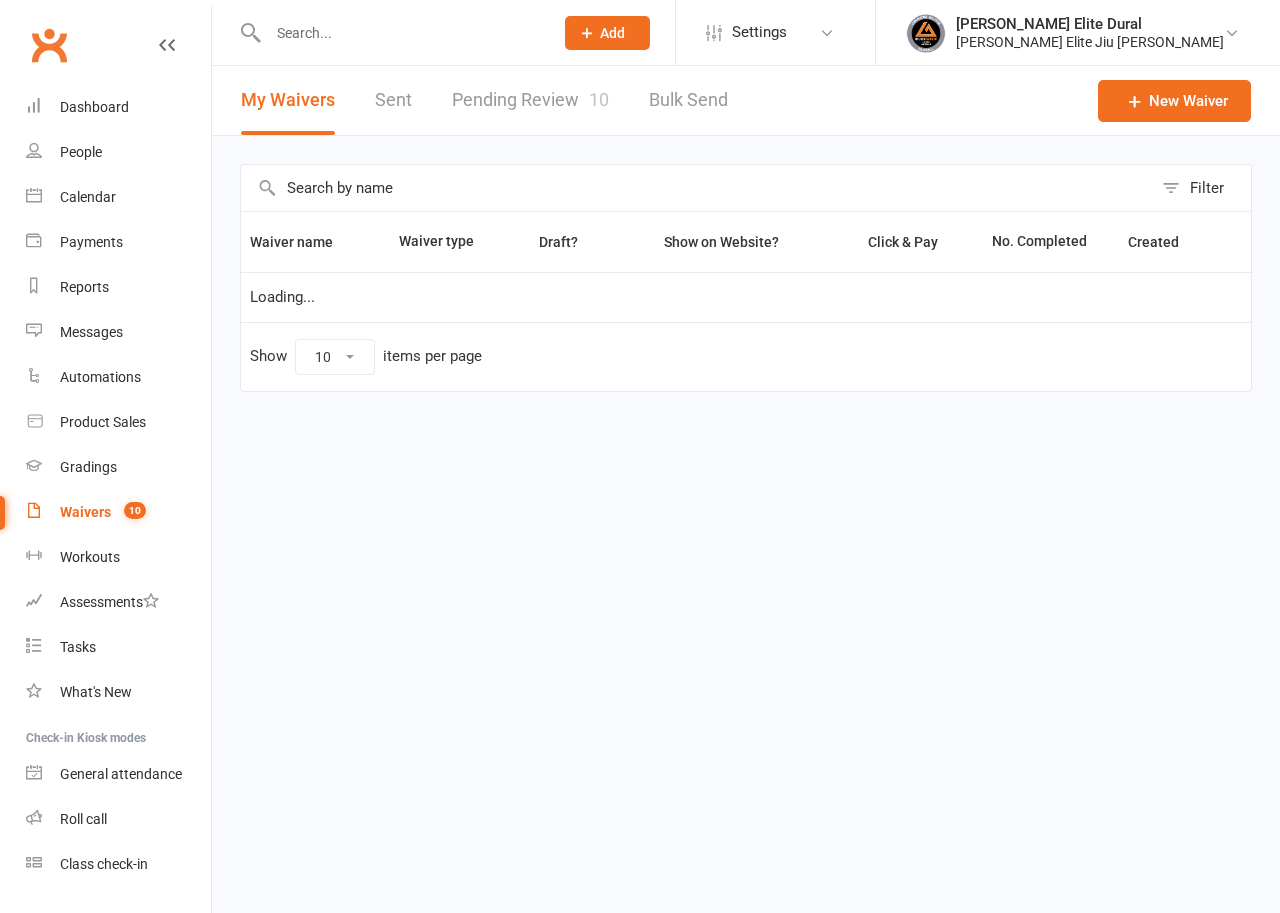 select on "100" 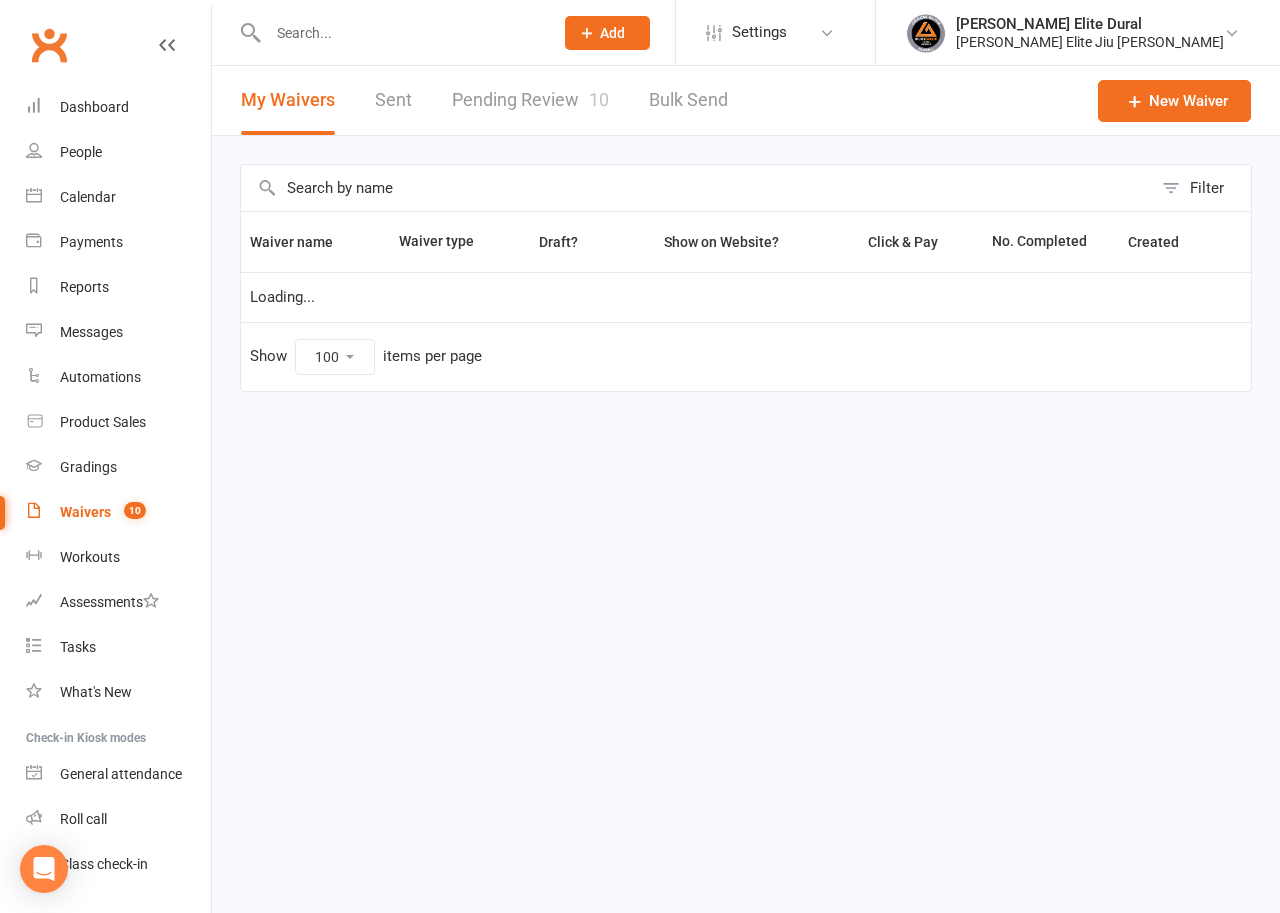 click on "Pending Review 10" at bounding box center (530, 100) 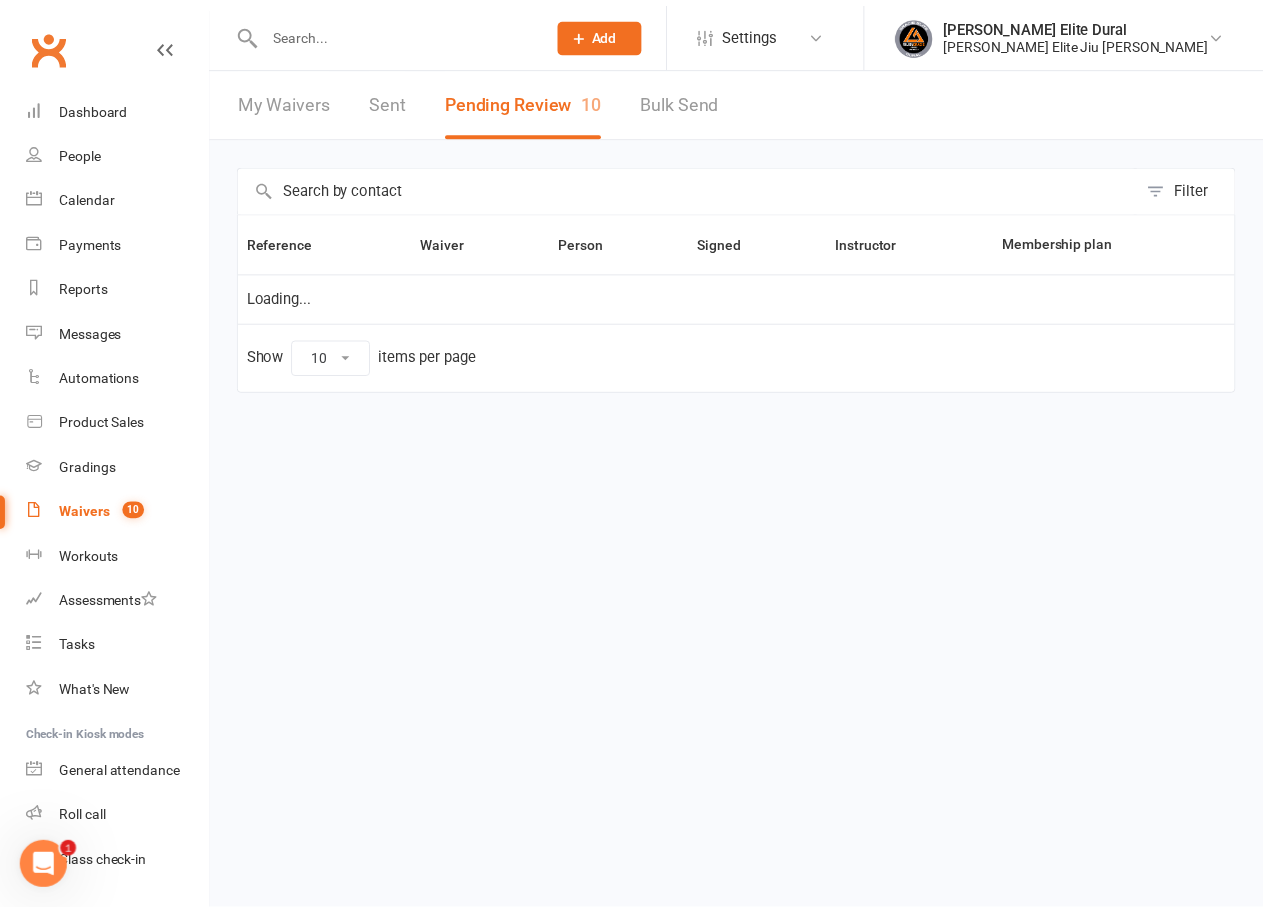 scroll, scrollTop: 0, scrollLeft: 0, axis: both 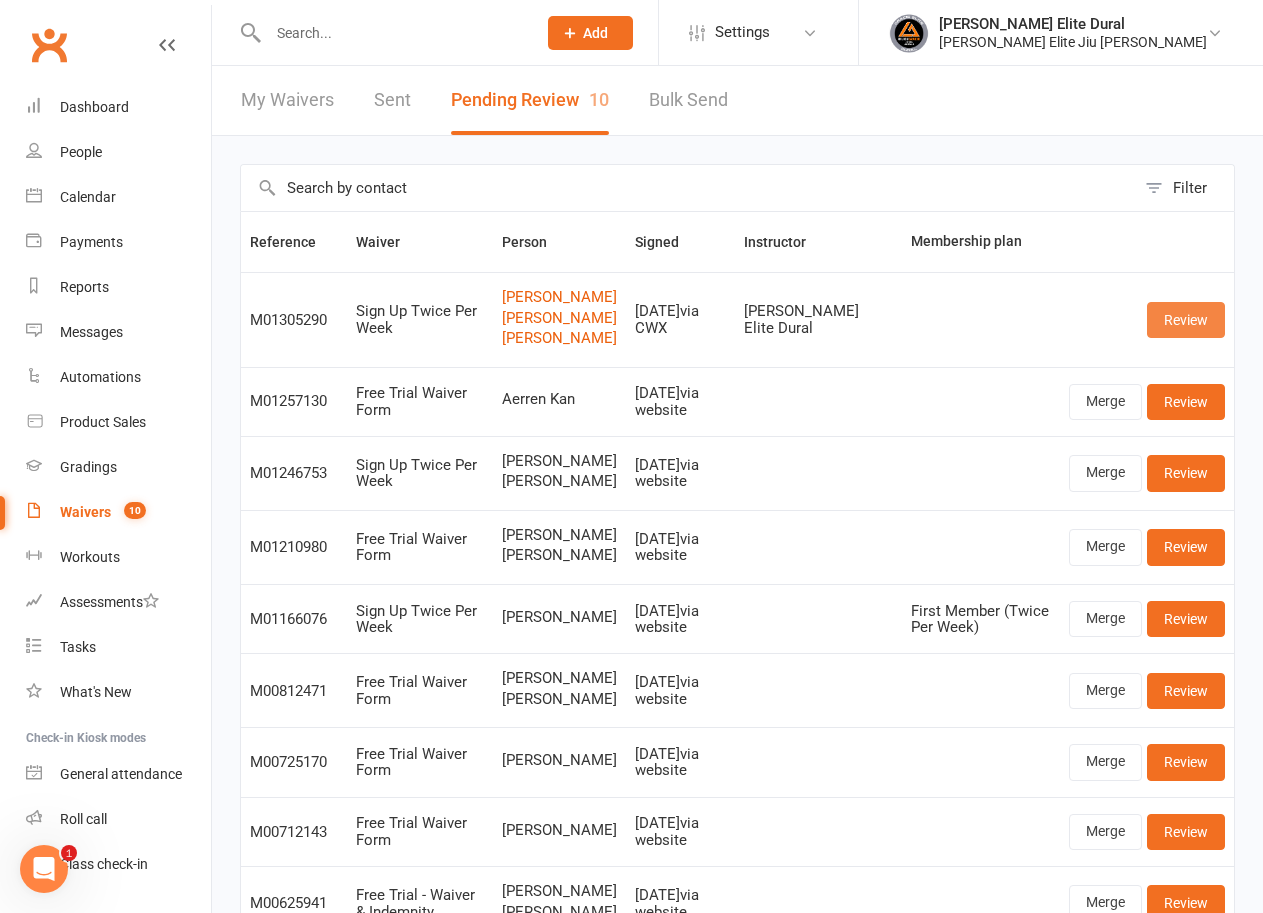 click on "Review" at bounding box center (1186, 320) 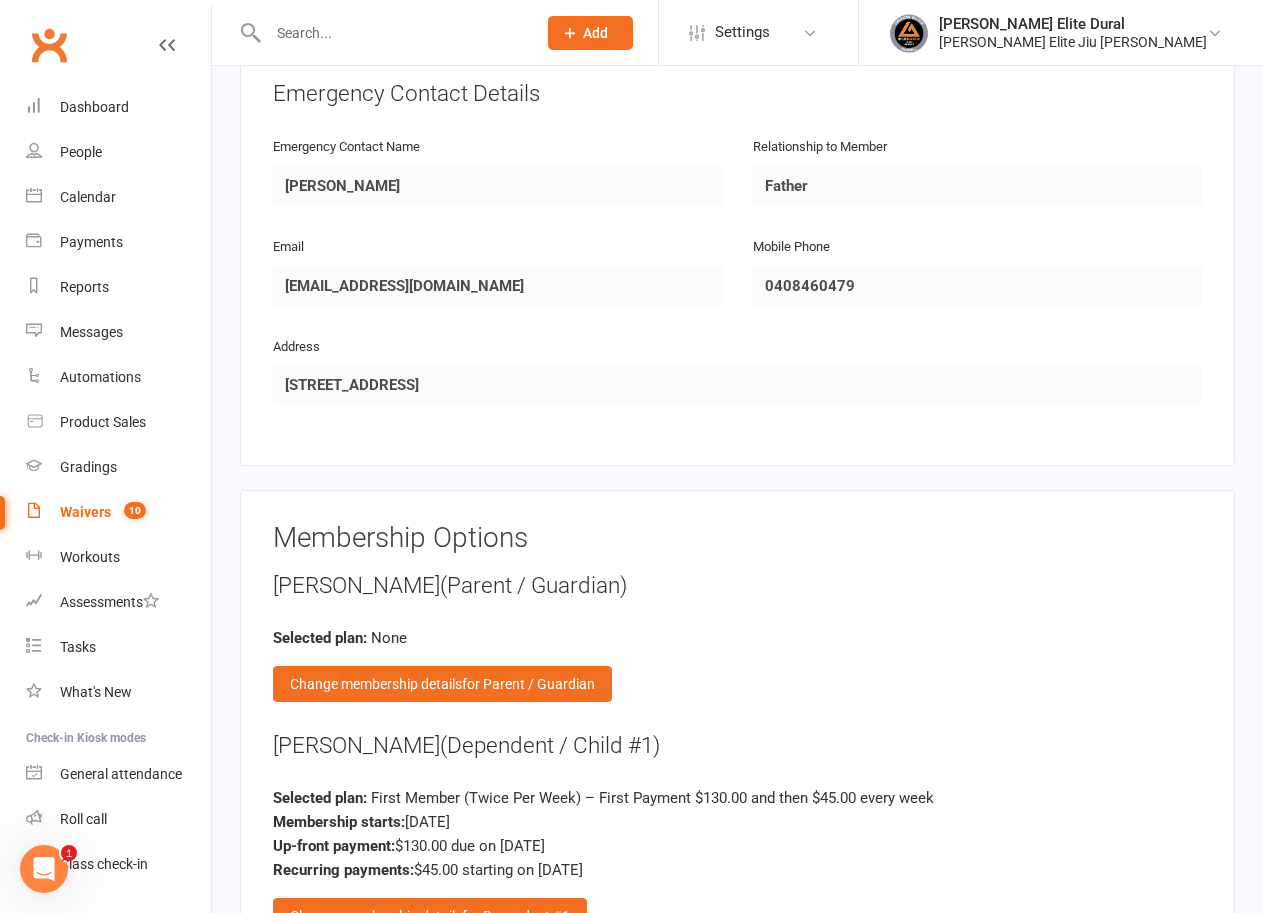 scroll, scrollTop: 2800, scrollLeft: 0, axis: vertical 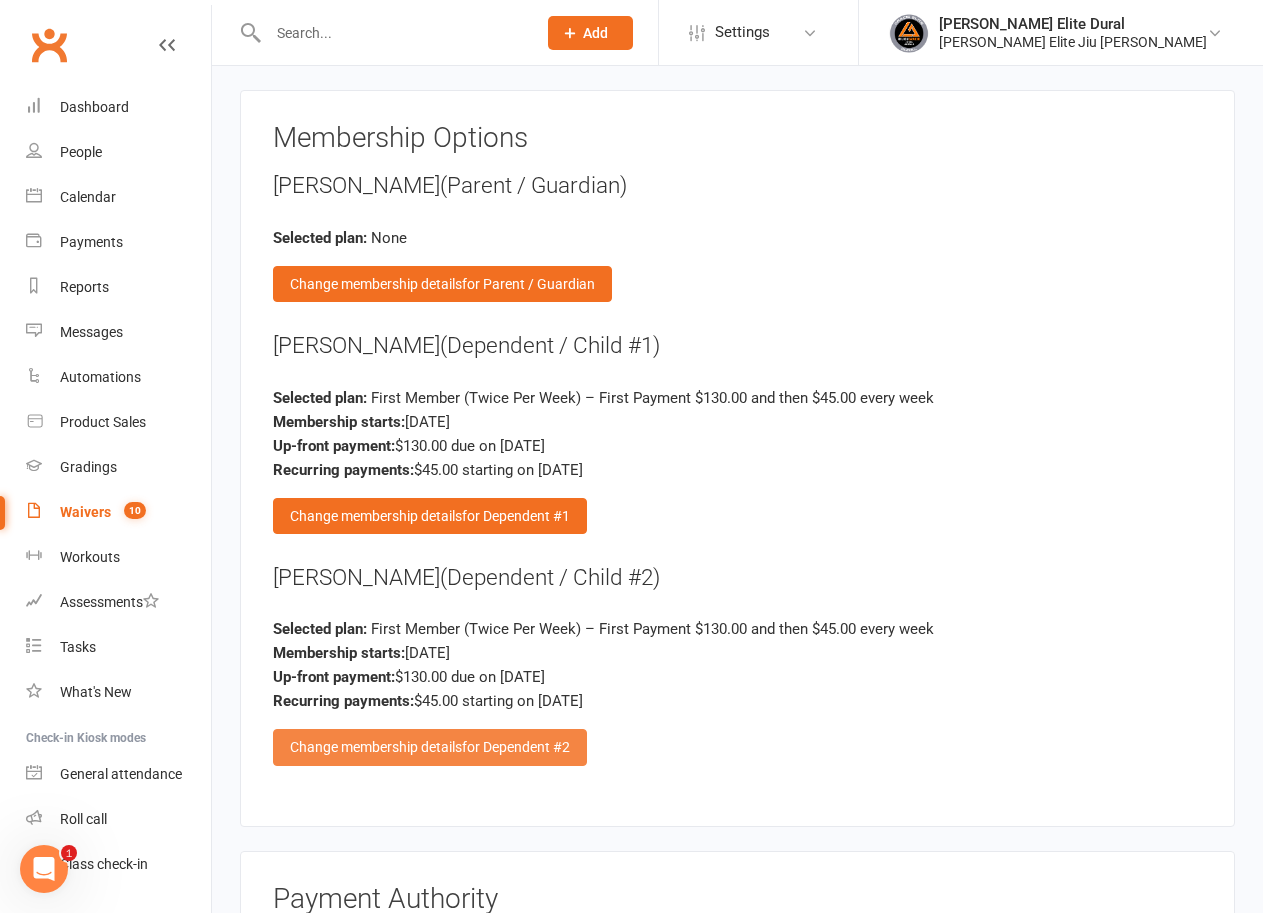 click on "for Dependent #2" at bounding box center [516, 747] 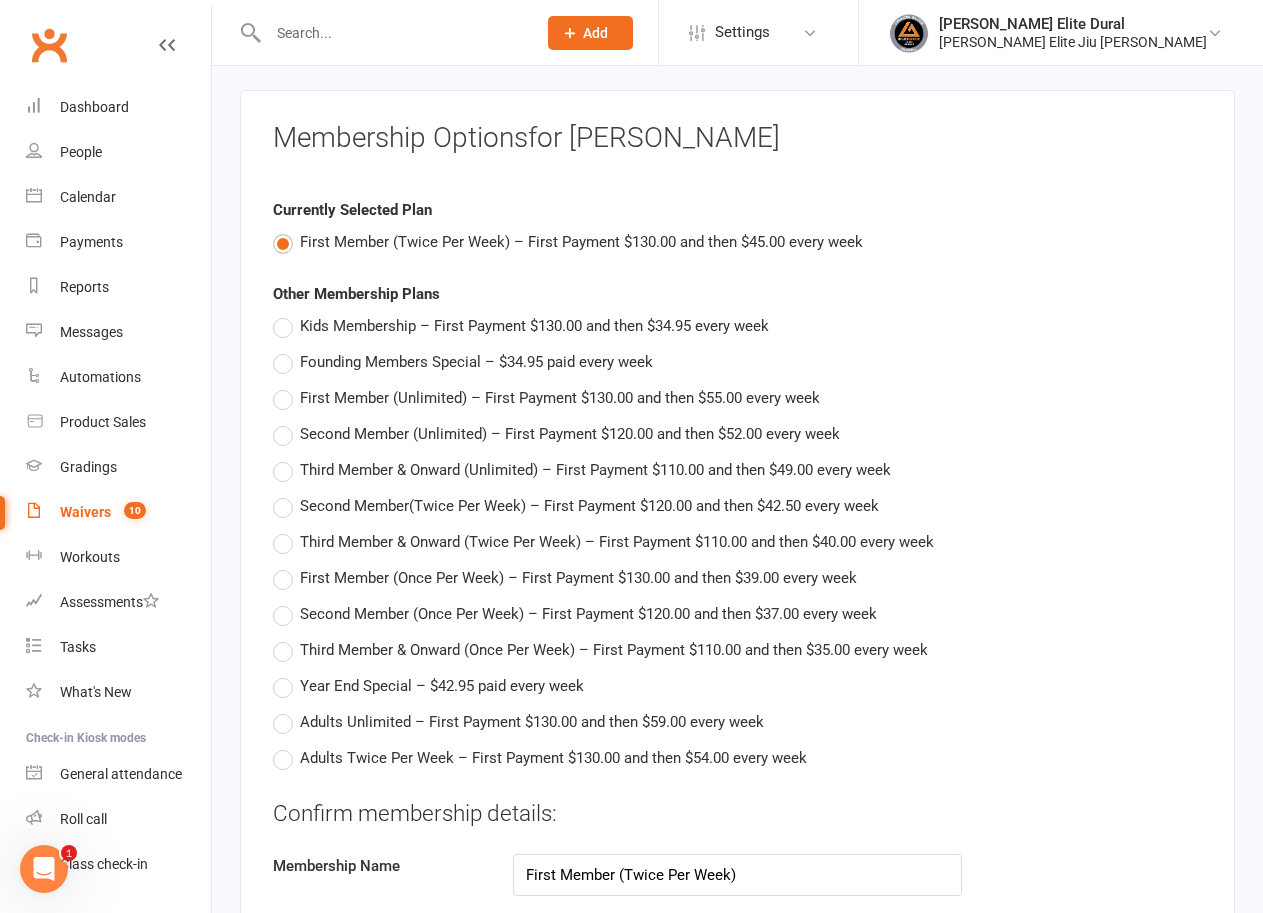 click on "Second Member(Twice Per Week) – First Payment $120.00 and then $42.50 every week" at bounding box center [576, 506] 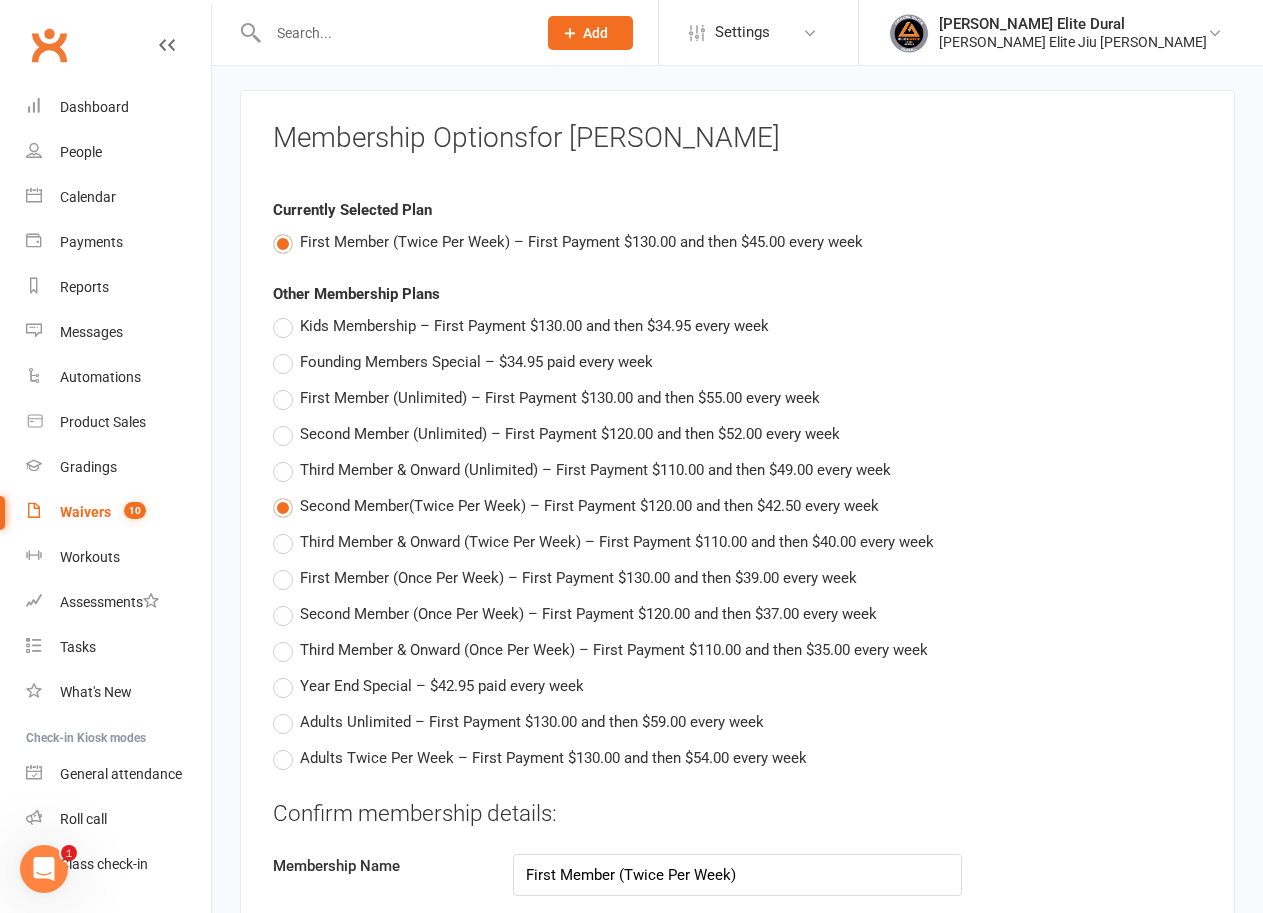 type on "Second Member(Twice Per Week)" 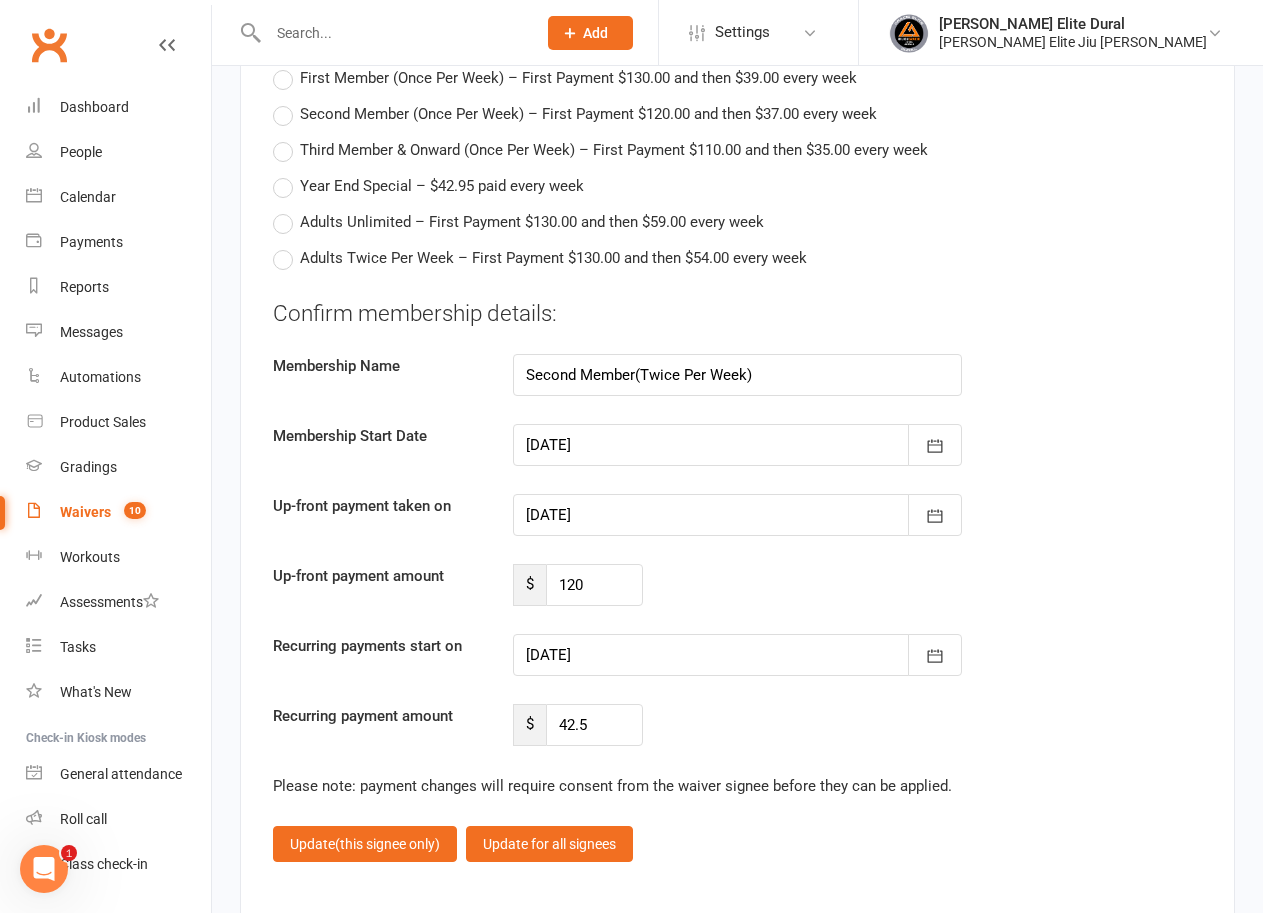 scroll, scrollTop: 3500, scrollLeft: 0, axis: vertical 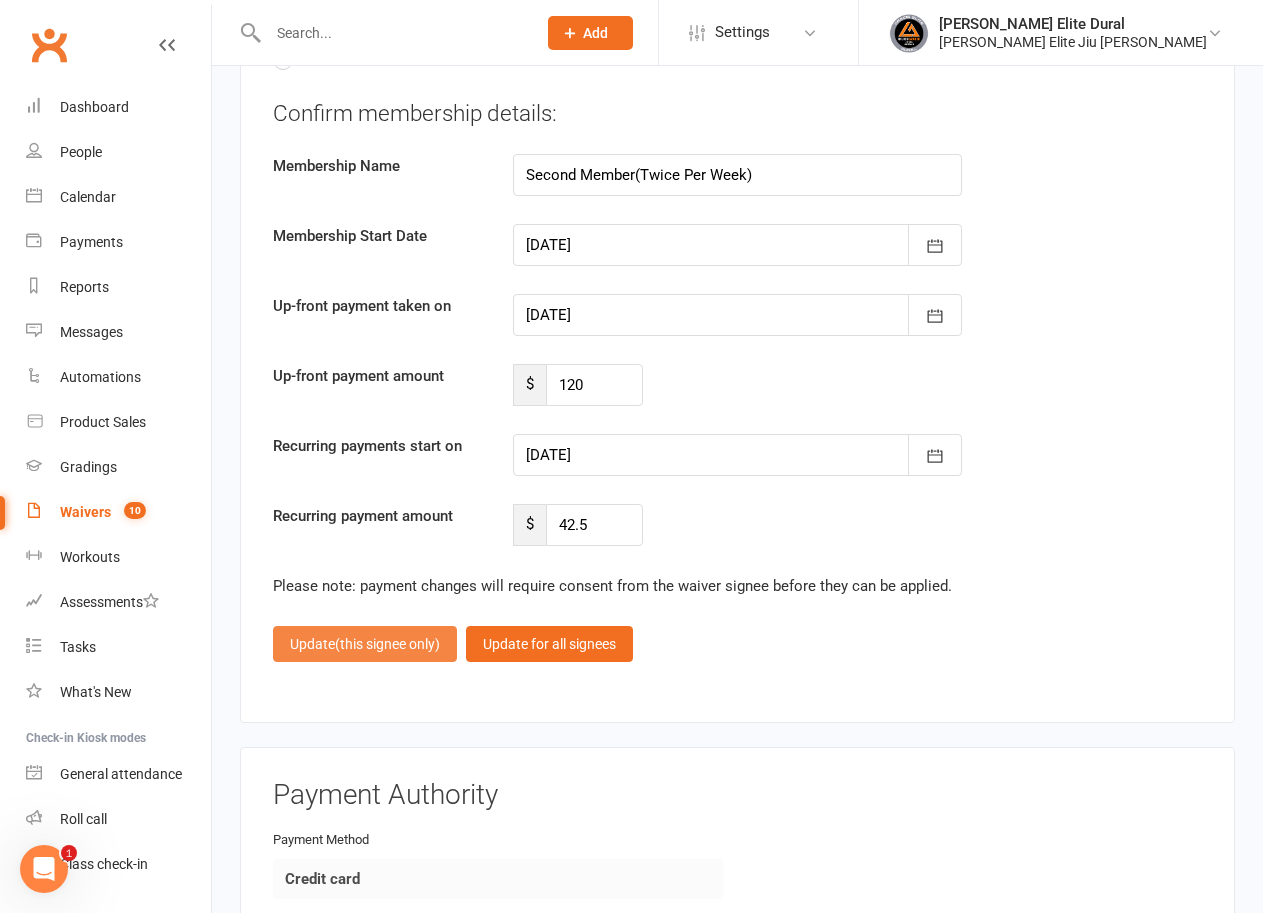 click on "(this signee only)" at bounding box center (387, 644) 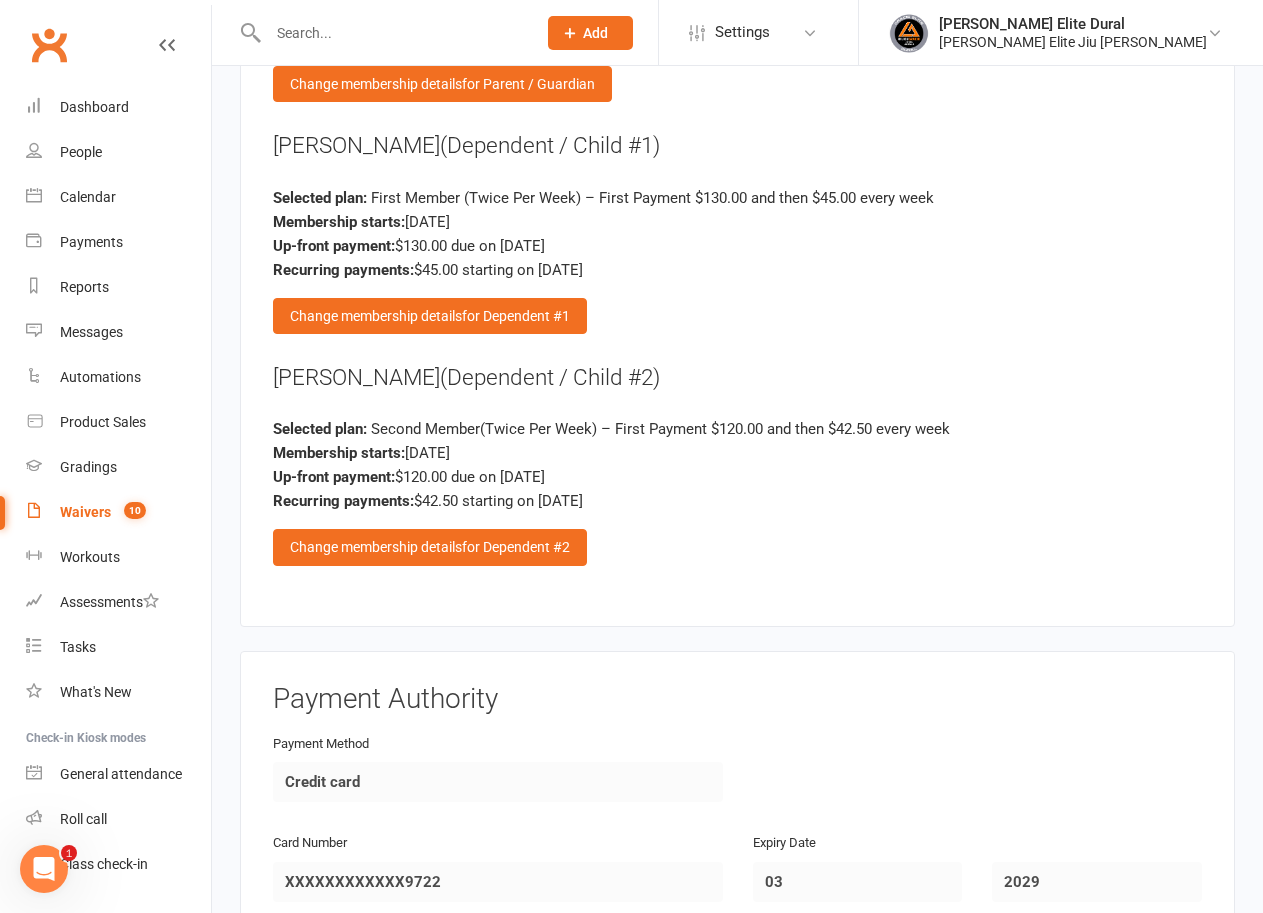 scroll, scrollTop: 2900, scrollLeft: 0, axis: vertical 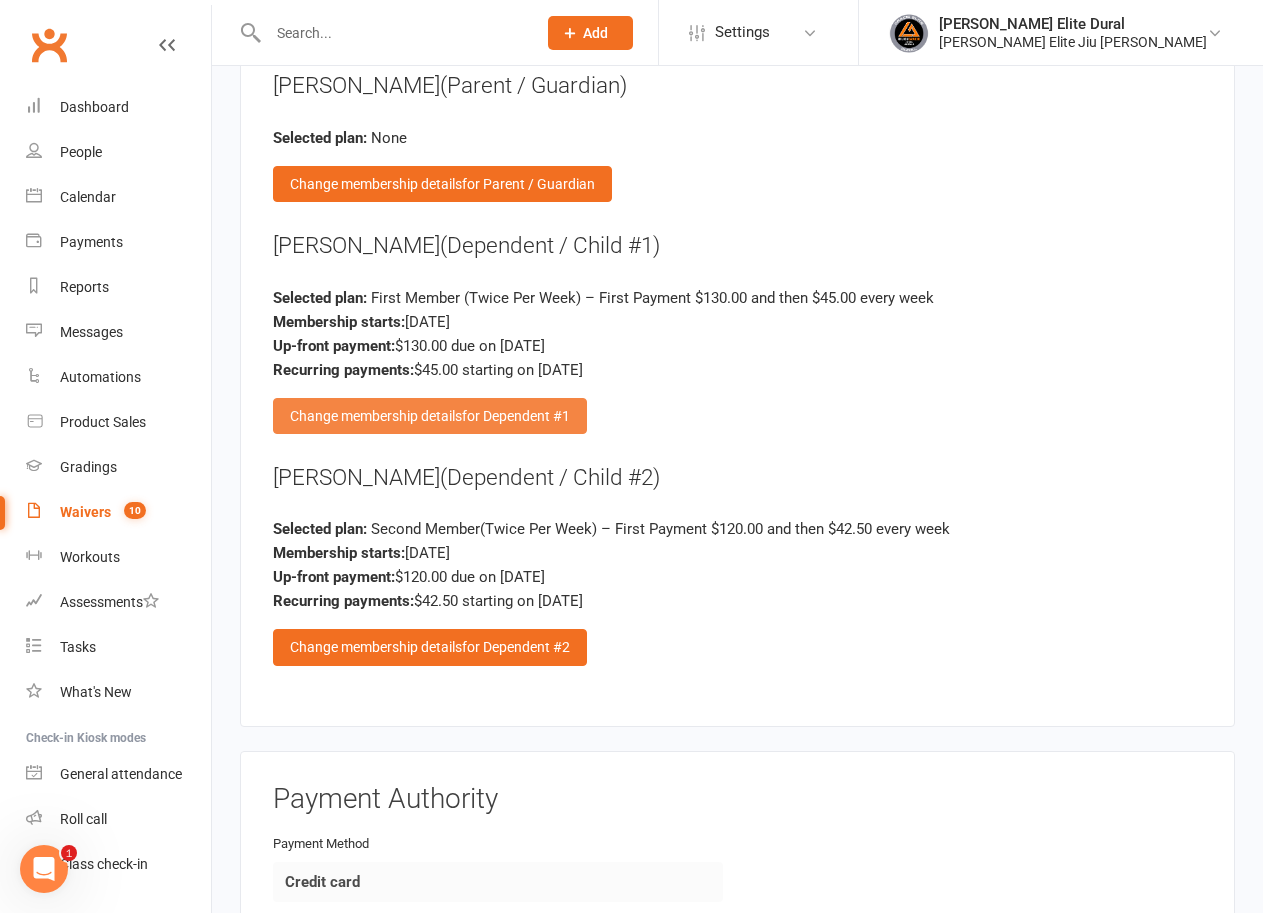 click on "for Dependent #1" at bounding box center [516, 416] 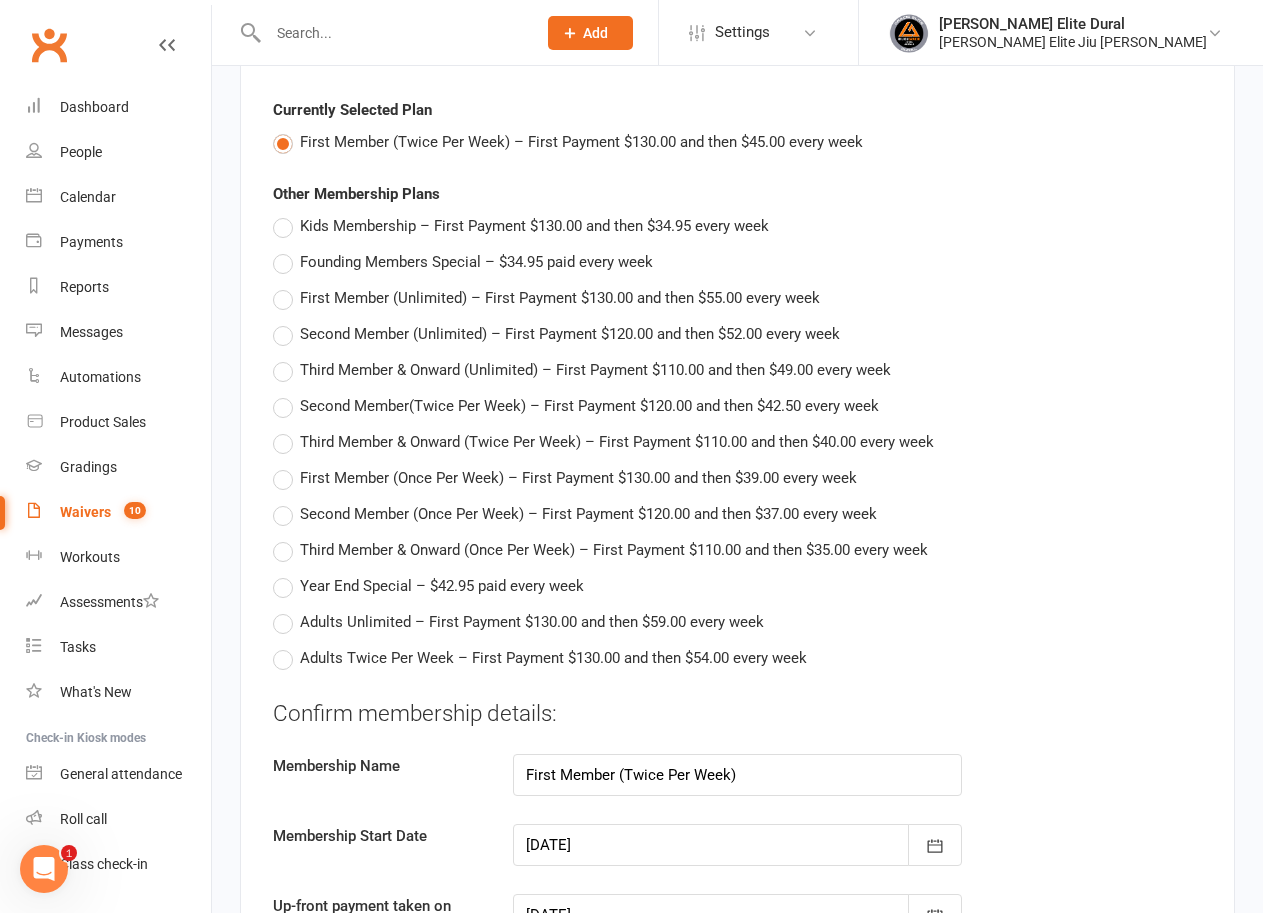 scroll, scrollTop: 3400, scrollLeft: 0, axis: vertical 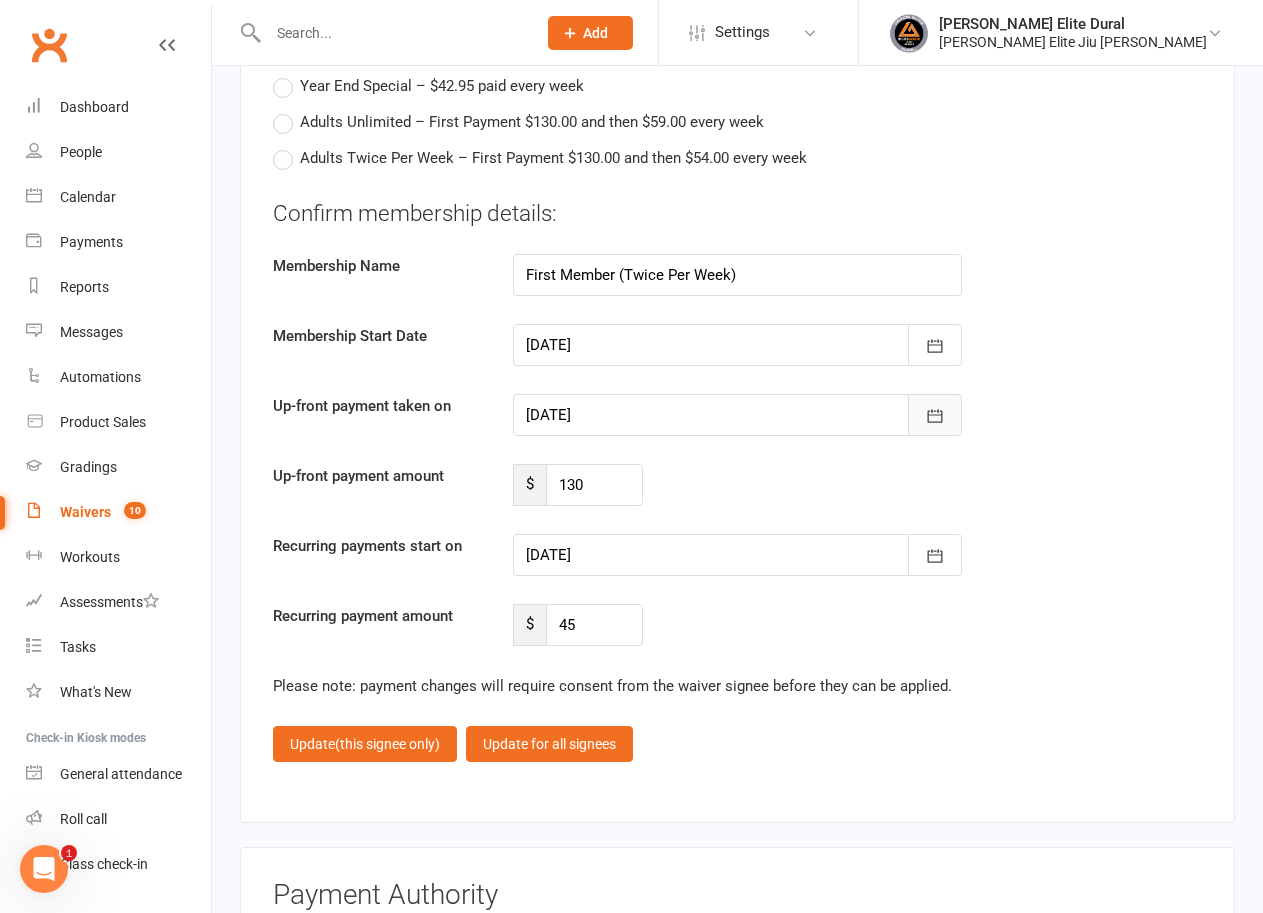 click 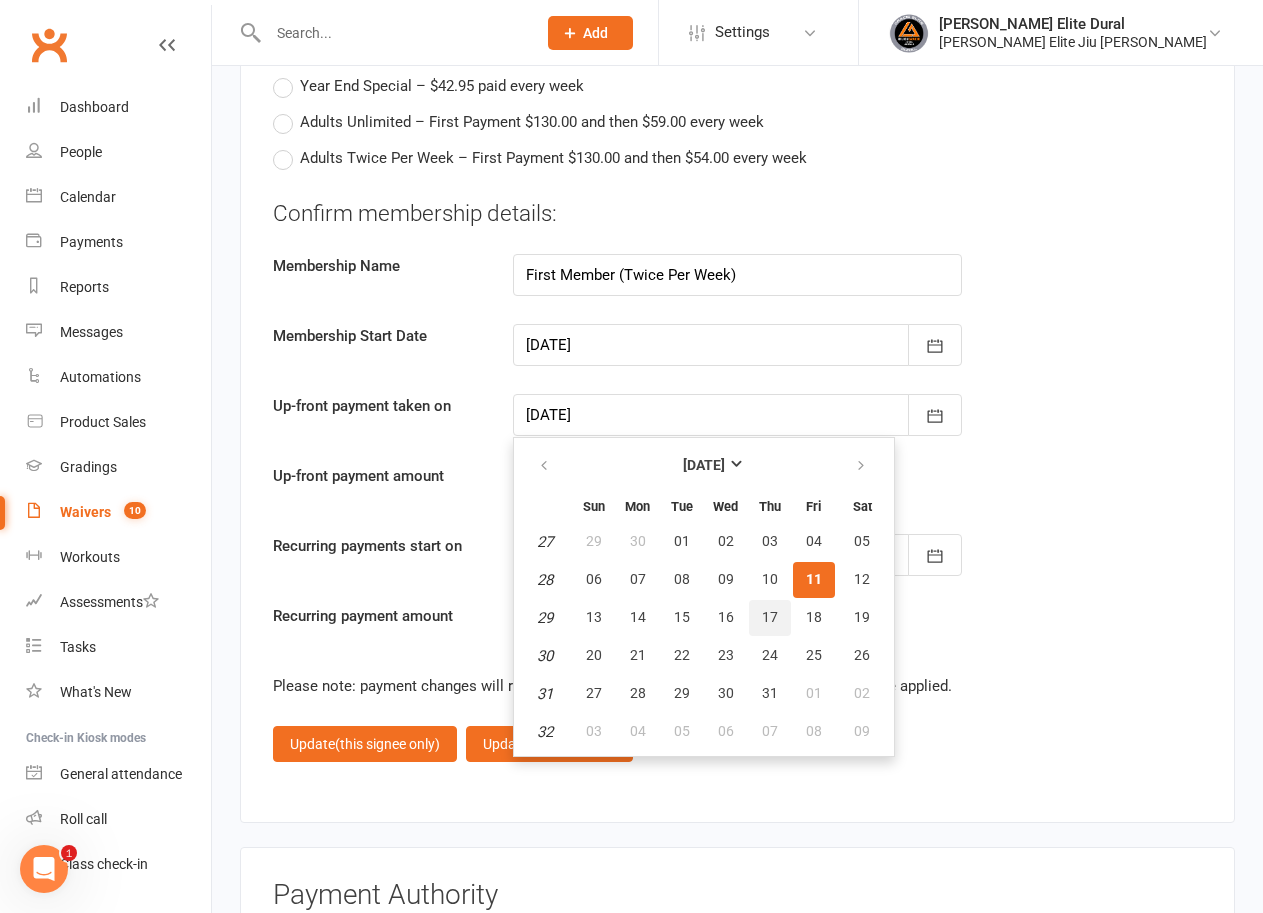click on "17" at bounding box center (770, 618) 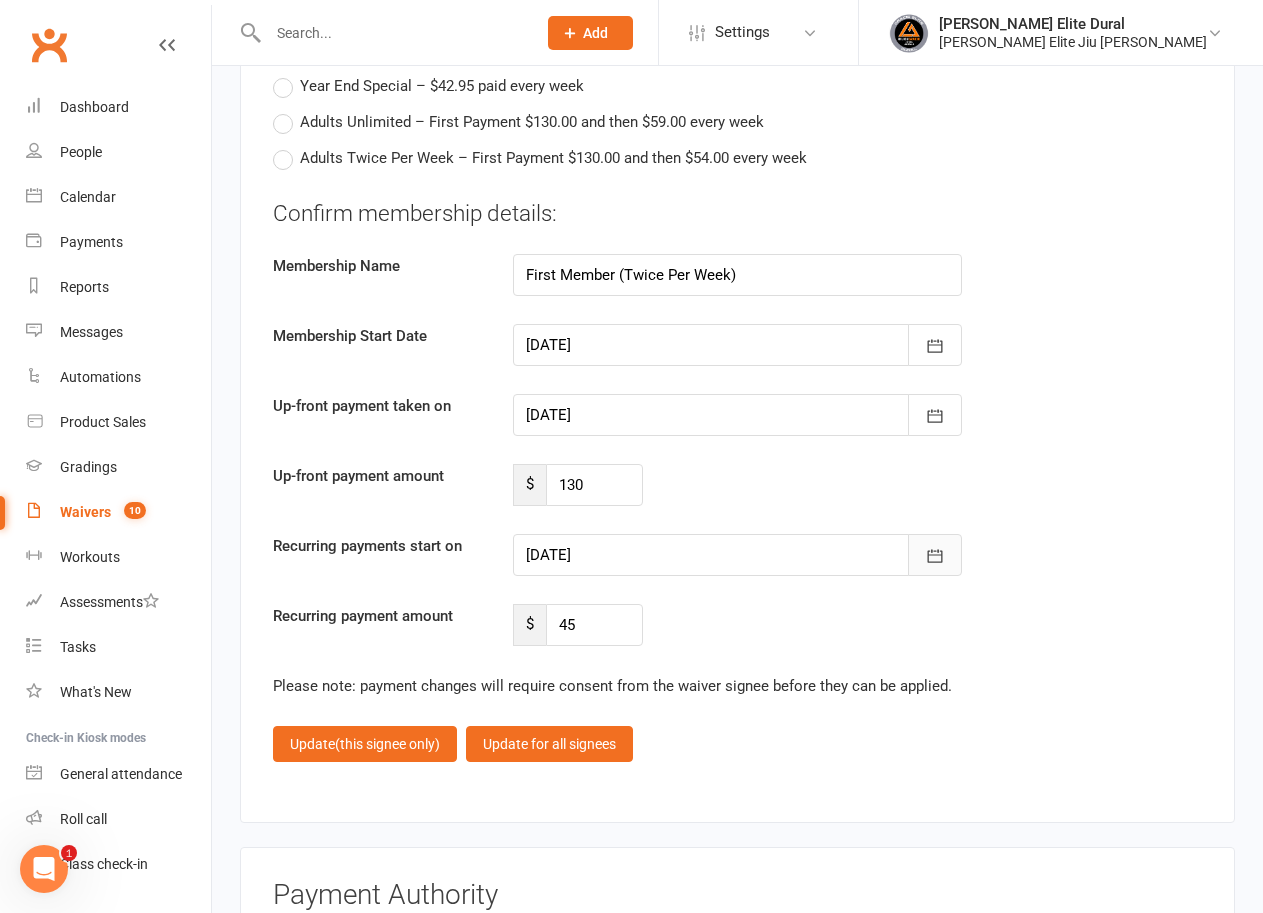 click 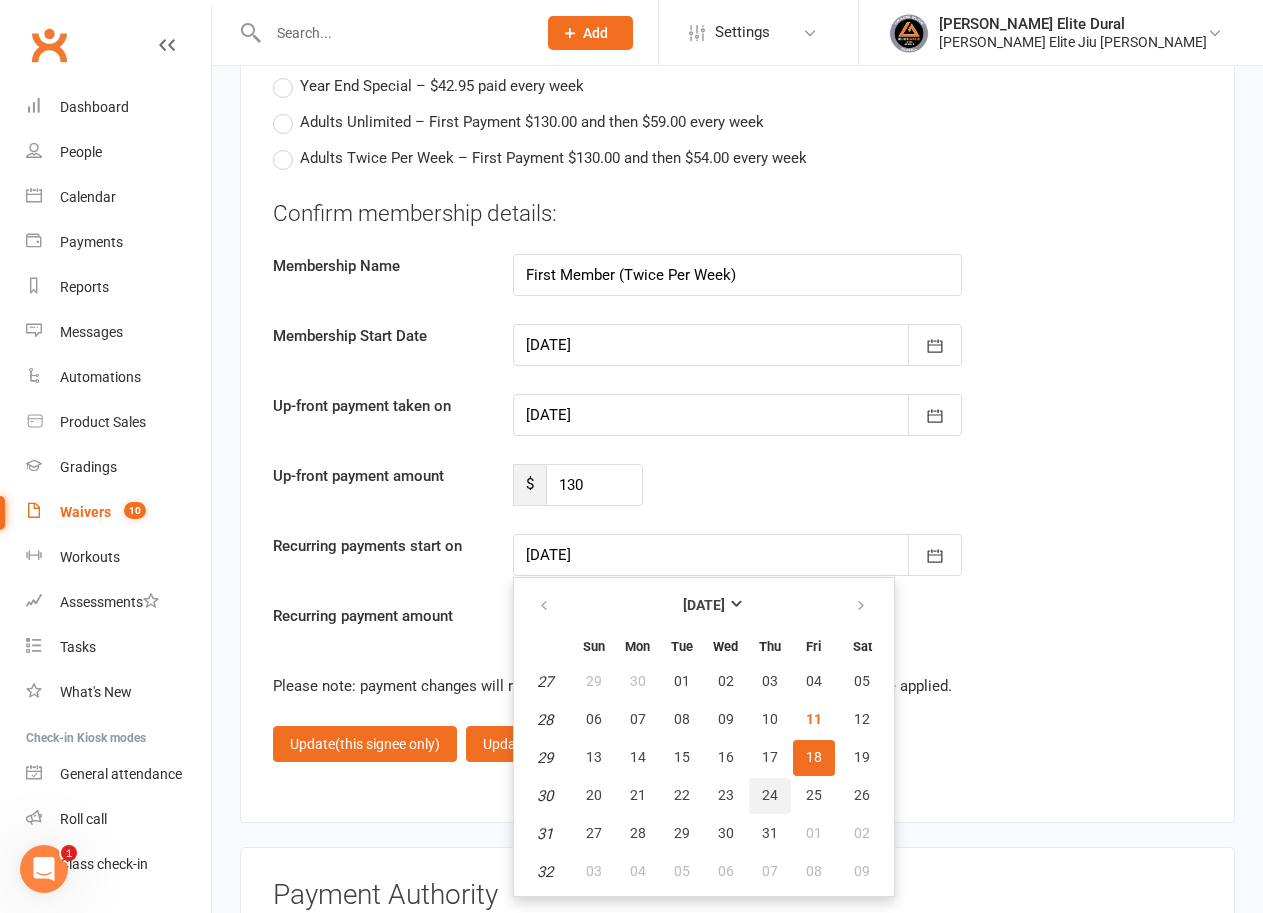 click on "24" at bounding box center (770, 795) 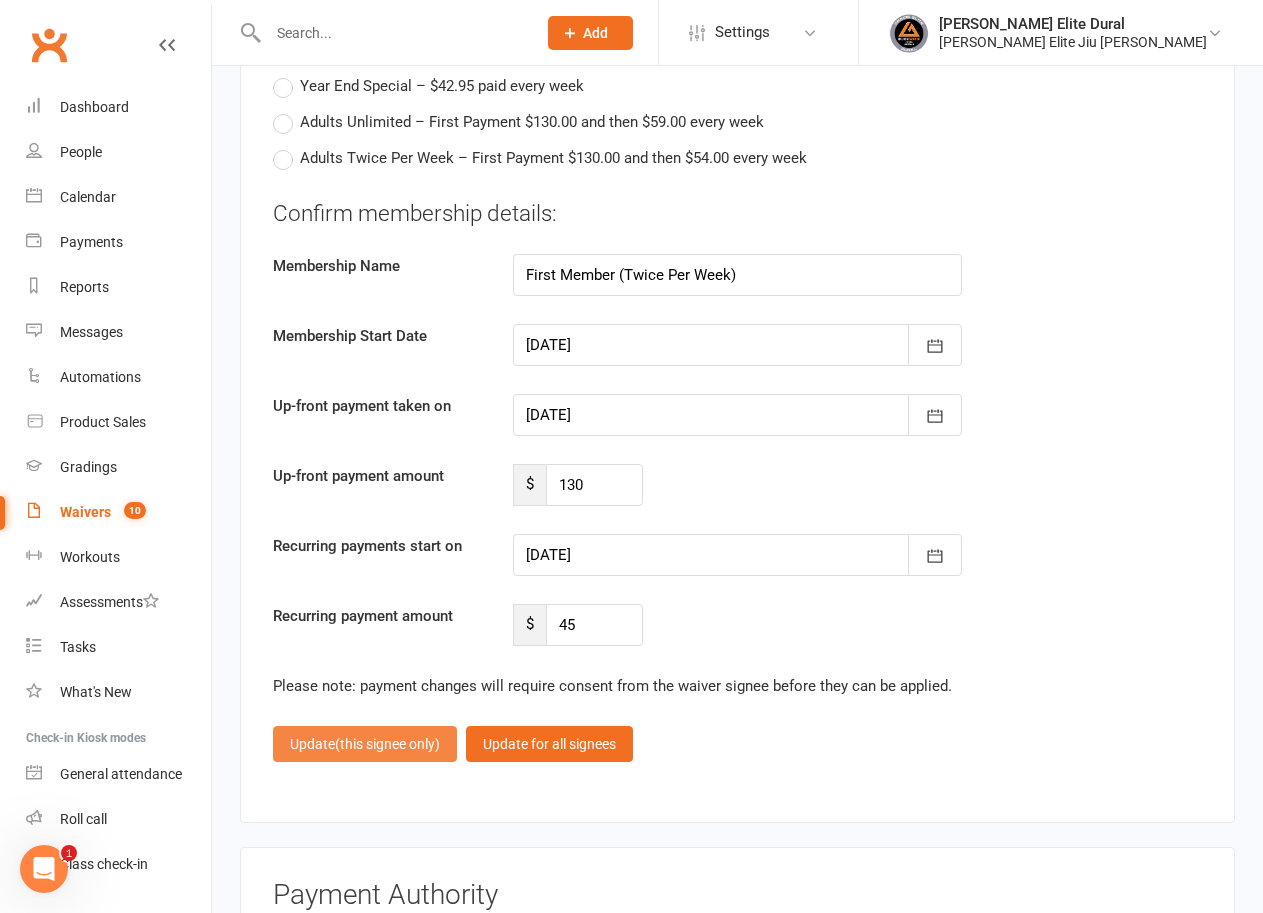 click on "(this signee only)" at bounding box center (387, 744) 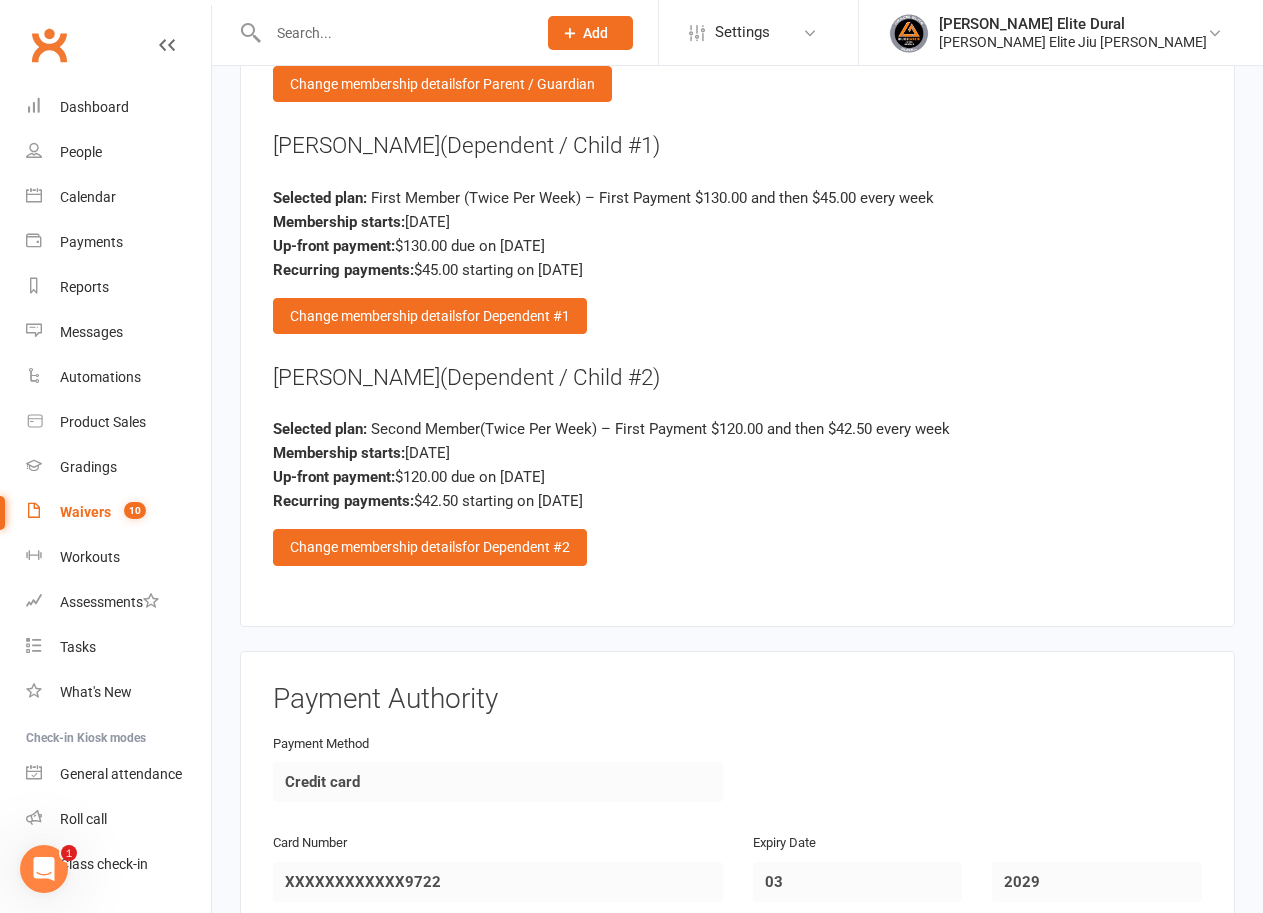 scroll, scrollTop: 2800, scrollLeft: 0, axis: vertical 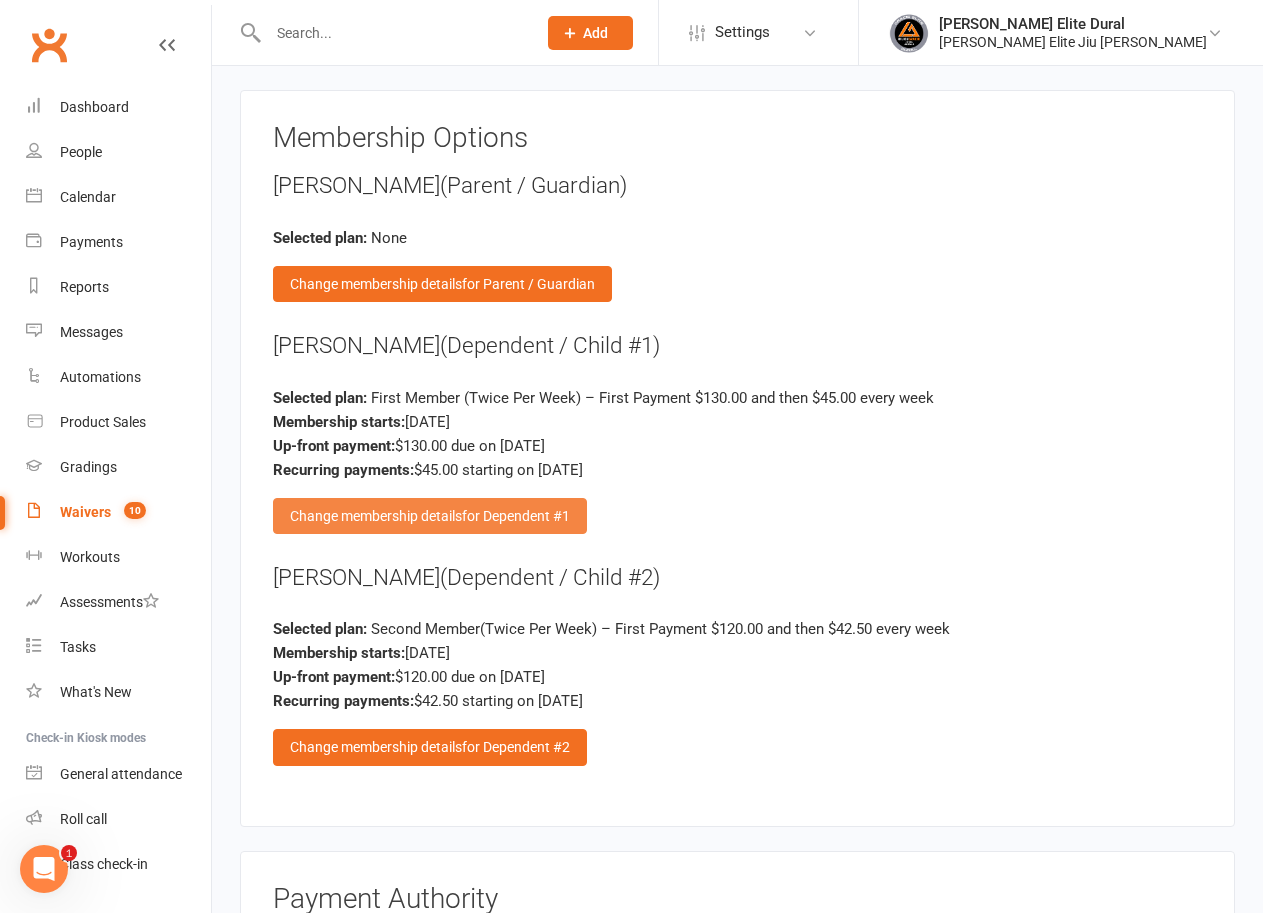 click on "for Dependent #1" at bounding box center (516, 516) 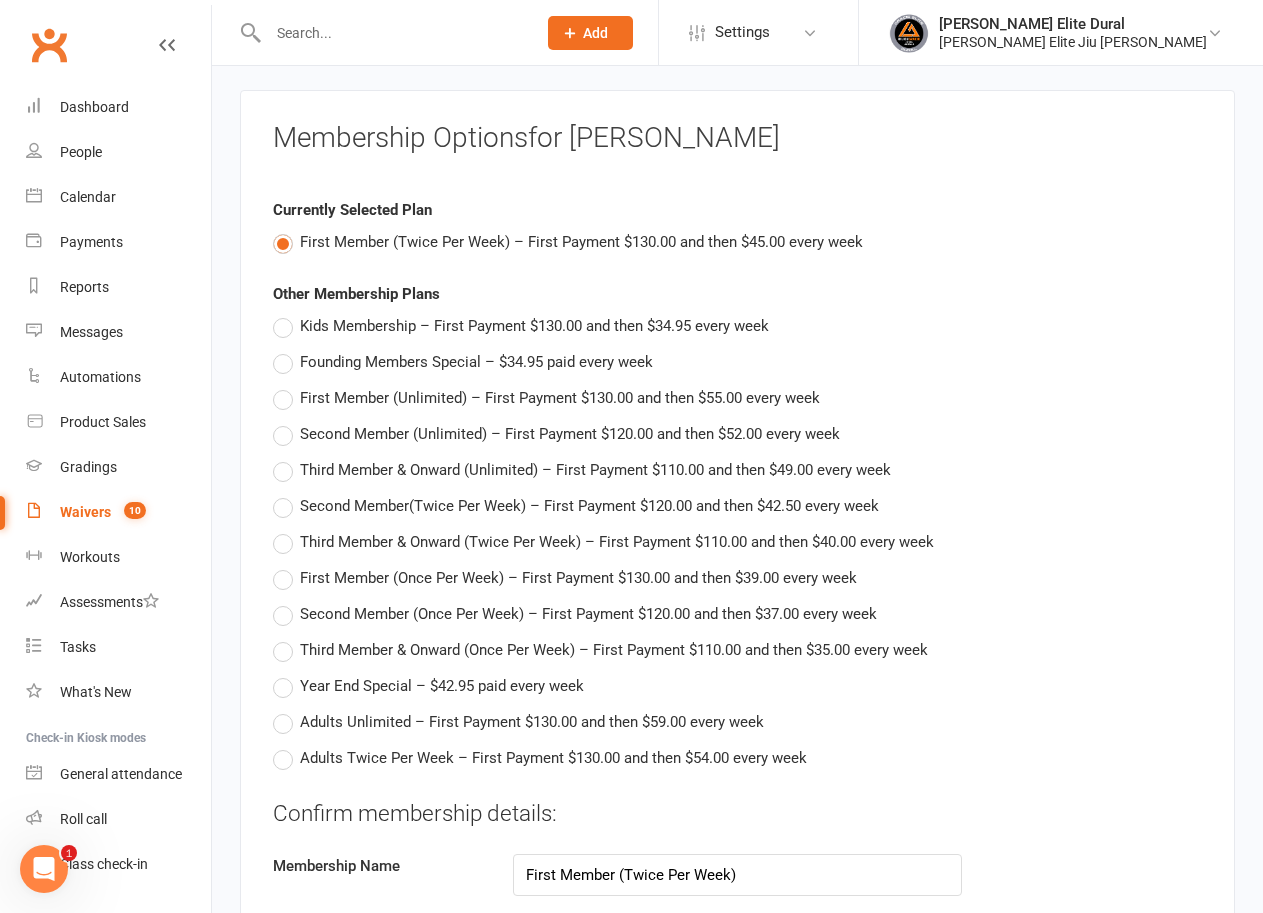 scroll, scrollTop: 3300, scrollLeft: 0, axis: vertical 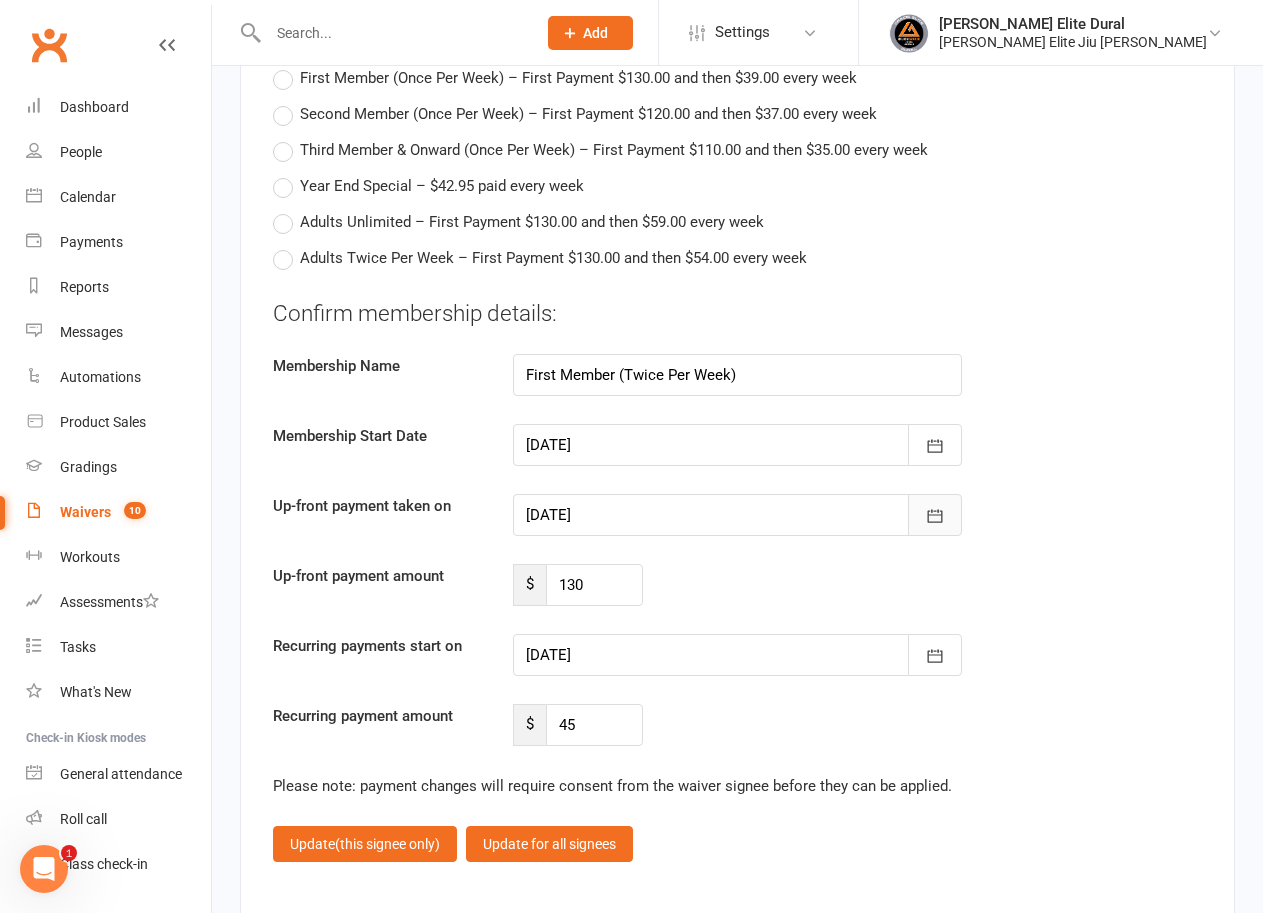 click at bounding box center (935, 515) 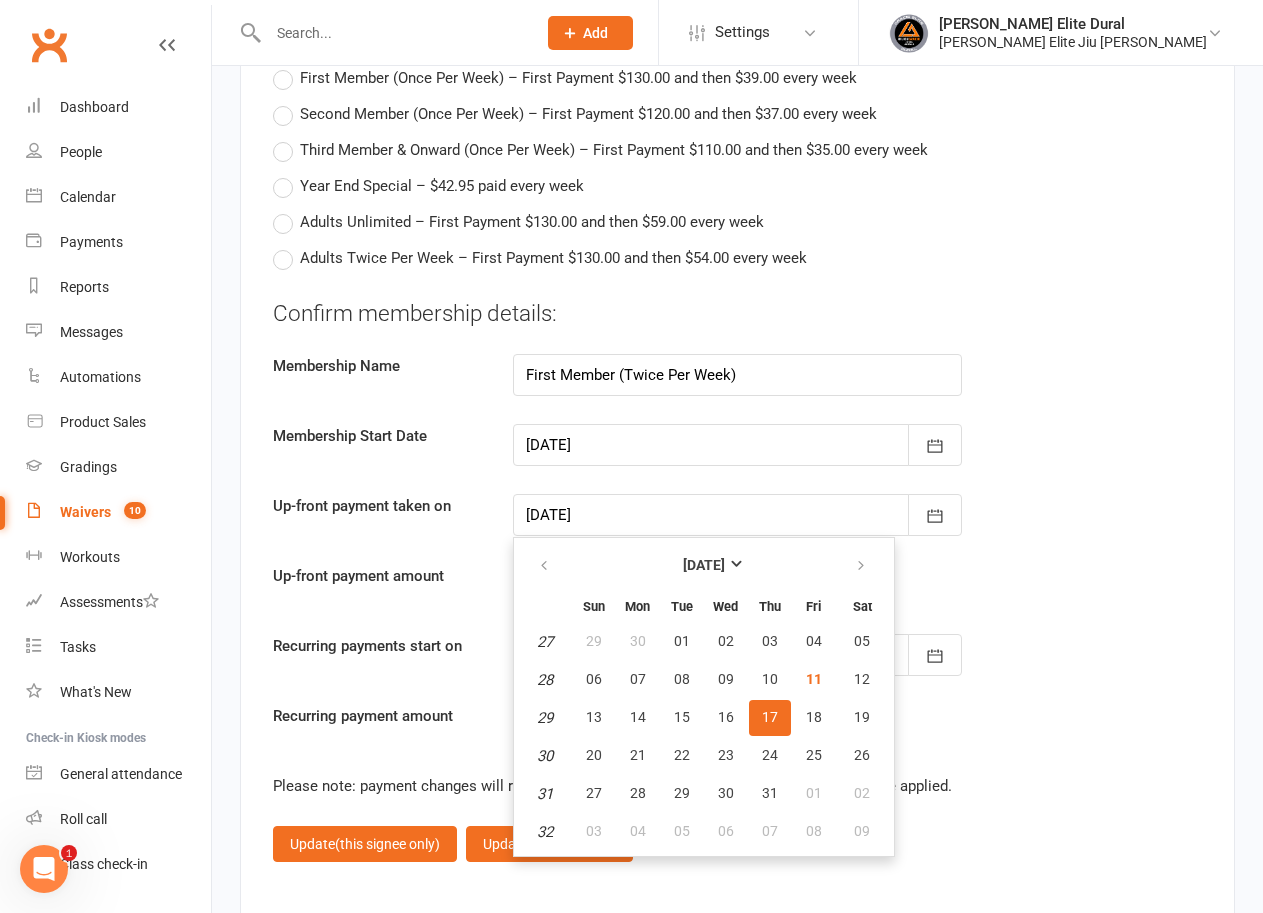 click on "17" at bounding box center [770, 717] 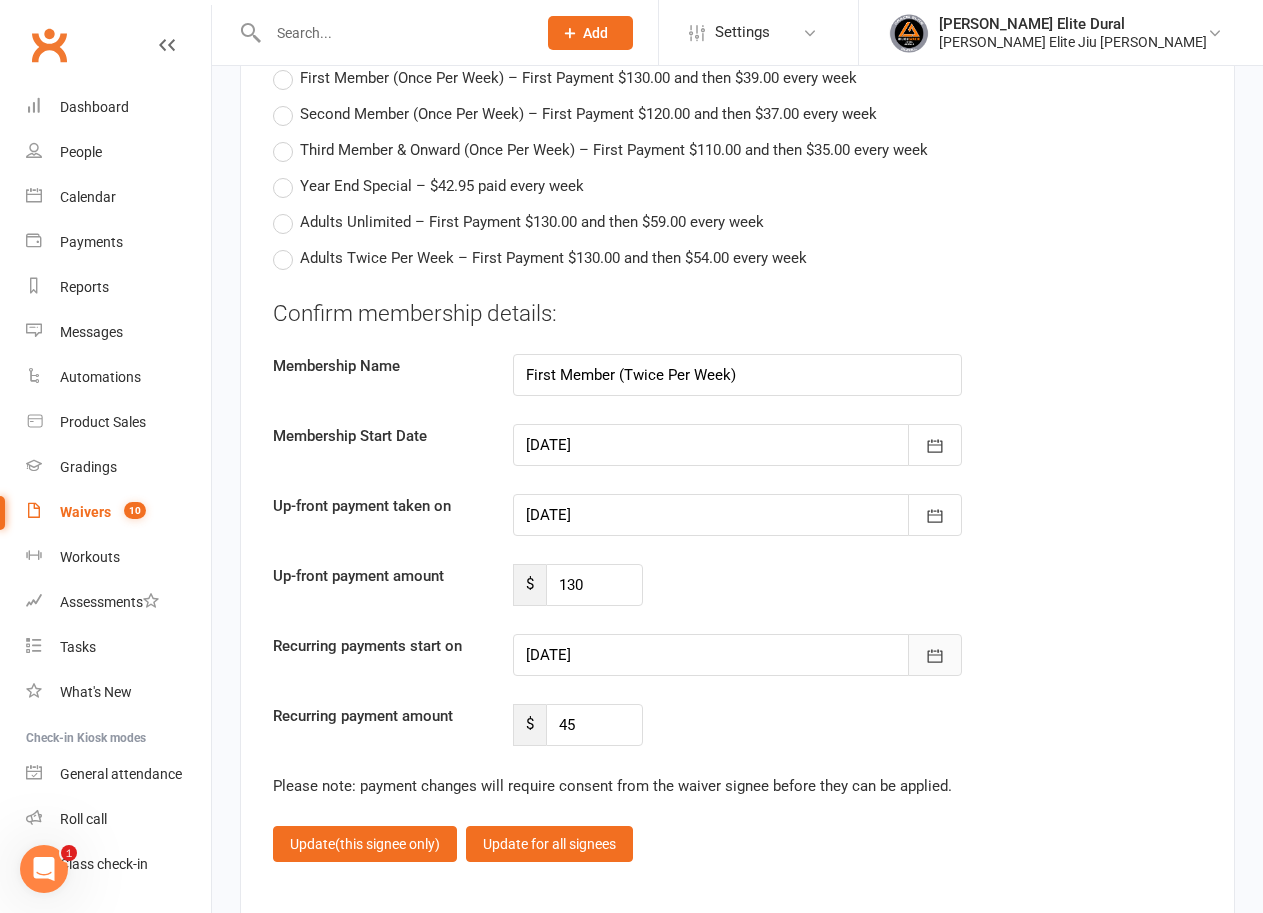 click at bounding box center (935, 655) 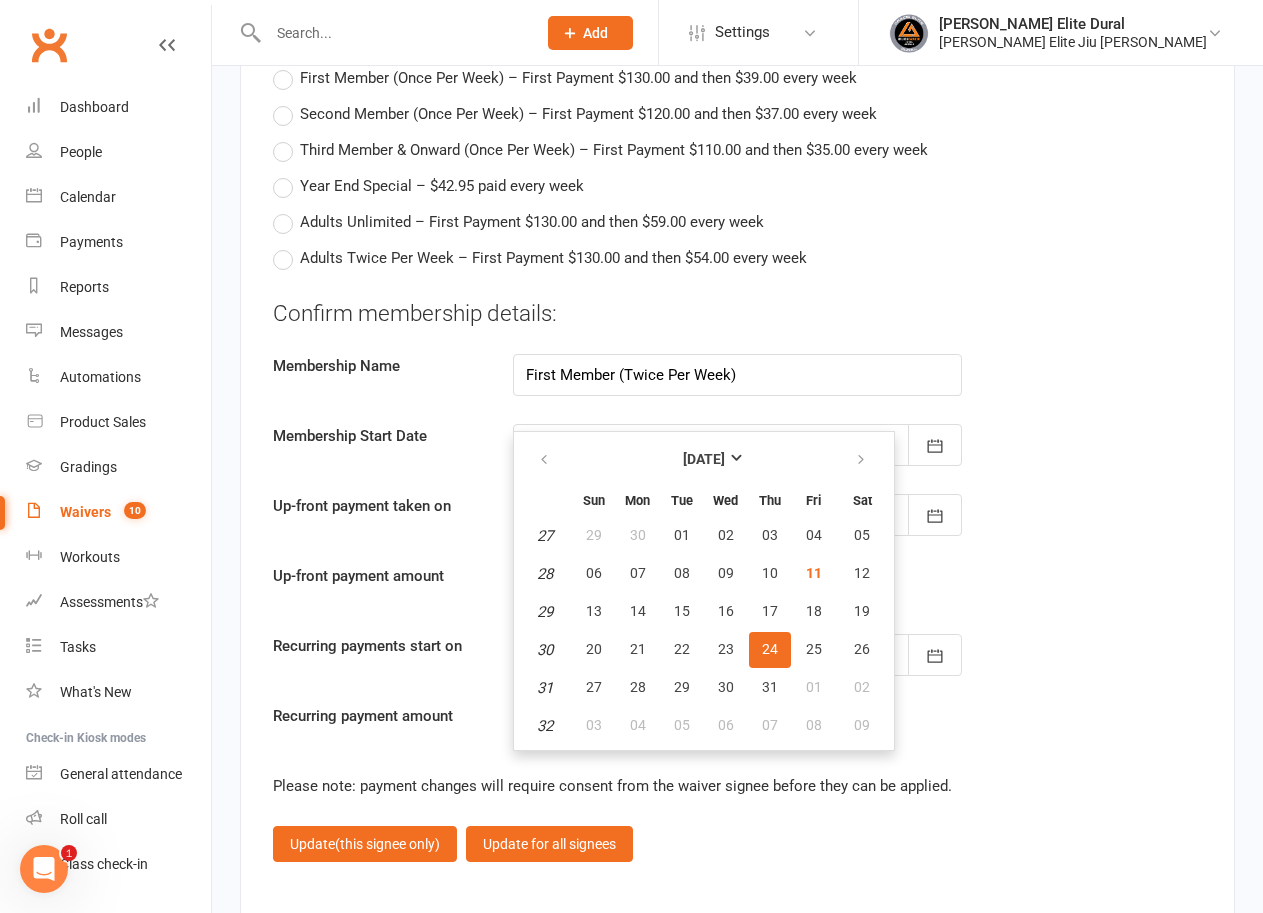 click on "Confirm membership details: Membership Name First Member (Twice Per Week) Membership Start Date 11 Jul 2025
July 2025
Sun Mon Tue Wed Thu Fri Sat
27
29
30
01
02
03
04
05
28
06
07
08
09
10
11
12
29
13
14
15
16
17
18
19
30
20
21
22
23
24
25
26
31
27
28
29
30 31 01" at bounding box center (737, 522) 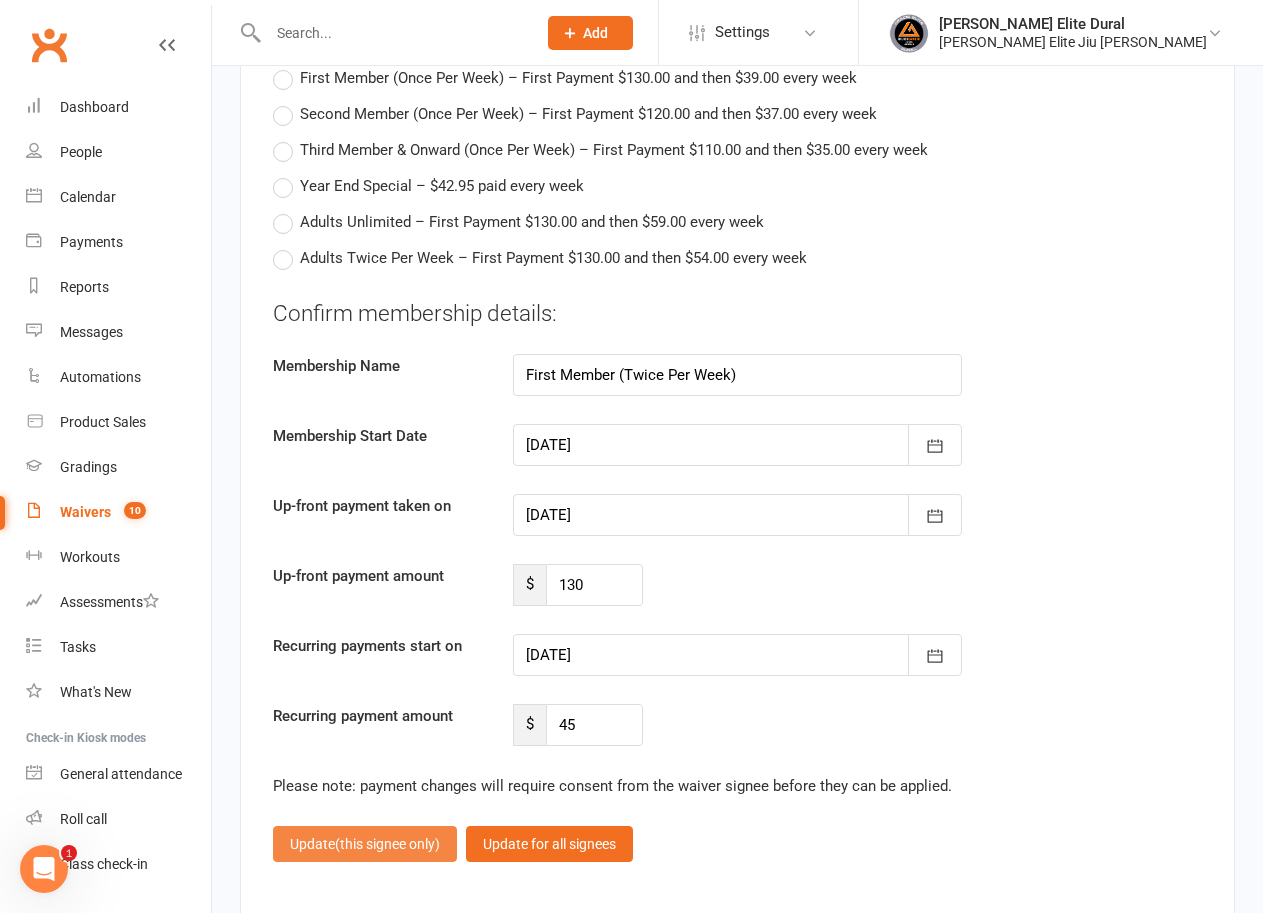 click on "(this signee only)" at bounding box center (387, 844) 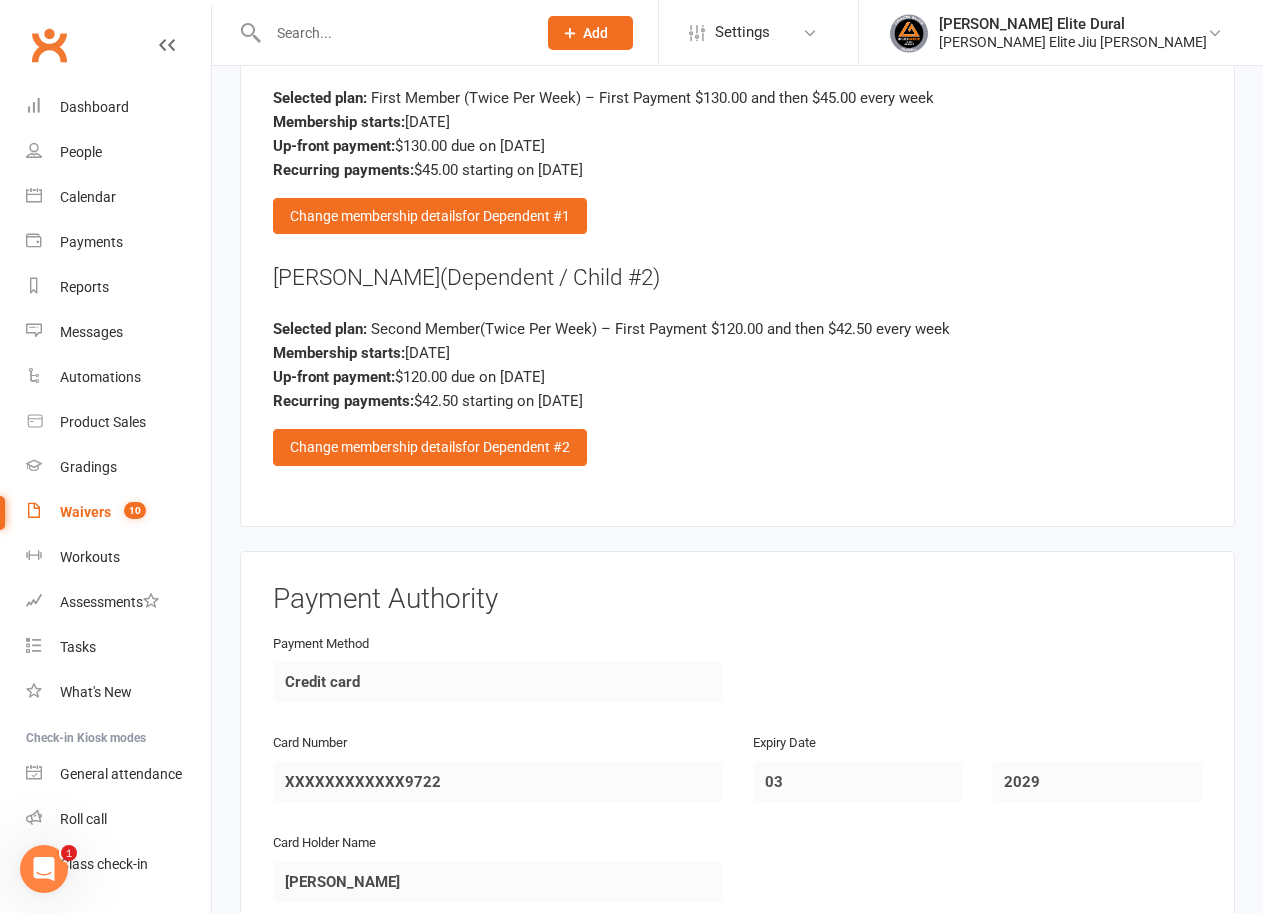 scroll, scrollTop: 2900, scrollLeft: 0, axis: vertical 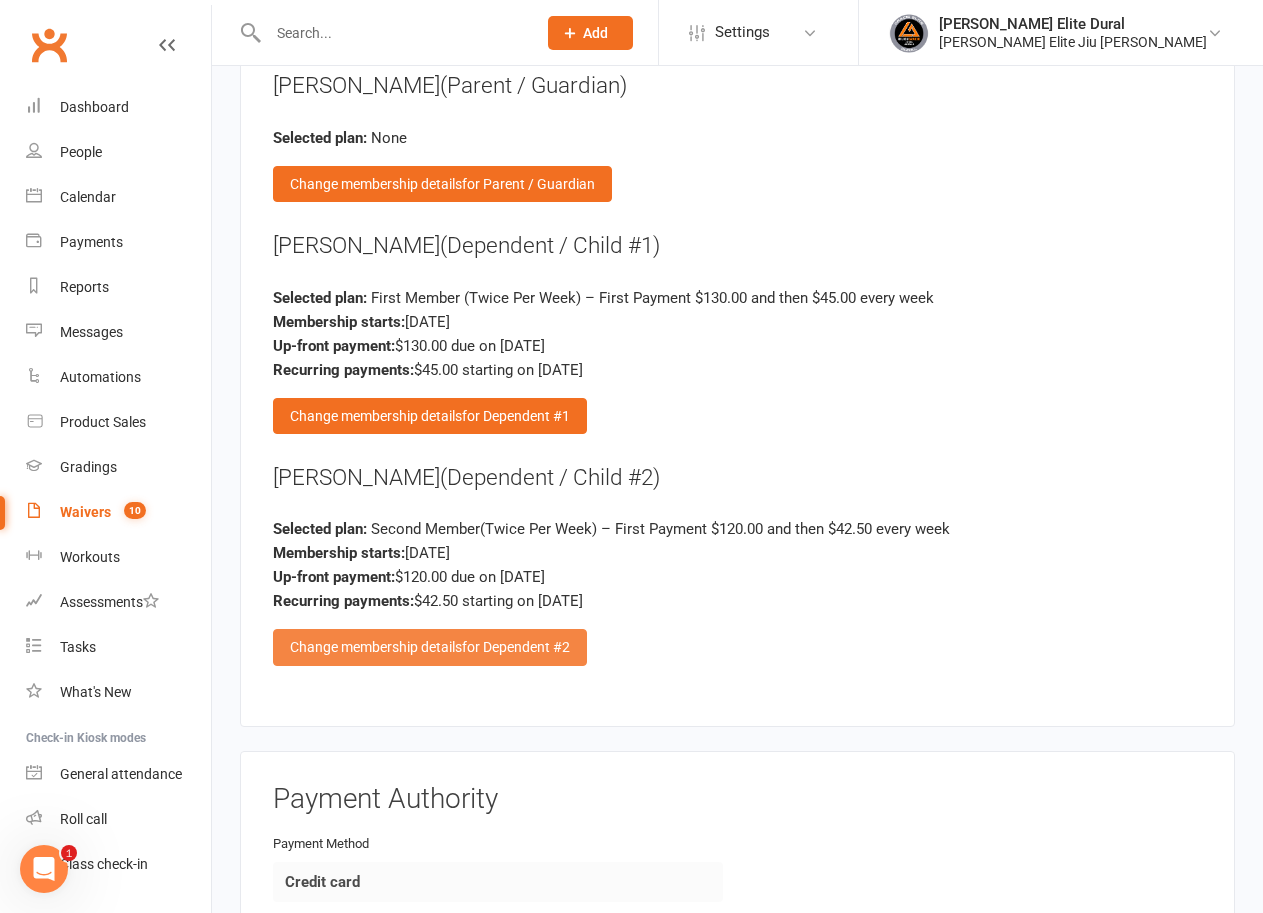 click on "for Dependent #2" at bounding box center (516, 647) 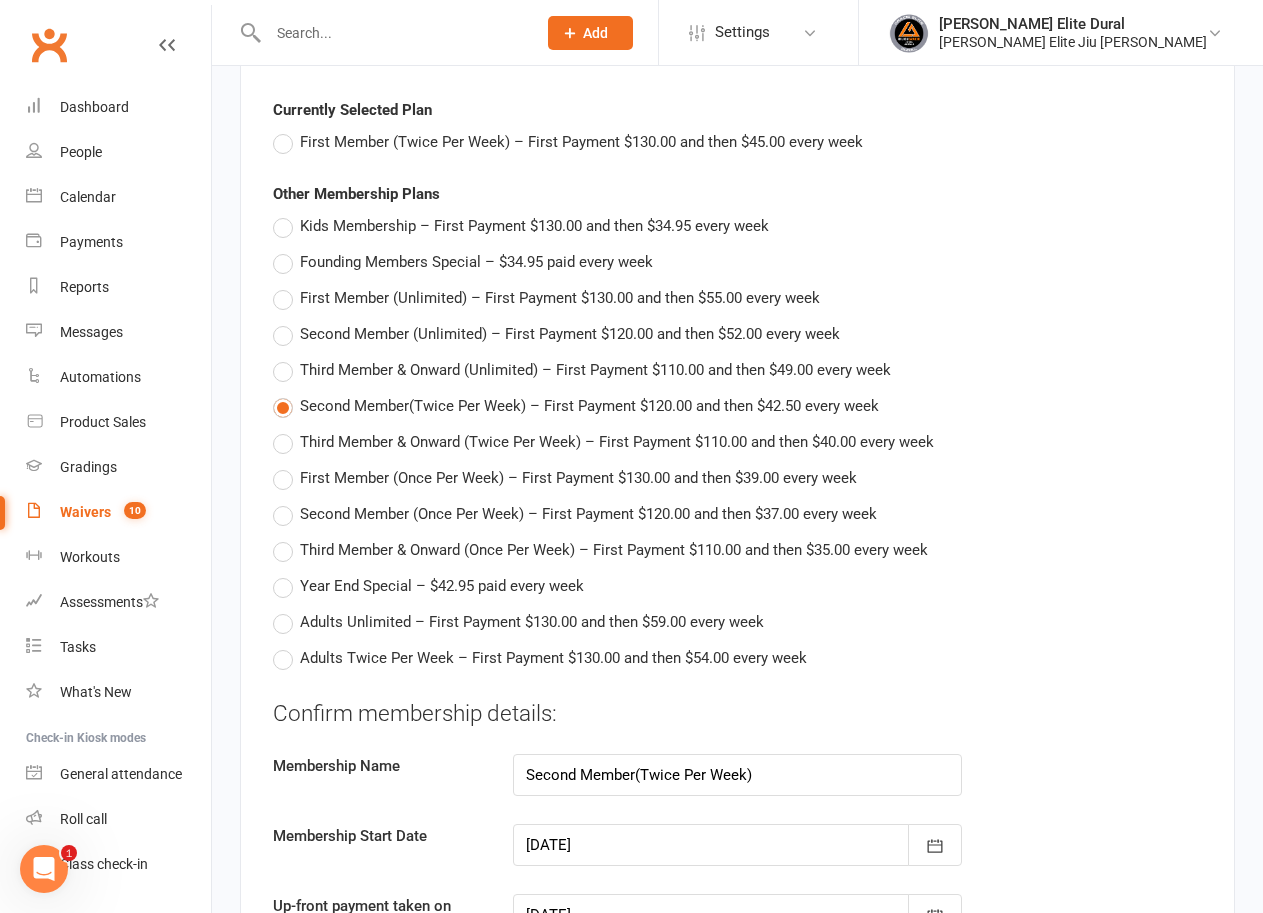 scroll, scrollTop: 3300, scrollLeft: 0, axis: vertical 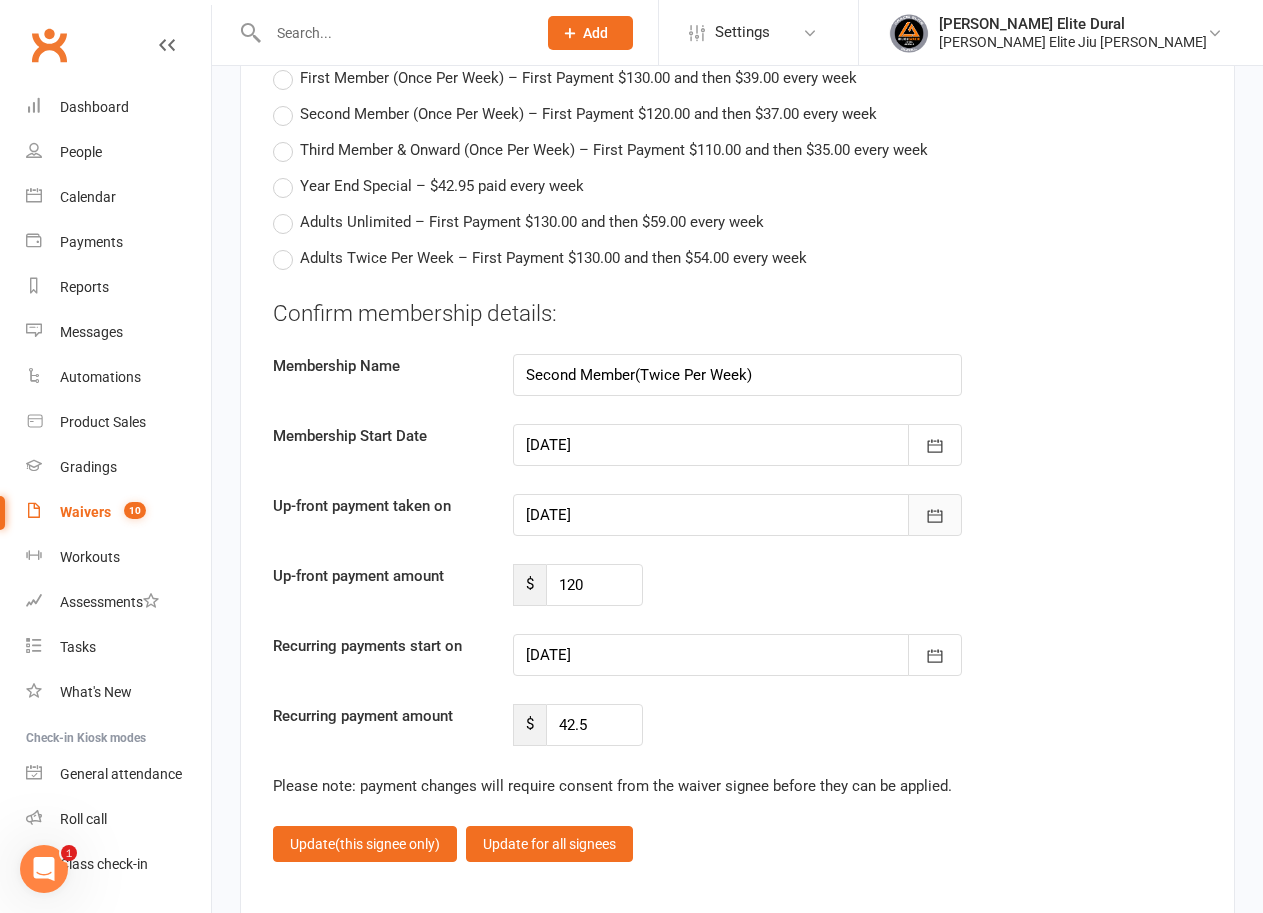 click 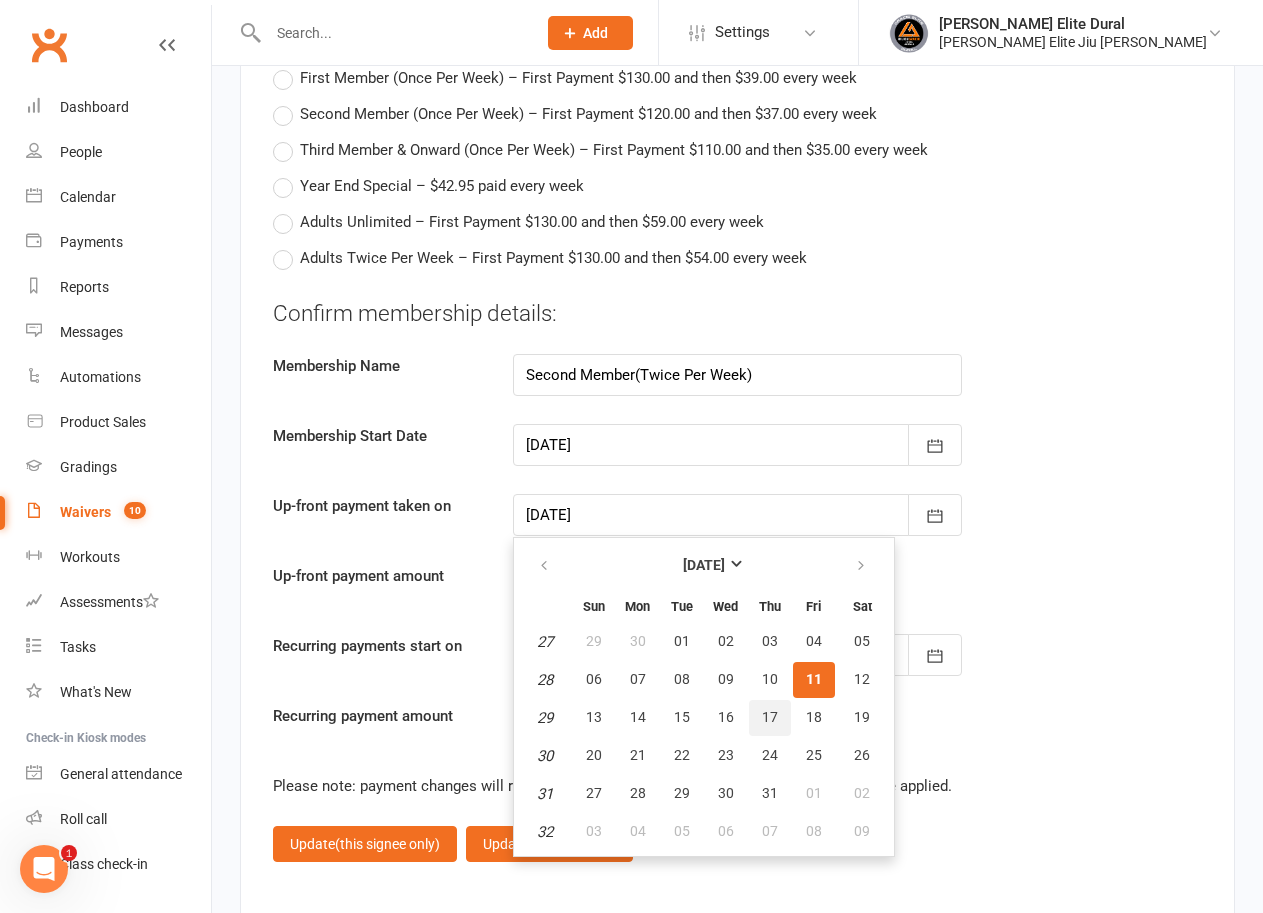 click on "17" at bounding box center [770, 717] 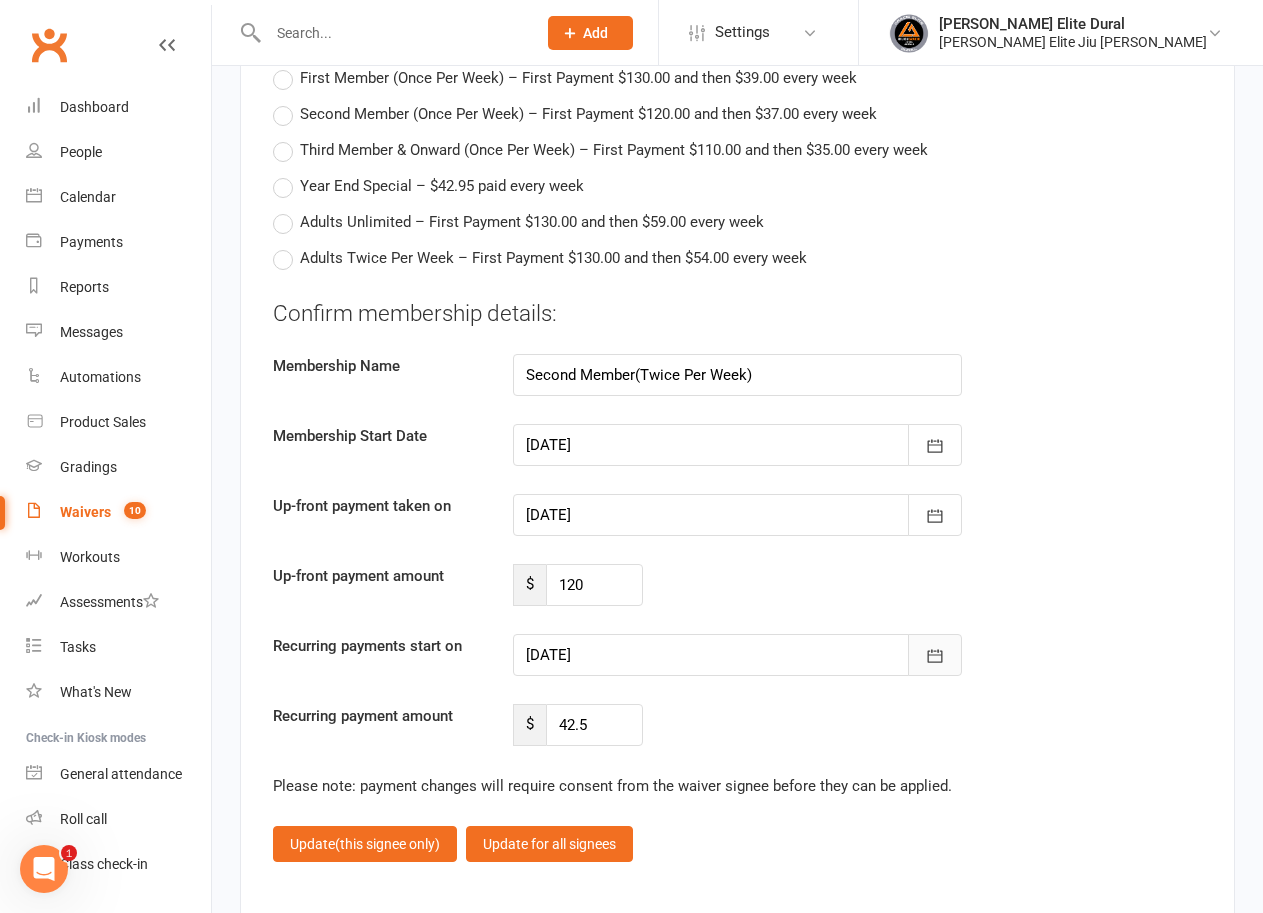 click at bounding box center (935, 655) 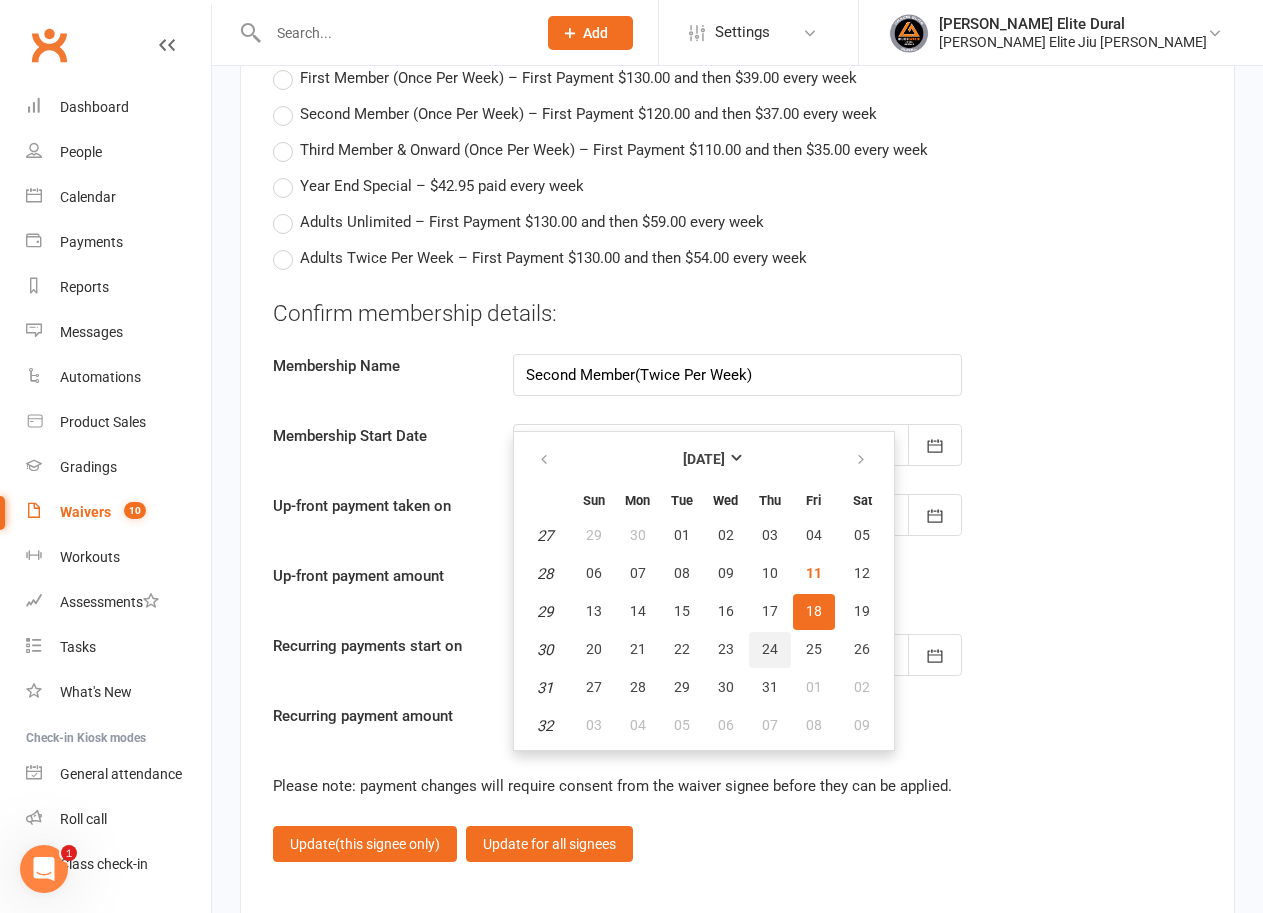 click on "24" at bounding box center (770, 649) 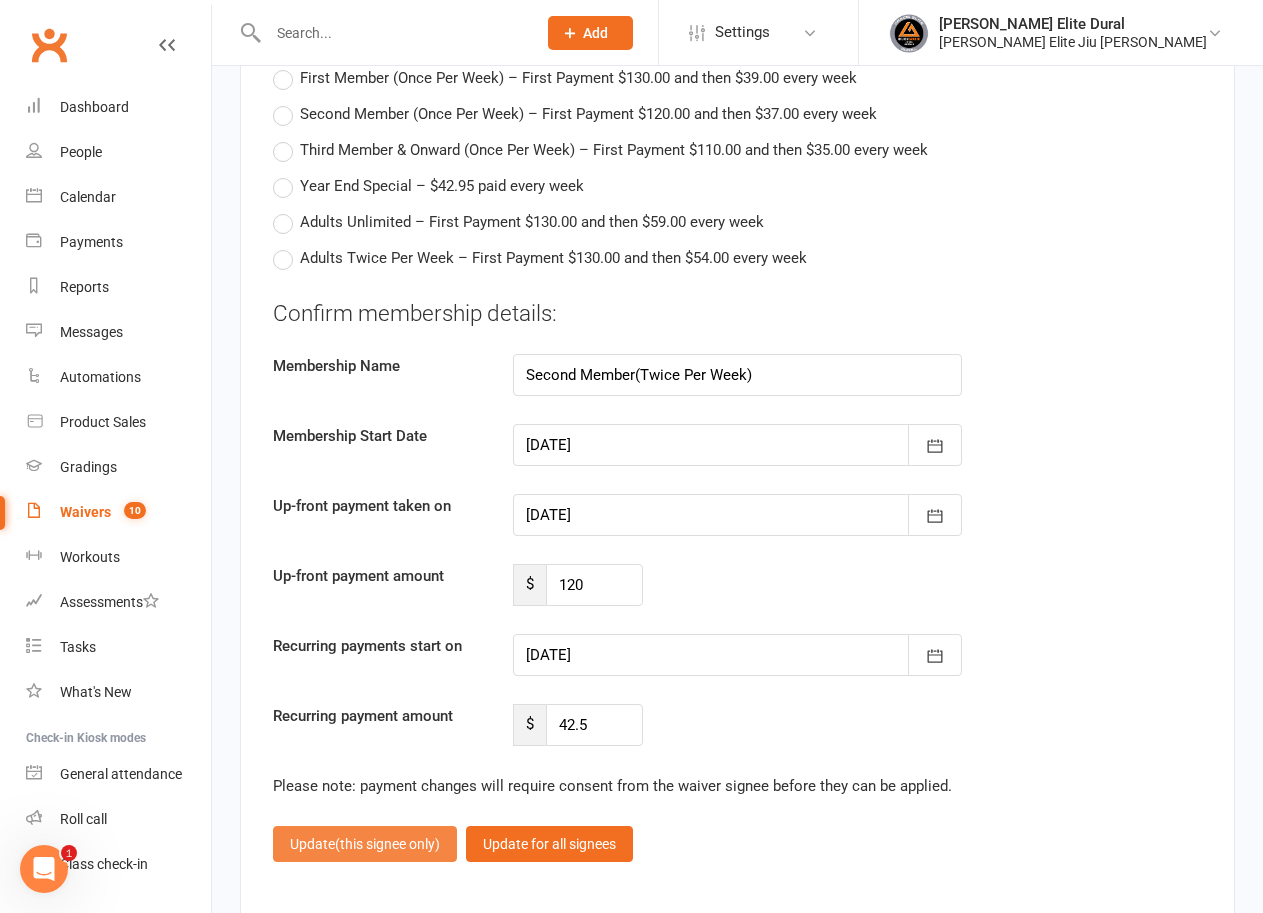 click on "(this signee only)" at bounding box center (387, 844) 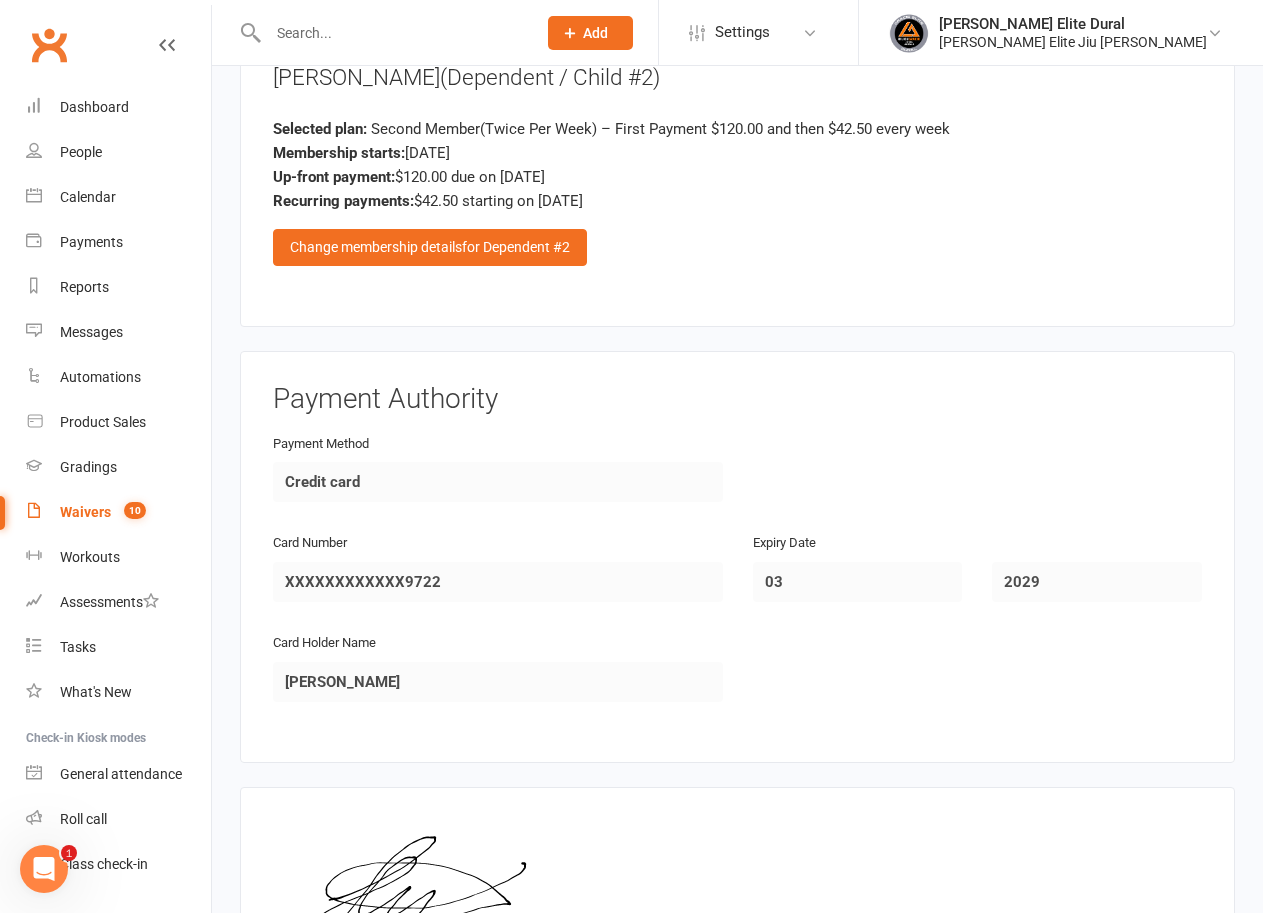 scroll, scrollTop: 2900, scrollLeft: 0, axis: vertical 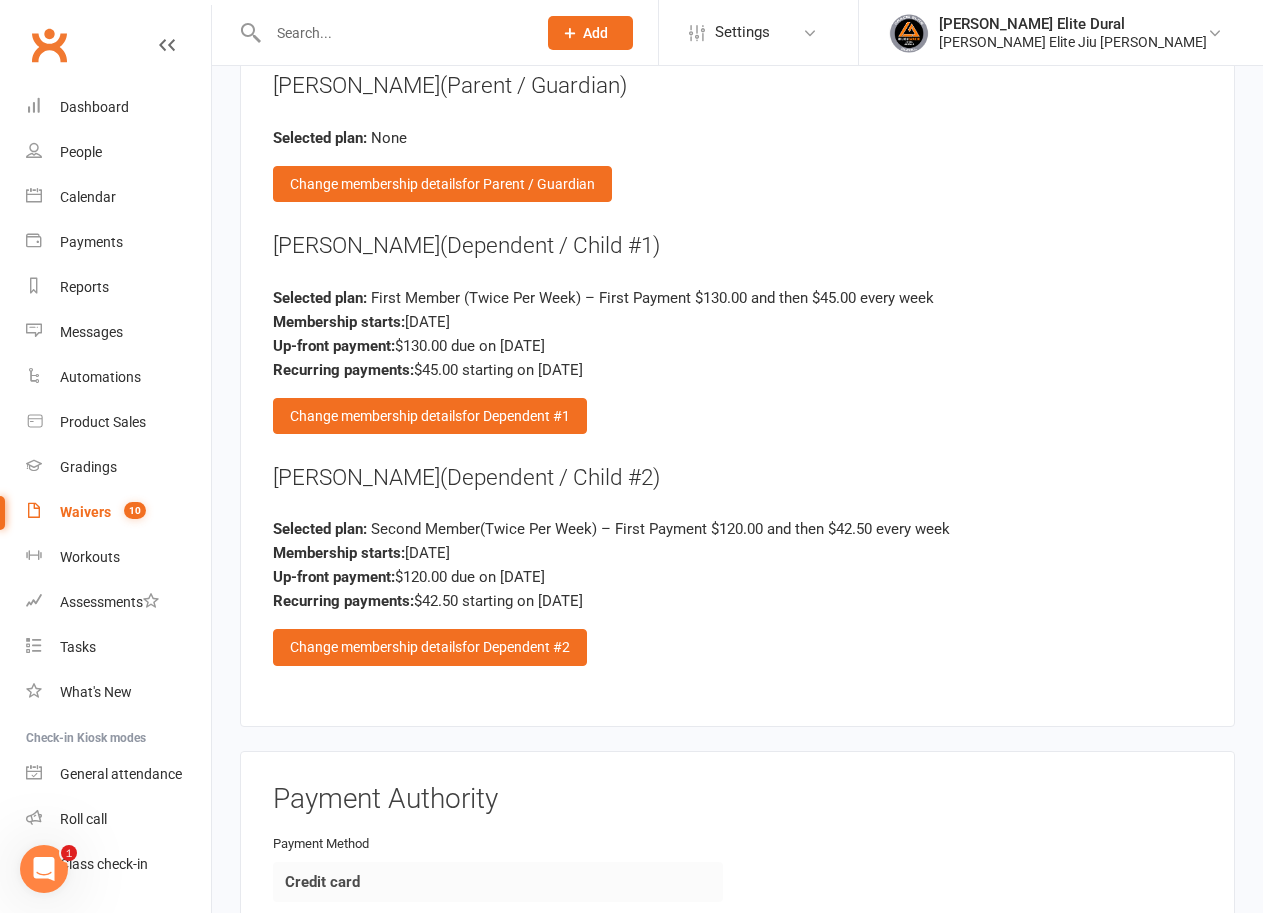 click on "Ruby Thirup  (Dependent / Child #2) Selected plan:   Second Member(Twice Per Week) – First Payment $120.00 and then $42.50 every week Membership starts:  Jul 11, 2025 Up-front payment:  $120.00 due on Jul 17, 2025 Recurring payments:  $42.50 starting on Jul 24, 2025 Change membership details  for Dependent #2" at bounding box center [737, 564] 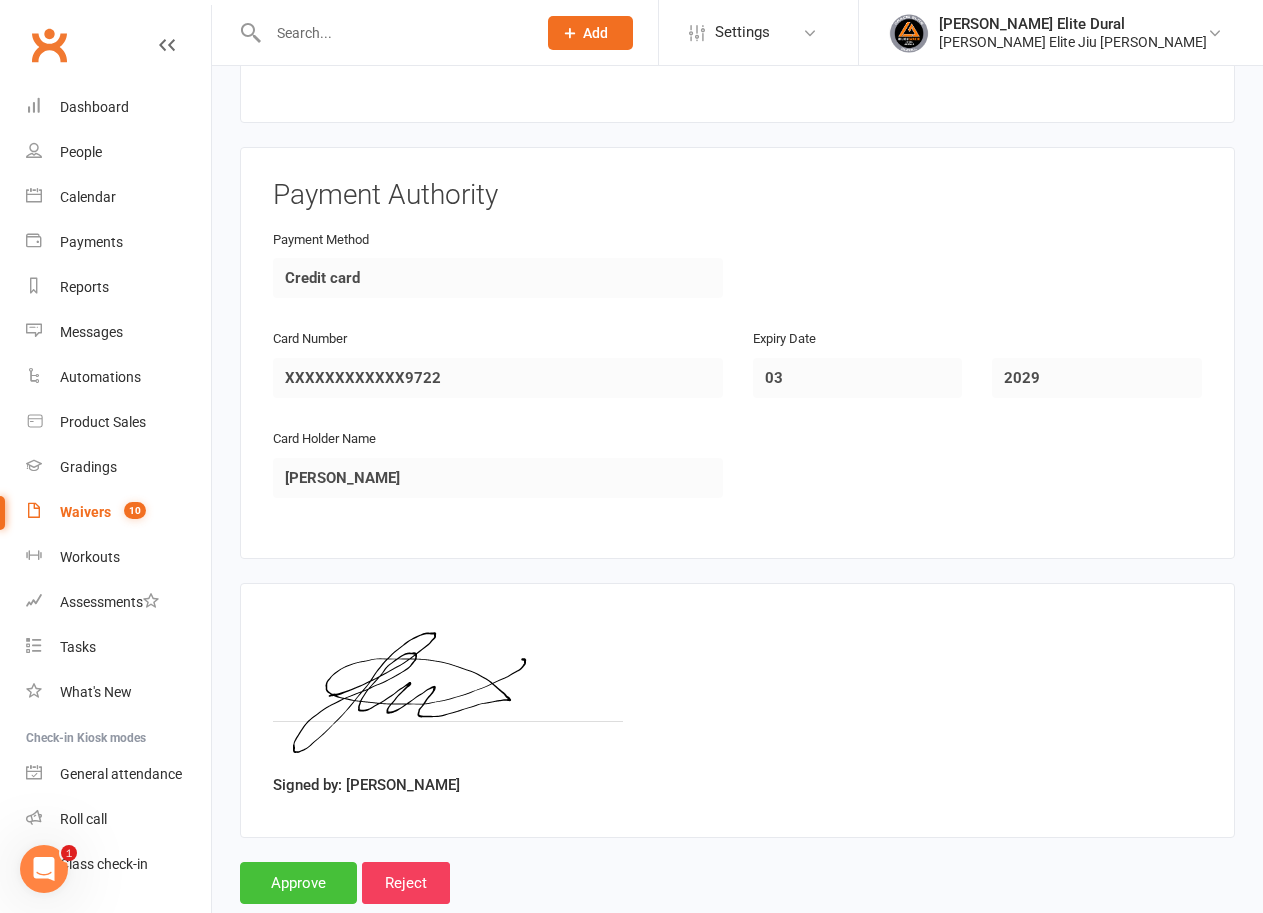 click on "Approve" at bounding box center (298, 883) 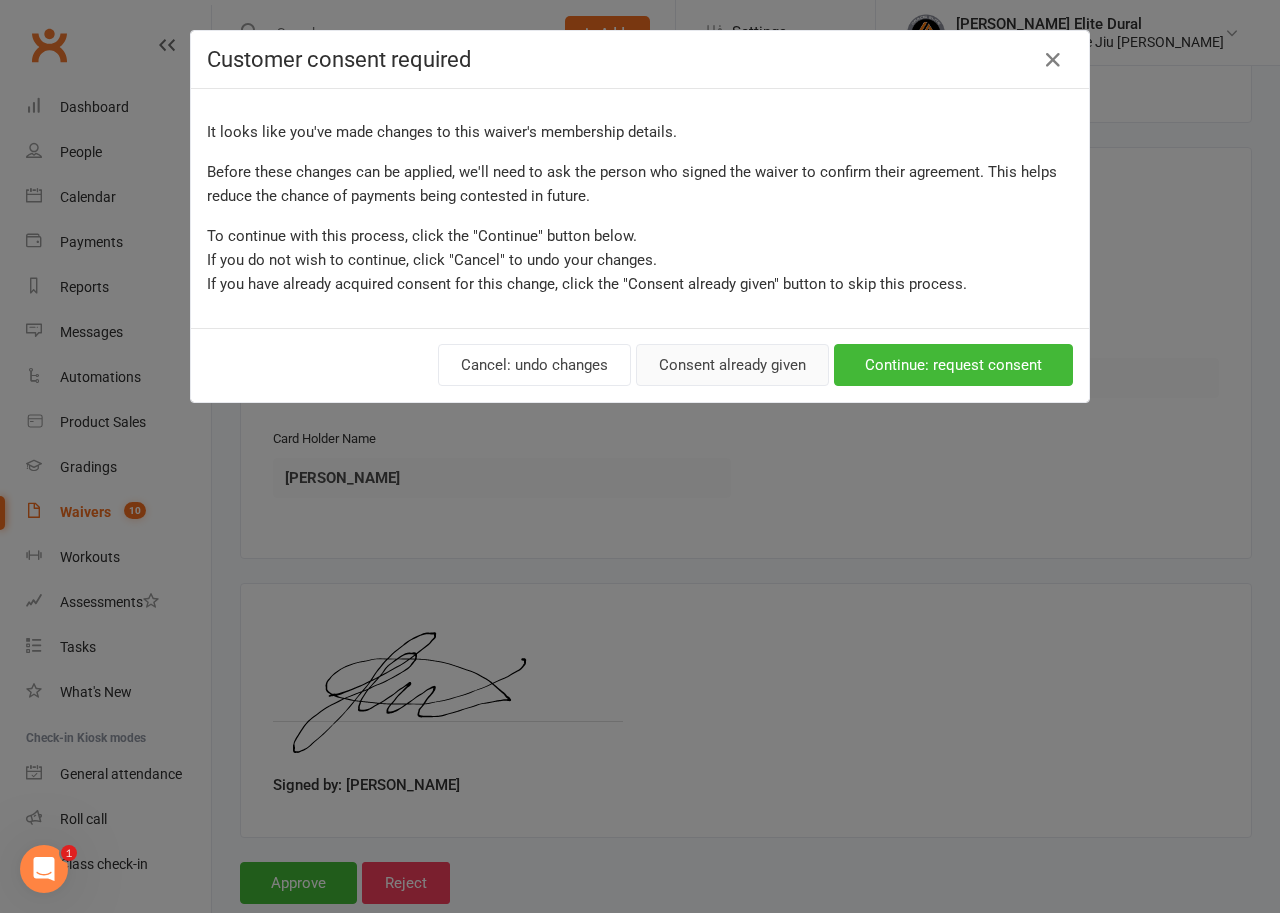 click on "Consent already given" at bounding box center [732, 365] 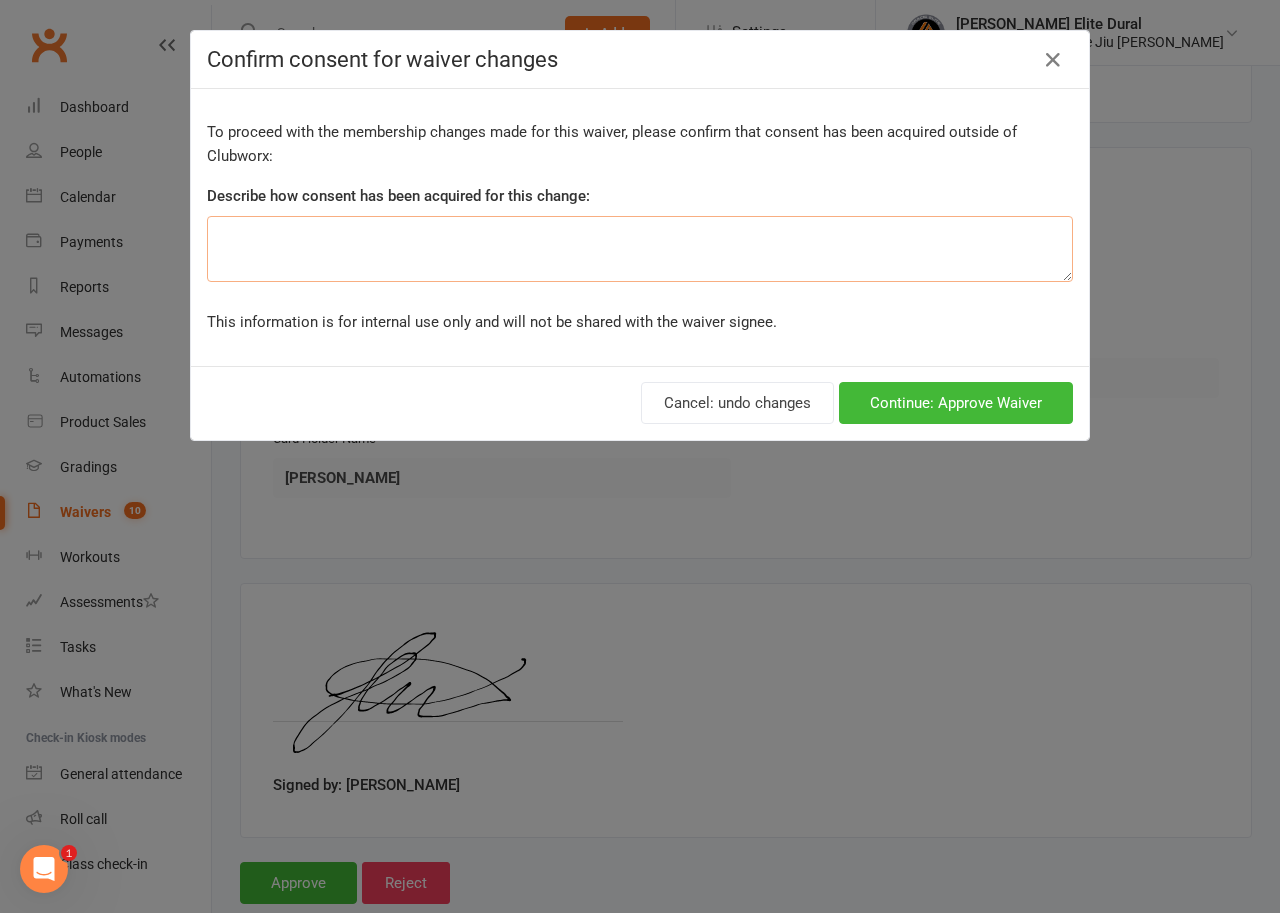 click at bounding box center [640, 249] 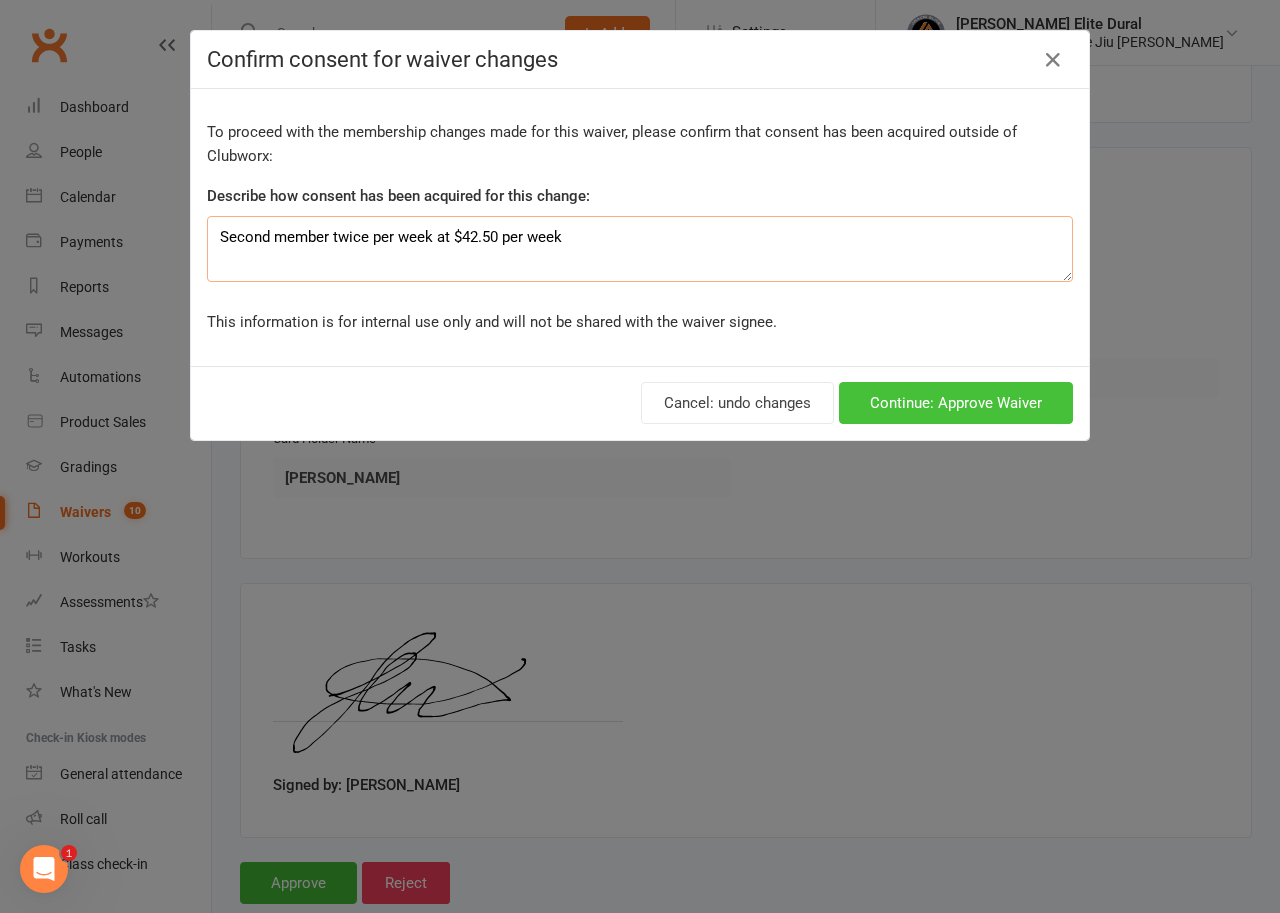 type on "Second member twice per week at $42.50 per week" 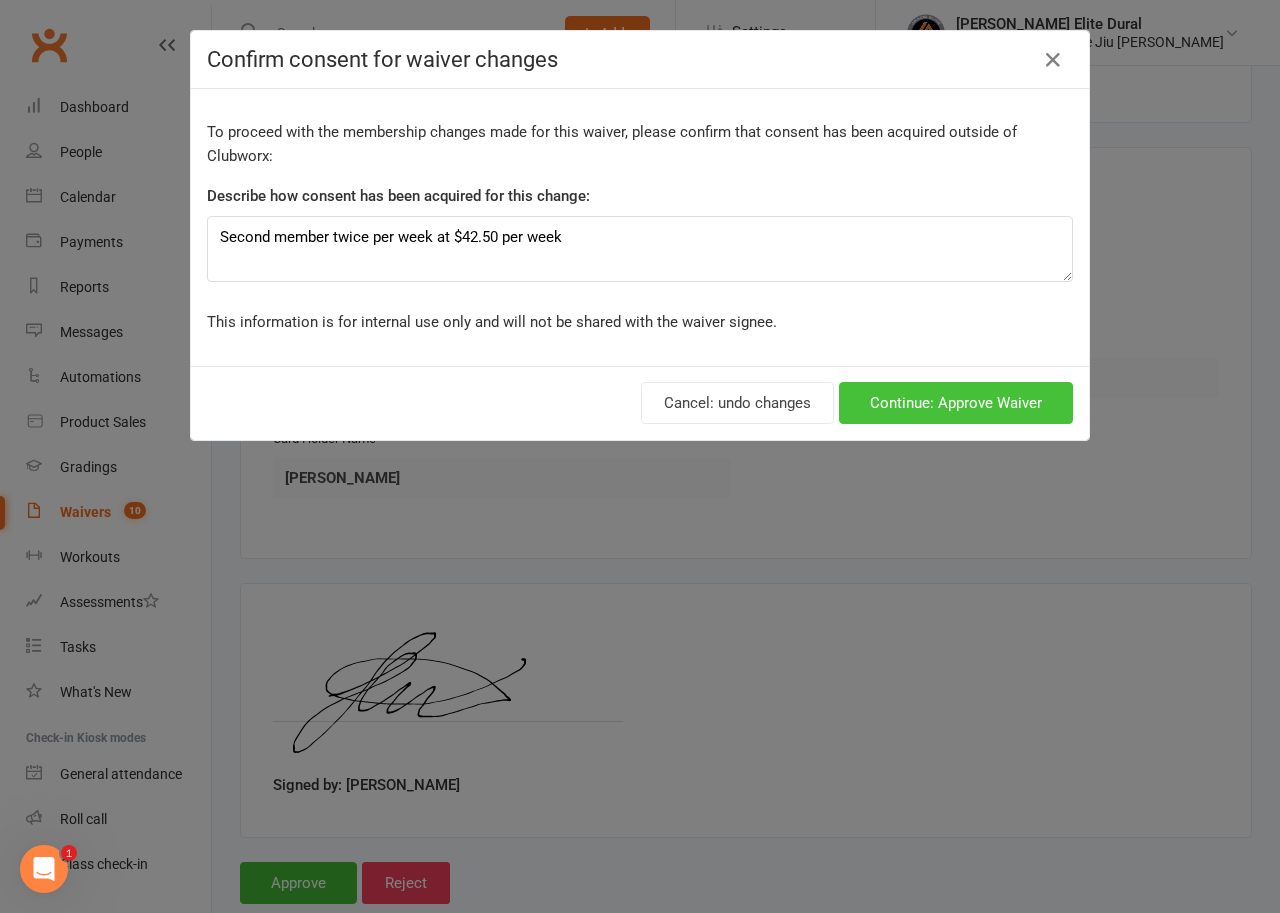 click on "Continue: Approve Waiver" at bounding box center (956, 403) 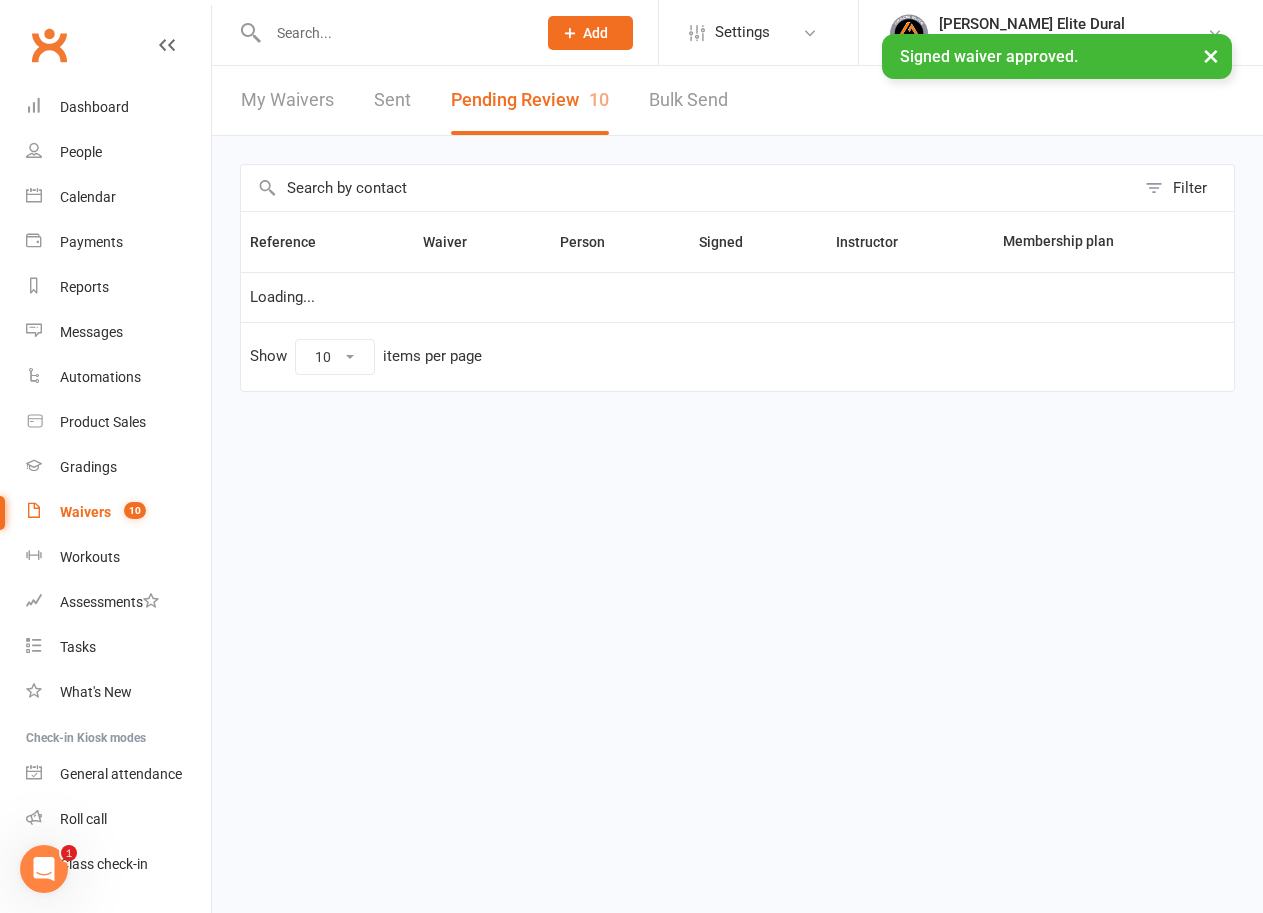 scroll, scrollTop: 0, scrollLeft: 0, axis: both 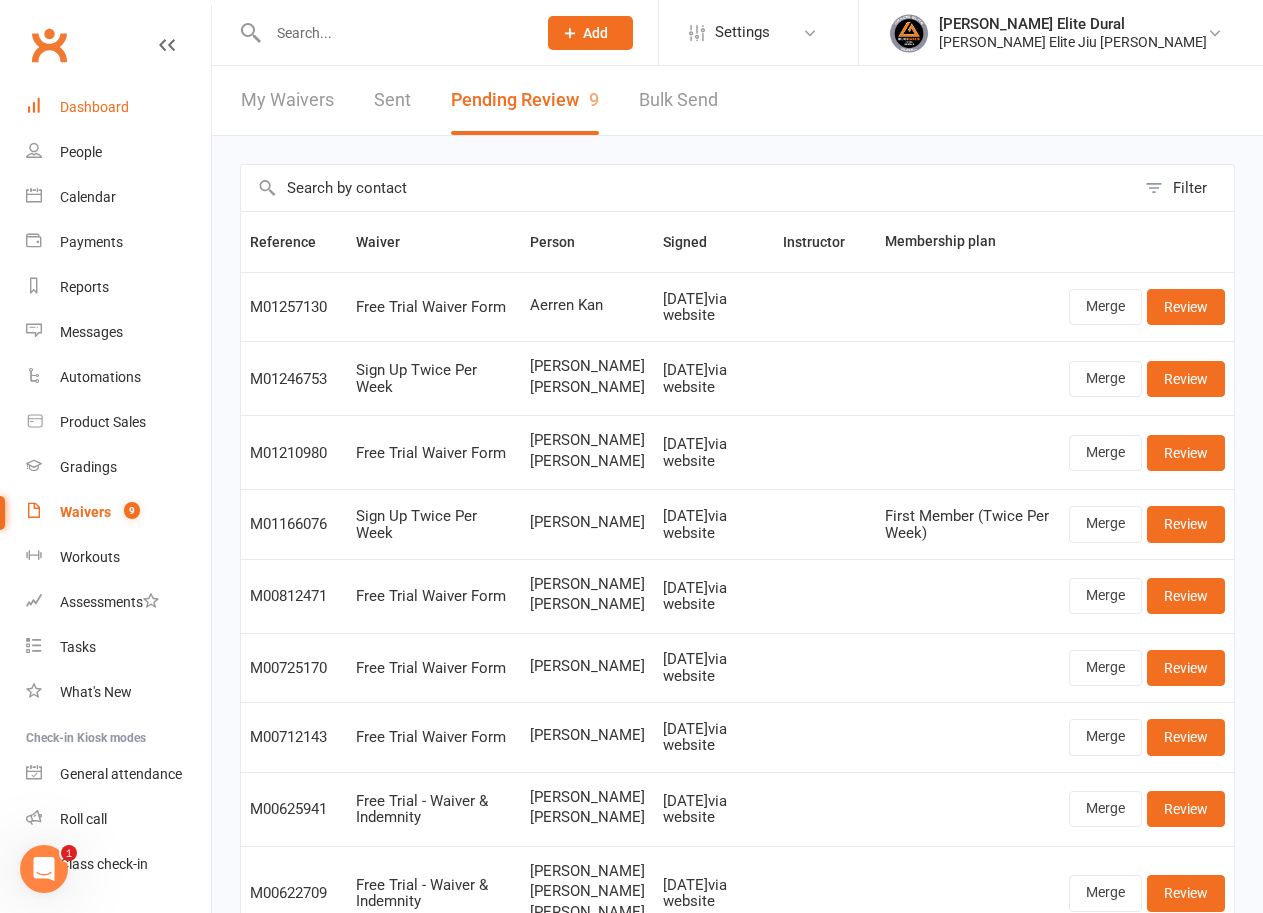 click on "Dashboard" at bounding box center [94, 107] 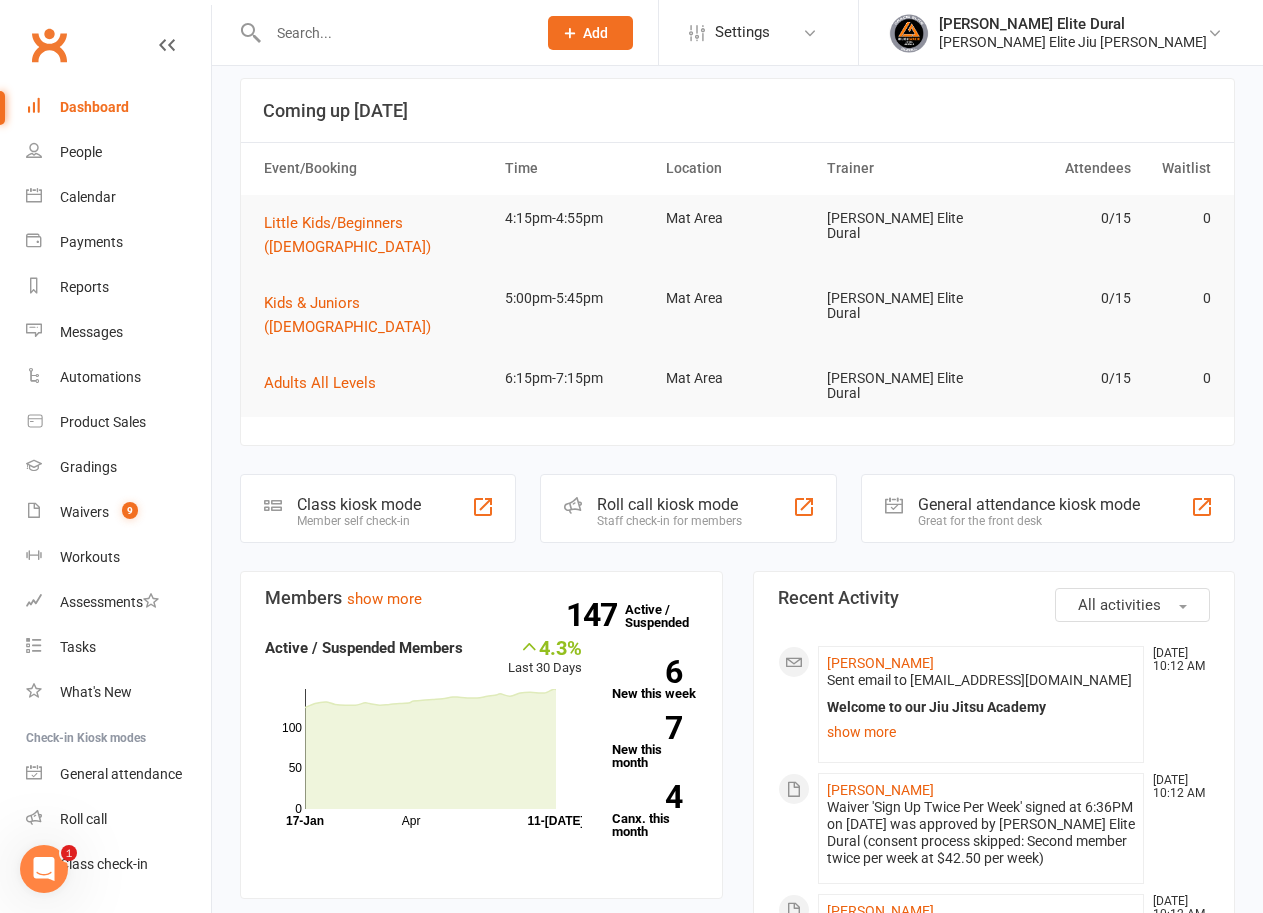 scroll, scrollTop: 0, scrollLeft: 0, axis: both 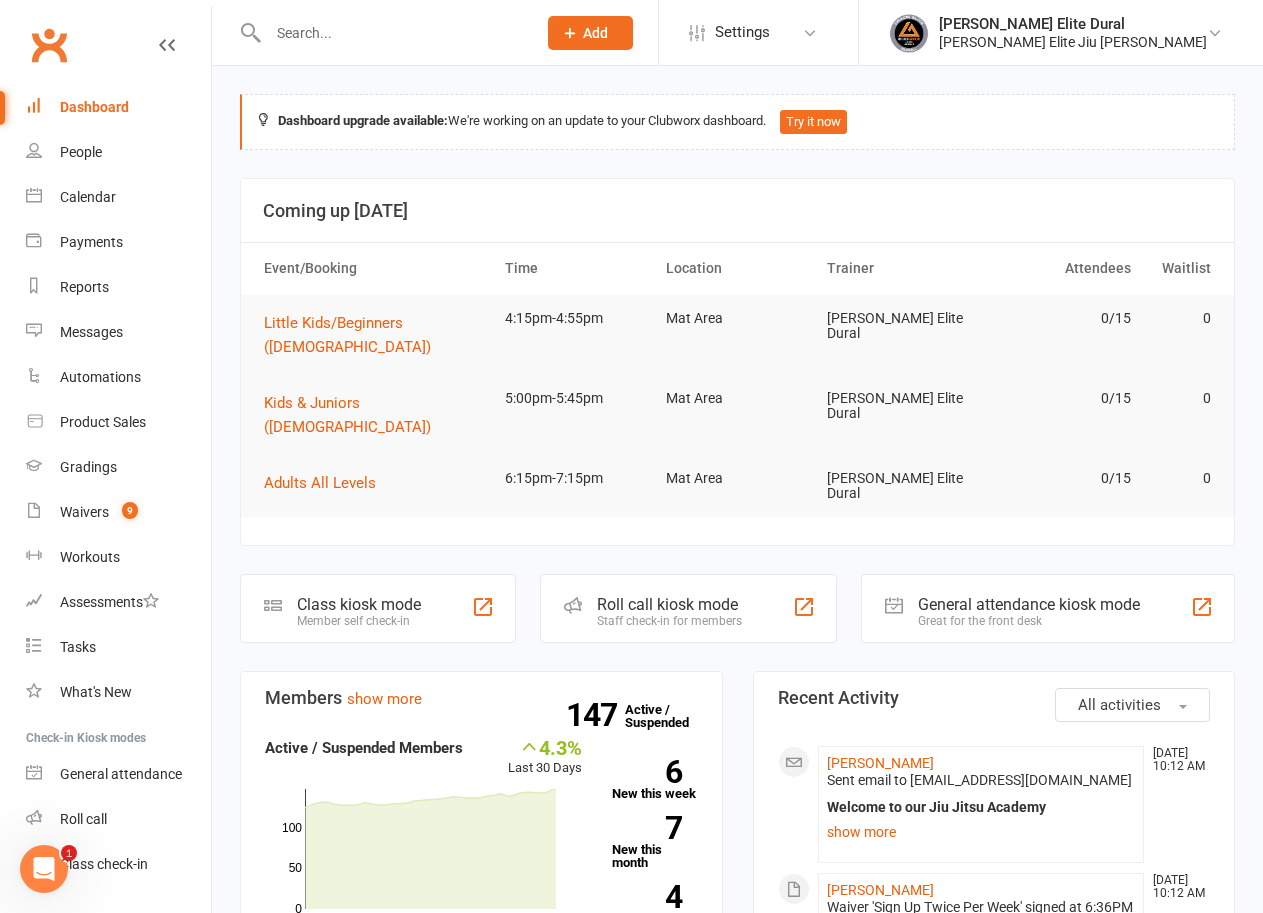 click at bounding box center (392, 33) 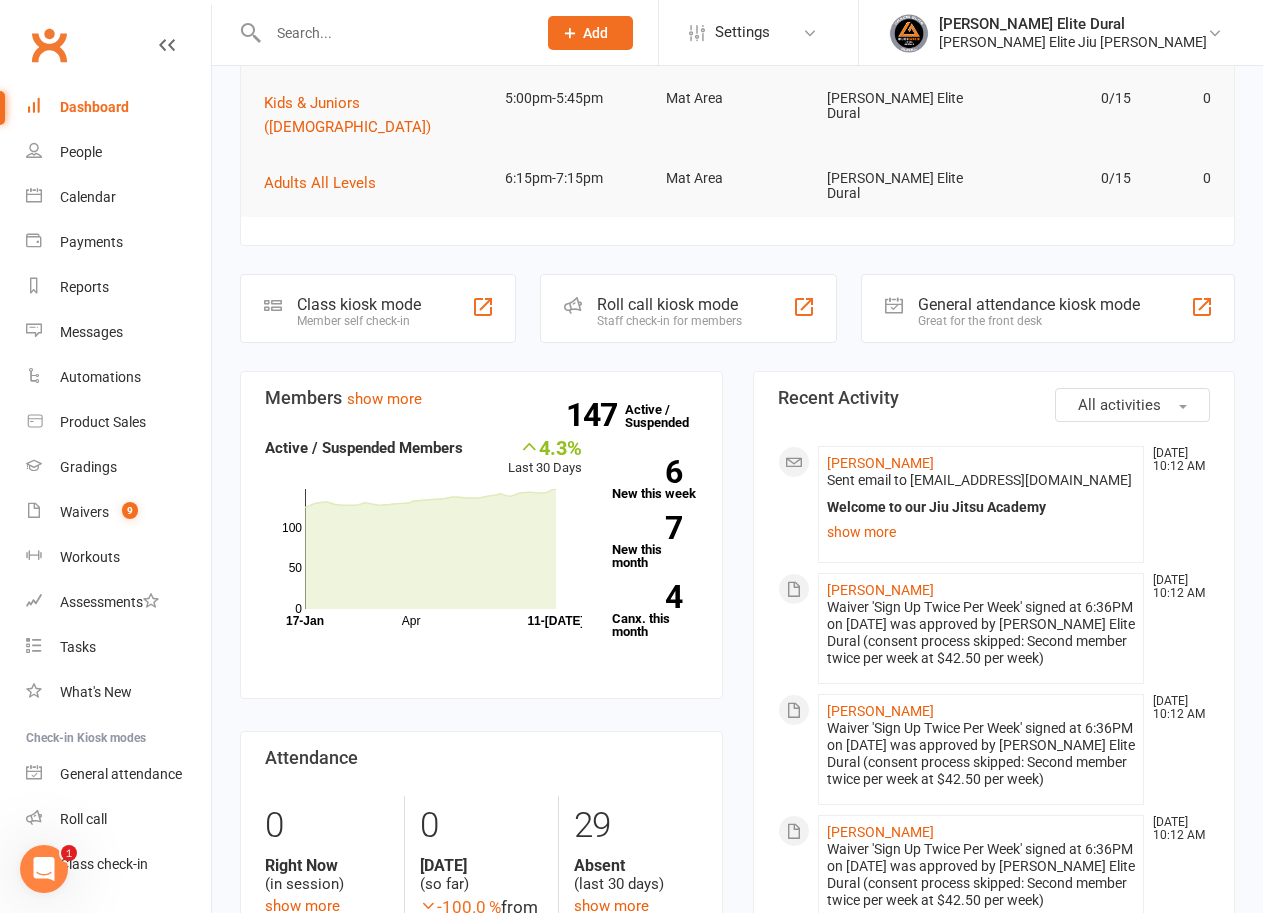 scroll, scrollTop: 0, scrollLeft: 0, axis: both 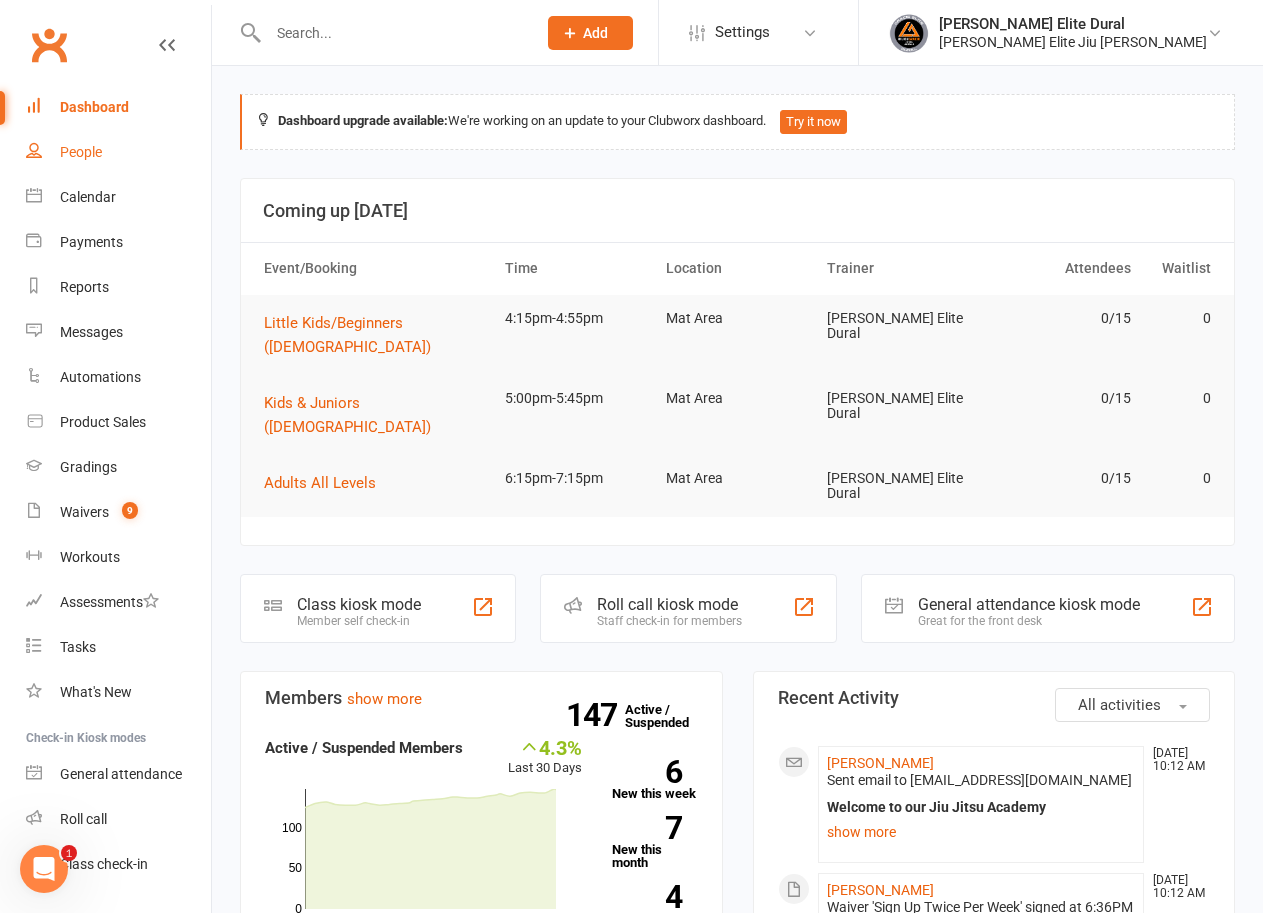 click on "People" at bounding box center (81, 152) 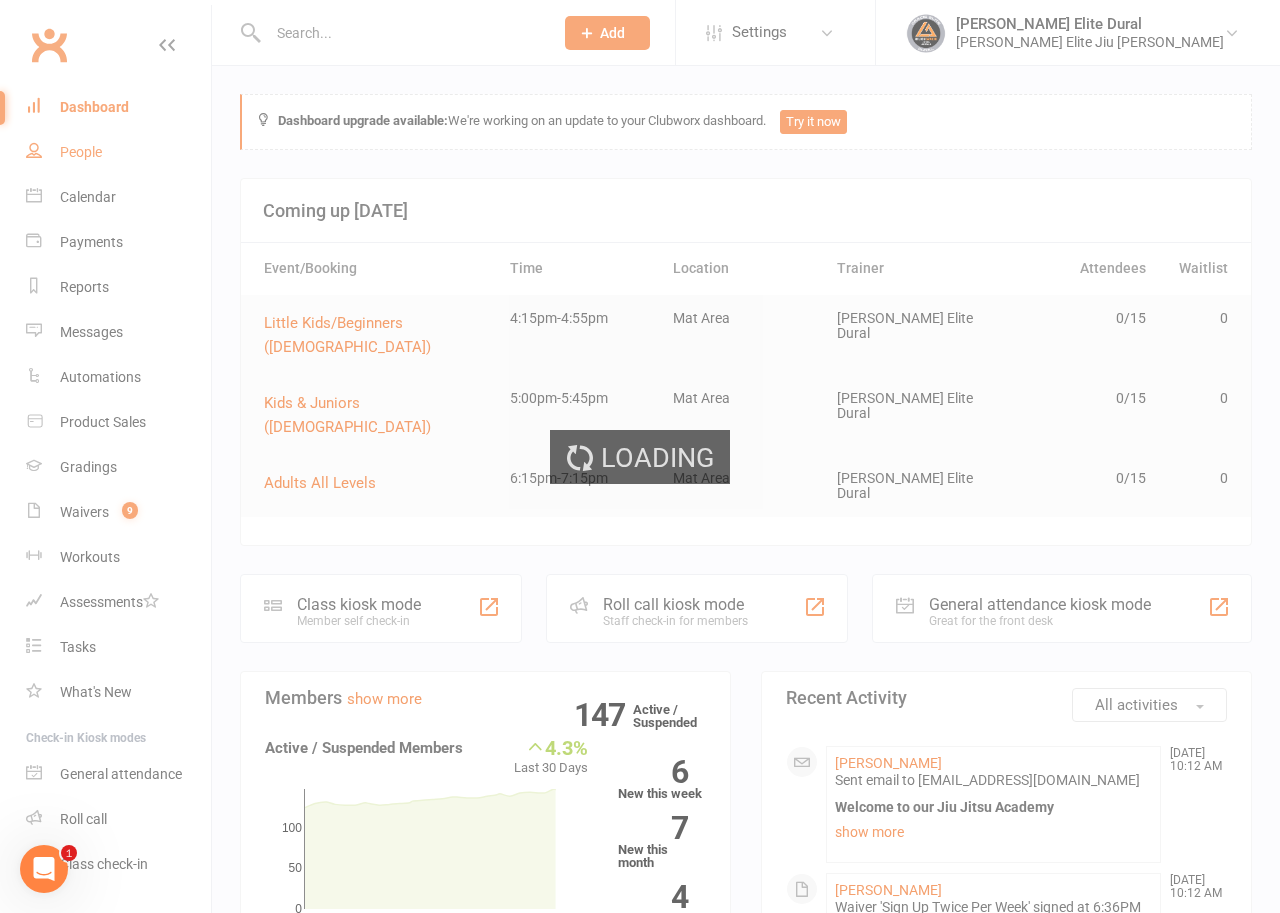 select on "100" 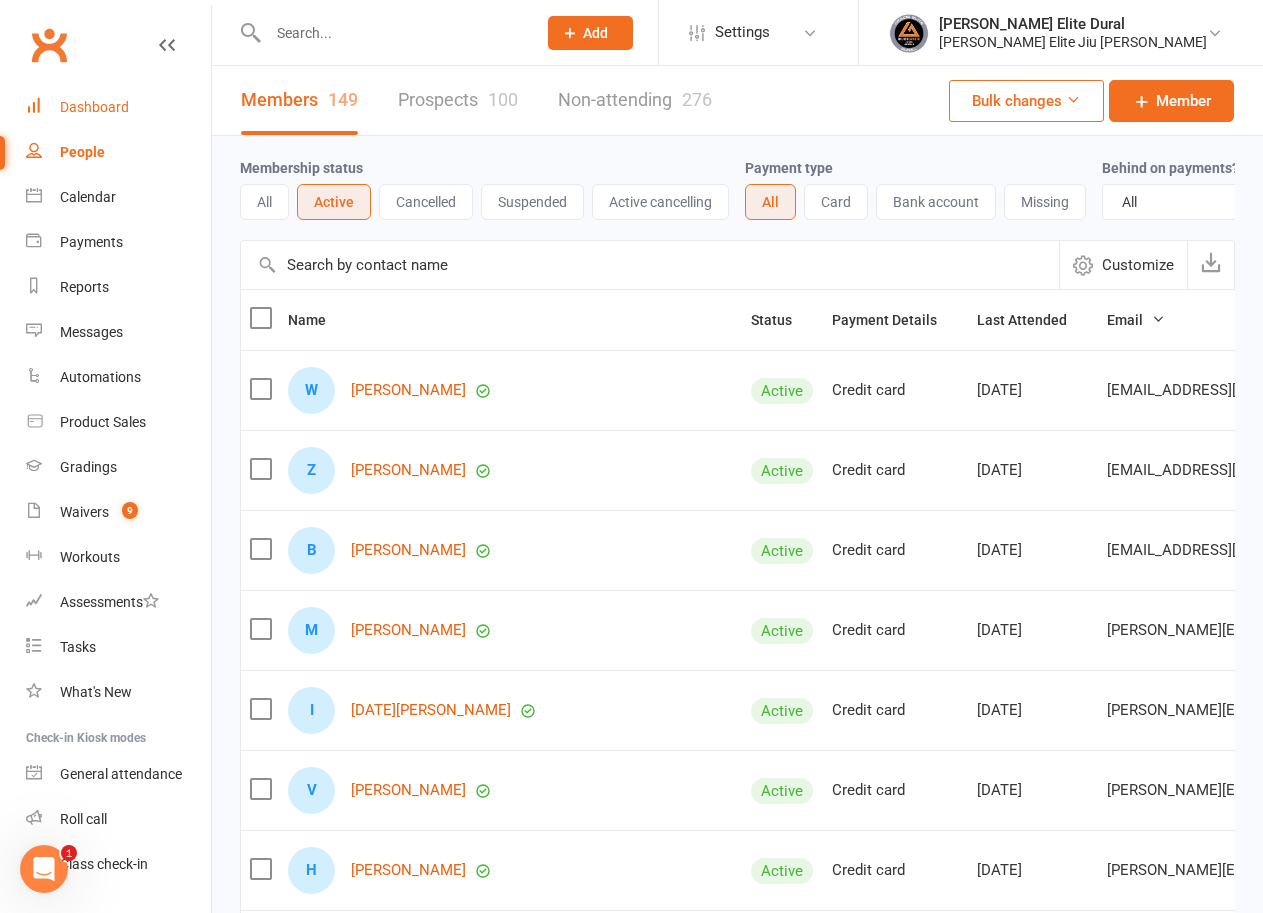 click on "Dashboard" at bounding box center (94, 107) 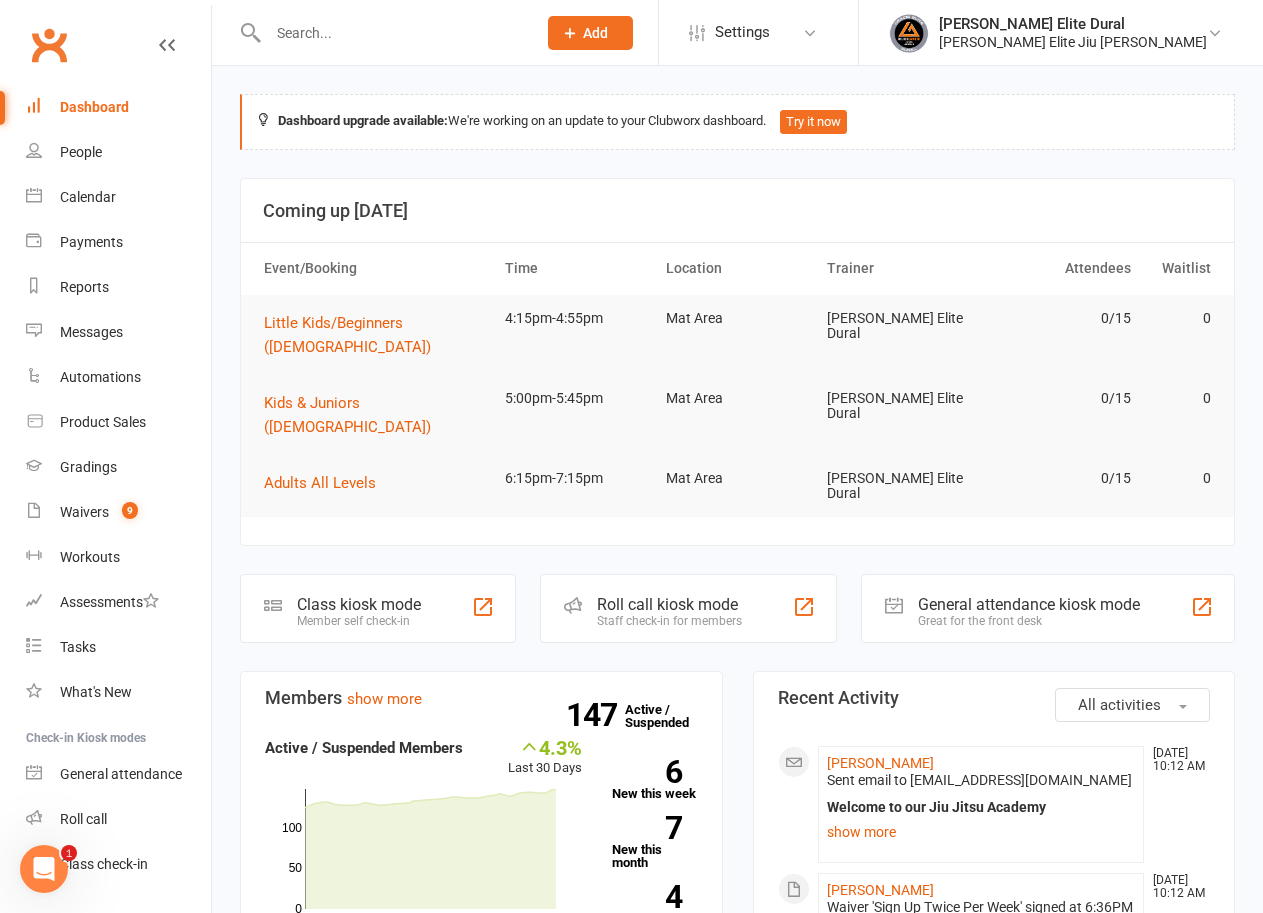 click on "Class kiosk mode" 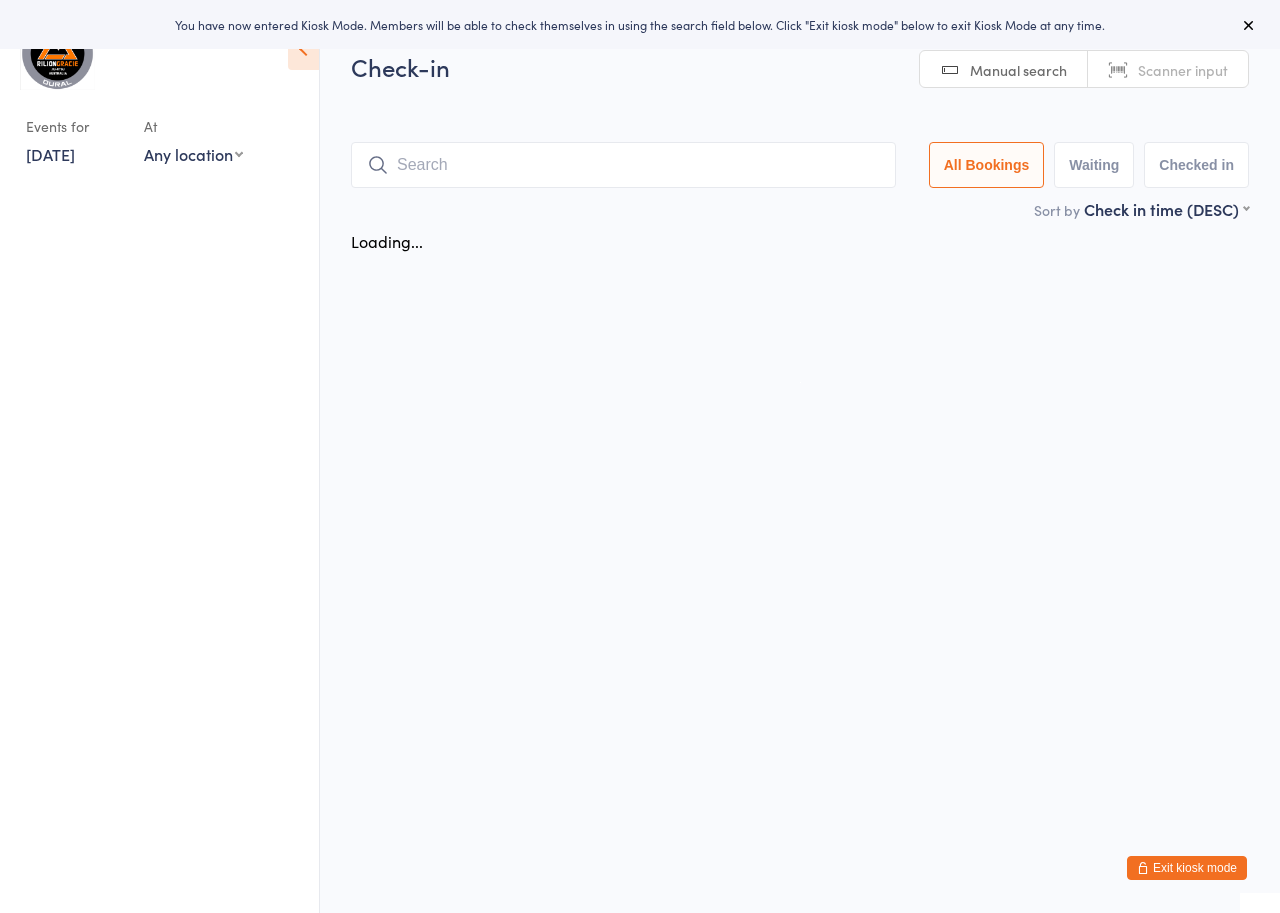 scroll, scrollTop: 0, scrollLeft: 0, axis: both 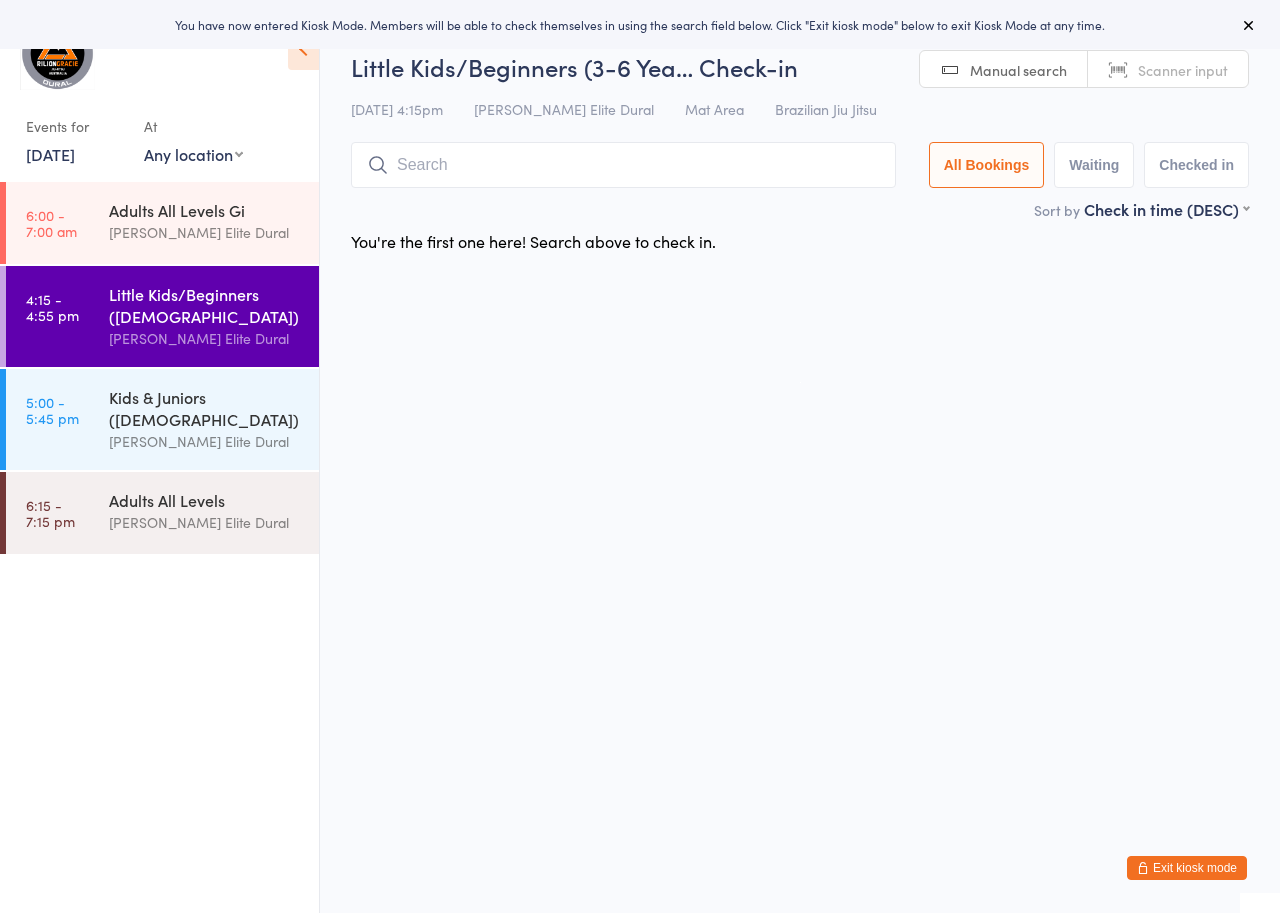 click on "11 Jul, 2025" at bounding box center [50, 154] 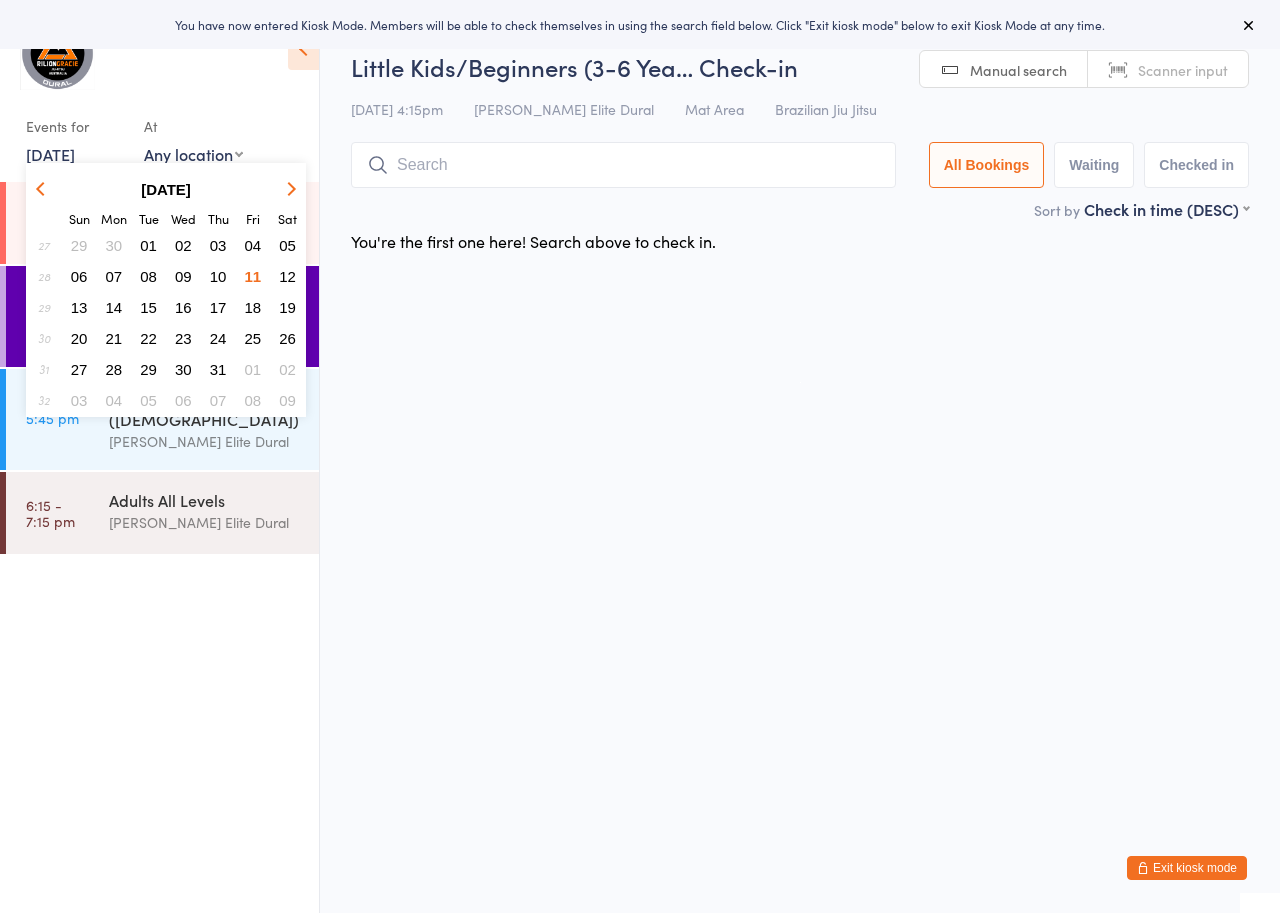click on "12" at bounding box center [287, 276] 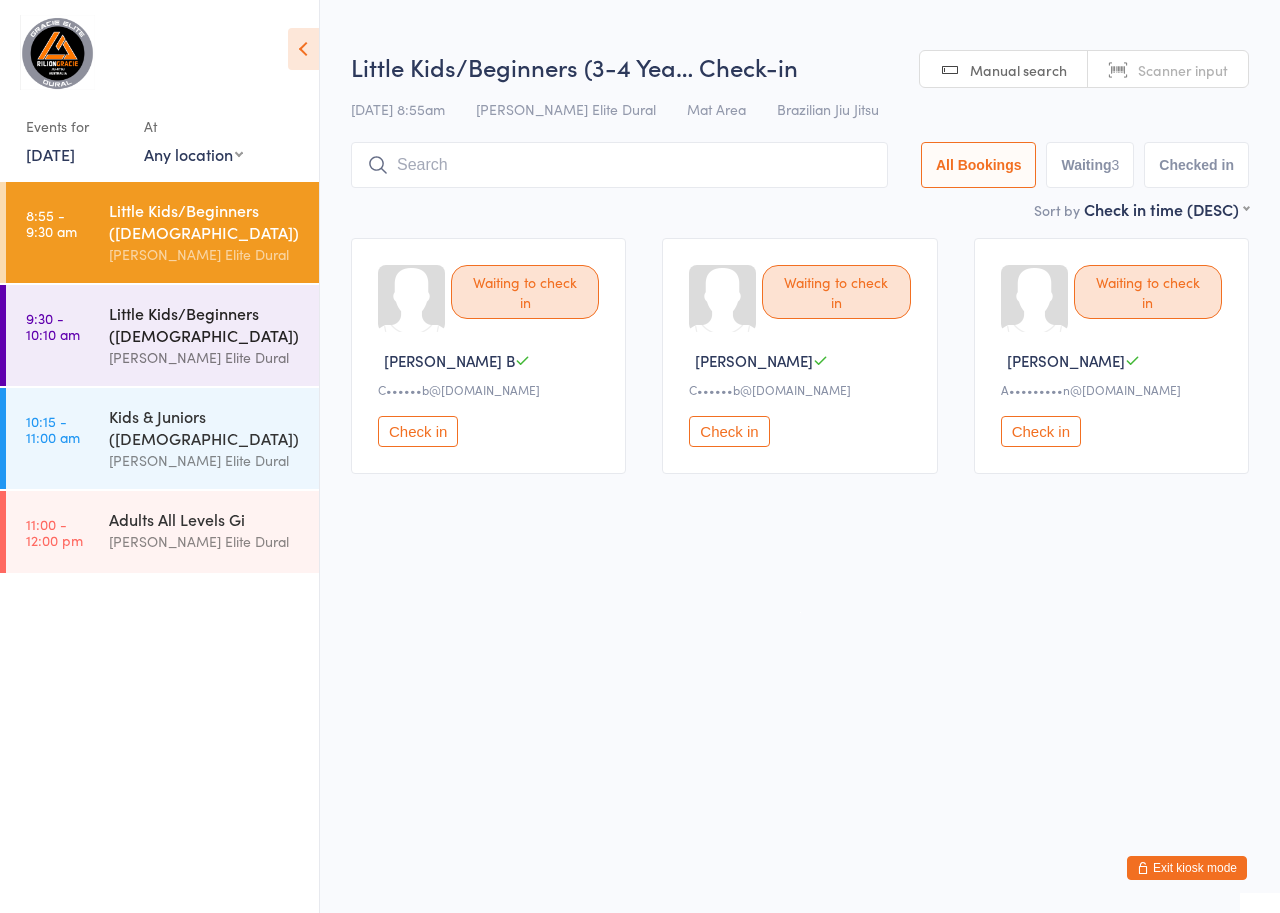 click on "Little Kids/Beginners ([DEMOGRAPHIC_DATA])" at bounding box center [205, 324] 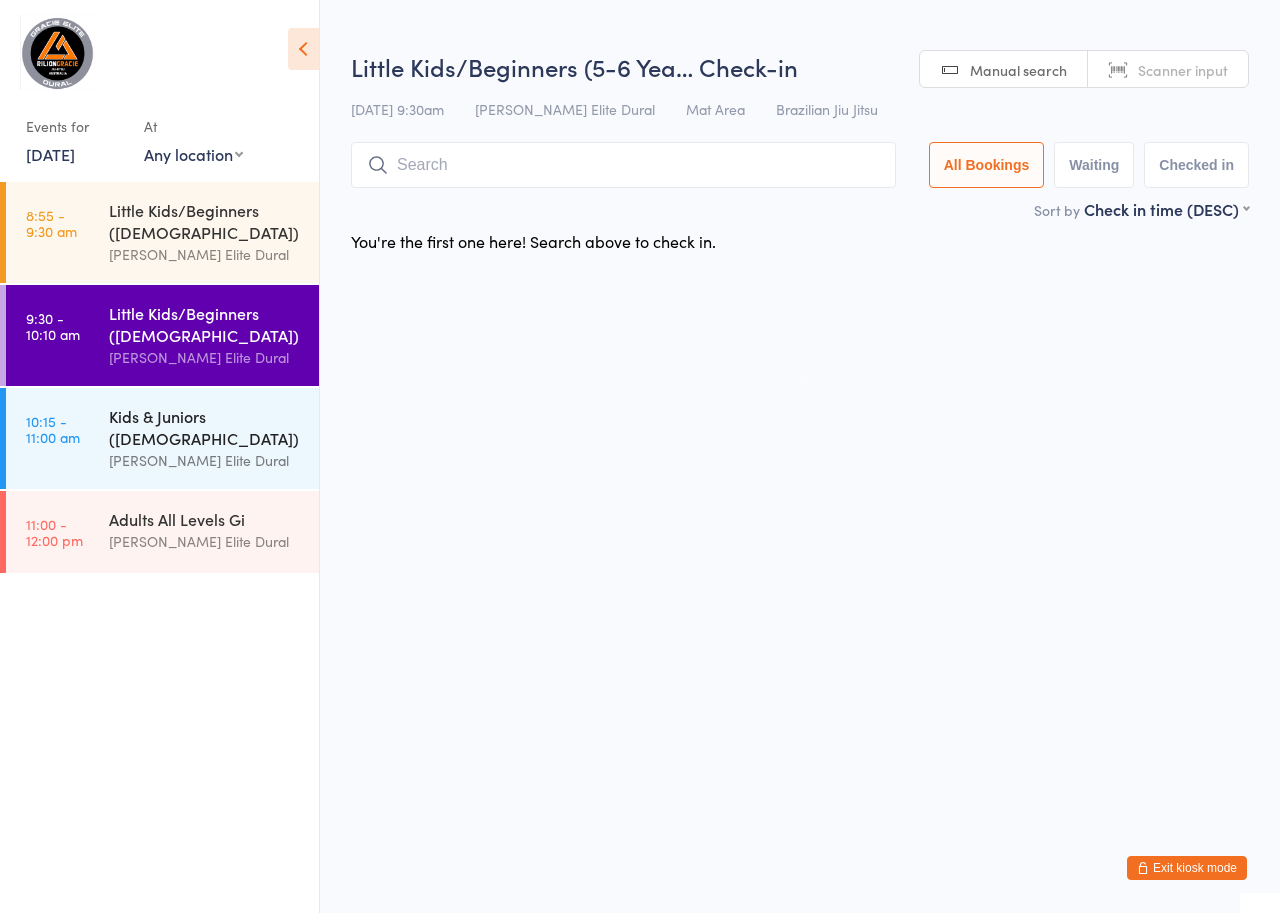 click on "Kids & Juniors ([DEMOGRAPHIC_DATA])" at bounding box center [205, 427] 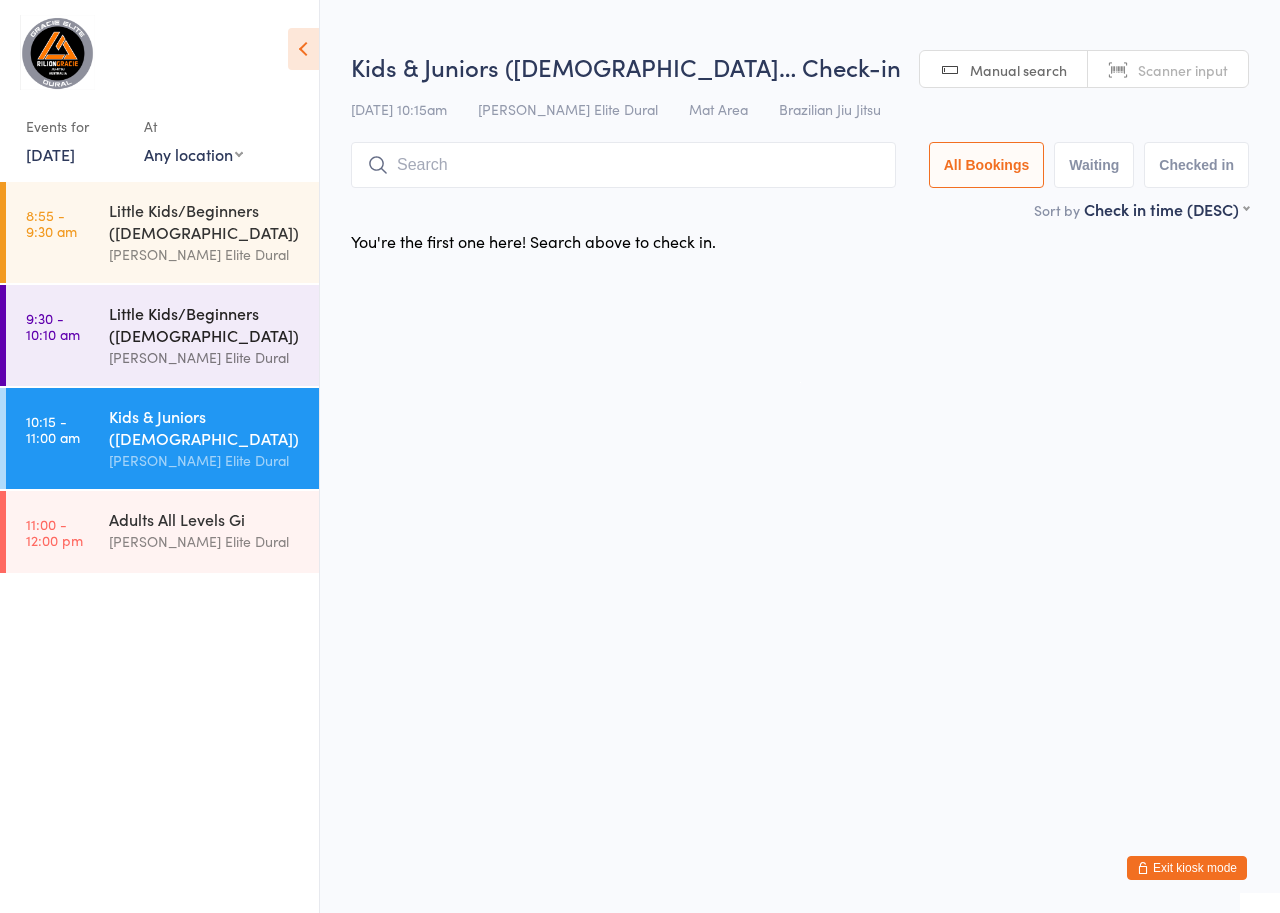 click on "Little Kids/Beginners ([DEMOGRAPHIC_DATA])" at bounding box center (205, 324) 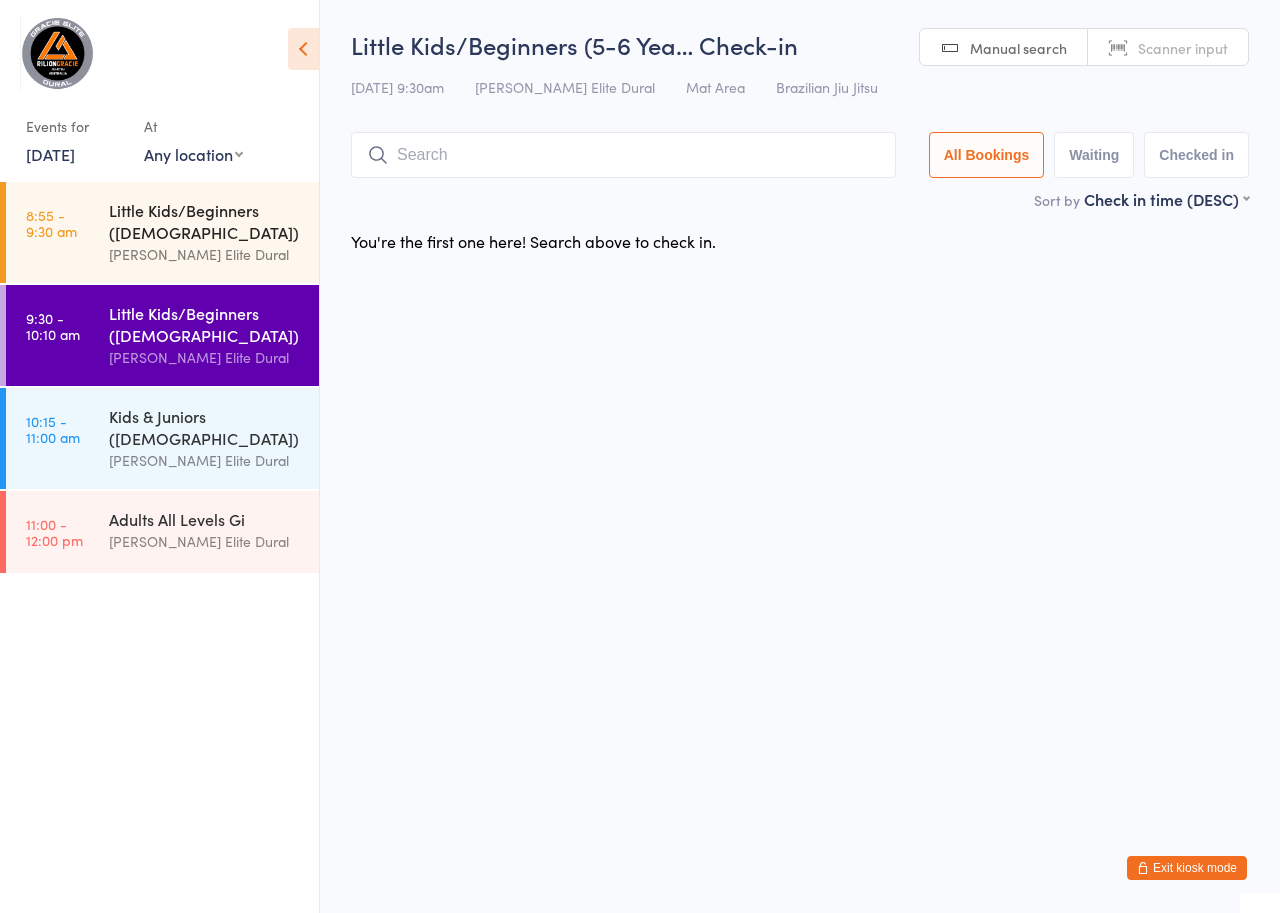 click on "Little Kids/Beginners ([DEMOGRAPHIC_DATA])" at bounding box center [205, 221] 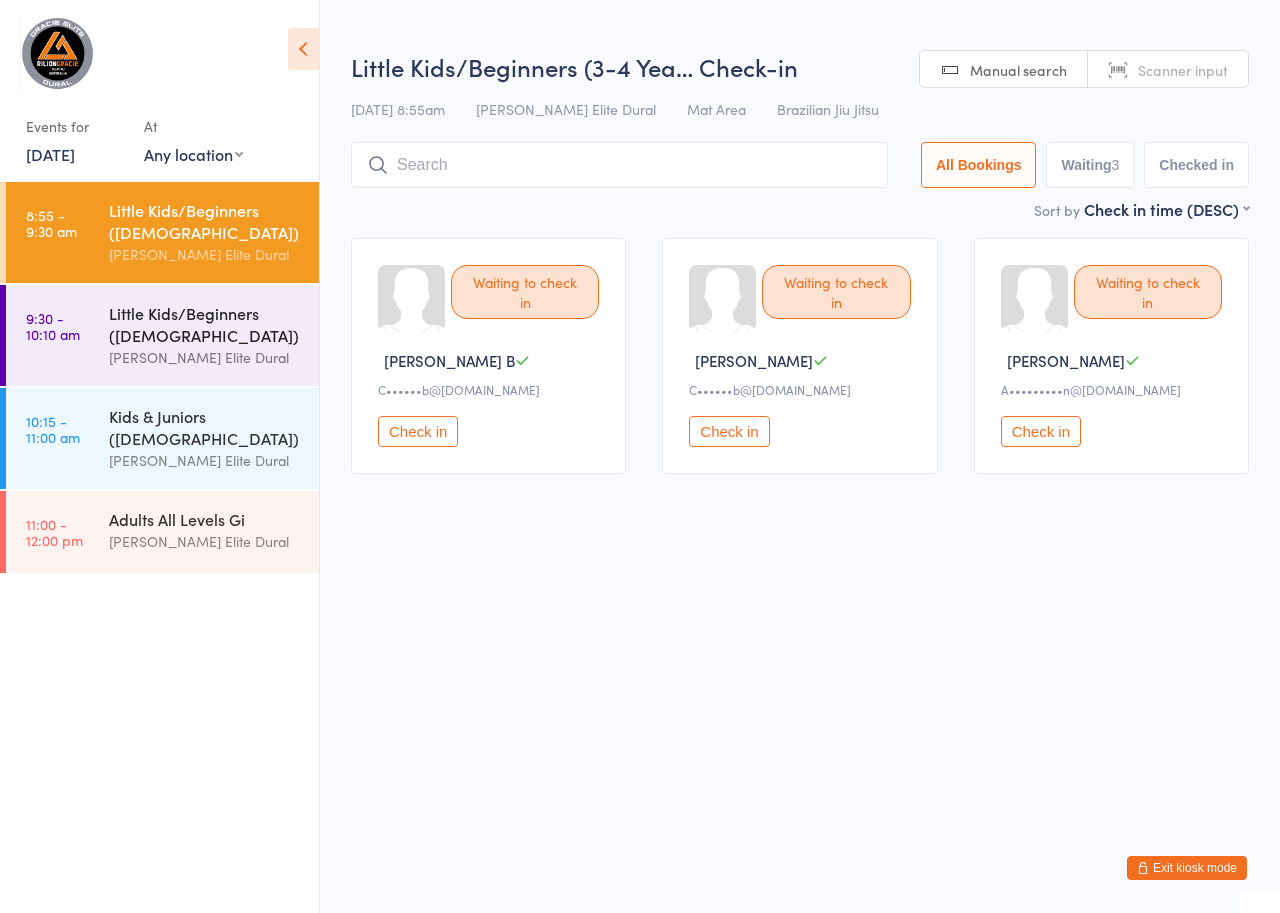 click on "Little Kids/Beginners ([DEMOGRAPHIC_DATA])" at bounding box center (205, 324) 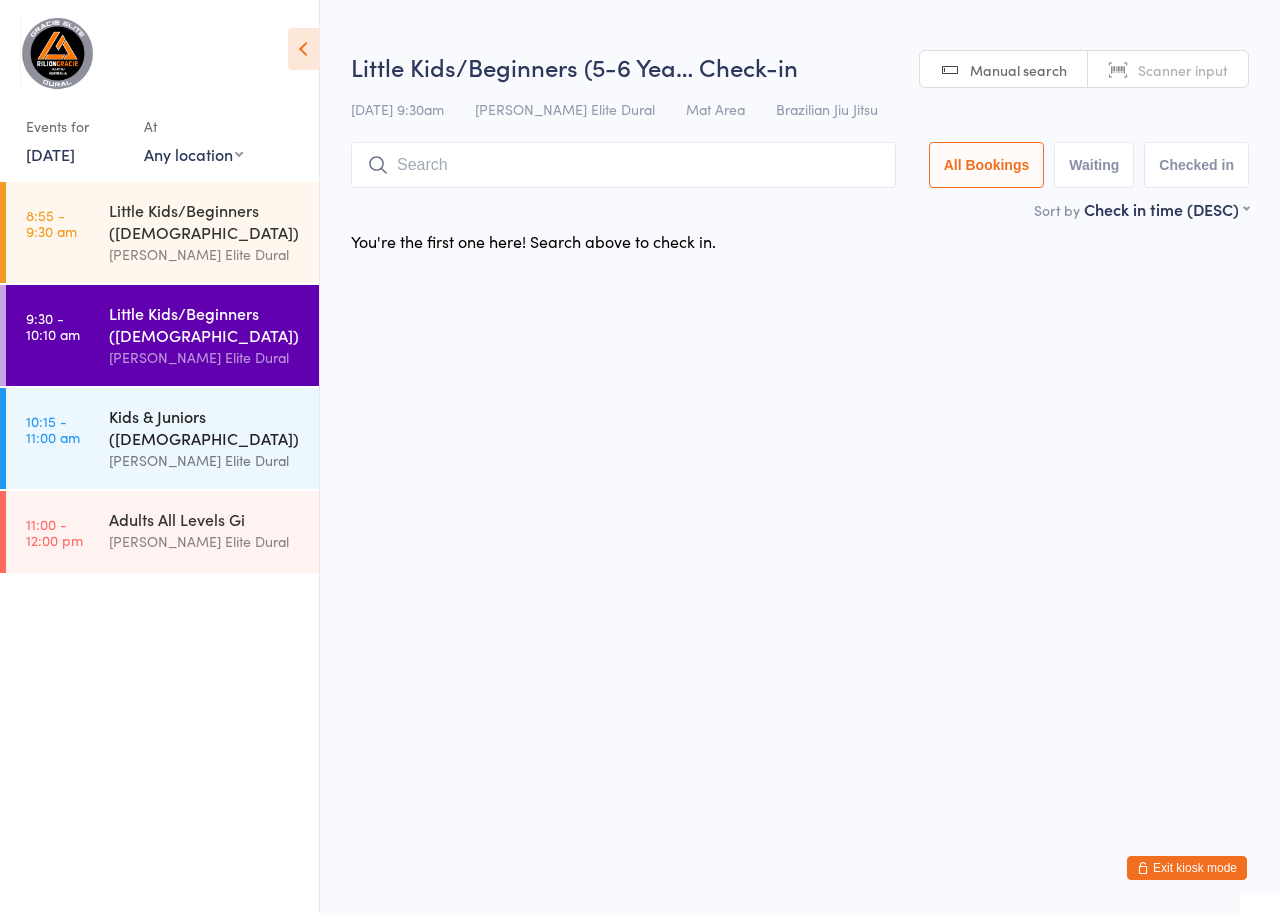 click on "[PERSON_NAME] Elite Dural" at bounding box center (205, 460) 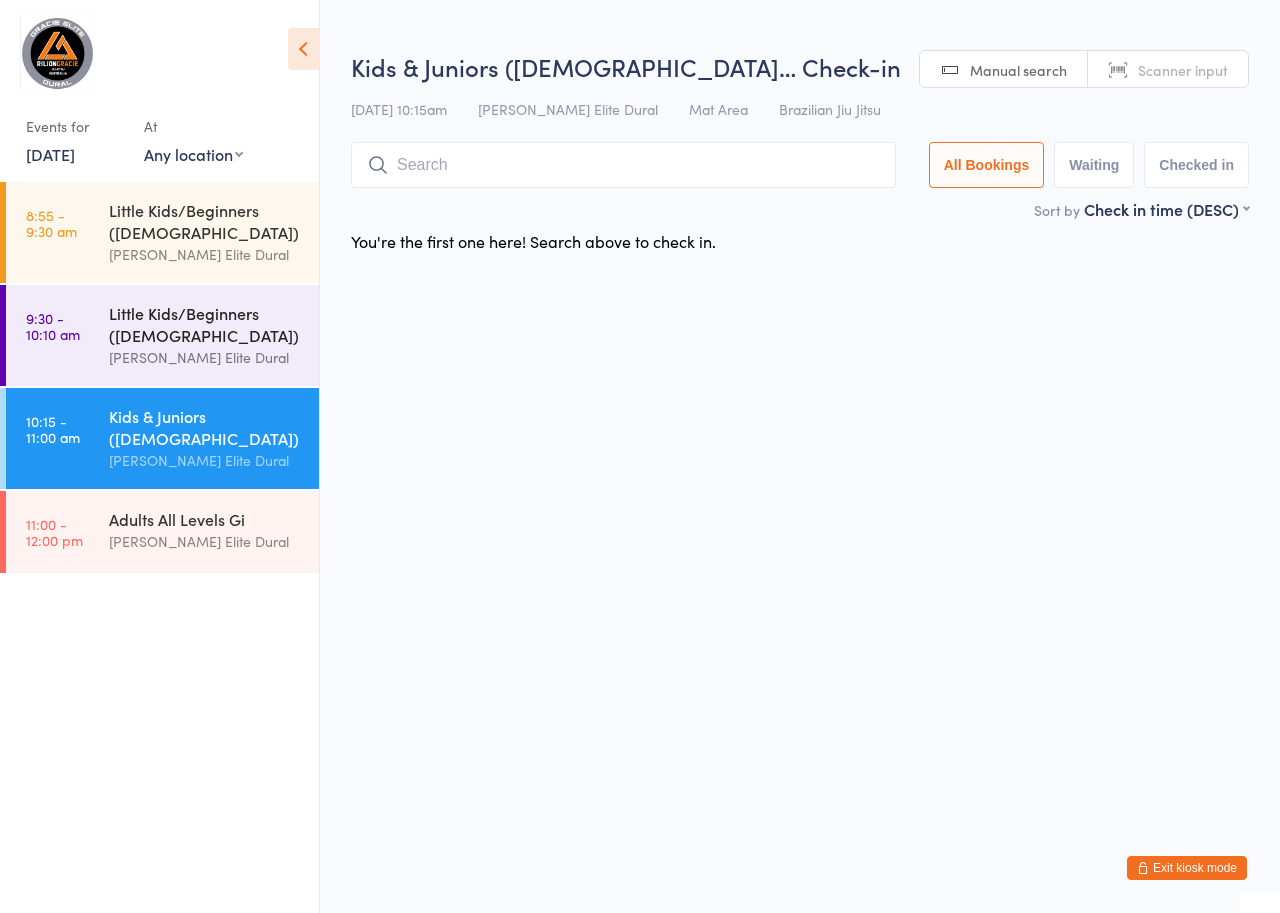 click on "[PERSON_NAME] Elite Dural" at bounding box center [205, 357] 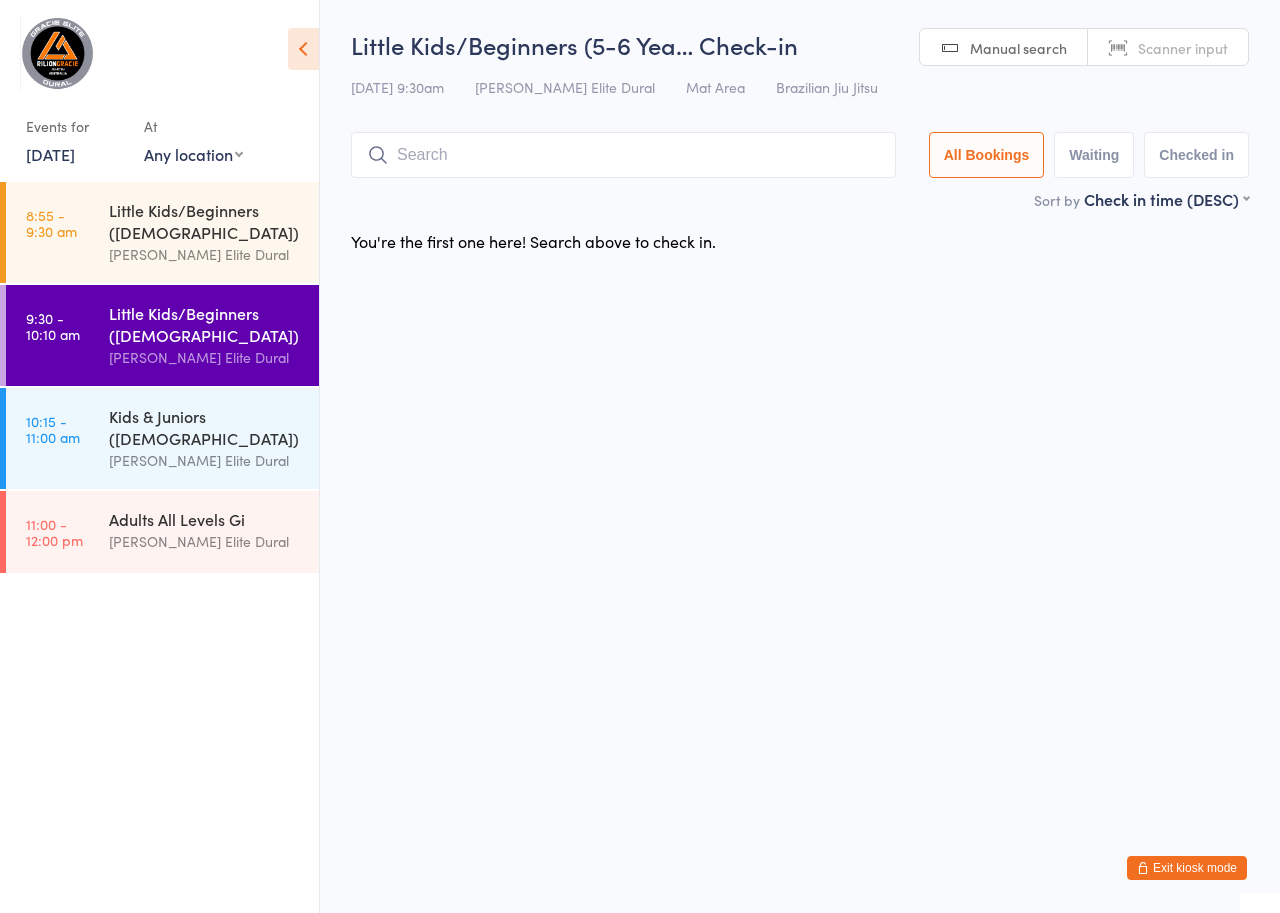 click on "Exit kiosk mode" at bounding box center (1187, 868) 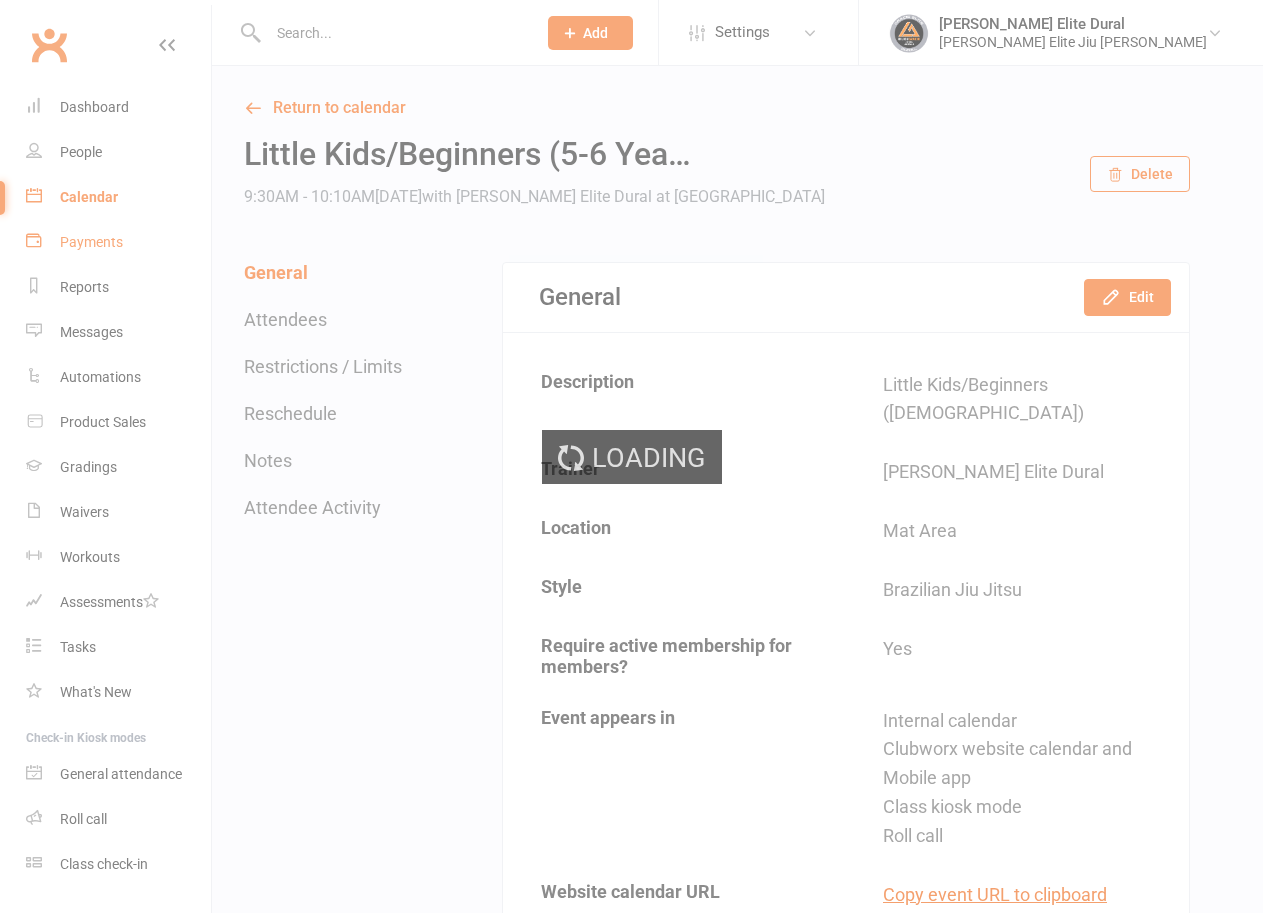 scroll, scrollTop: 0, scrollLeft: 0, axis: both 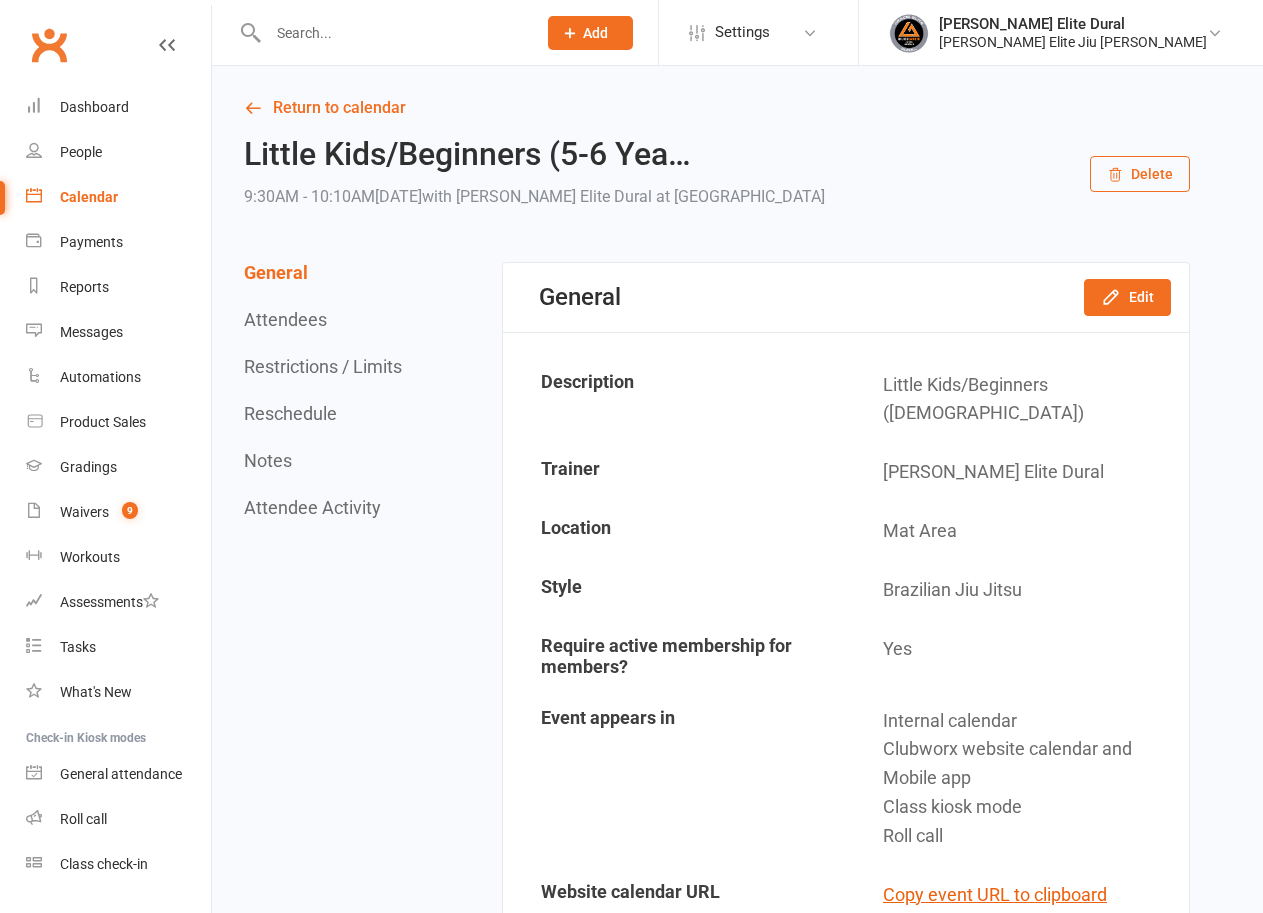 click on "Calendar" at bounding box center [89, 197] 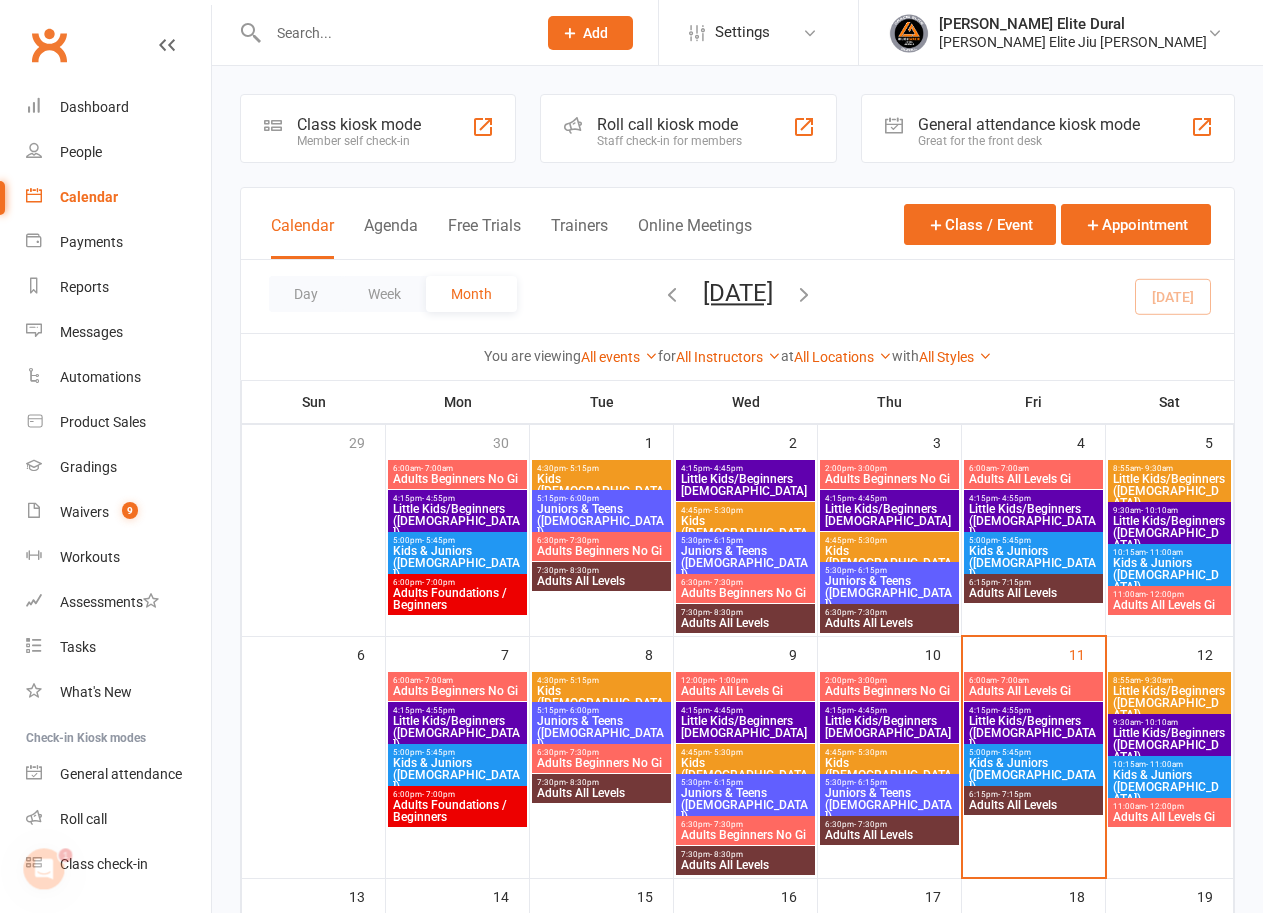scroll, scrollTop: 0, scrollLeft: 0, axis: both 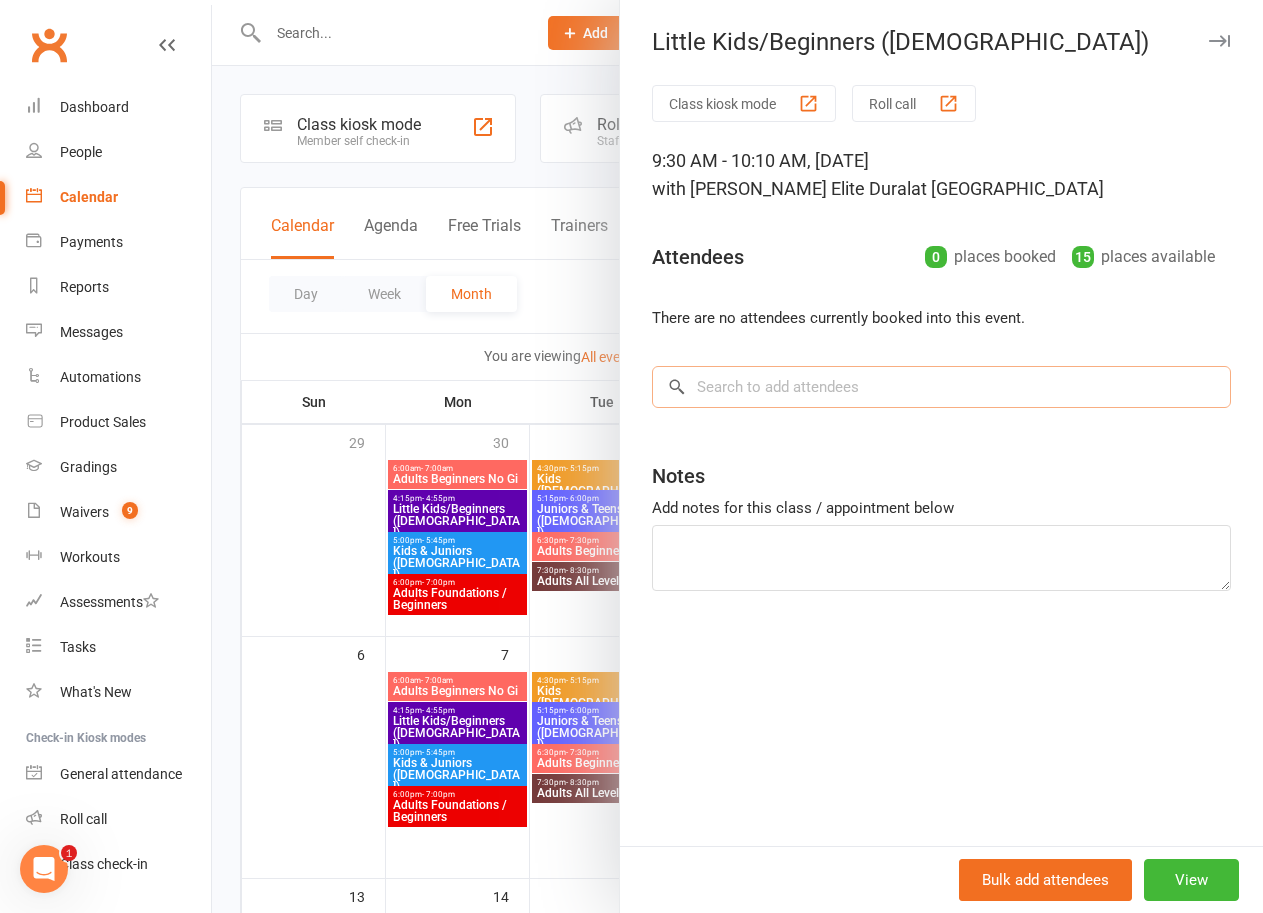 click at bounding box center [941, 387] 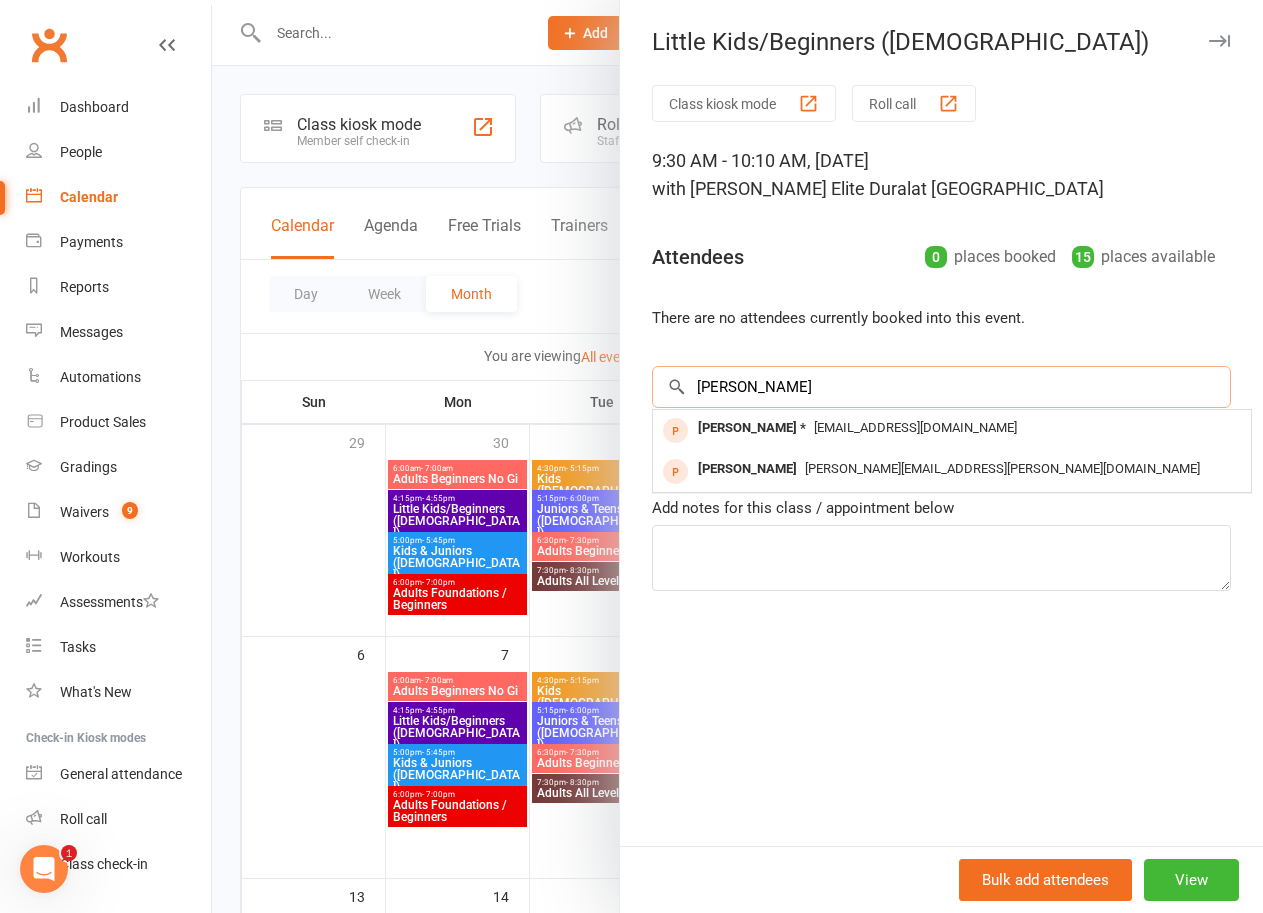 type on "patrick" 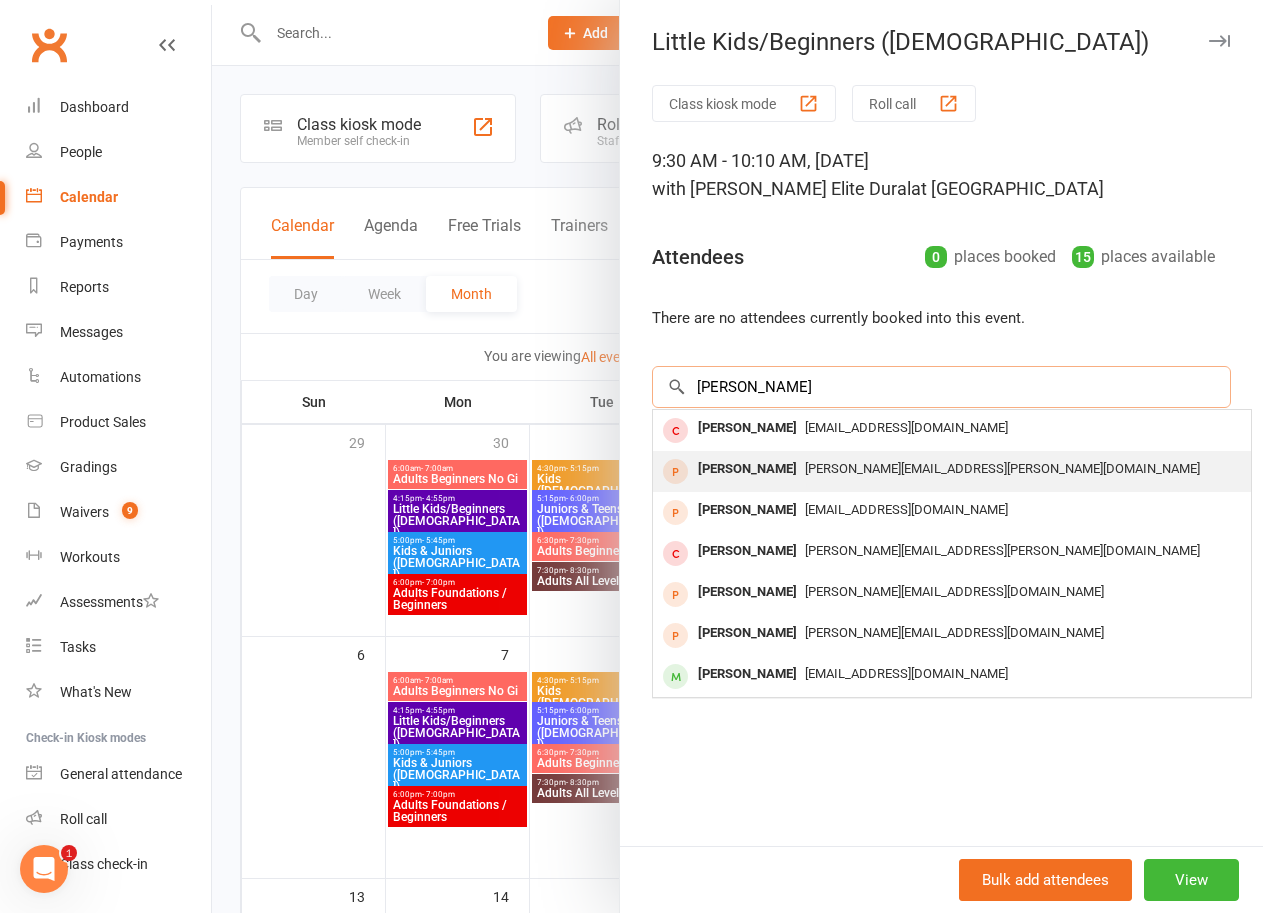 type on "oliver" 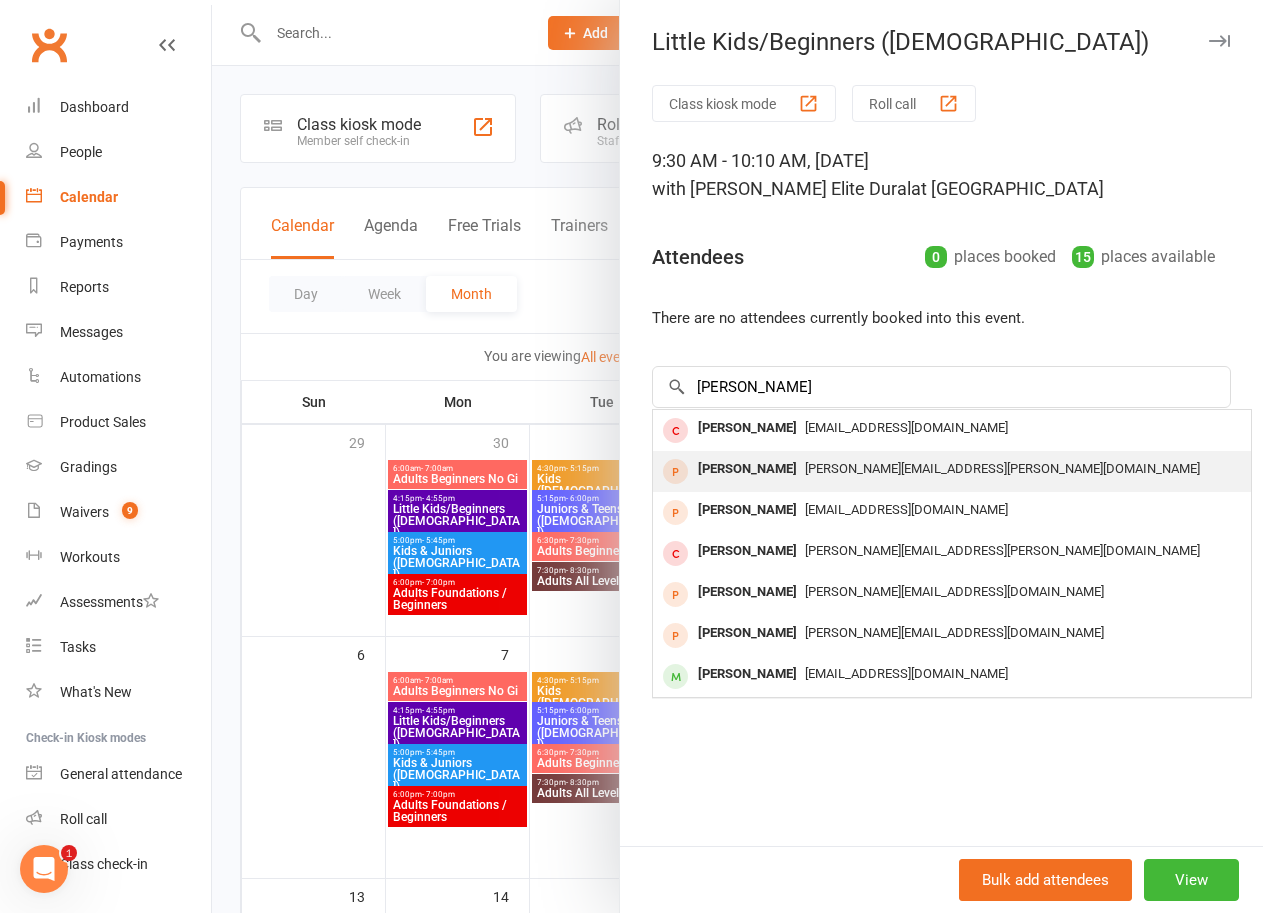 click on "Tanya.gomes@gmail.com" at bounding box center [952, 469] 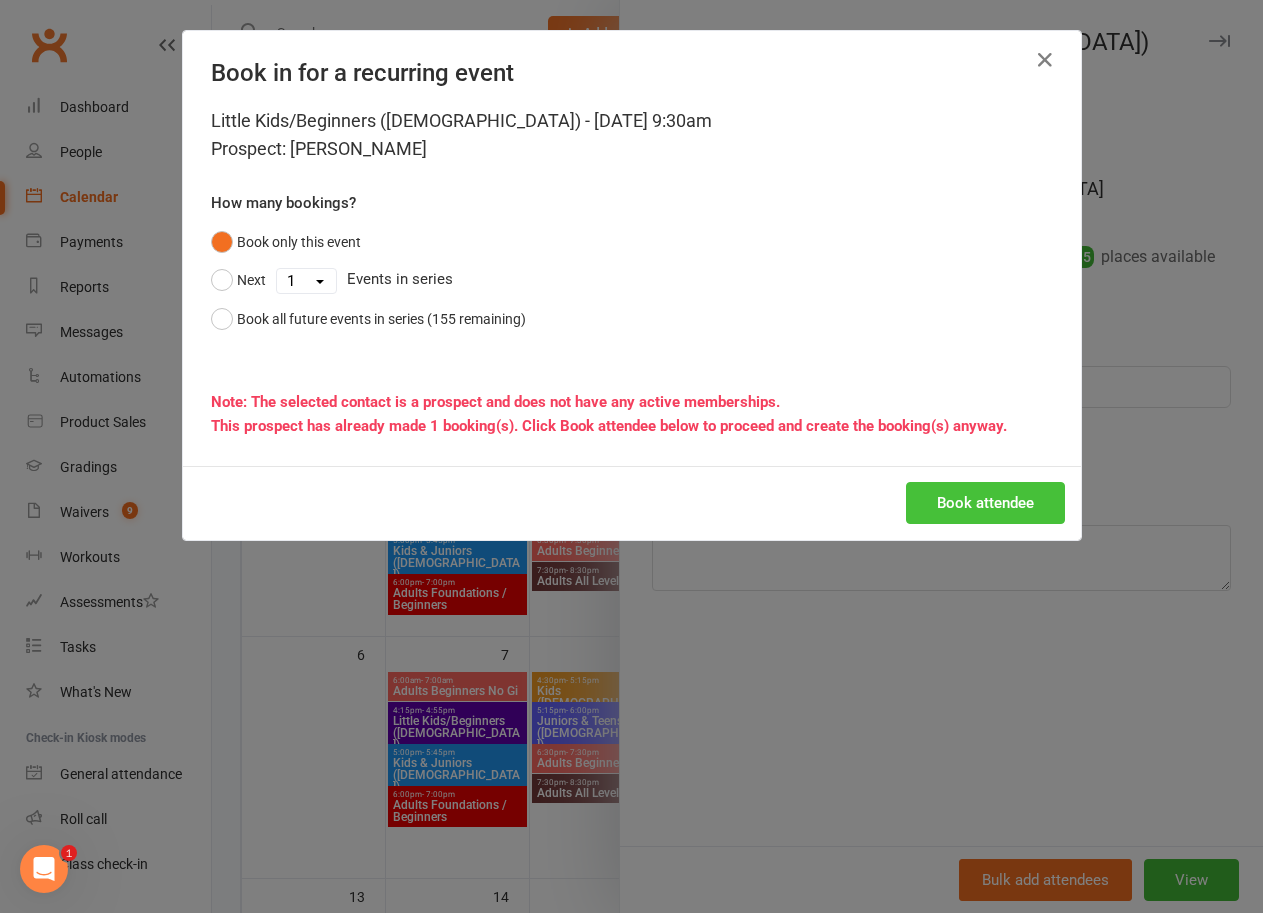click on "Book attendee" at bounding box center [985, 503] 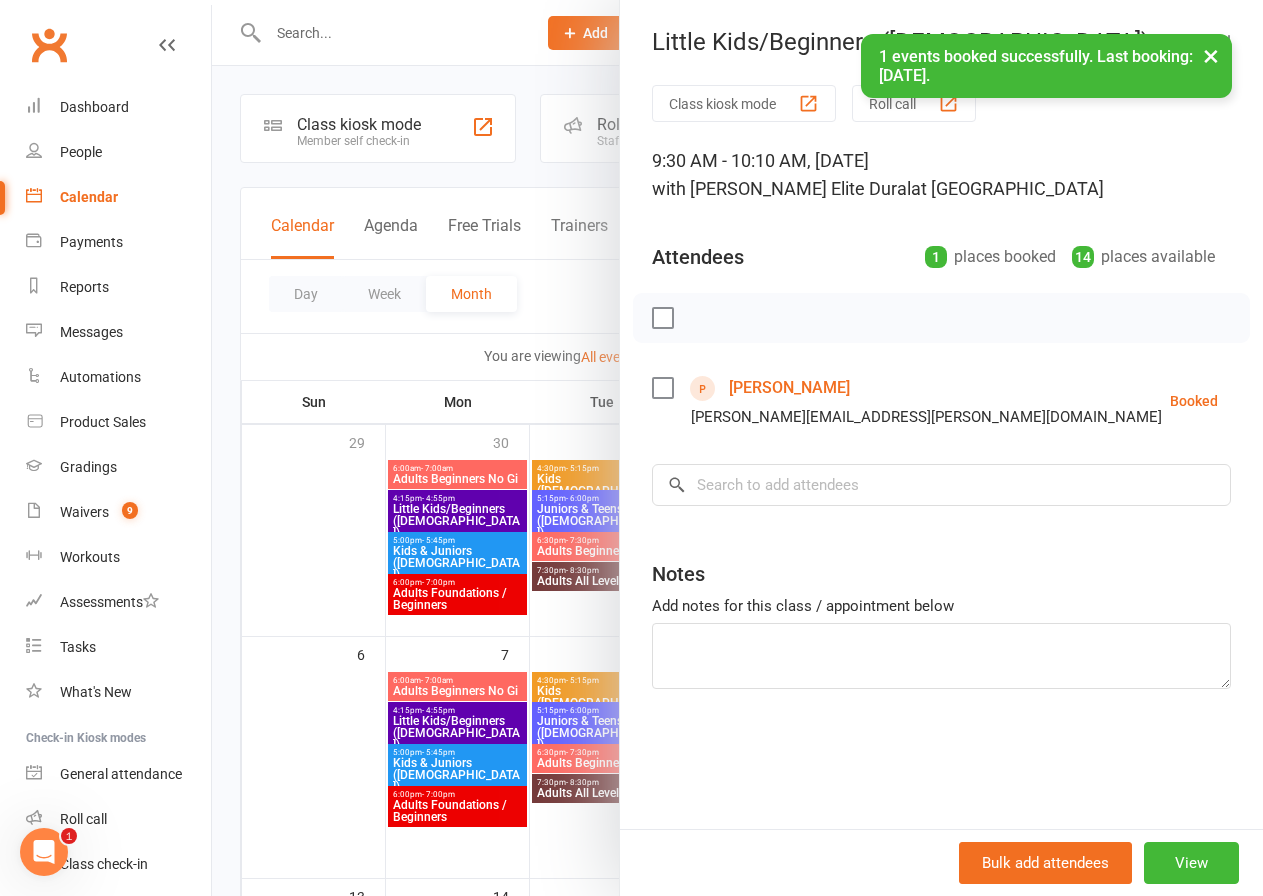 click on "×" at bounding box center (1211, 55) 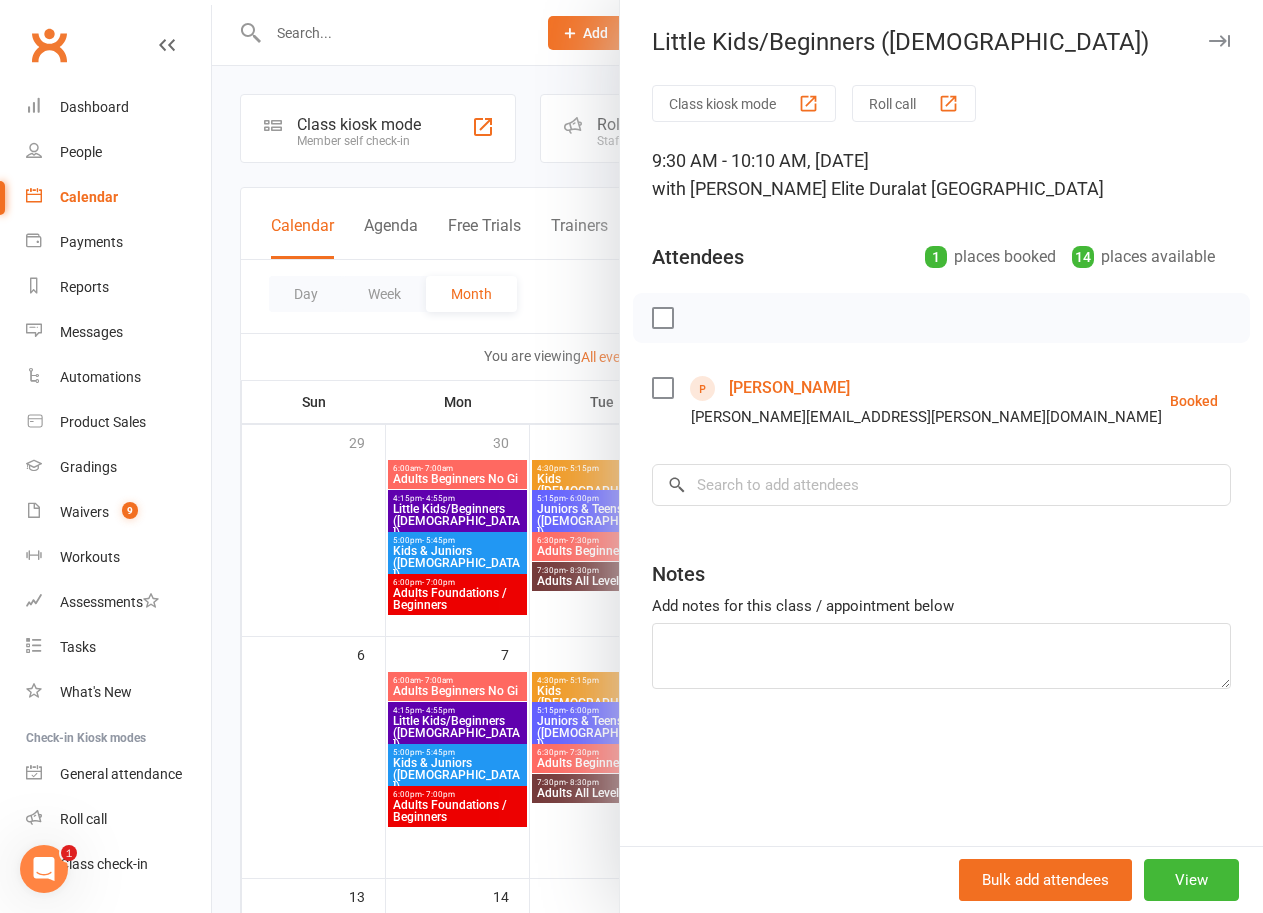 click at bounding box center (737, 456) 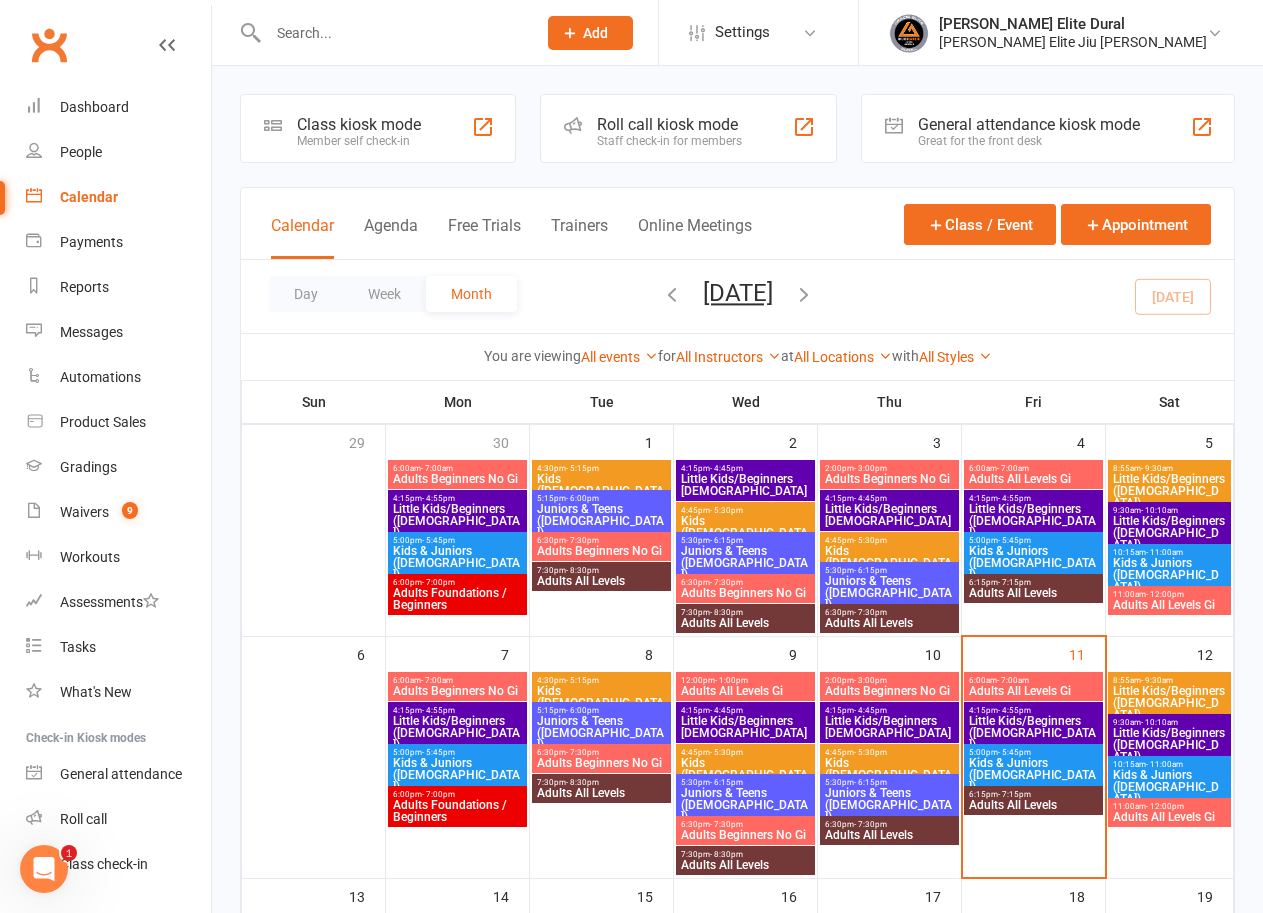 click on "Little Kids/Beginners ([DEMOGRAPHIC_DATA])" at bounding box center (1169, 745) 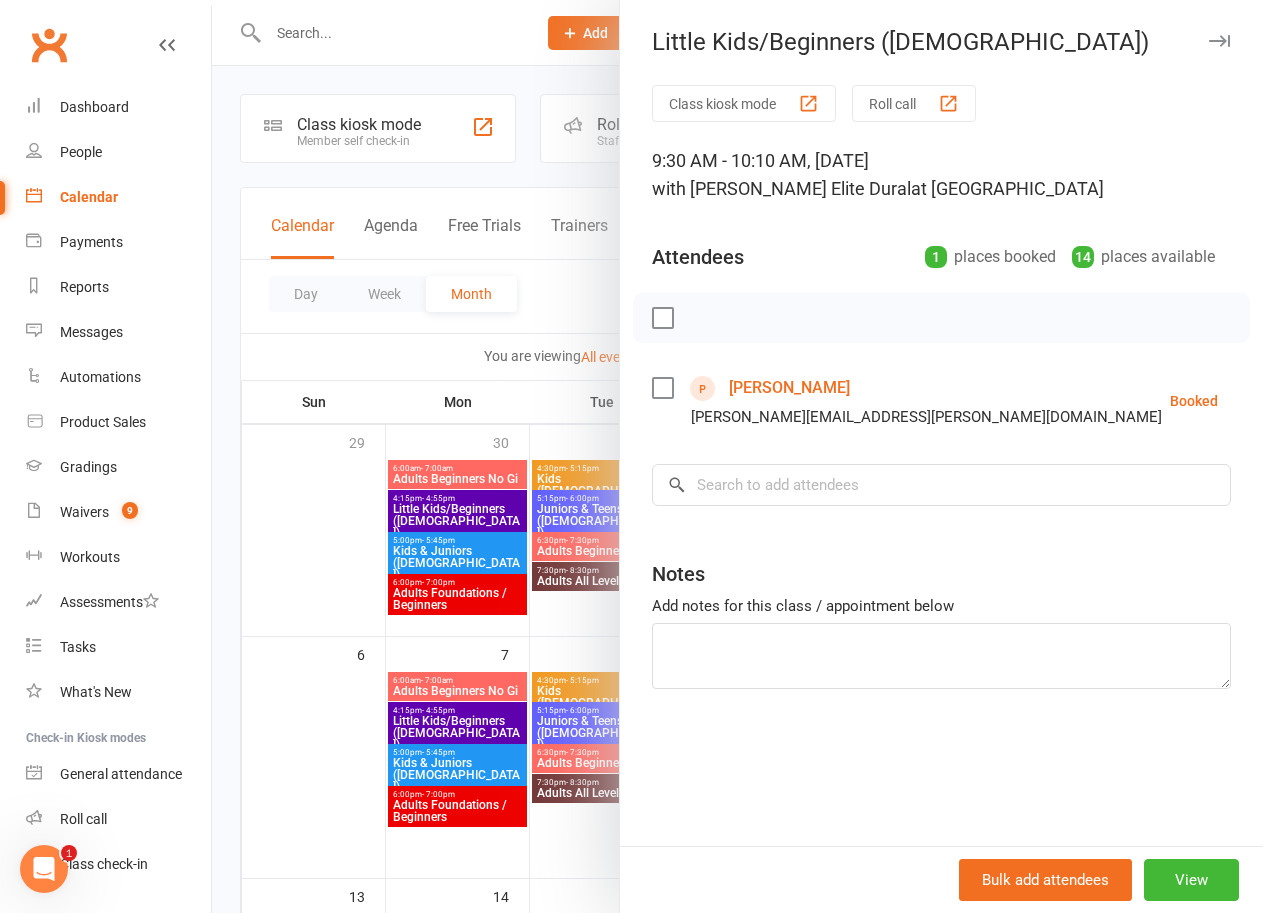 click on "Clubworx Dashboard People Calendar Payments Reports Messages   Automations   Product Sales Gradings   Waivers   9 Workouts   Assessments  Tasks   What's New Check-in Kiosk modes General attendance Roll call Class check-in" at bounding box center [106, 461] 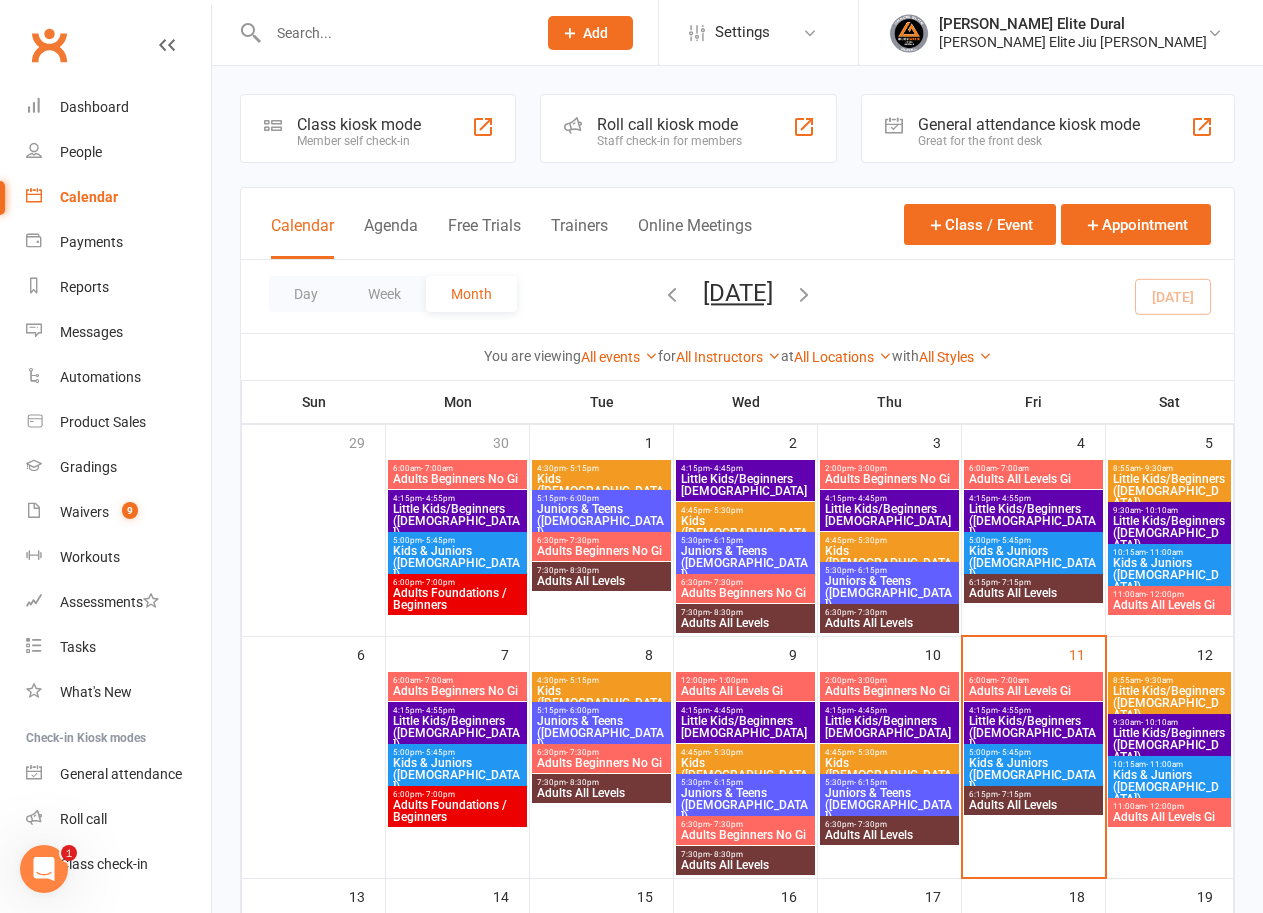 click on "Kids & Juniors ([DEMOGRAPHIC_DATA])" at bounding box center [1169, 787] 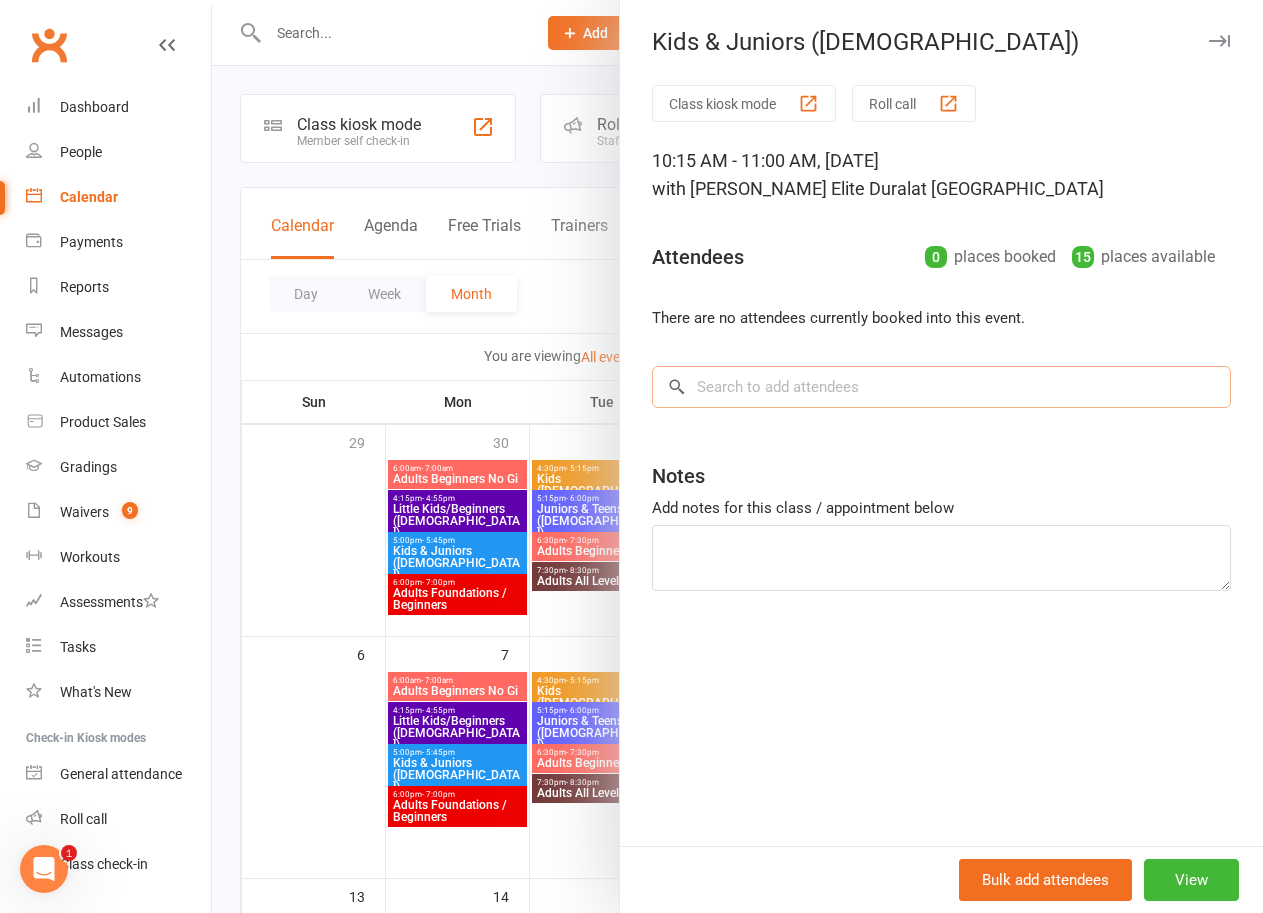 click at bounding box center [941, 387] 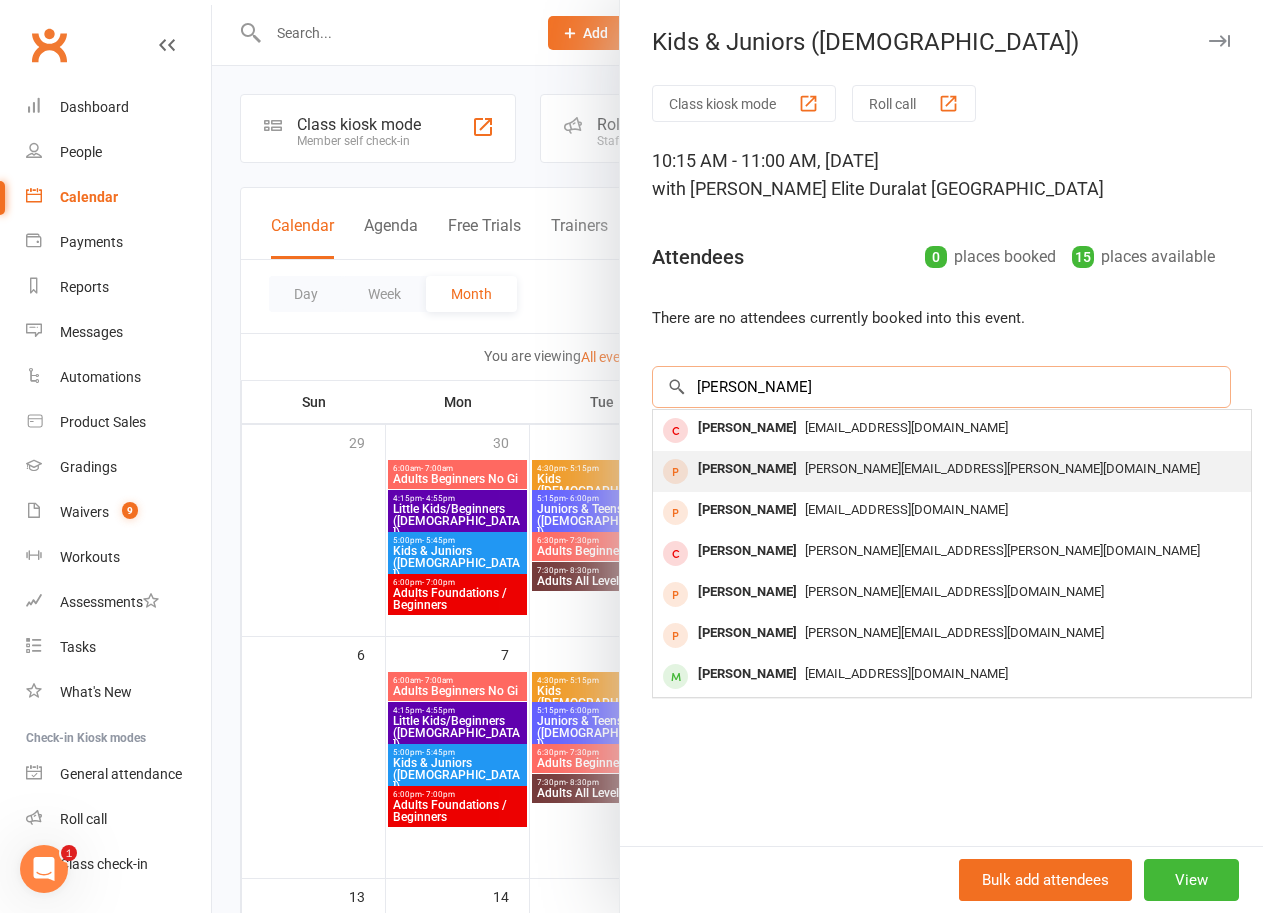 type on "oliver" 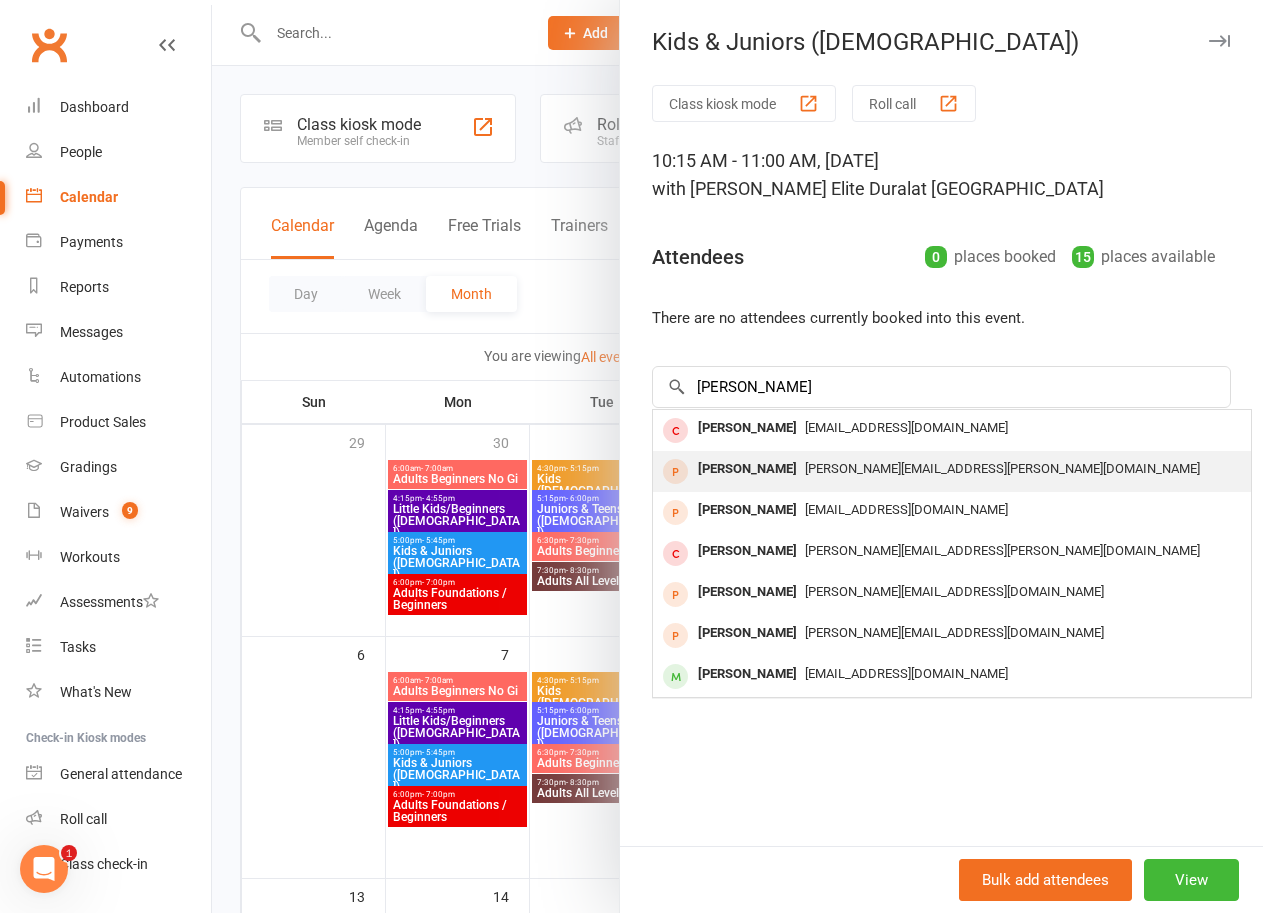 click on "Tanya.gomes@gmail.com" at bounding box center [1002, 468] 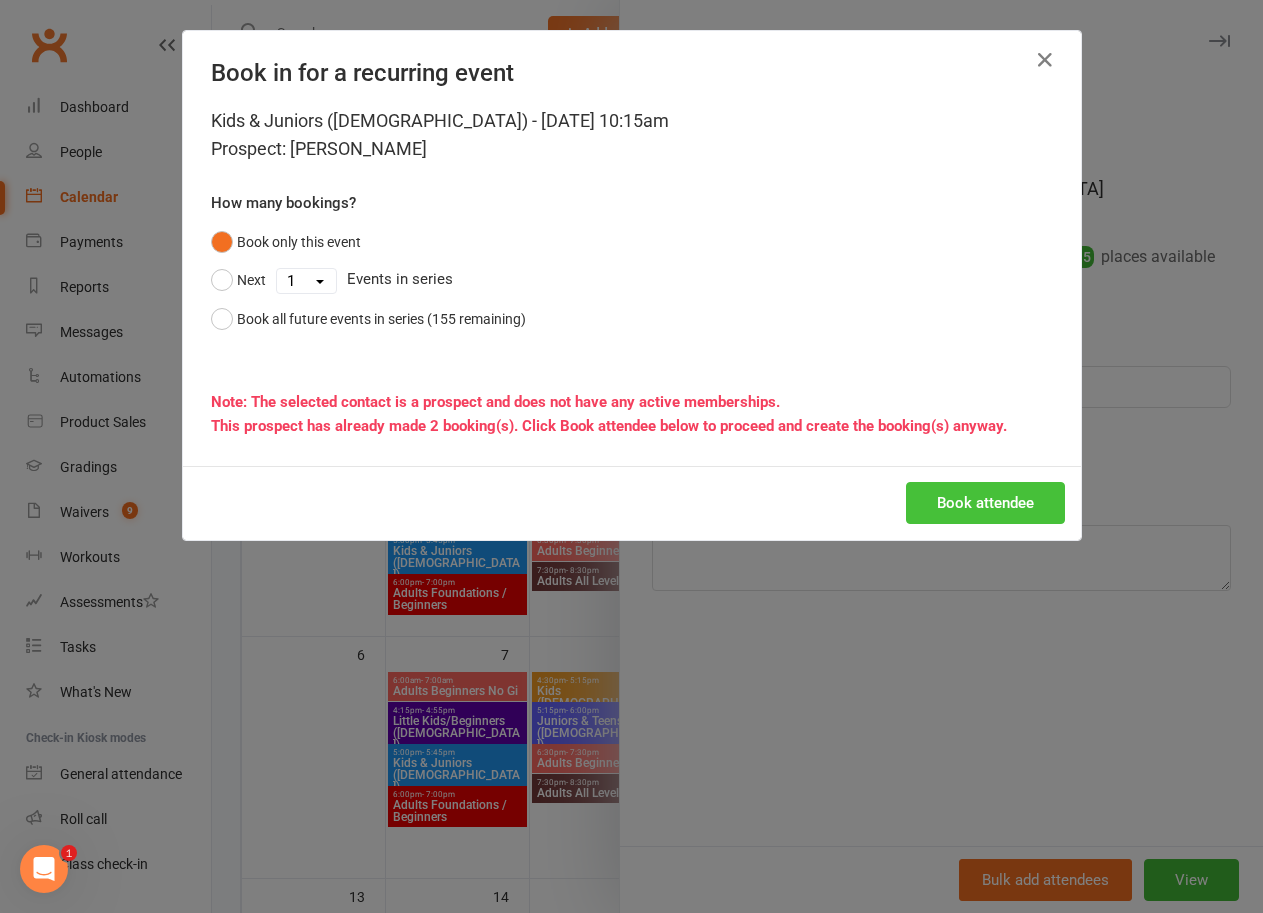 click on "Book attendee" at bounding box center [985, 503] 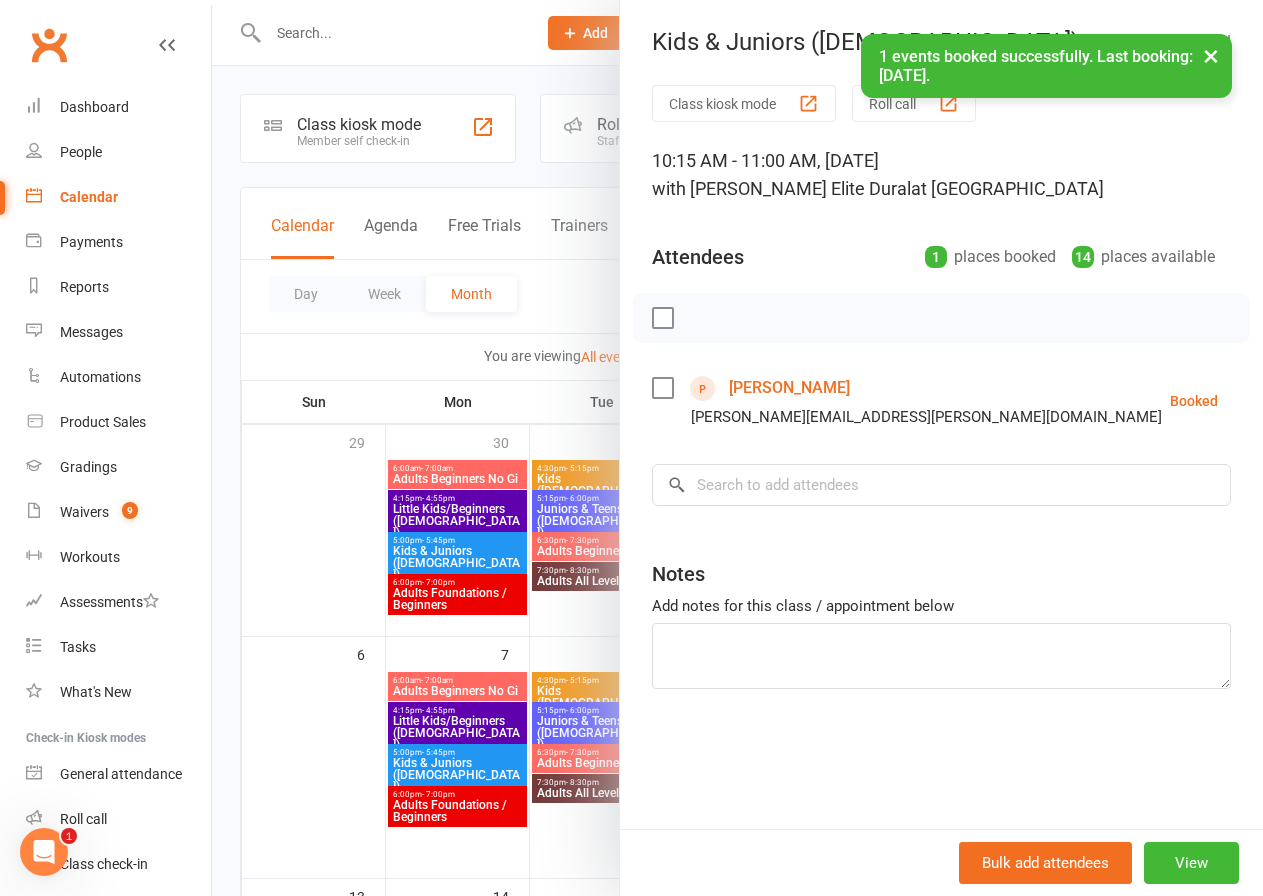 click at bounding box center (737, 448) 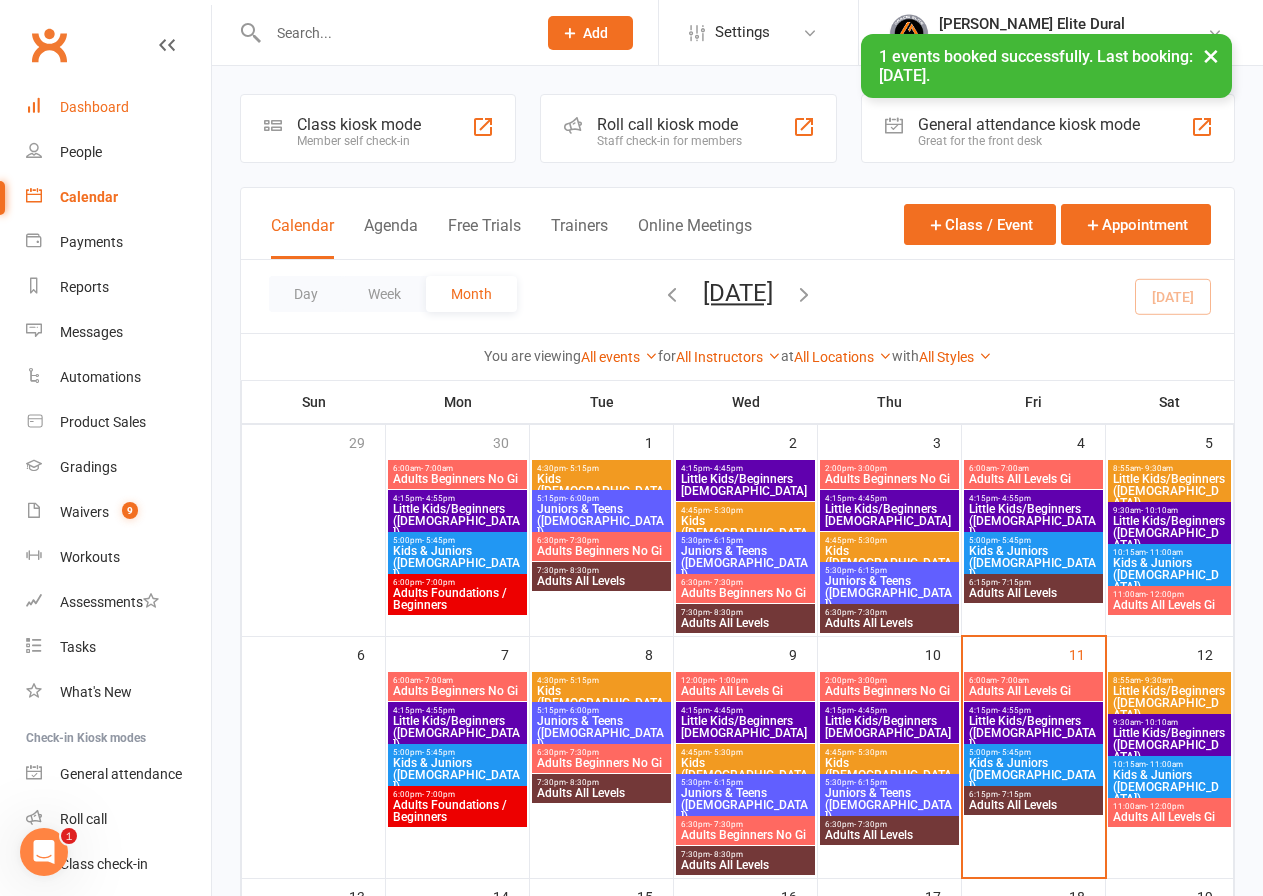 click on "Dashboard" at bounding box center (94, 107) 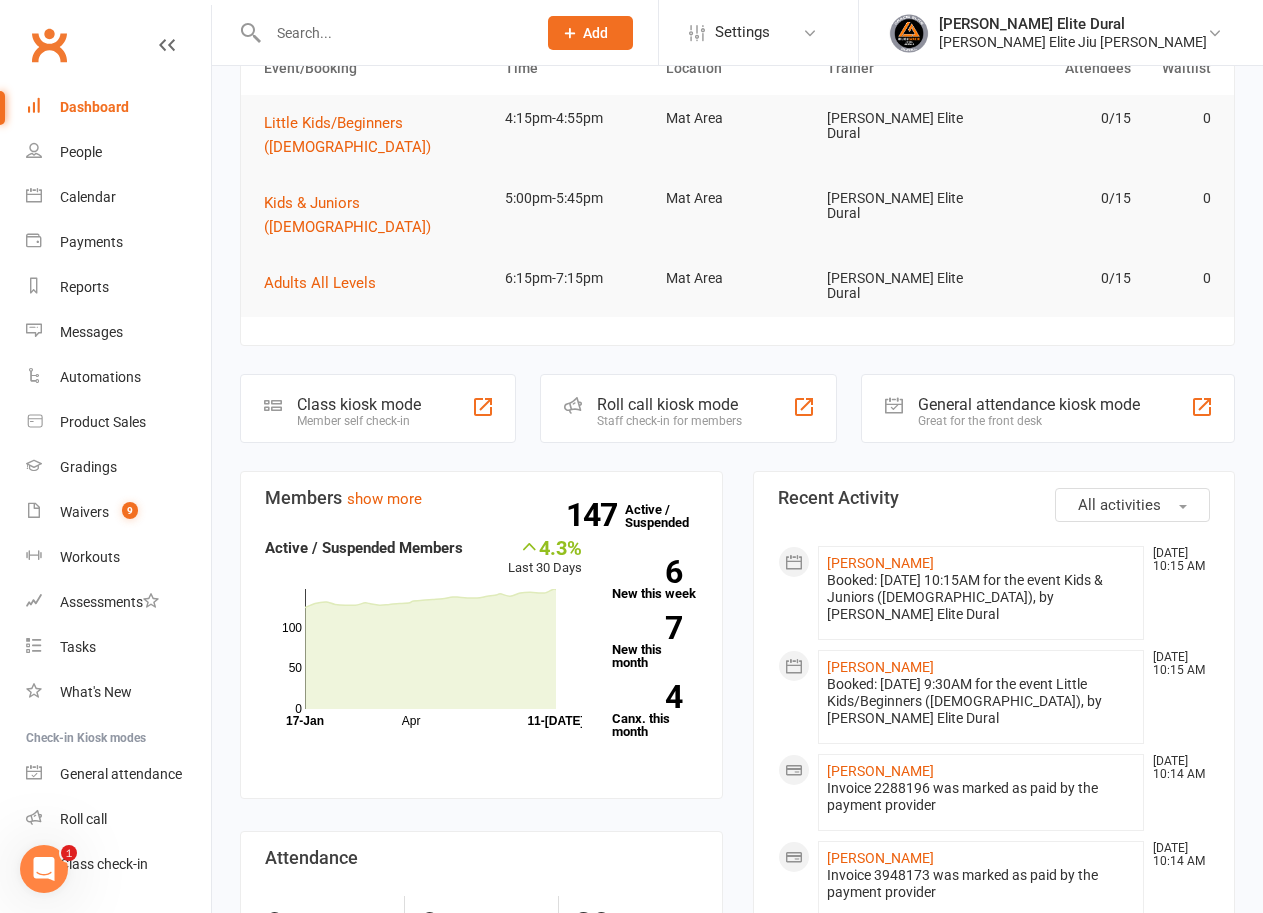 scroll, scrollTop: 0, scrollLeft: 0, axis: both 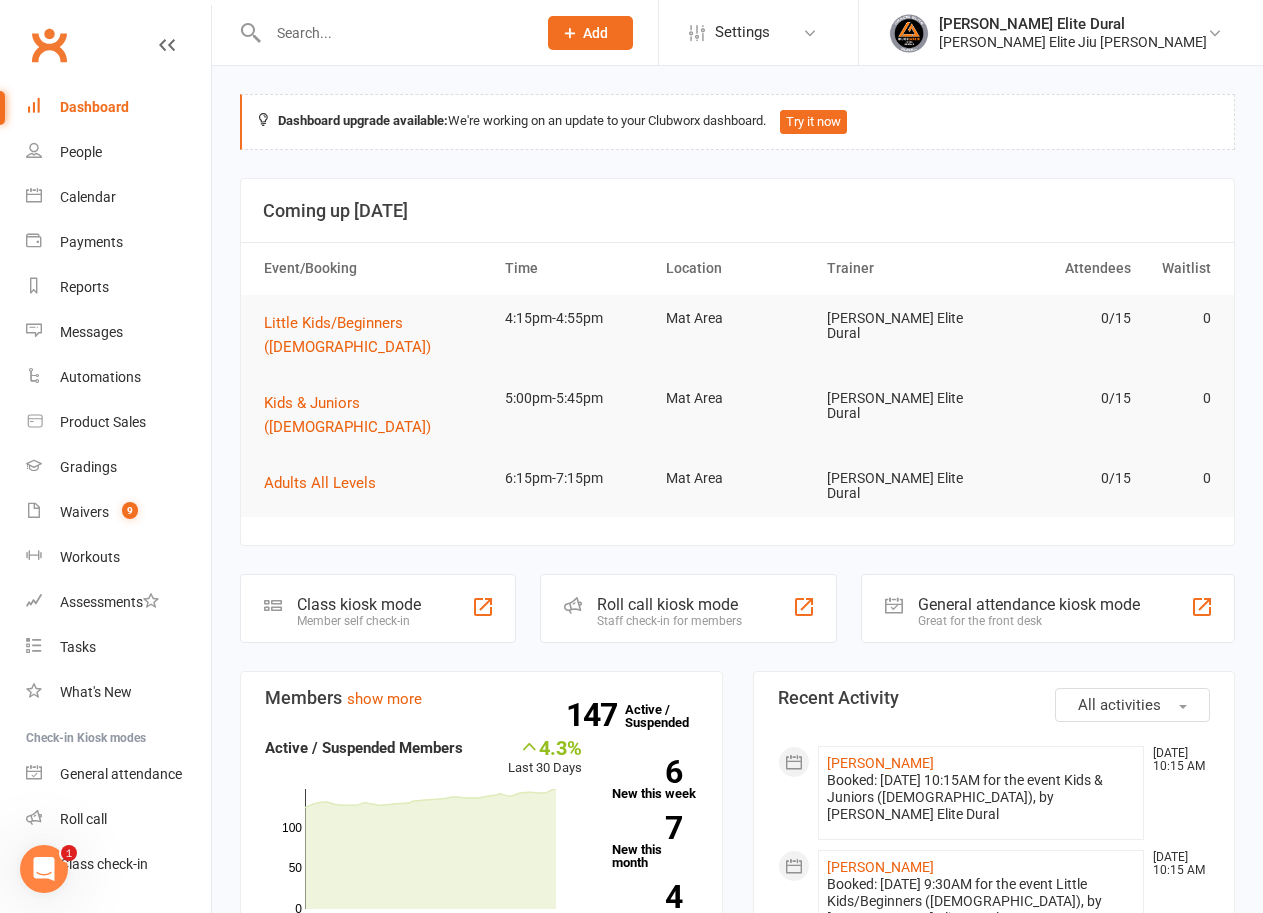 click on "Class kiosk mode" 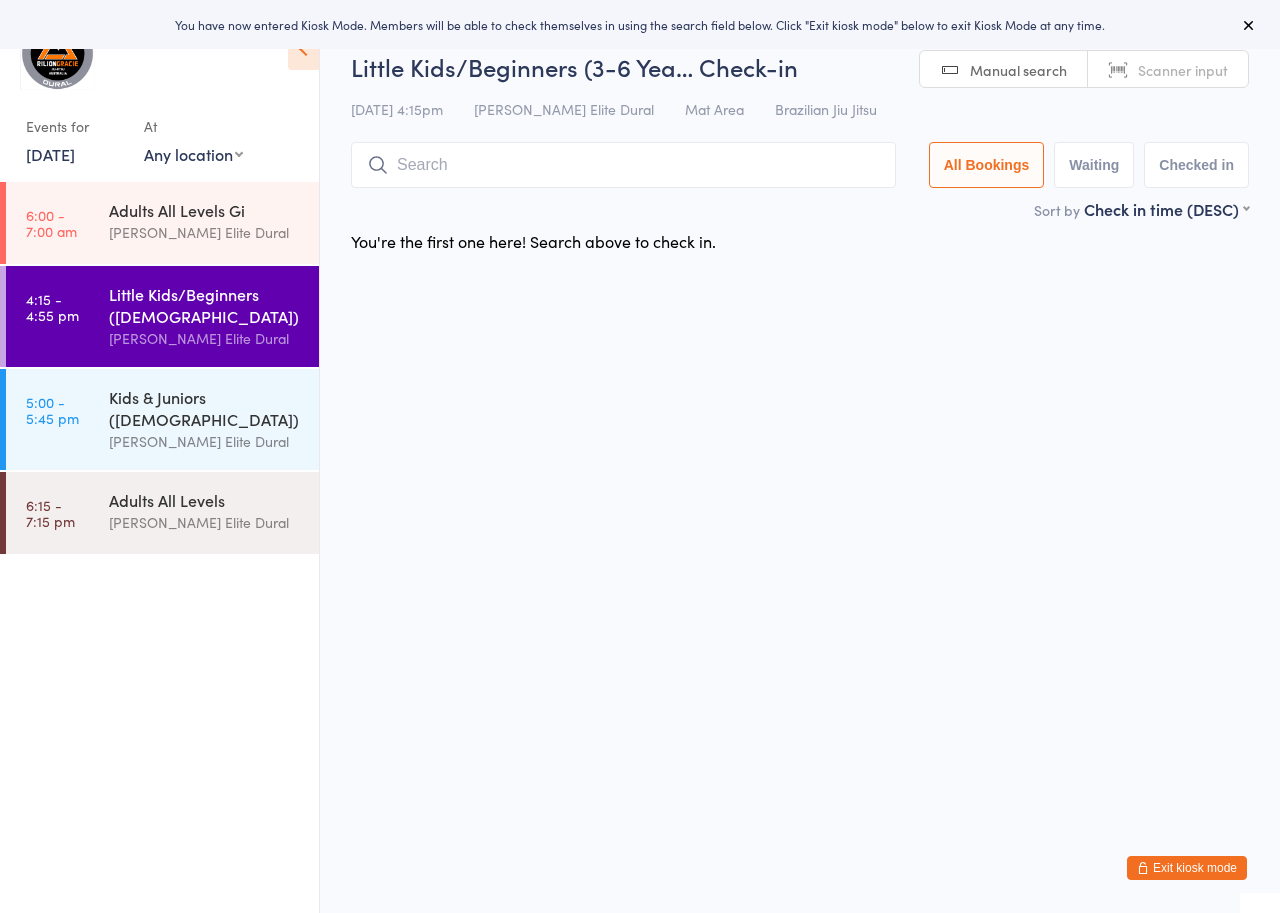 scroll, scrollTop: 0, scrollLeft: 0, axis: both 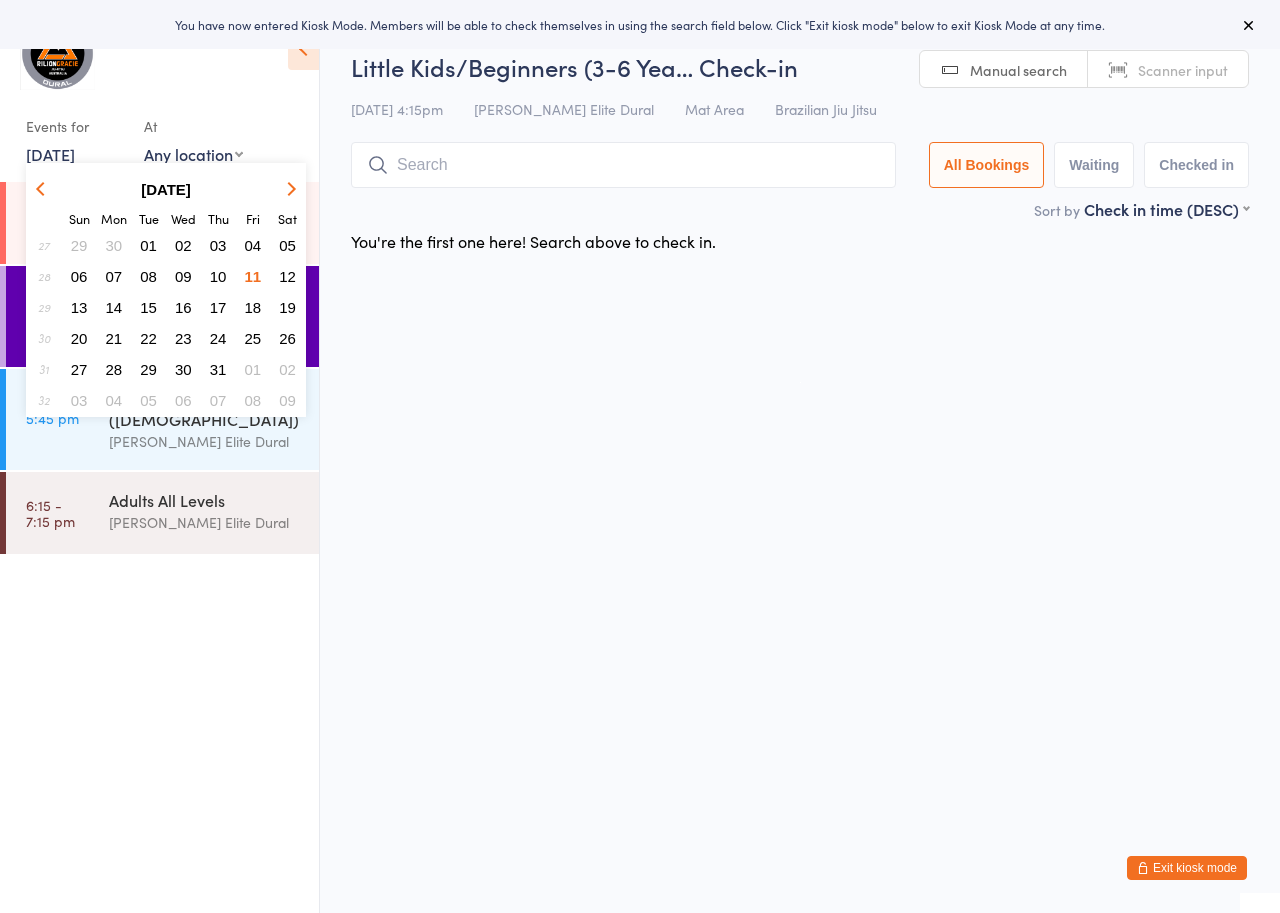 click on "12" at bounding box center (287, 276) 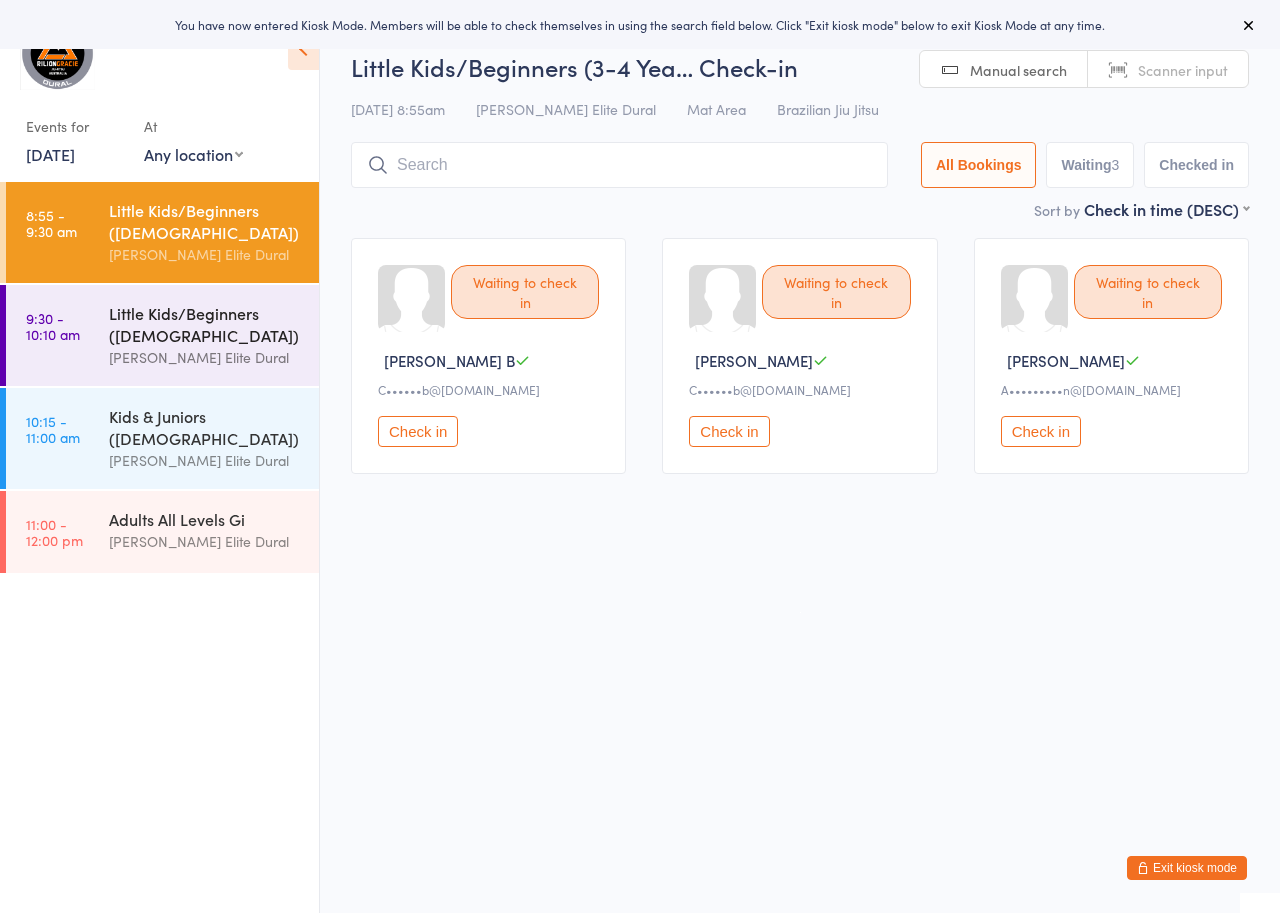 click on "Little Kids/Beginners ([DEMOGRAPHIC_DATA])" at bounding box center [205, 324] 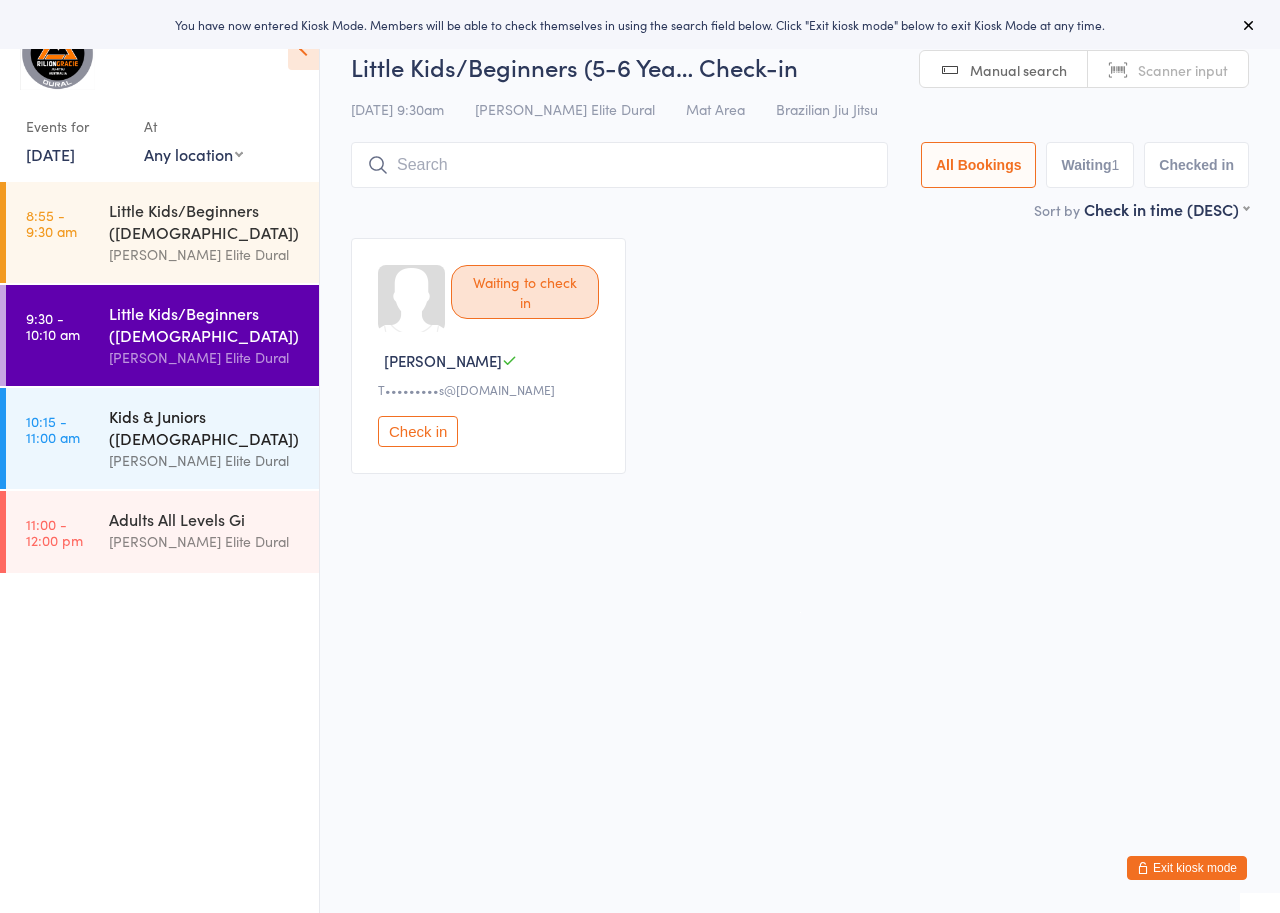 click on "Kids & Juniors ([DEMOGRAPHIC_DATA])" at bounding box center (205, 427) 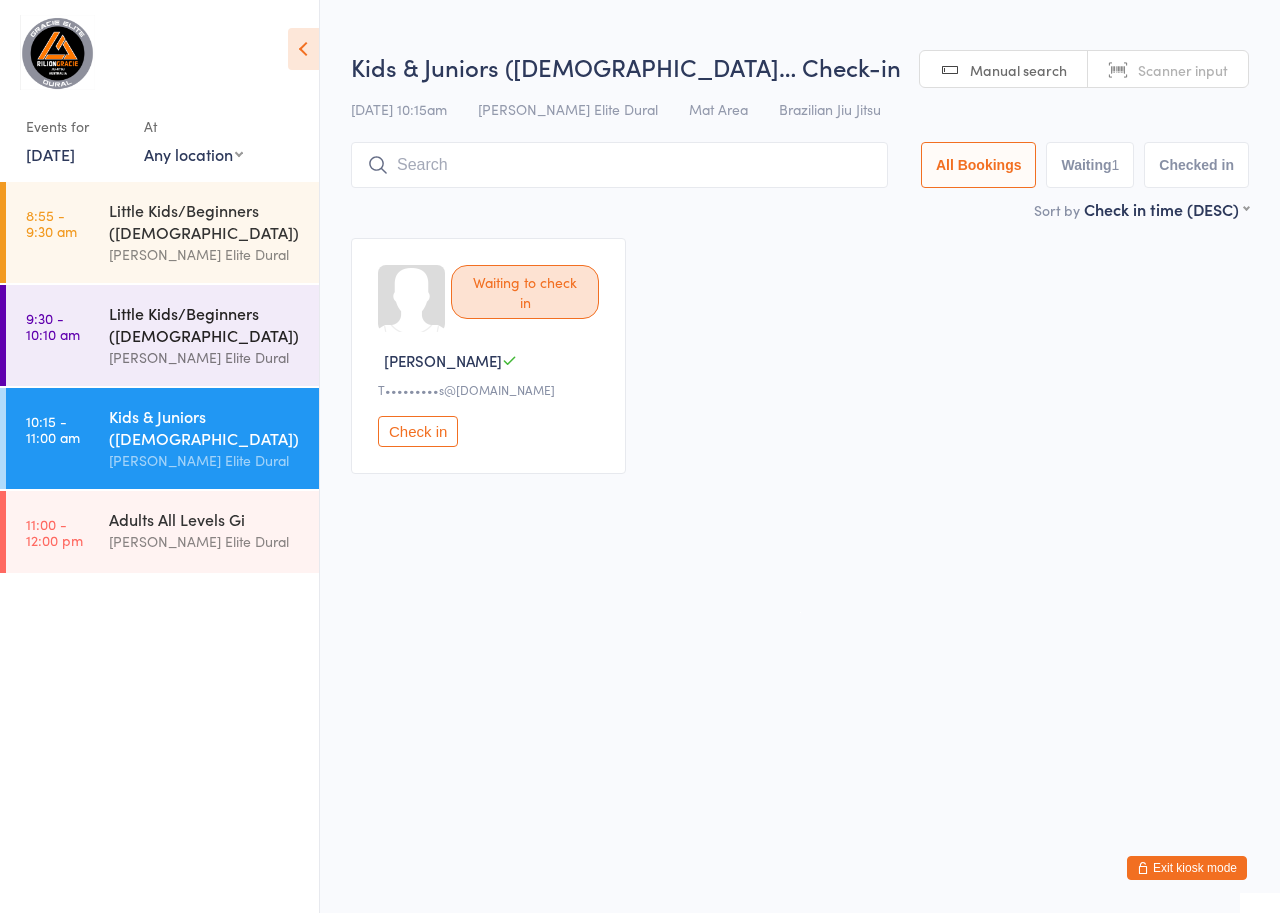 click on "[PERSON_NAME] Elite Dural" at bounding box center (205, 357) 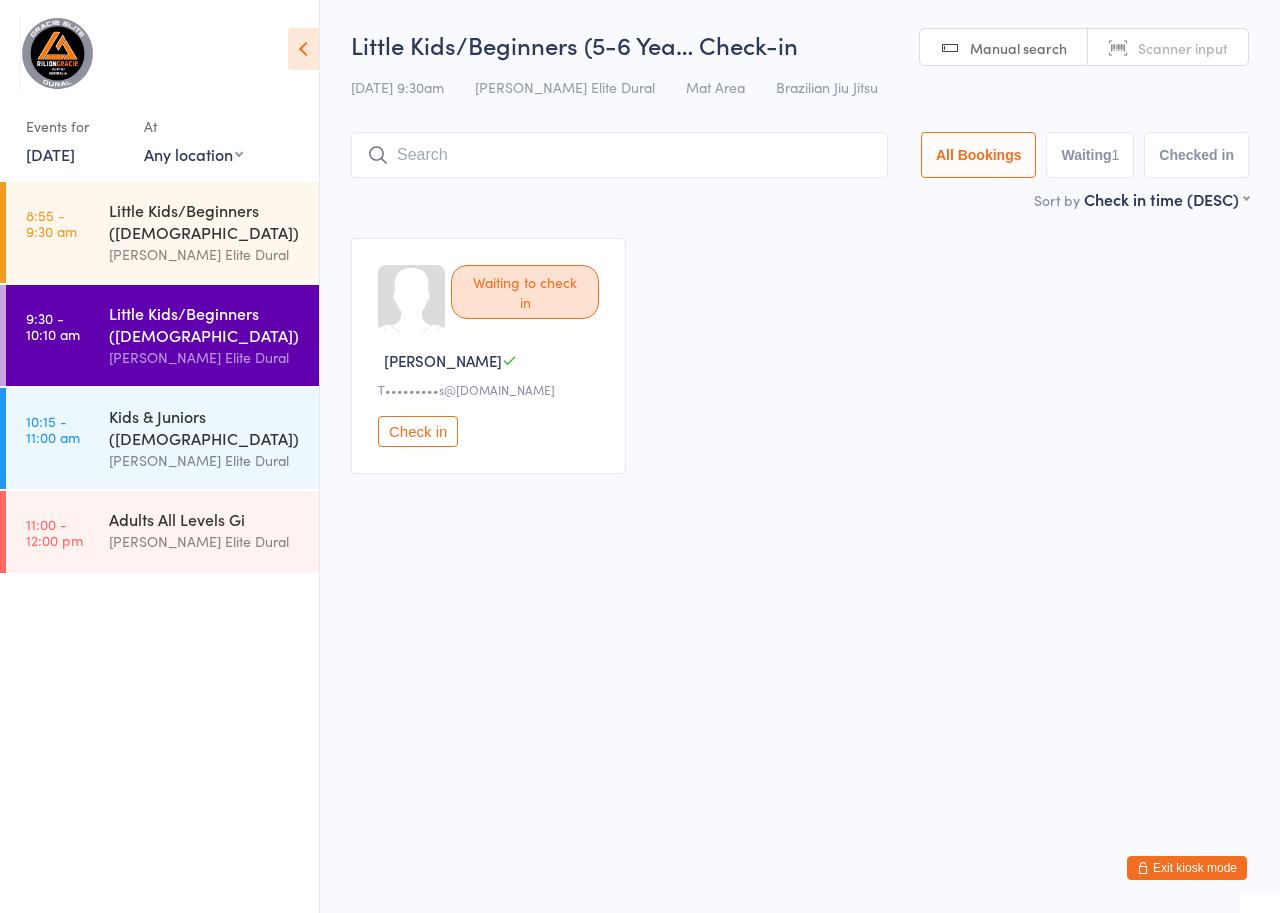 click on "[DATE]" at bounding box center (50, 154) 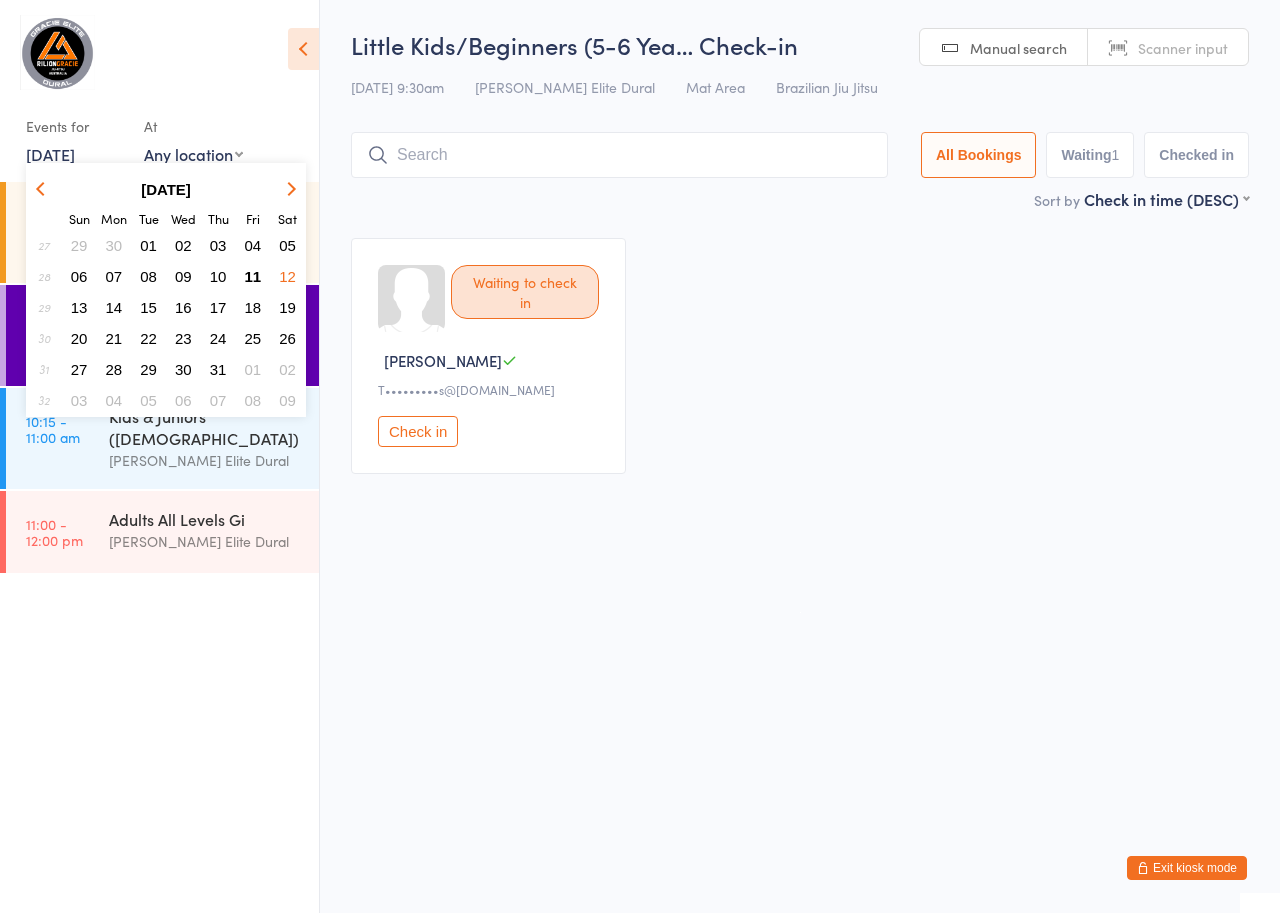 click on "11" at bounding box center (253, 276) 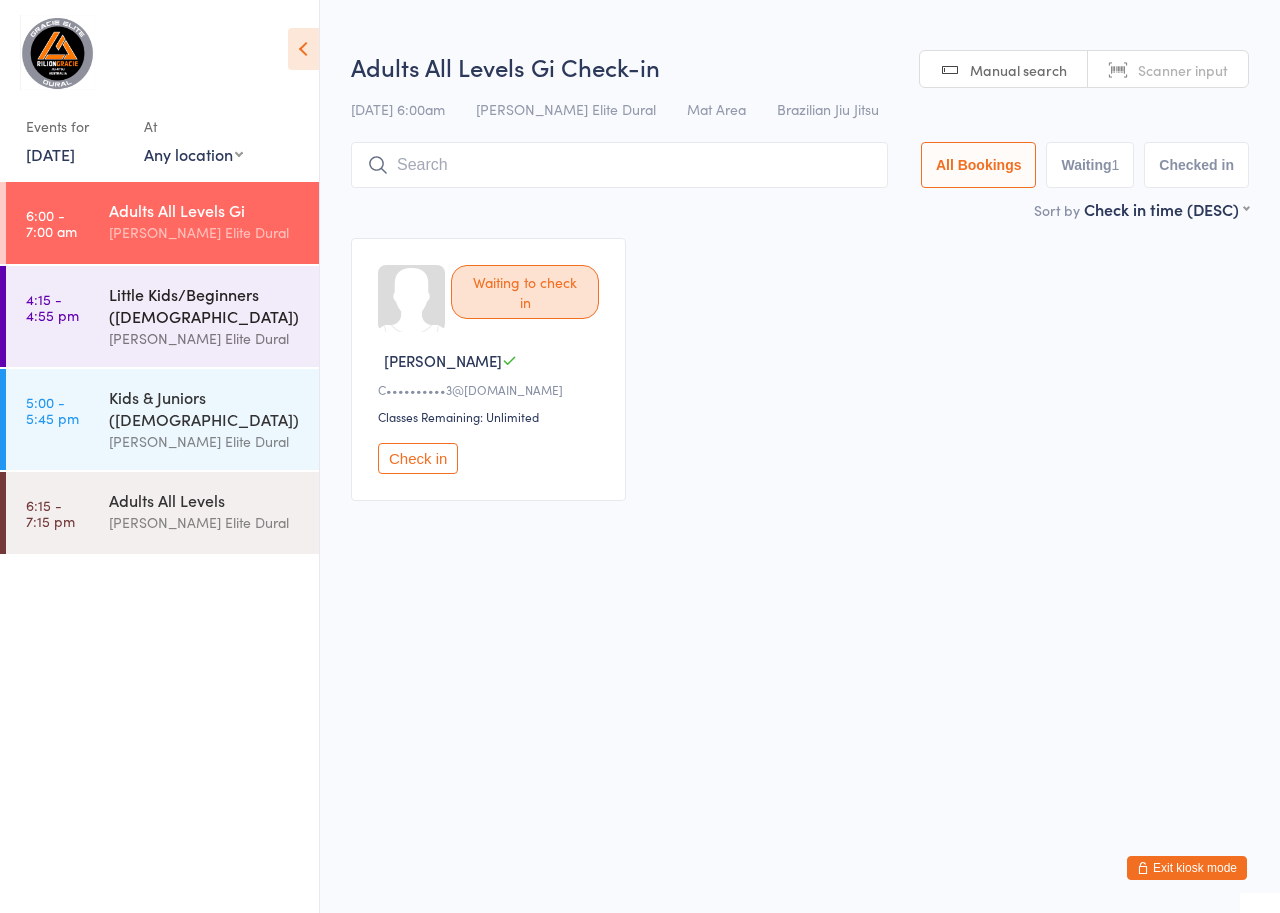 click on "Little Kids/Beginners ([DEMOGRAPHIC_DATA])" at bounding box center (205, 305) 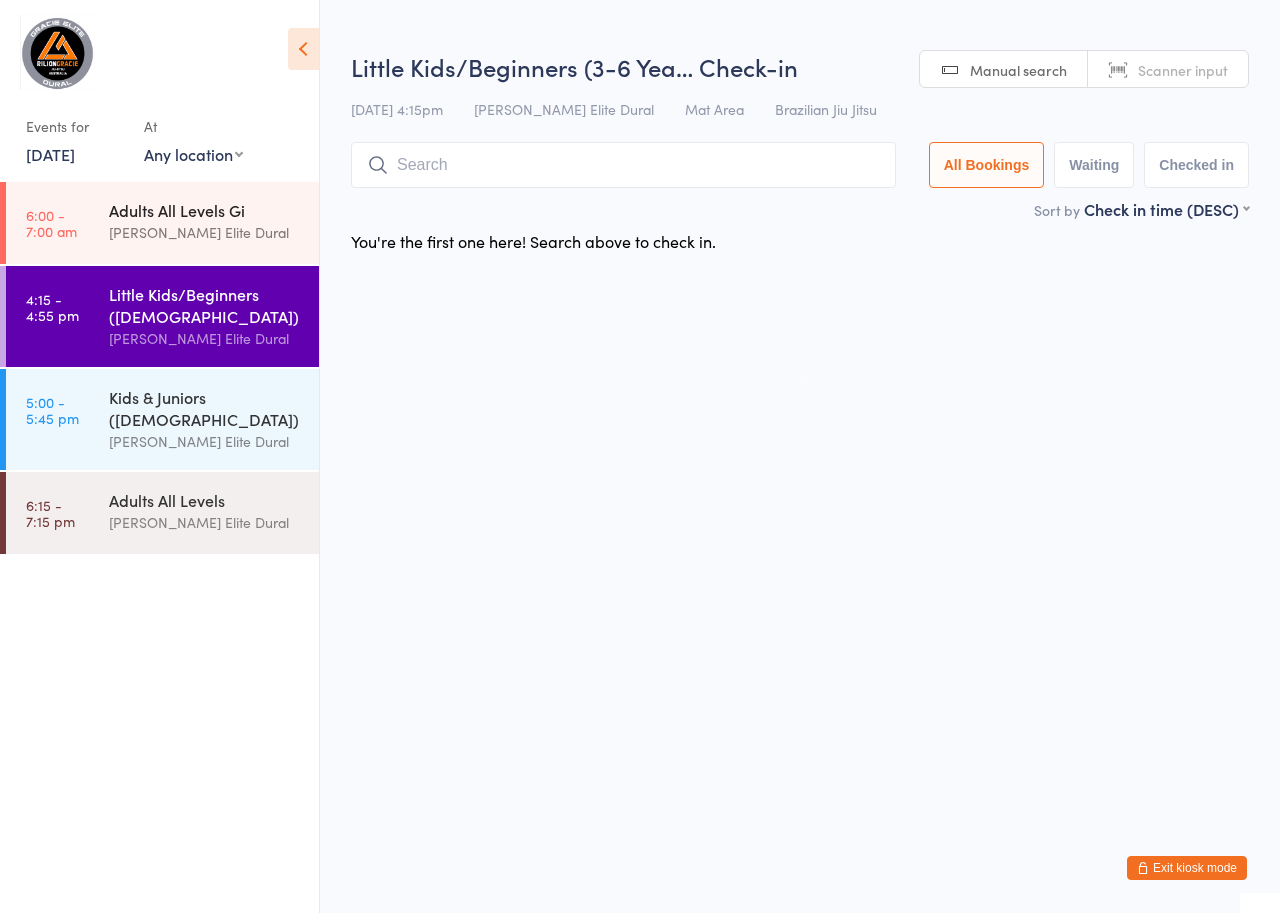 click on "Adults All Levels Gi" at bounding box center (205, 210) 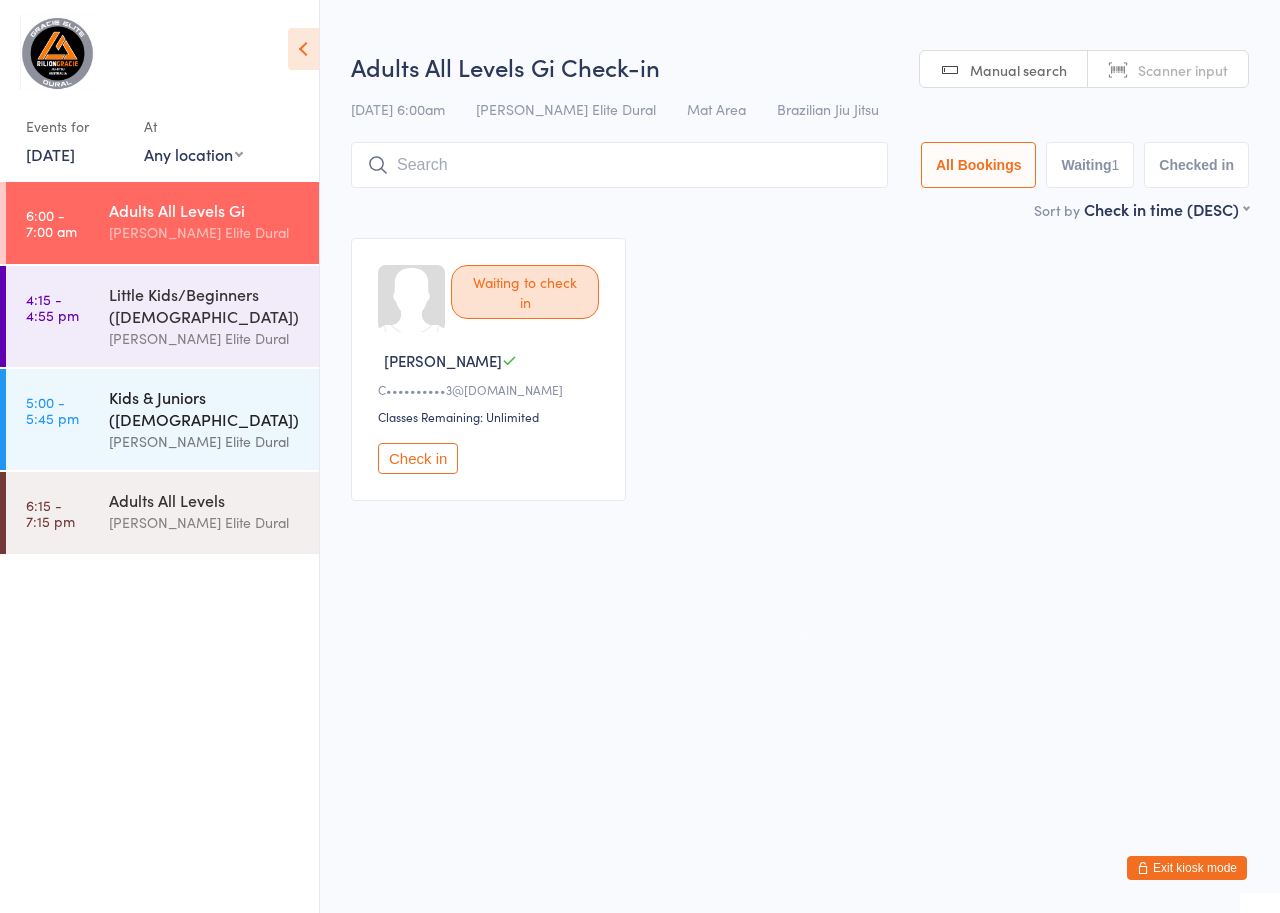 click on "Kids & Juniors ([DEMOGRAPHIC_DATA]) [PERSON_NAME] Elite Dural" at bounding box center (214, 419) 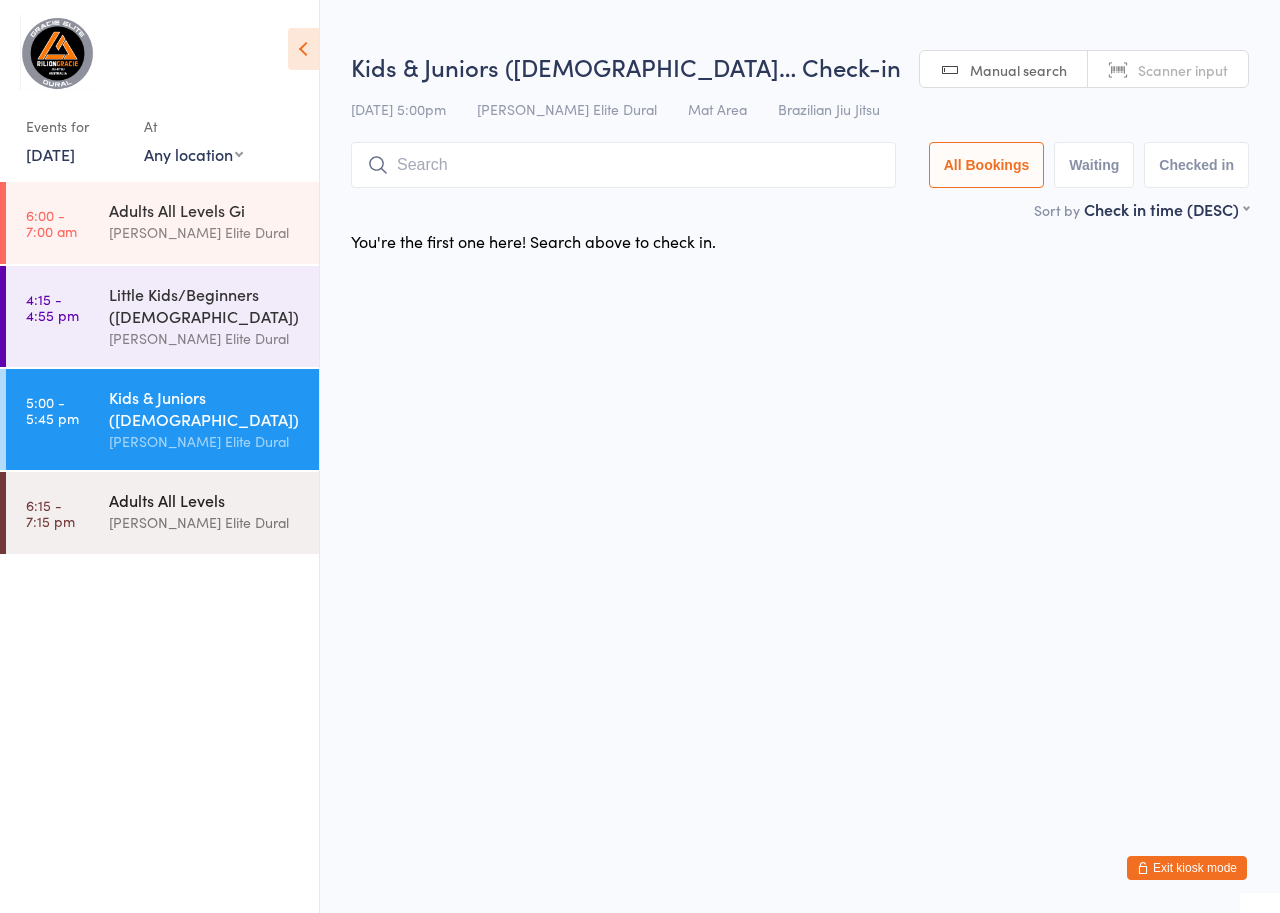 click on "[PERSON_NAME] Elite Dural" at bounding box center (205, 522) 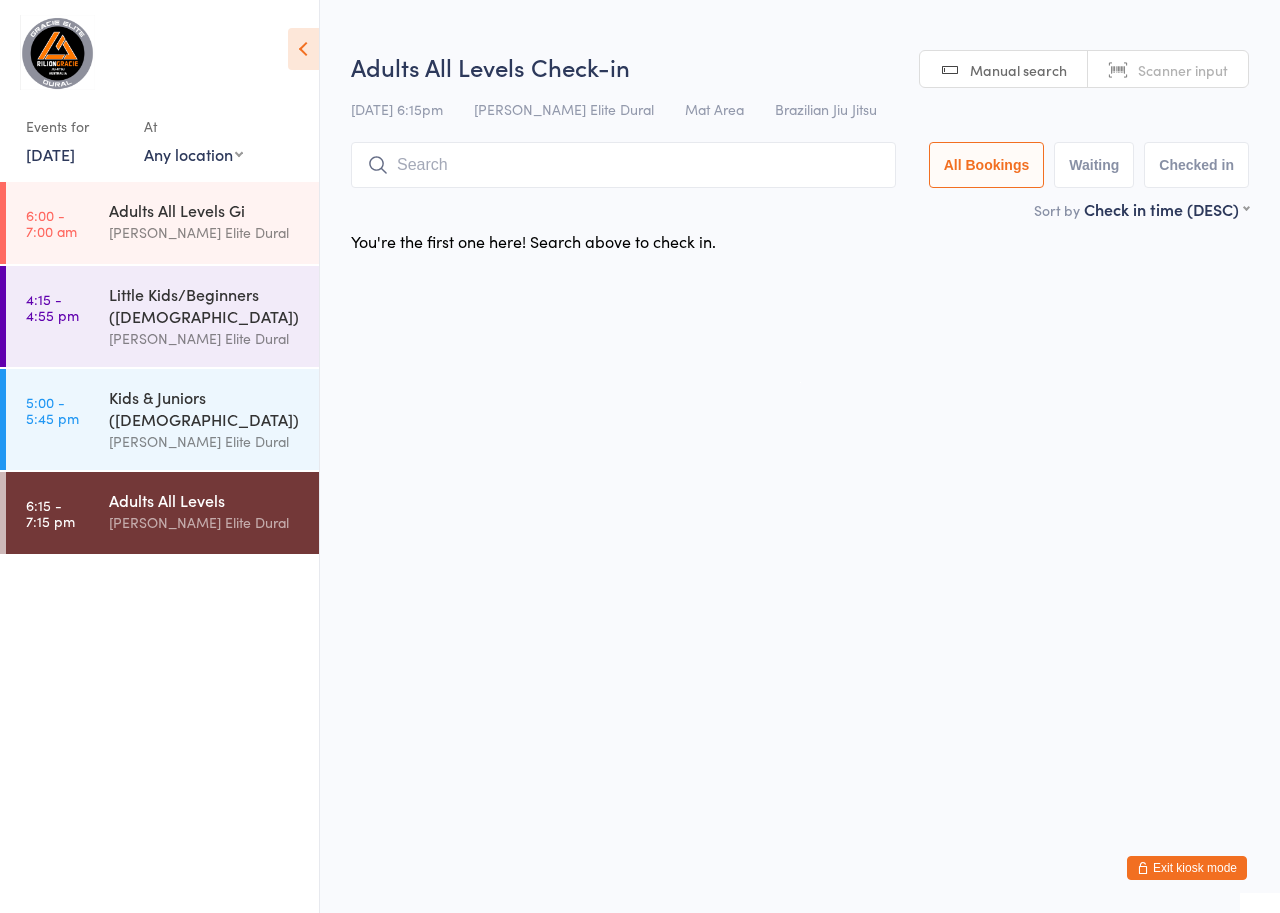 click on "Exit kiosk mode" at bounding box center (1187, 868) 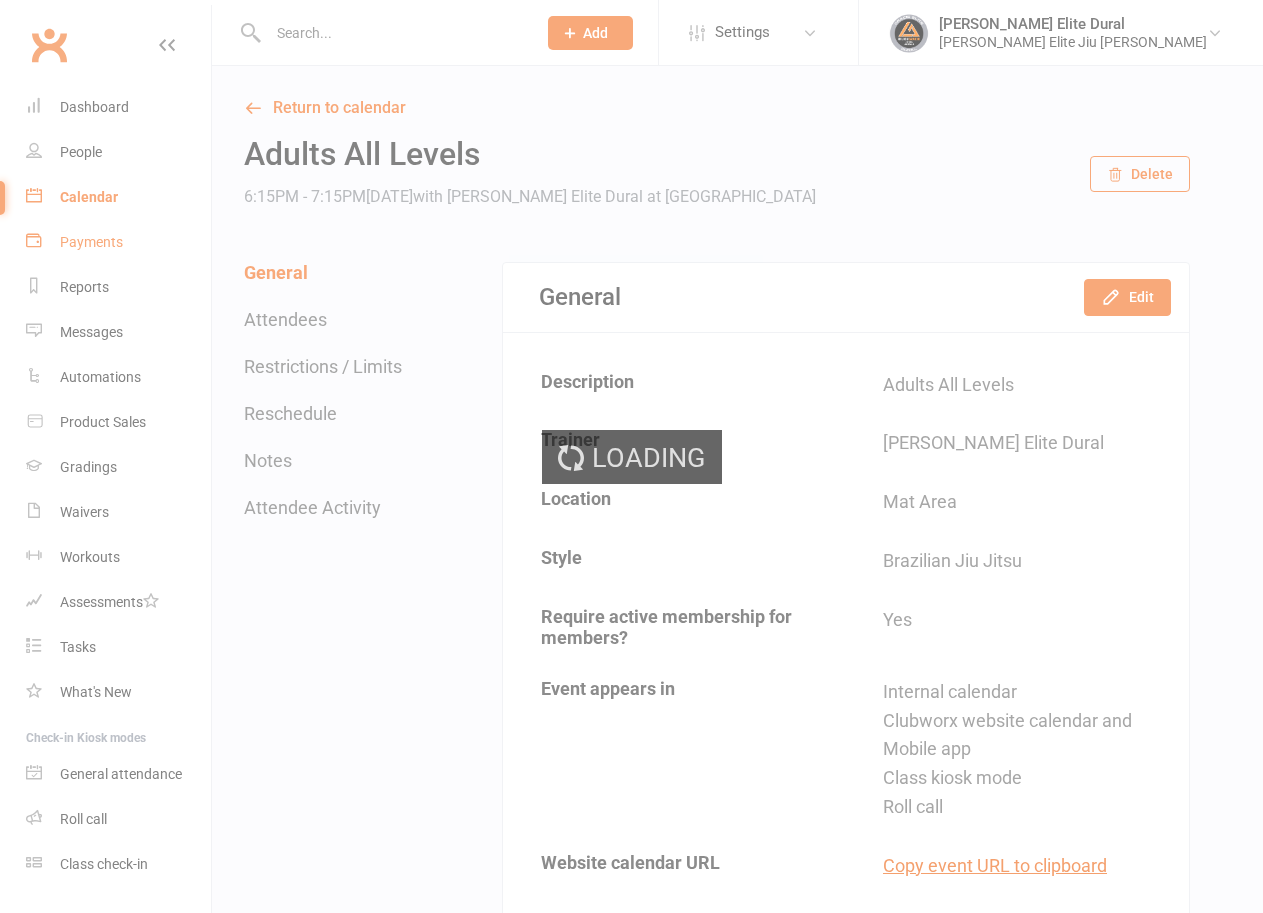 scroll, scrollTop: 0, scrollLeft: 0, axis: both 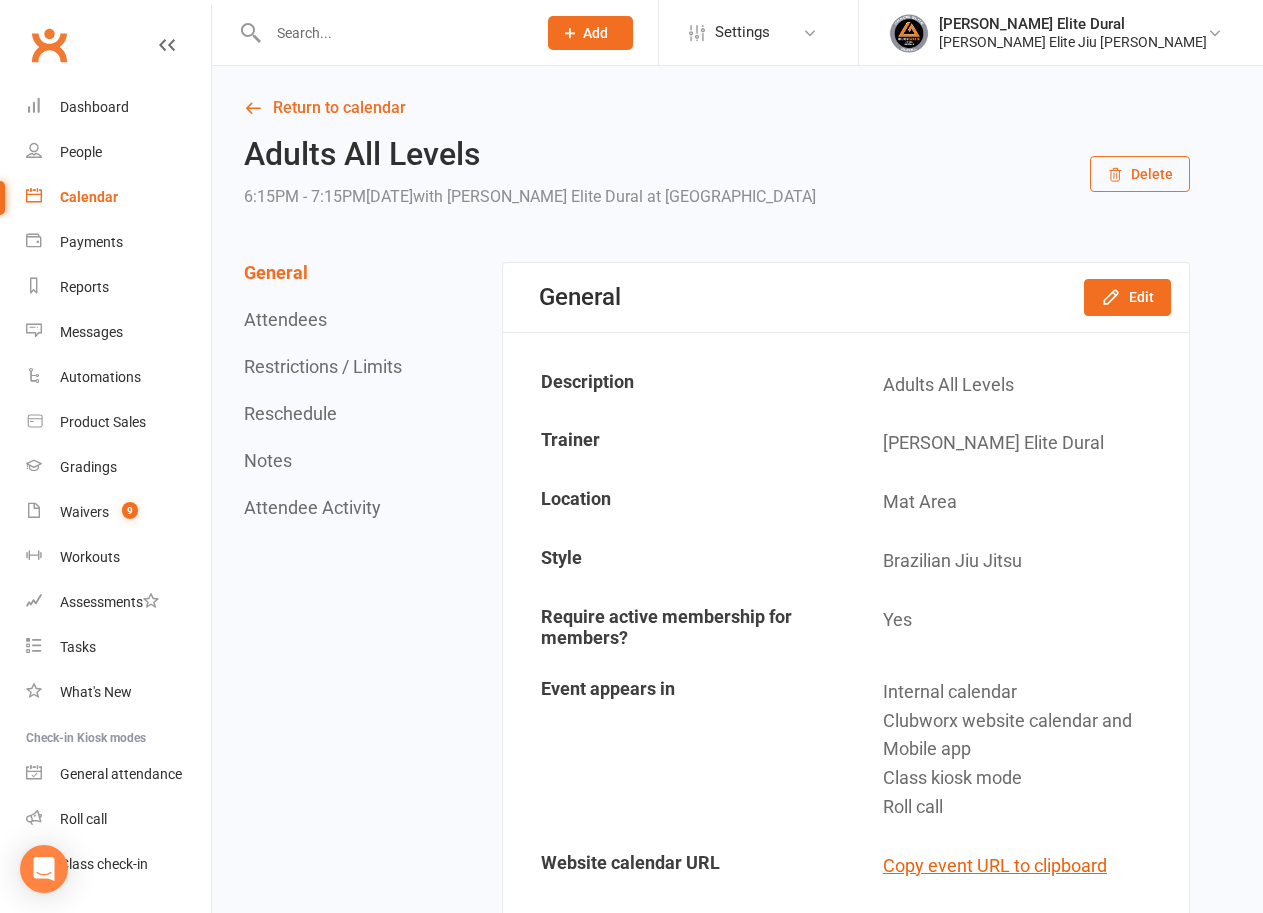click on "Calendar" at bounding box center [89, 197] 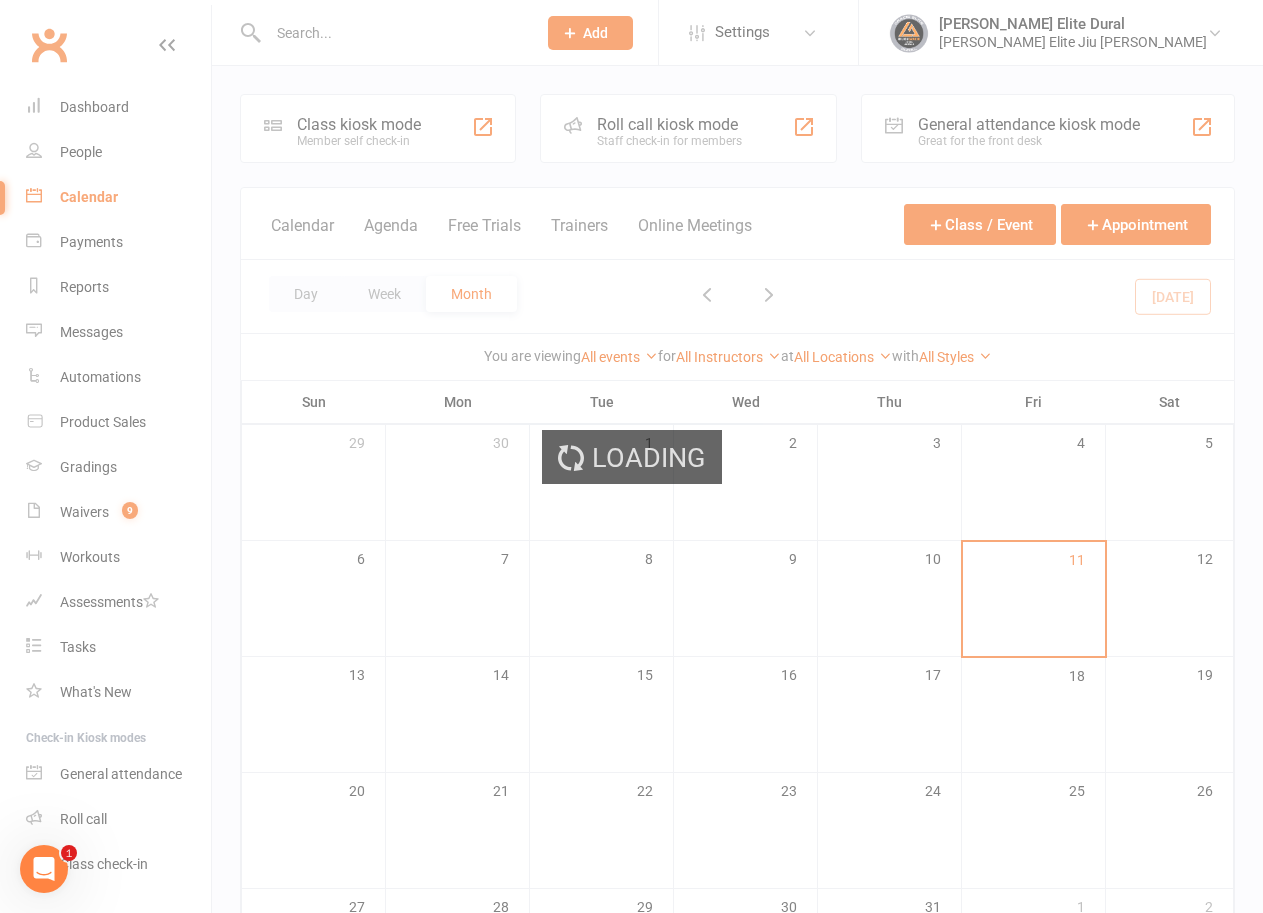 scroll, scrollTop: 0, scrollLeft: 0, axis: both 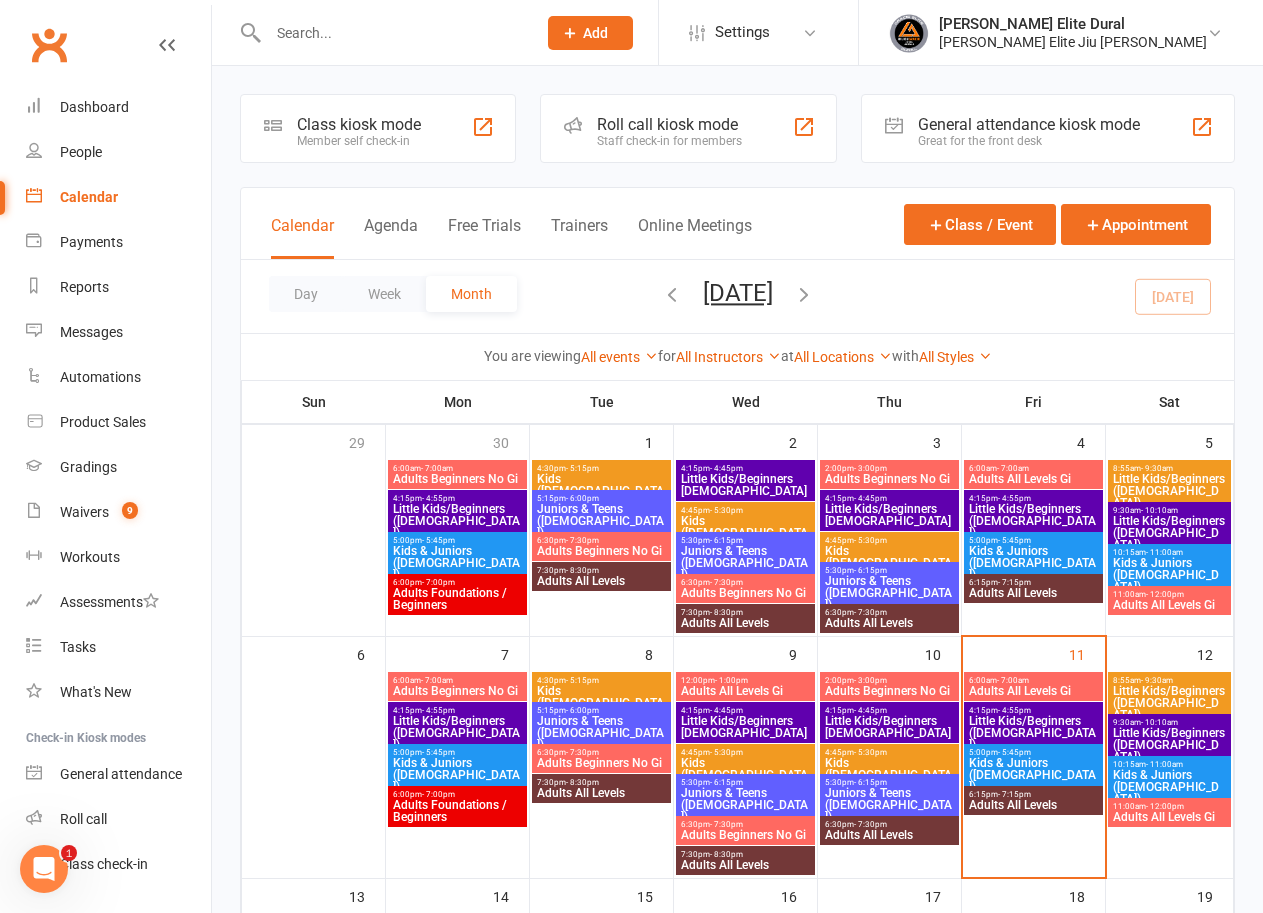 click on "Adults All Levels Gi" at bounding box center (1033, 691) 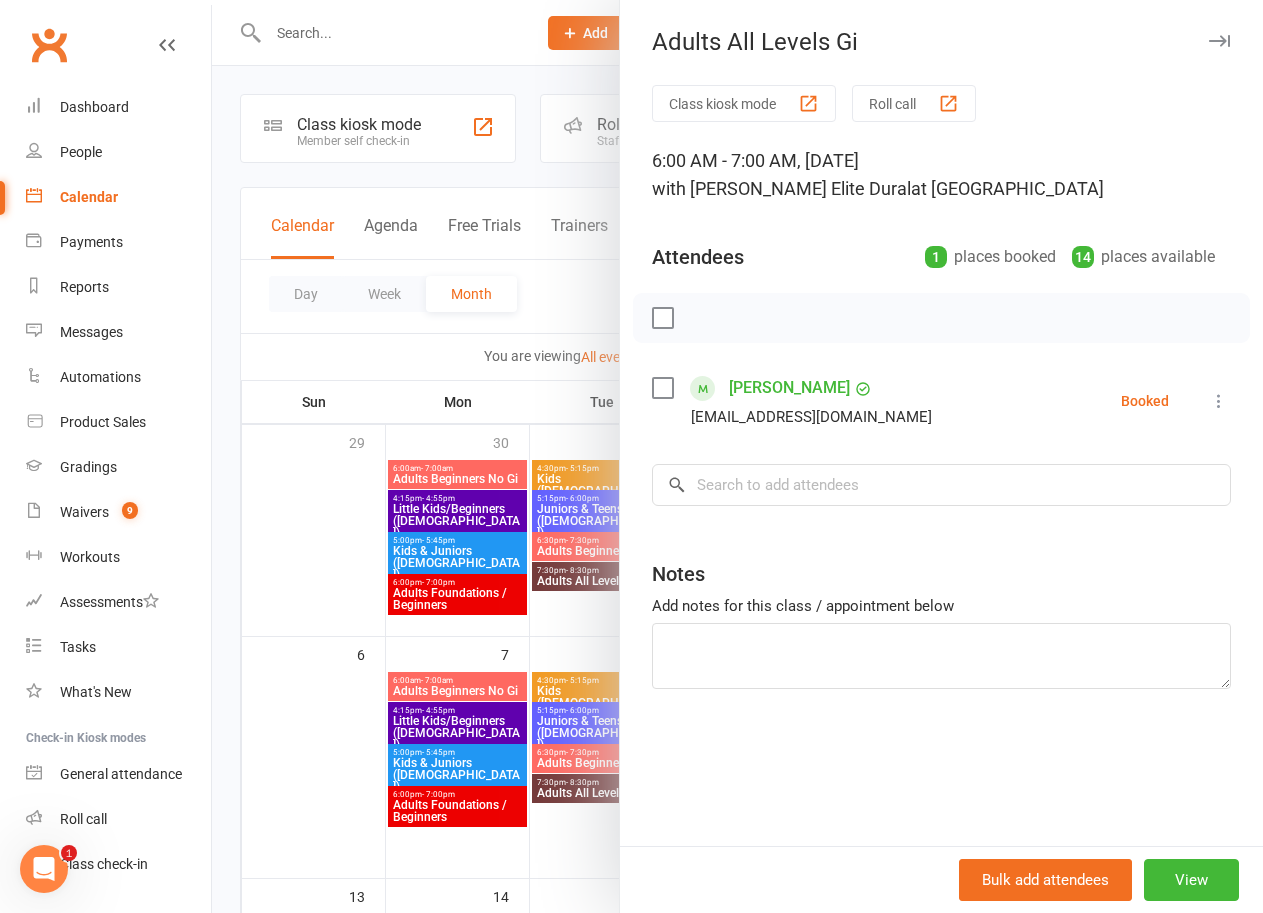 click at bounding box center (1219, 401) 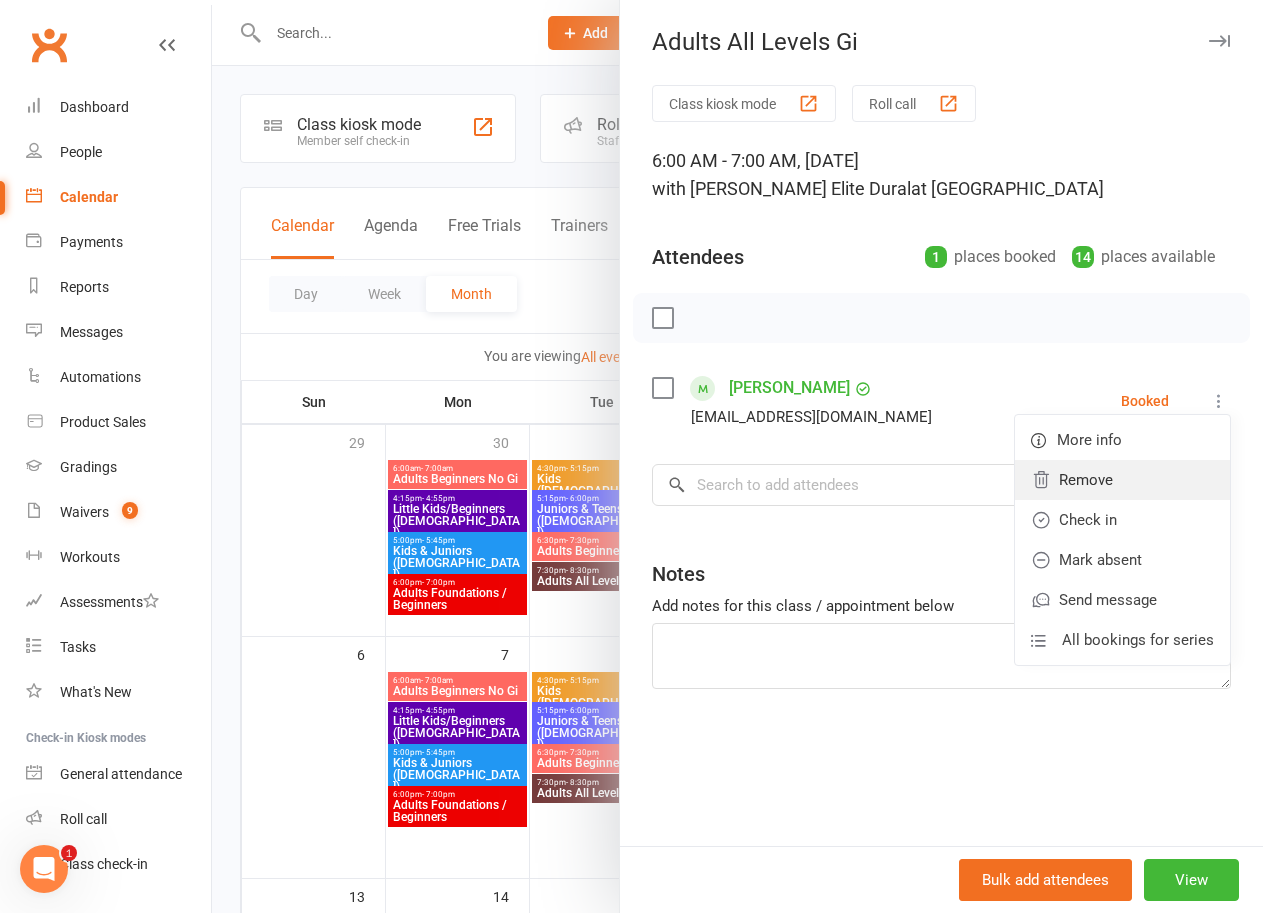 click on "Remove" at bounding box center (1122, 480) 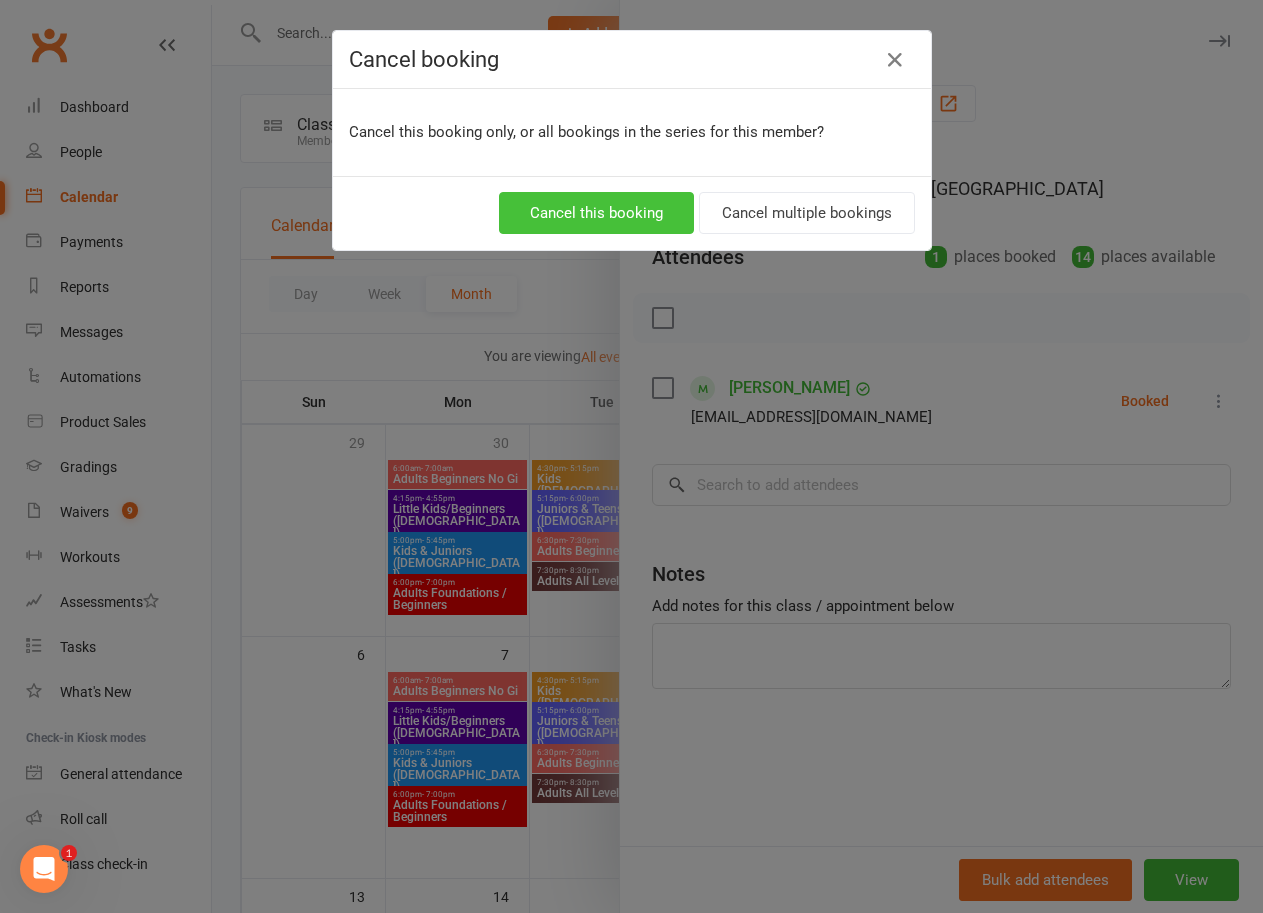 click on "Cancel this booking" at bounding box center [596, 213] 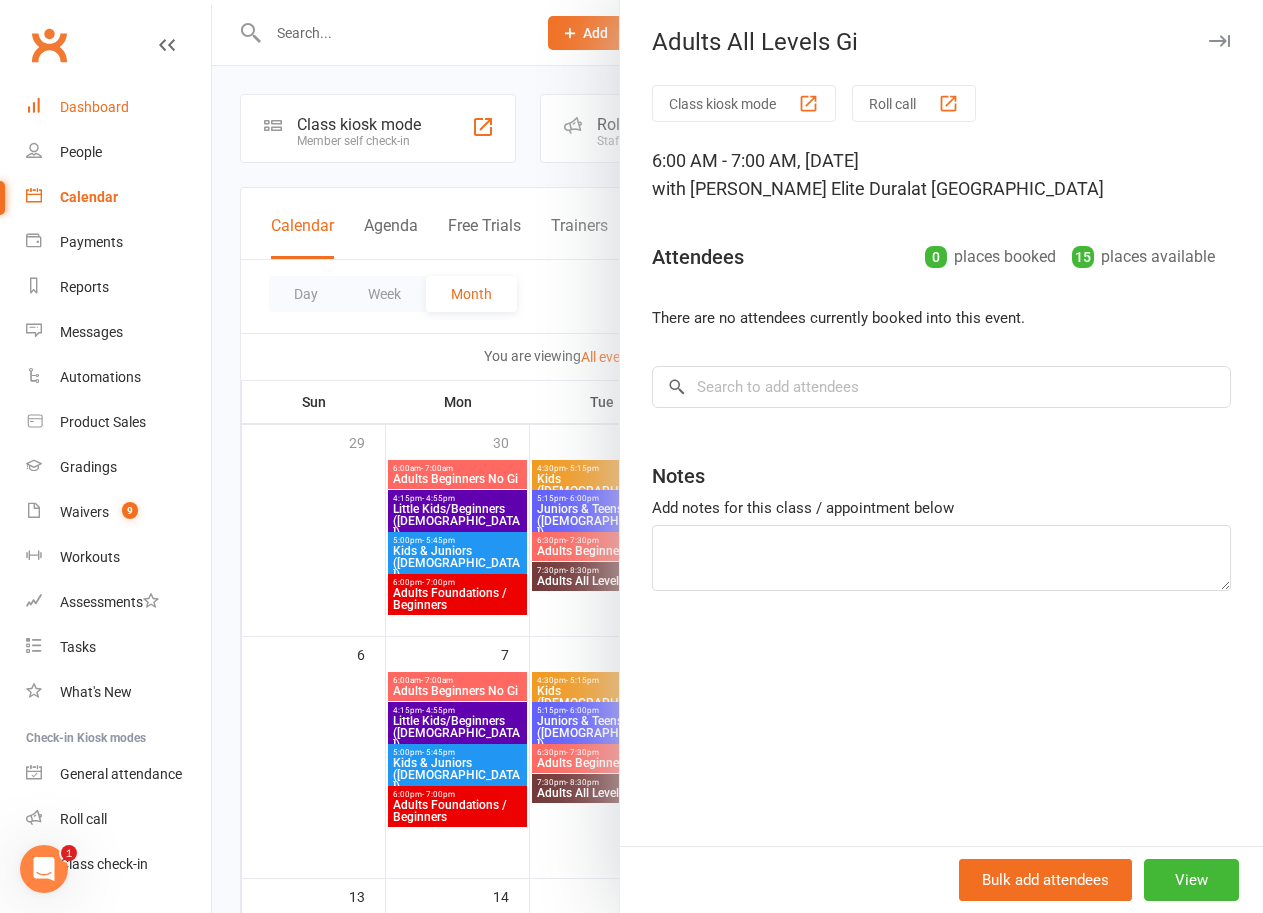 click on "Dashboard" at bounding box center (94, 107) 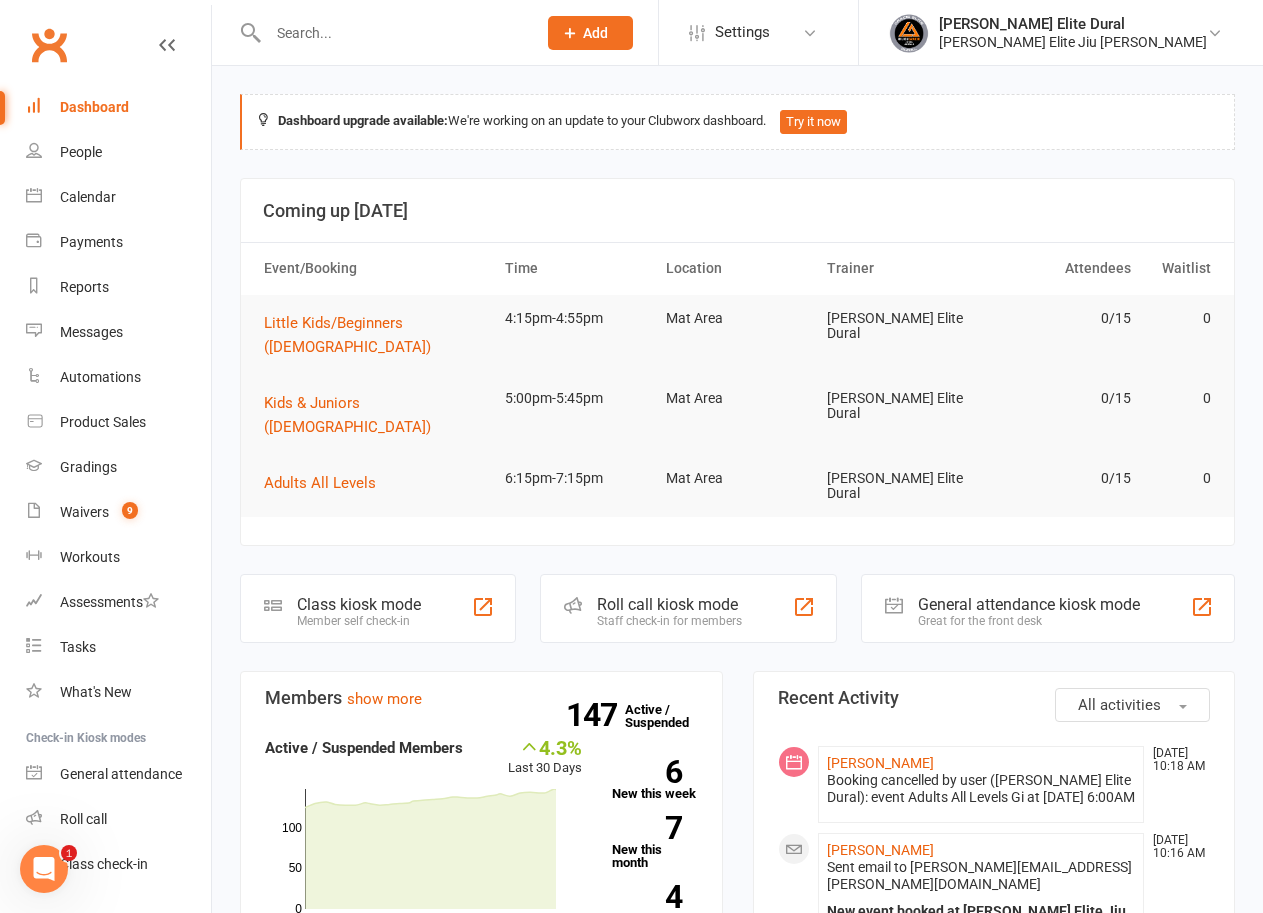 click at bounding box center (392, 33) 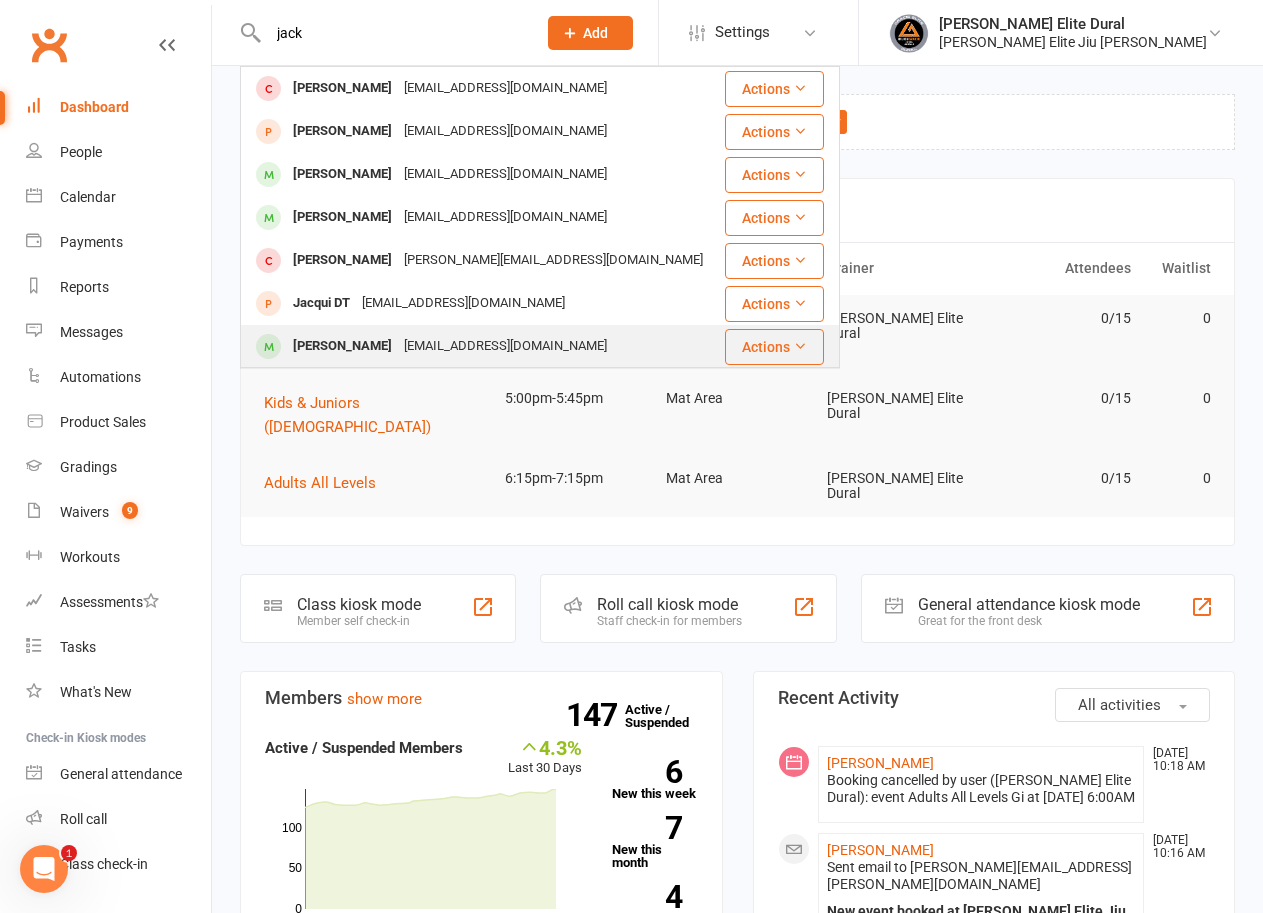 type on "jack" 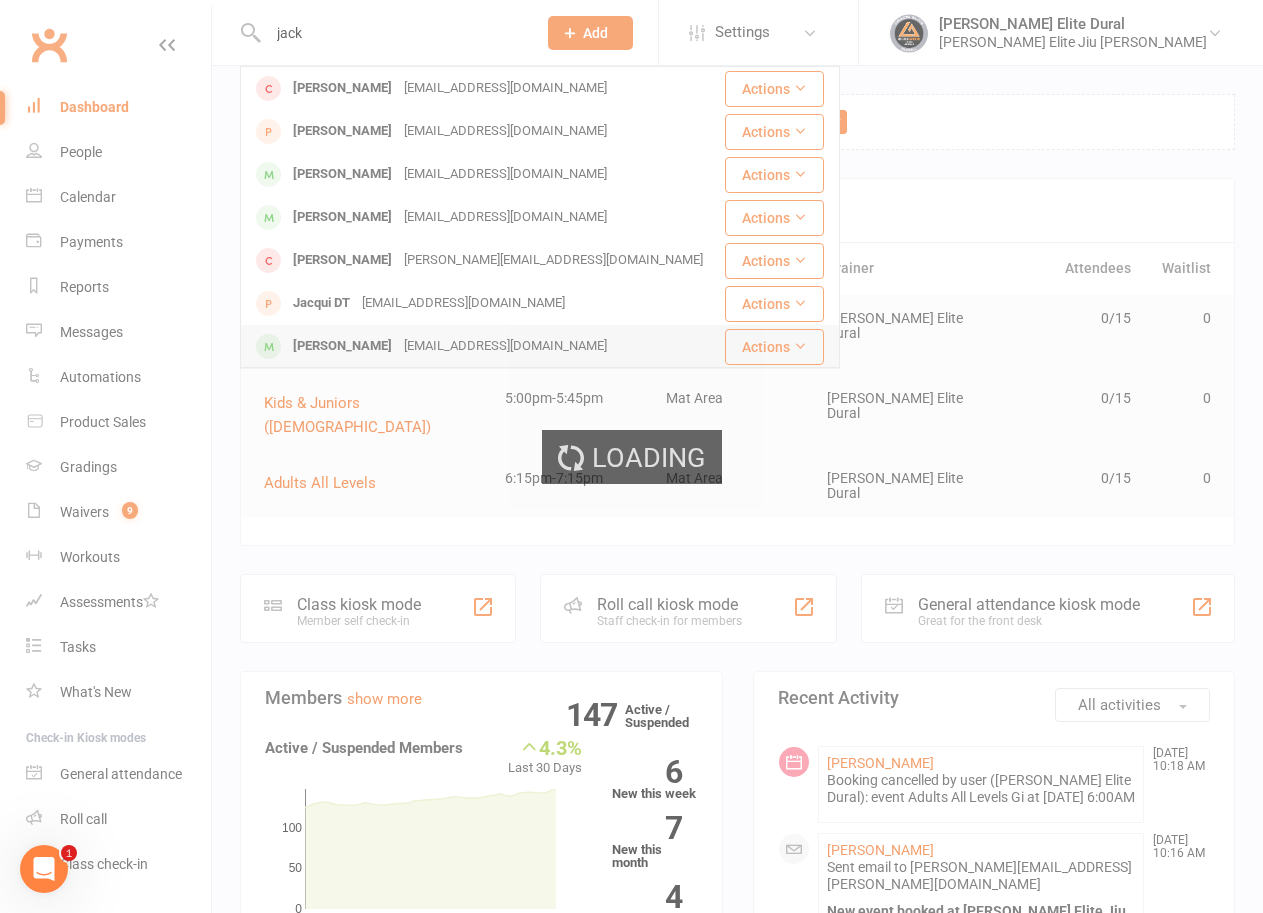 type 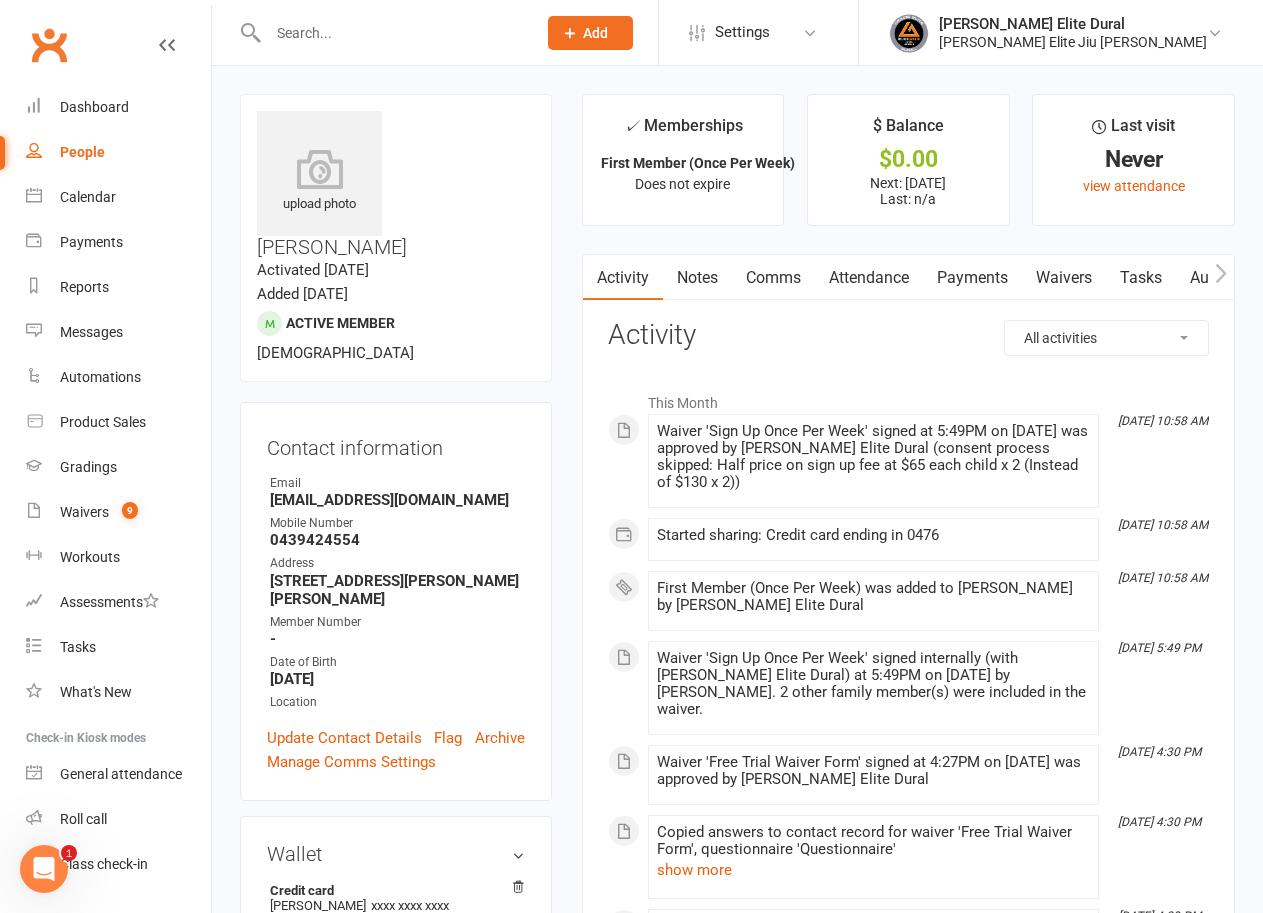 click on "Payments" at bounding box center [972, 278] 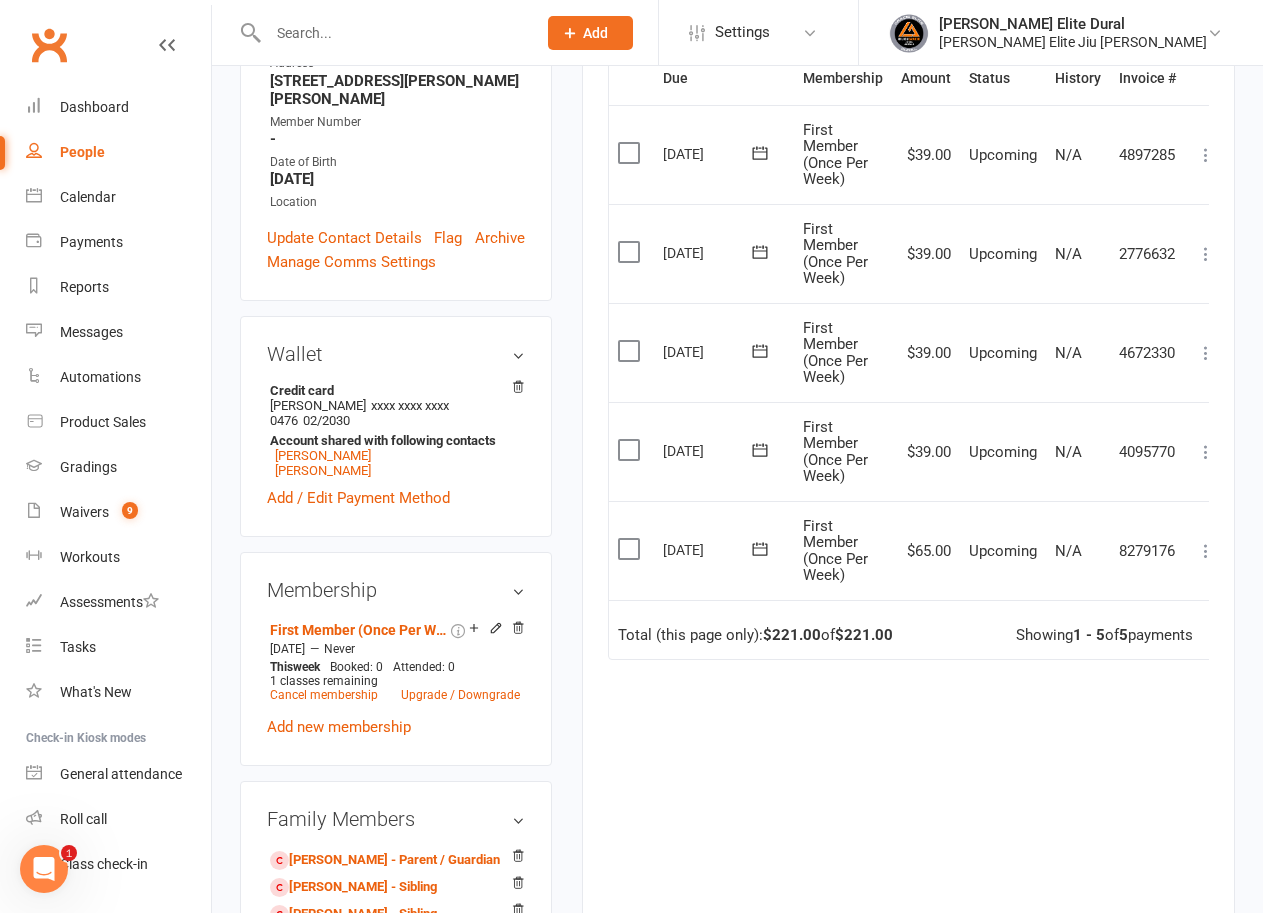 scroll, scrollTop: 600, scrollLeft: 0, axis: vertical 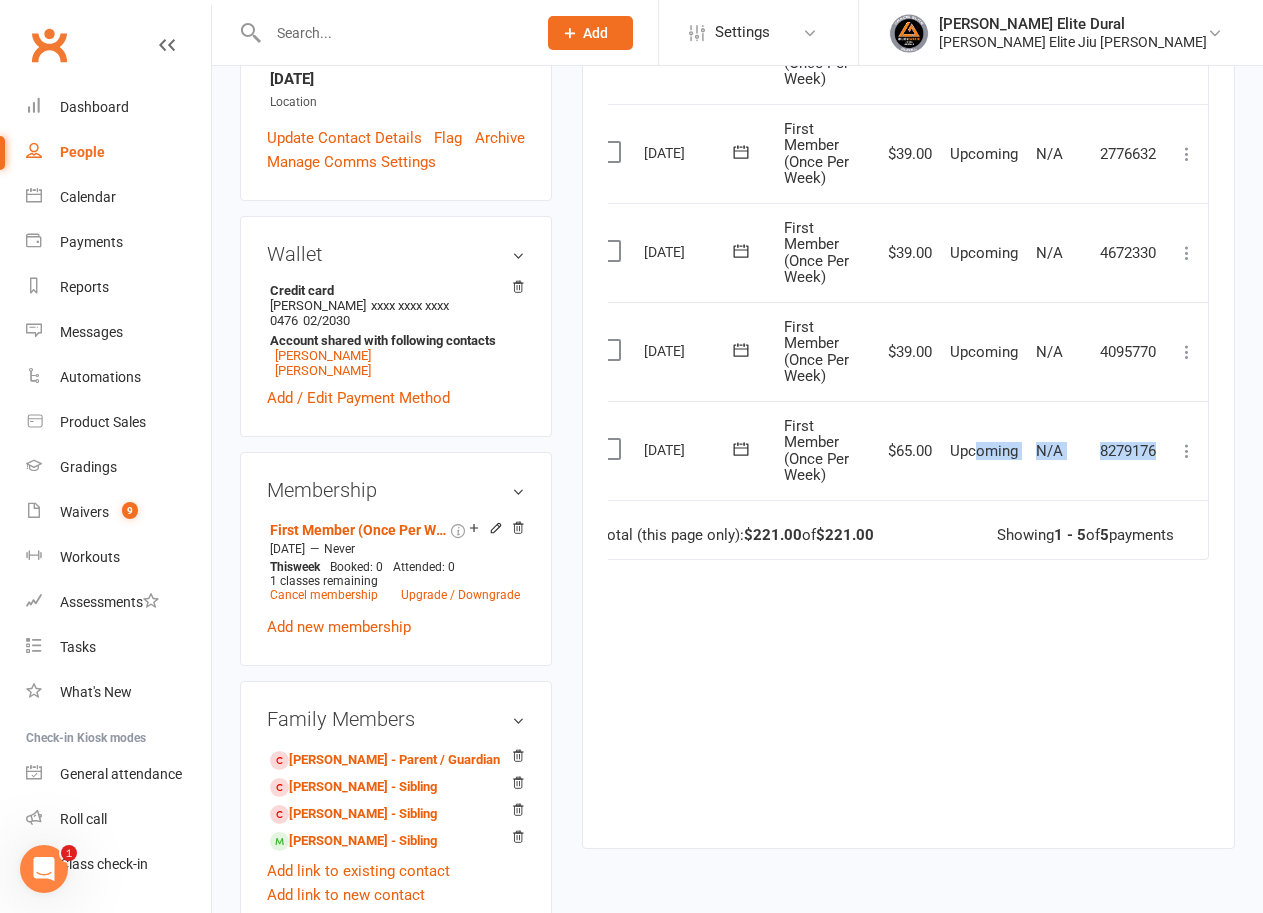 drag, startPoint x: 998, startPoint y: 450, endPoint x: 1166, endPoint y: 453, distance: 168.02678 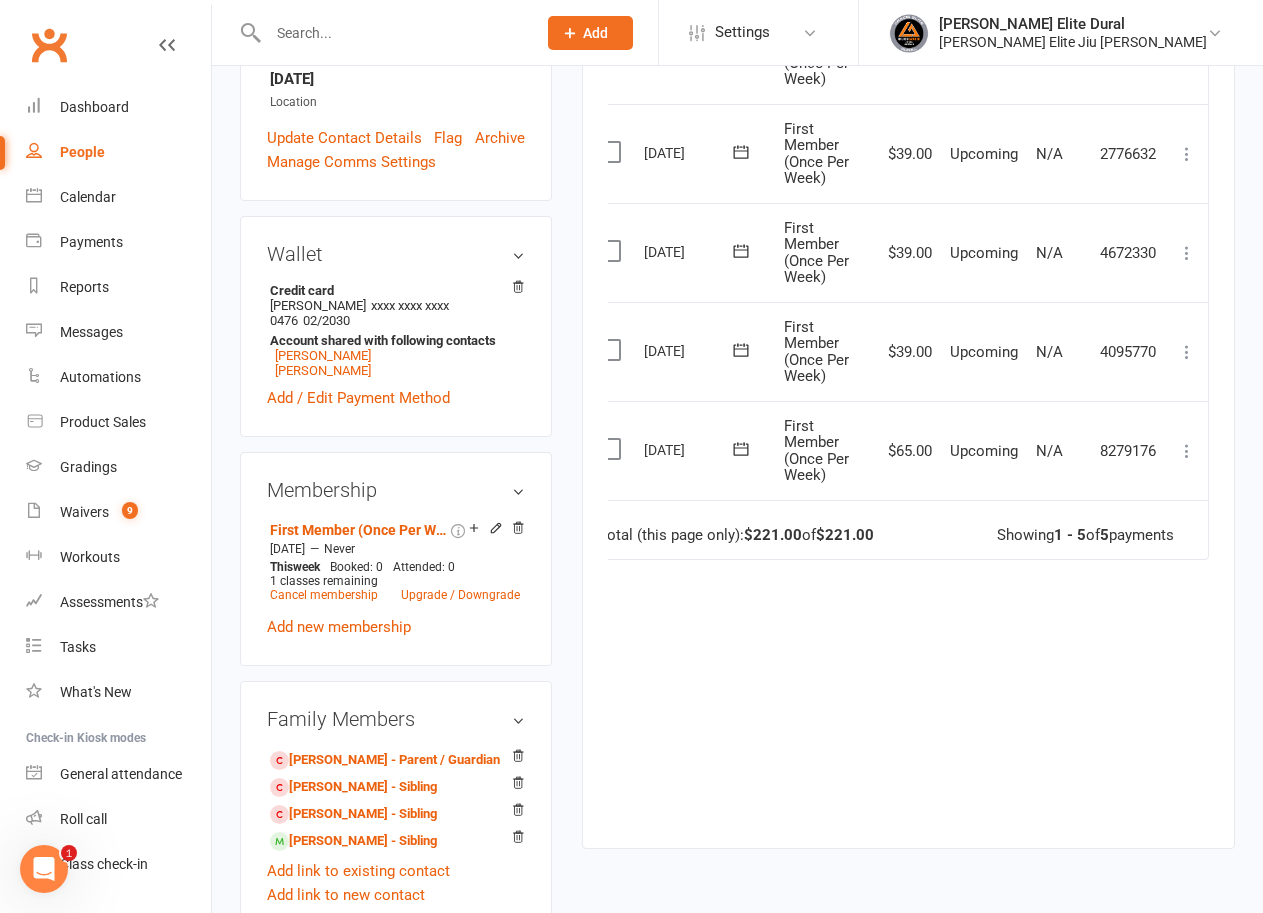 click at bounding box center (1187, 451) 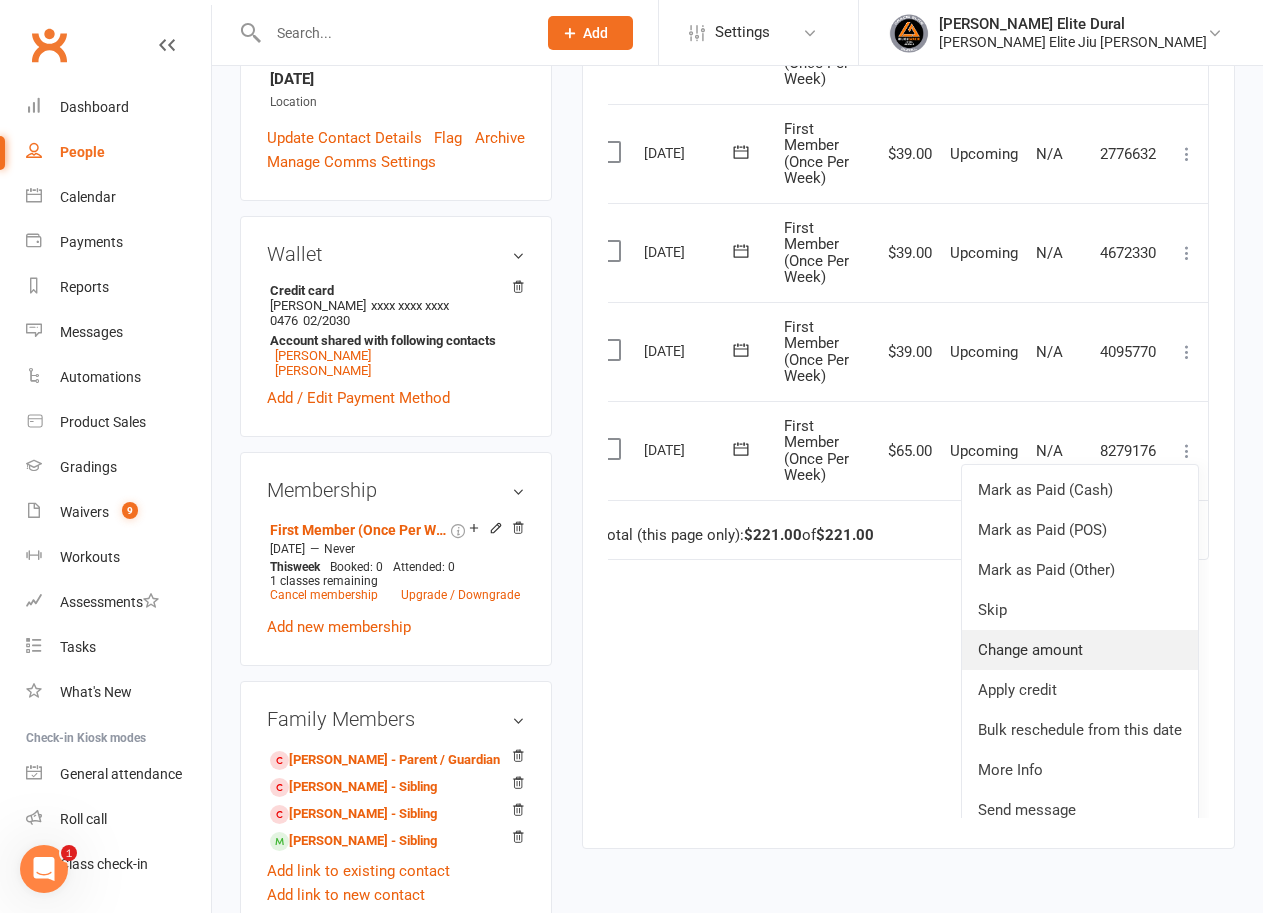 click on "Change amount" at bounding box center (1080, 650) 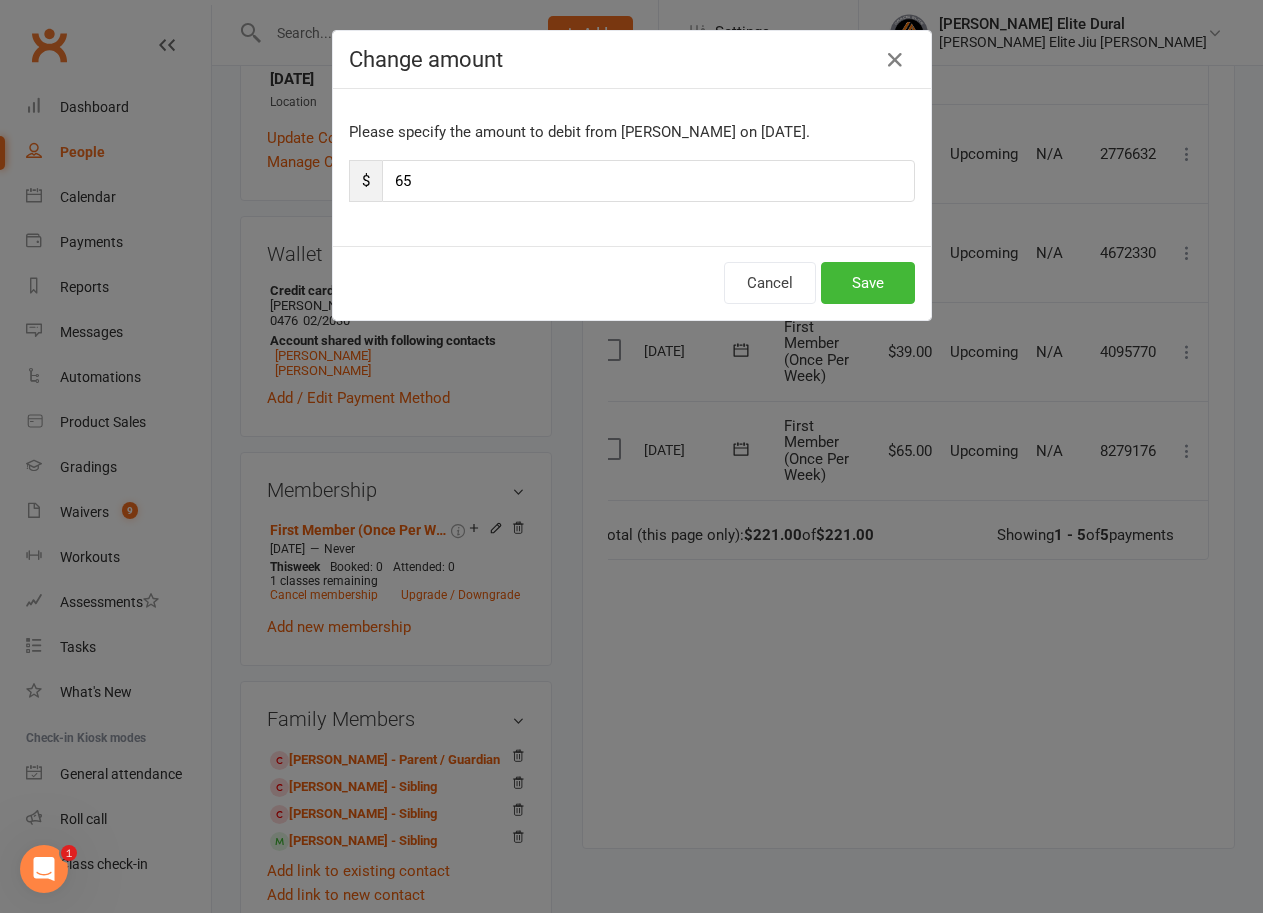 scroll, scrollTop: 0, scrollLeft: 7, axis: horizontal 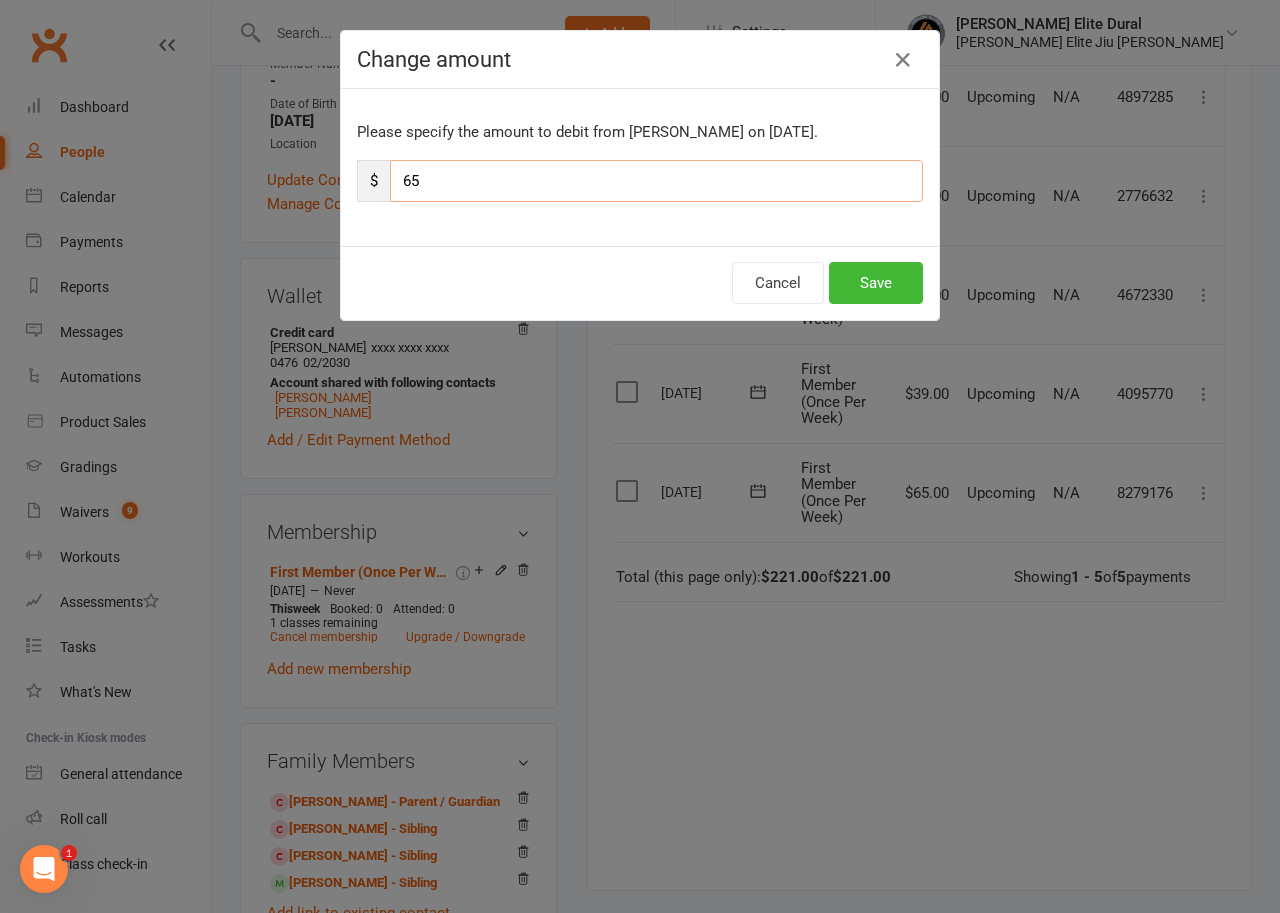 click on "65" at bounding box center [656, 181] 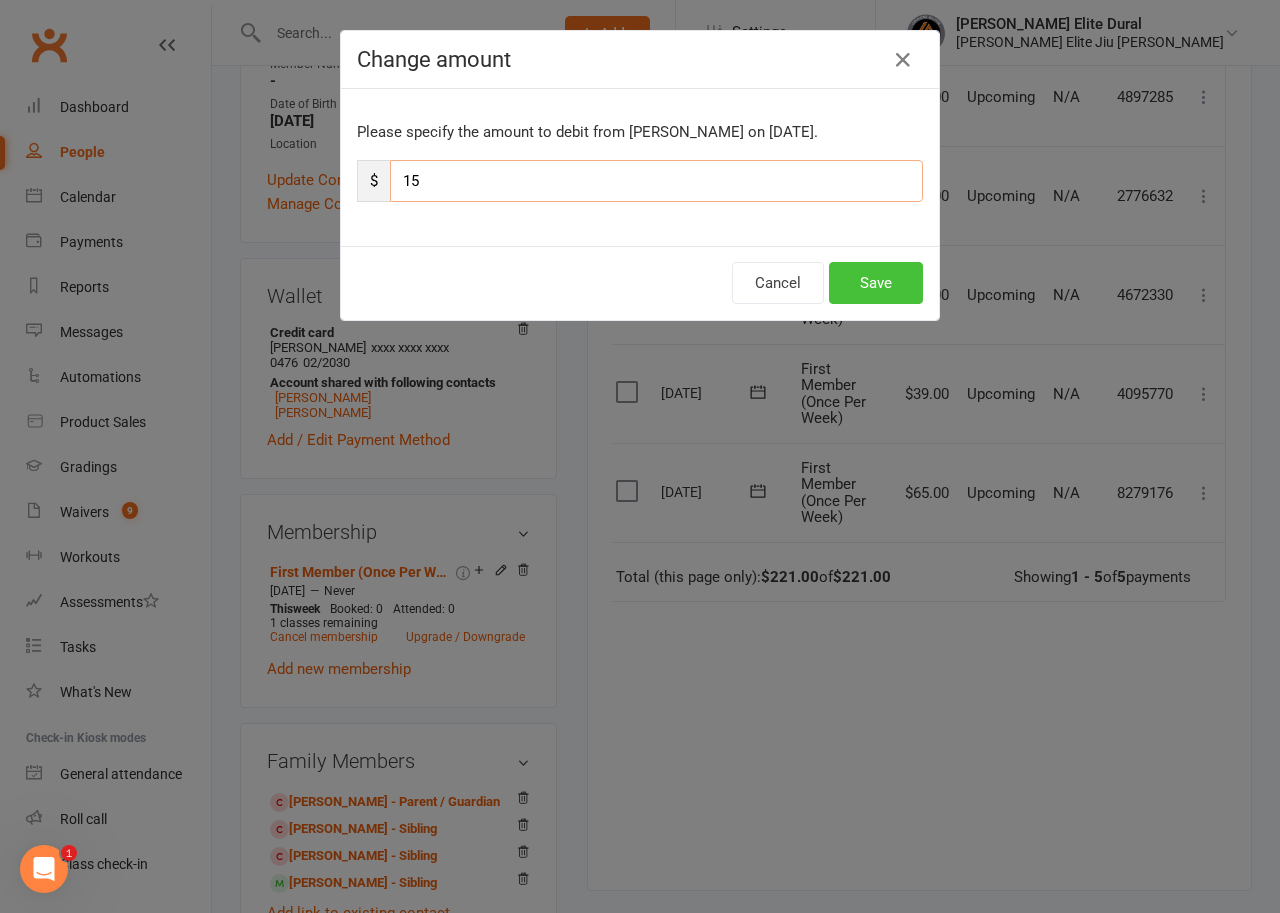 type on "15" 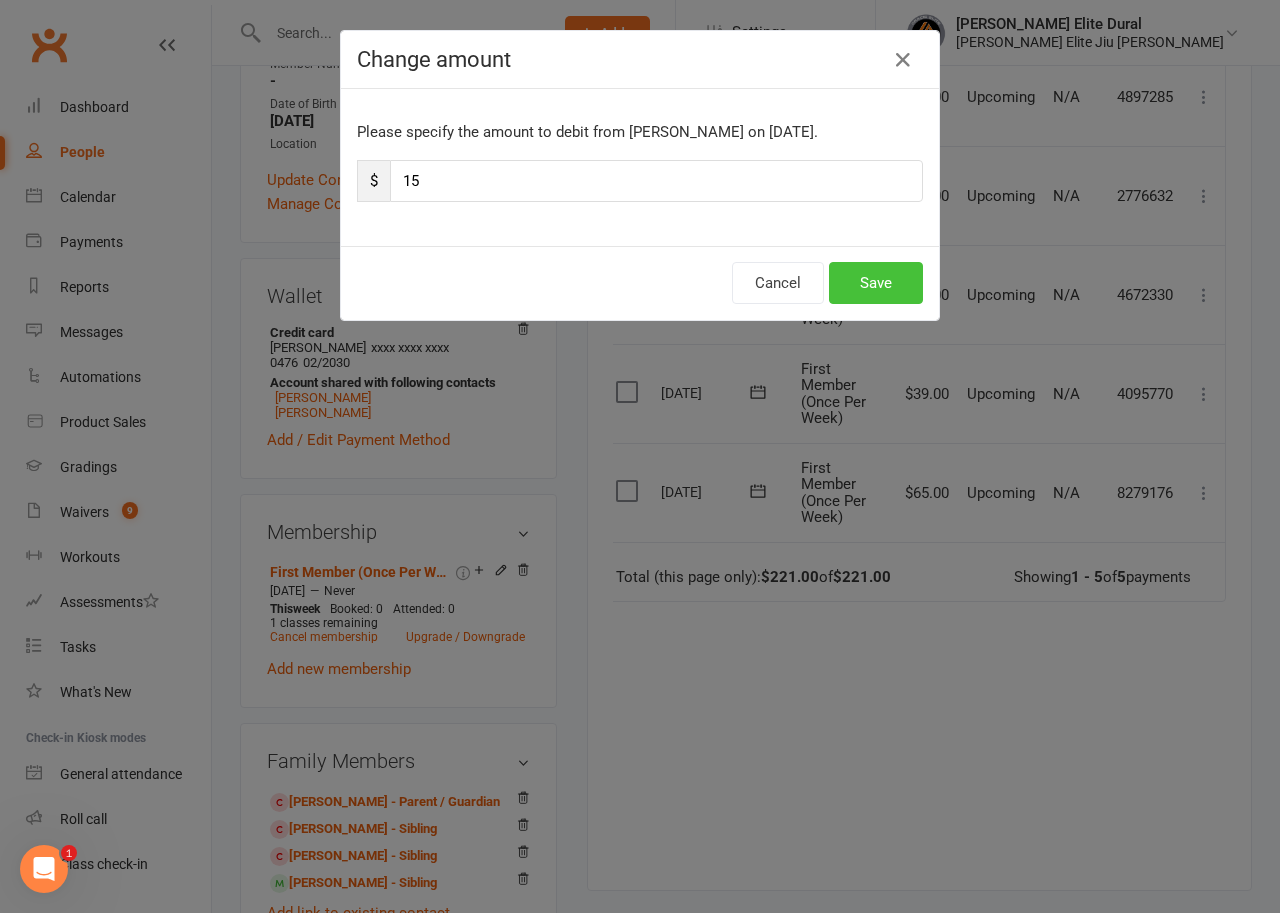 click on "Save" at bounding box center [876, 283] 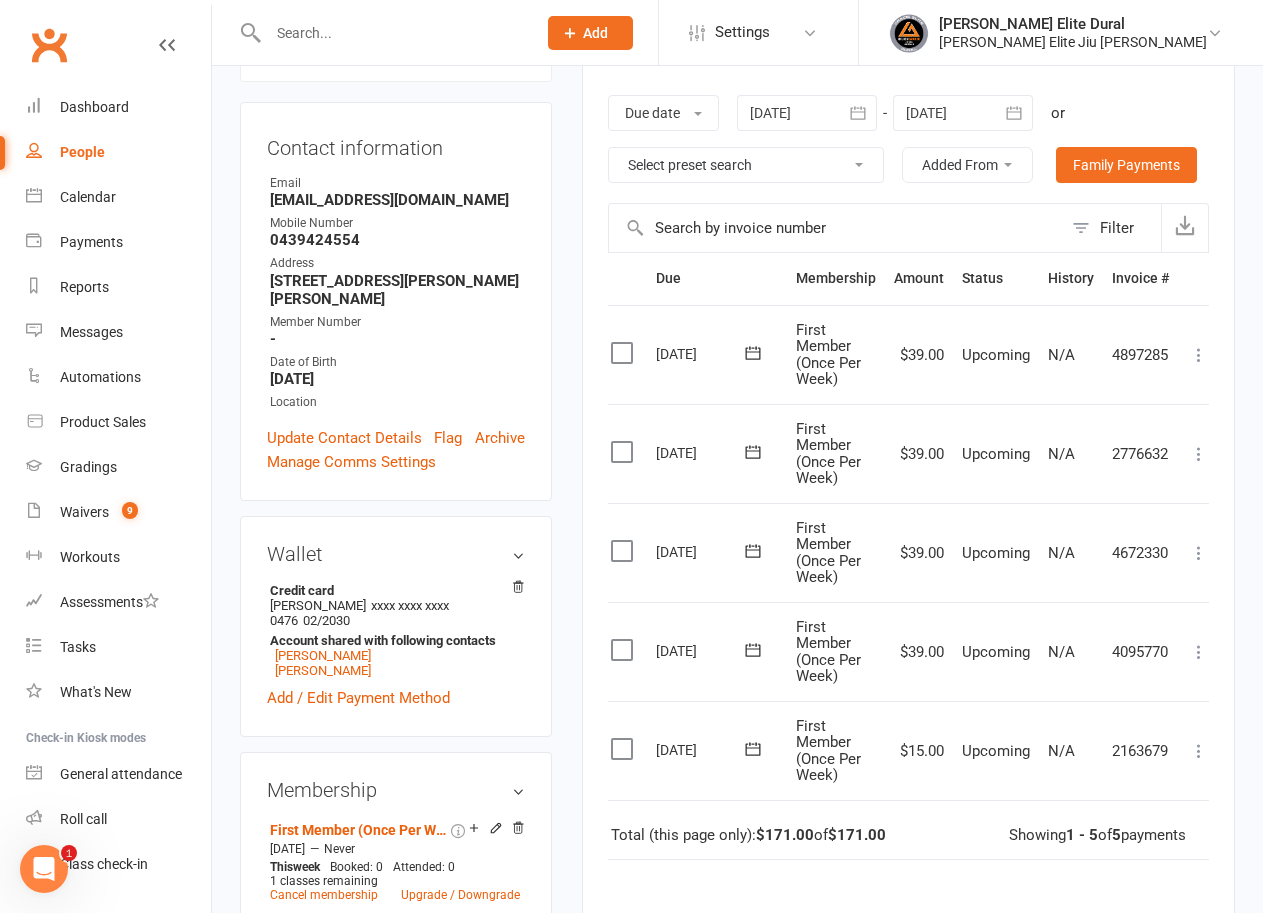 scroll, scrollTop: 400, scrollLeft: 0, axis: vertical 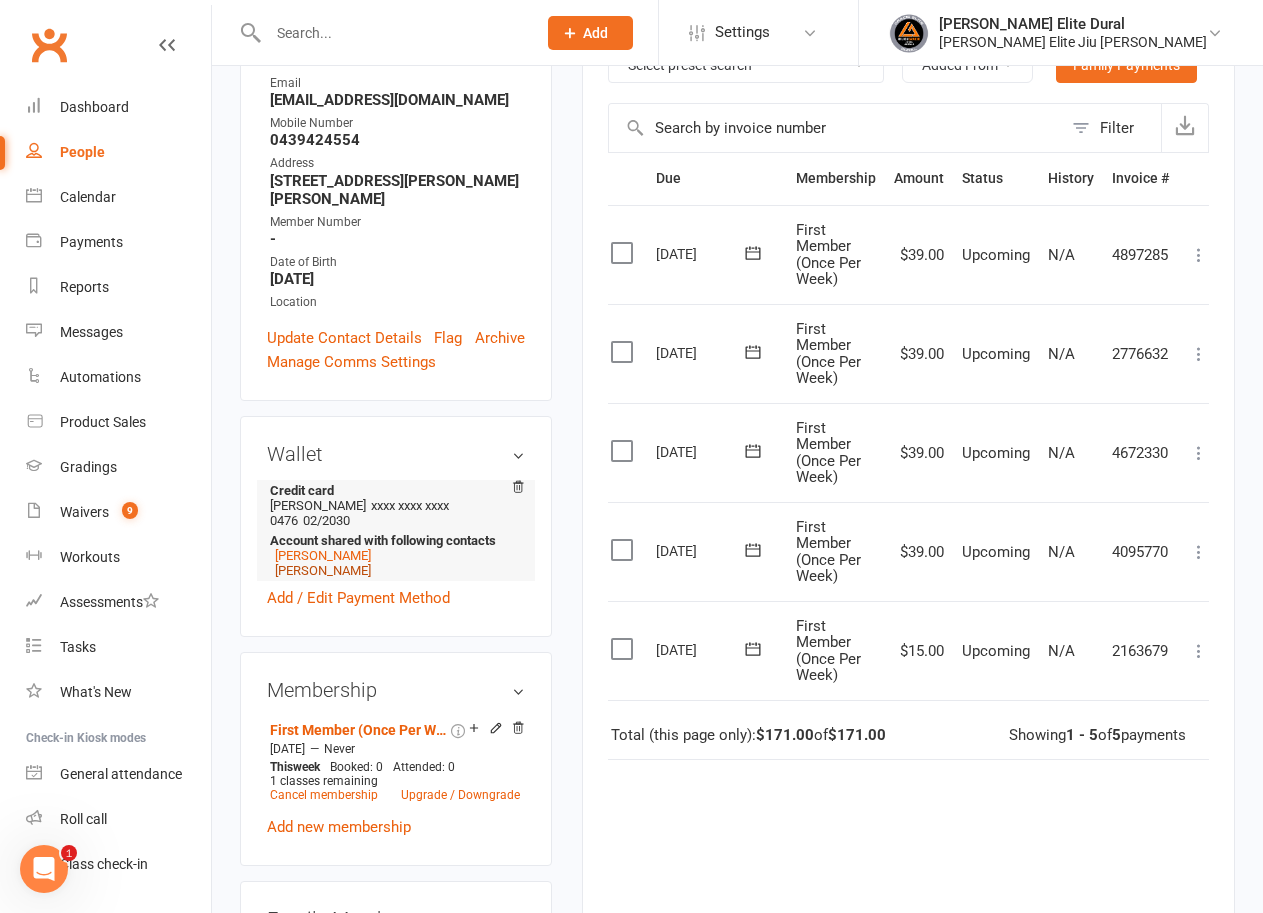 click on "Olivia Ranola" at bounding box center (323, 570) 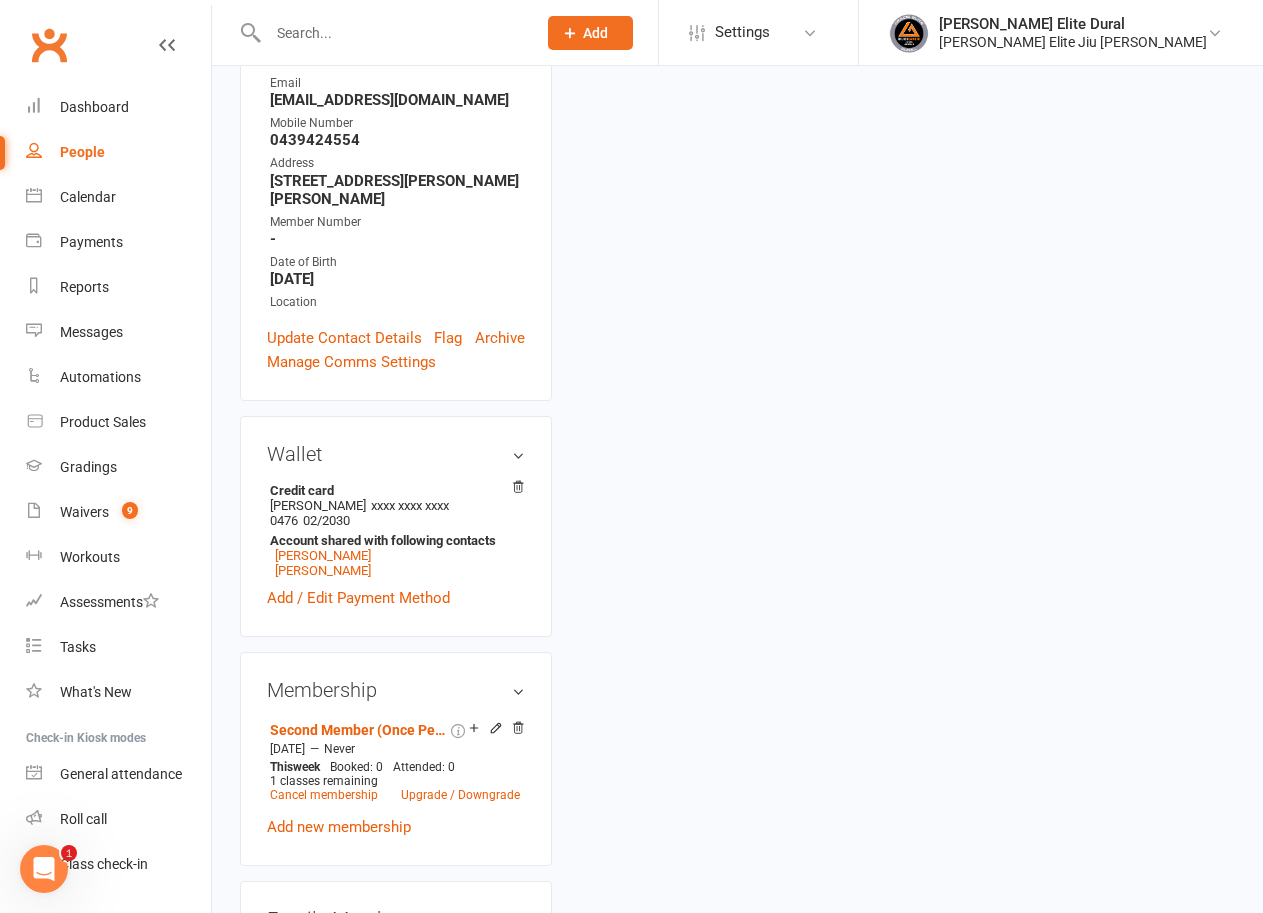 scroll, scrollTop: 0, scrollLeft: 0, axis: both 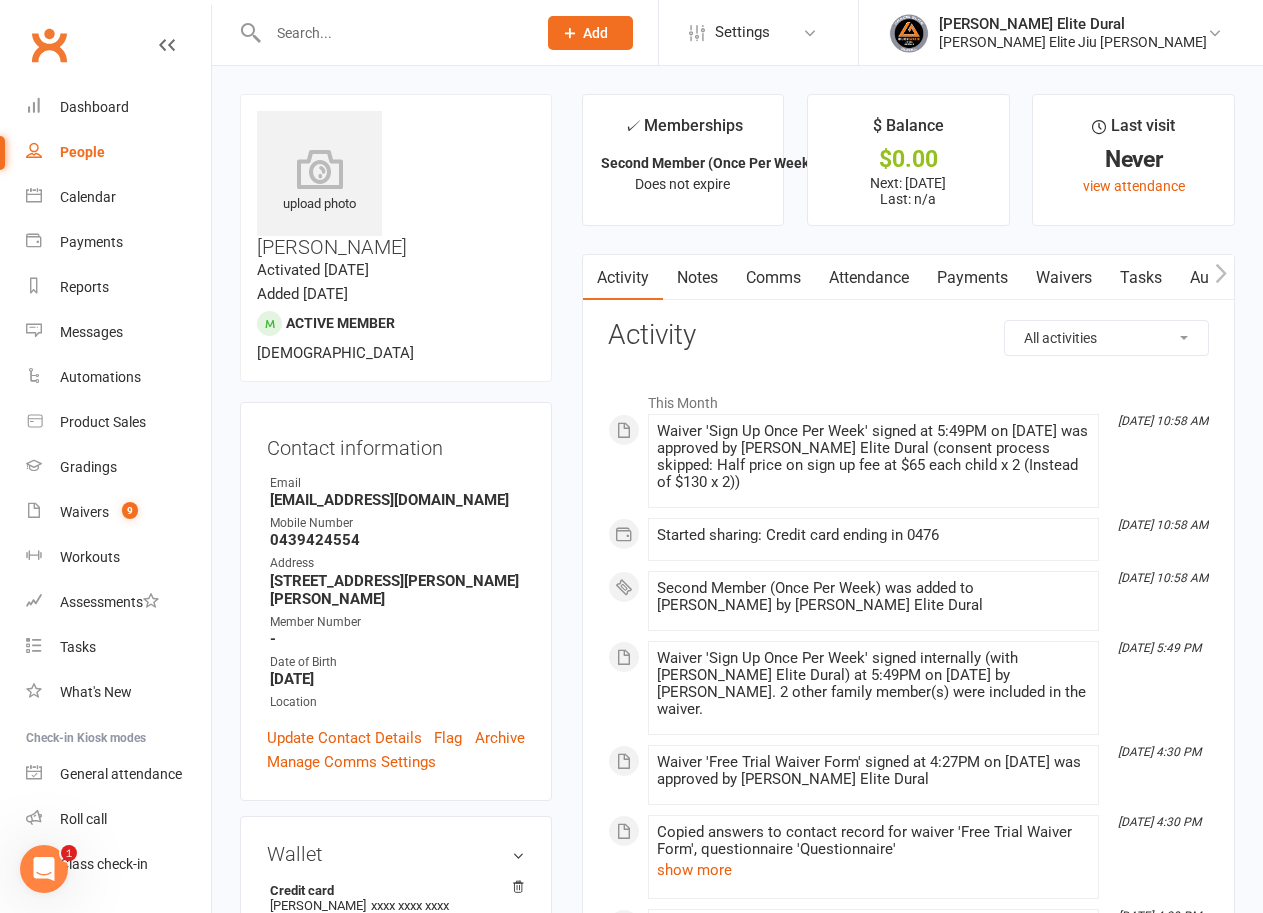 click on "Payments" at bounding box center [972, 278] 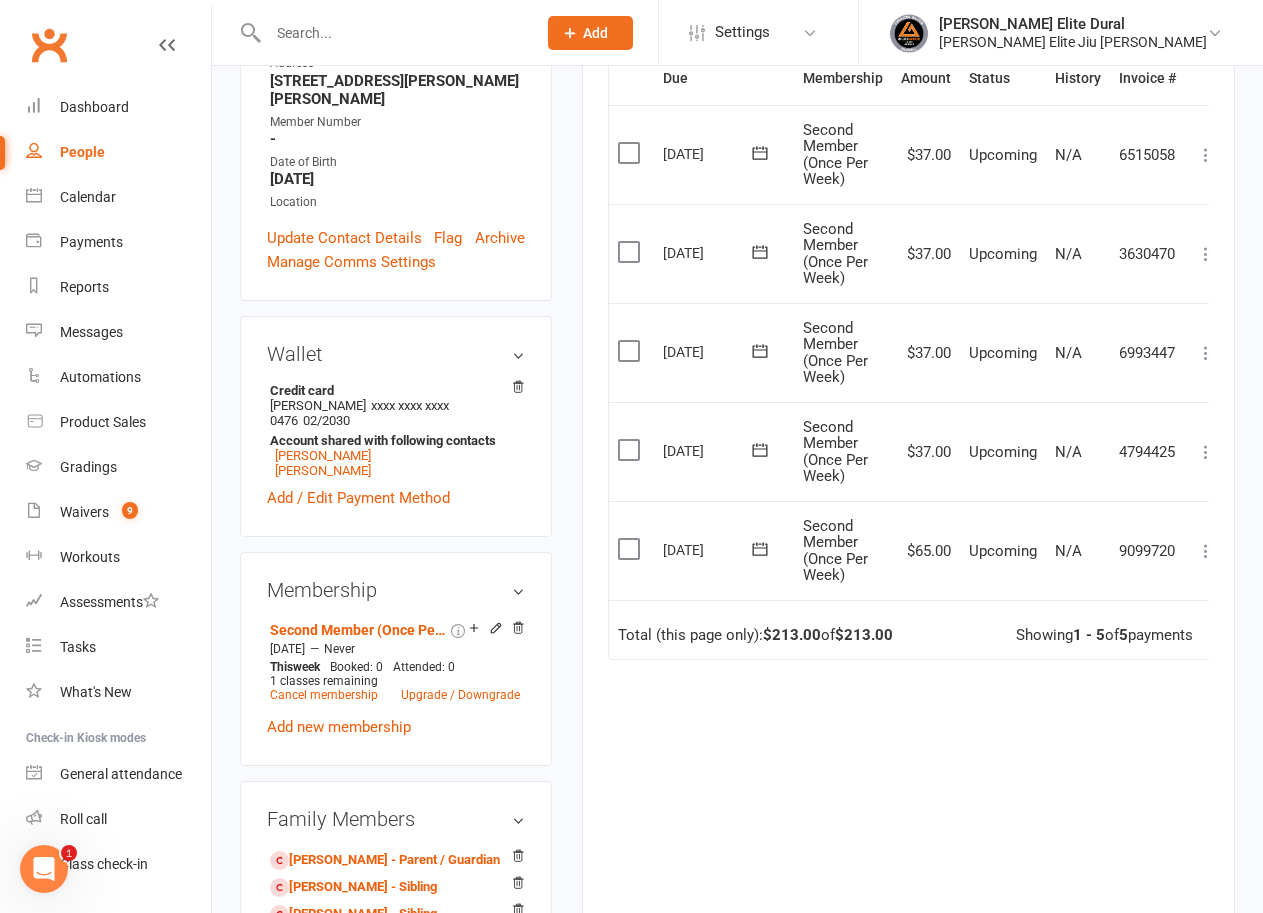 scroll, scrollTop: 300, scrollLeft: 0, axis: vertical 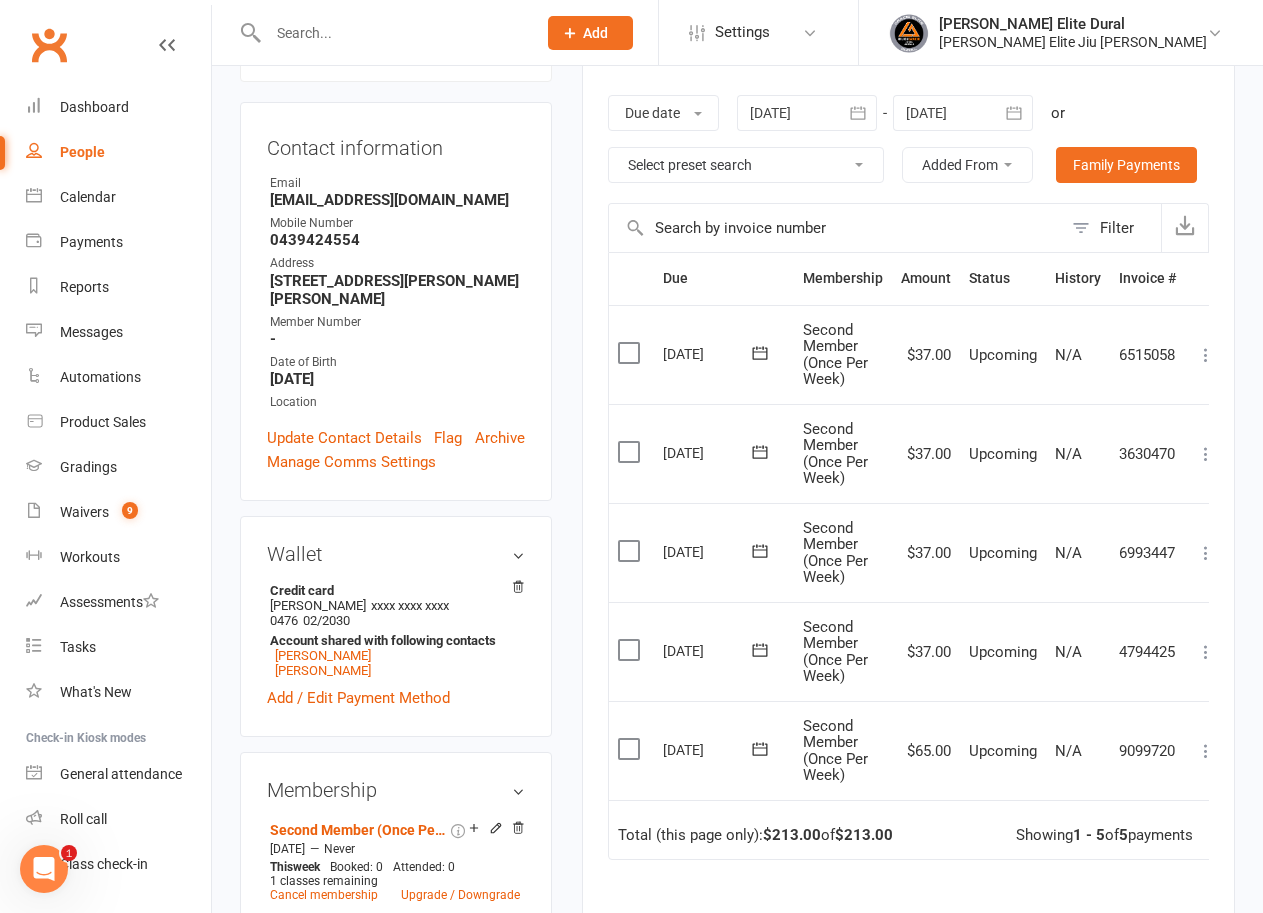 click at bounding box center [392, 33] 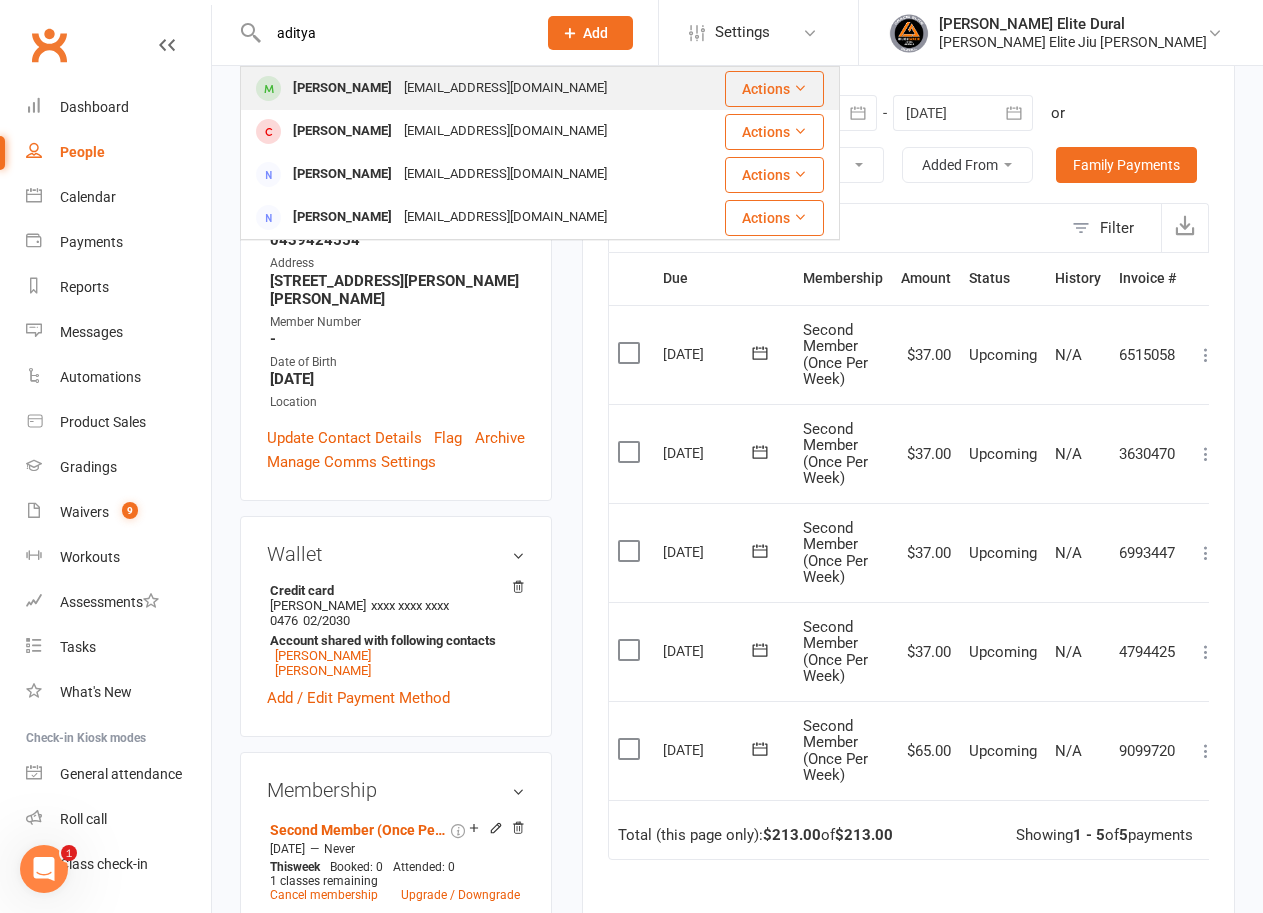 type on "aditya" 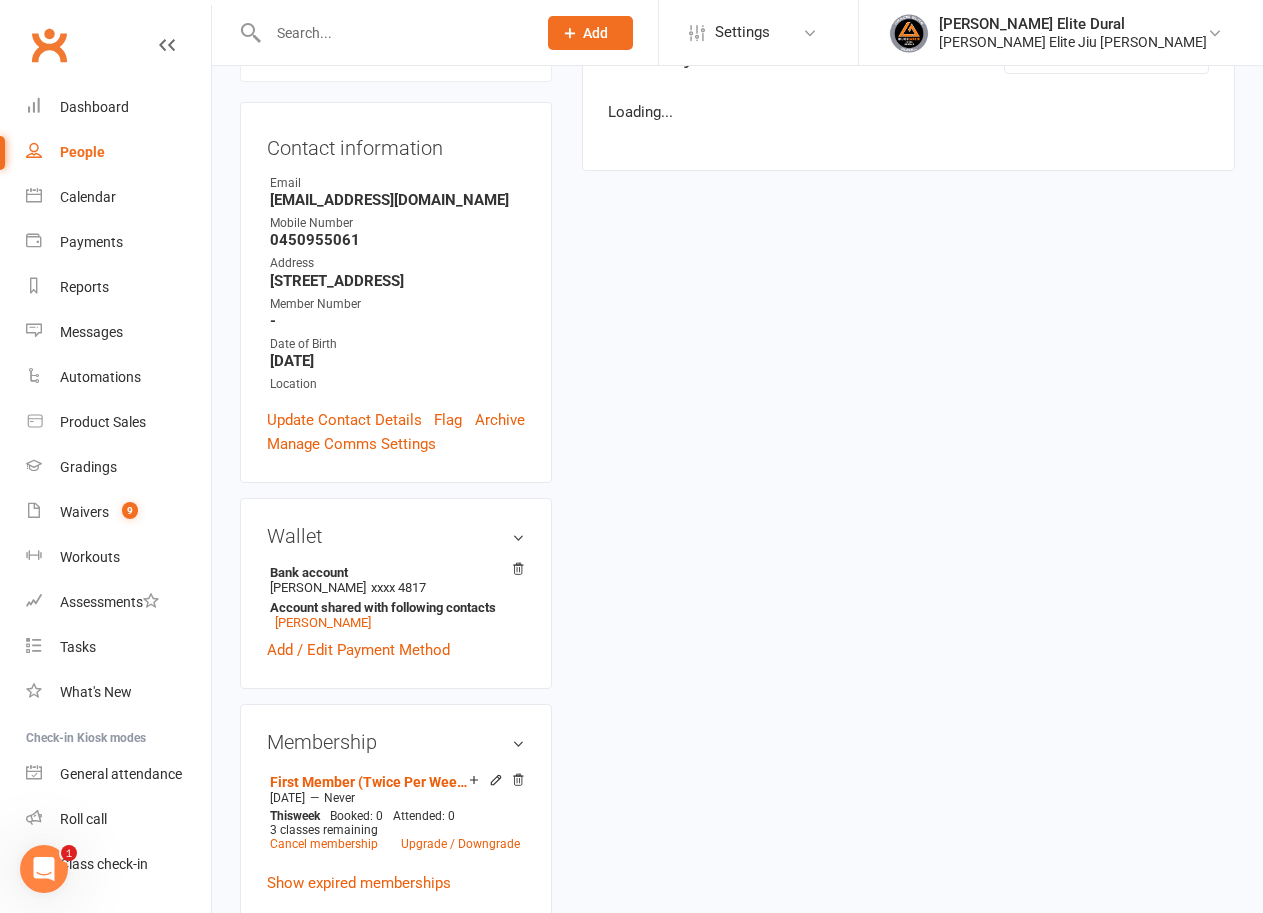 scroll, scrollTop: 0, scrollLeft: 0, axis: both 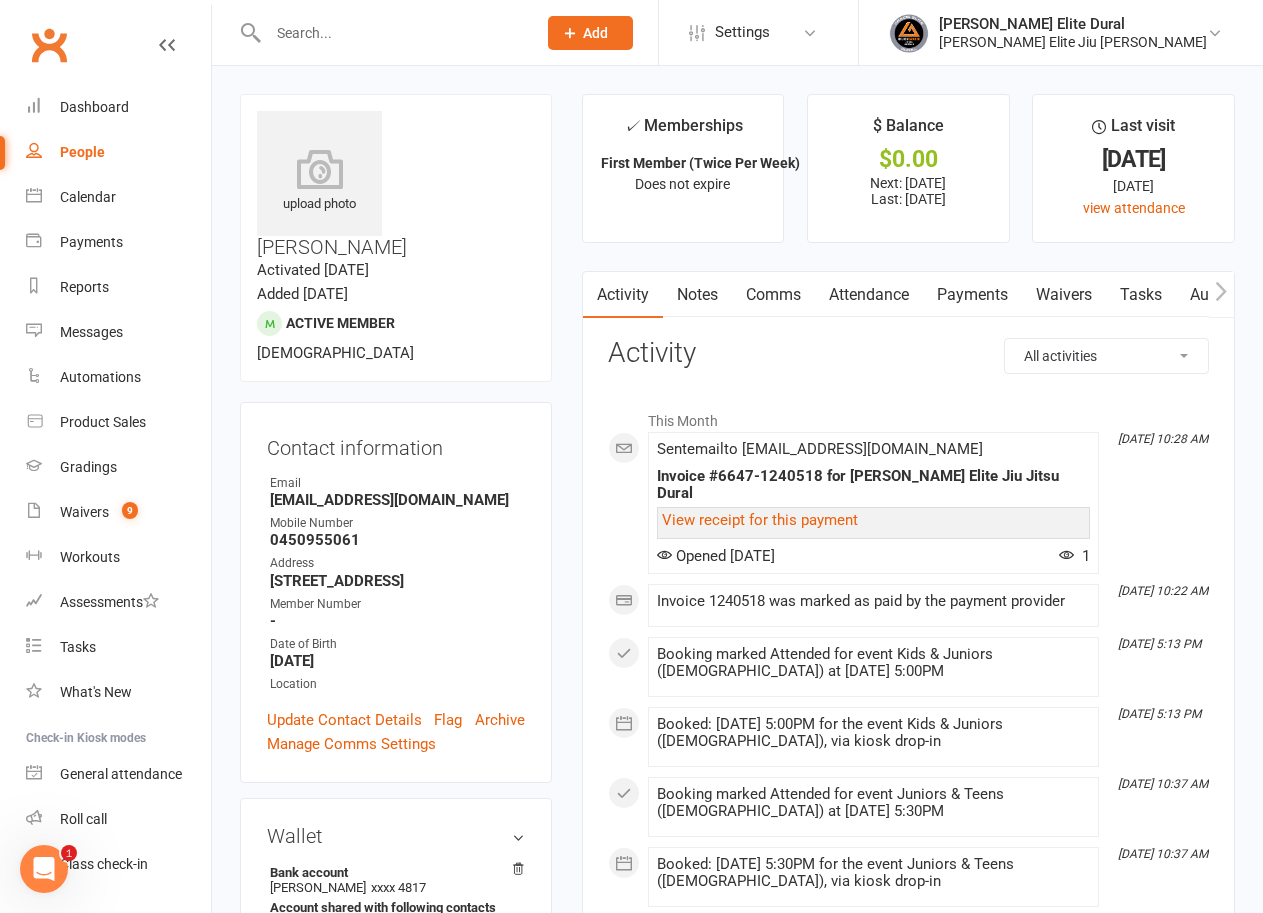 click on "Payments" at bounding box center (972, 295) 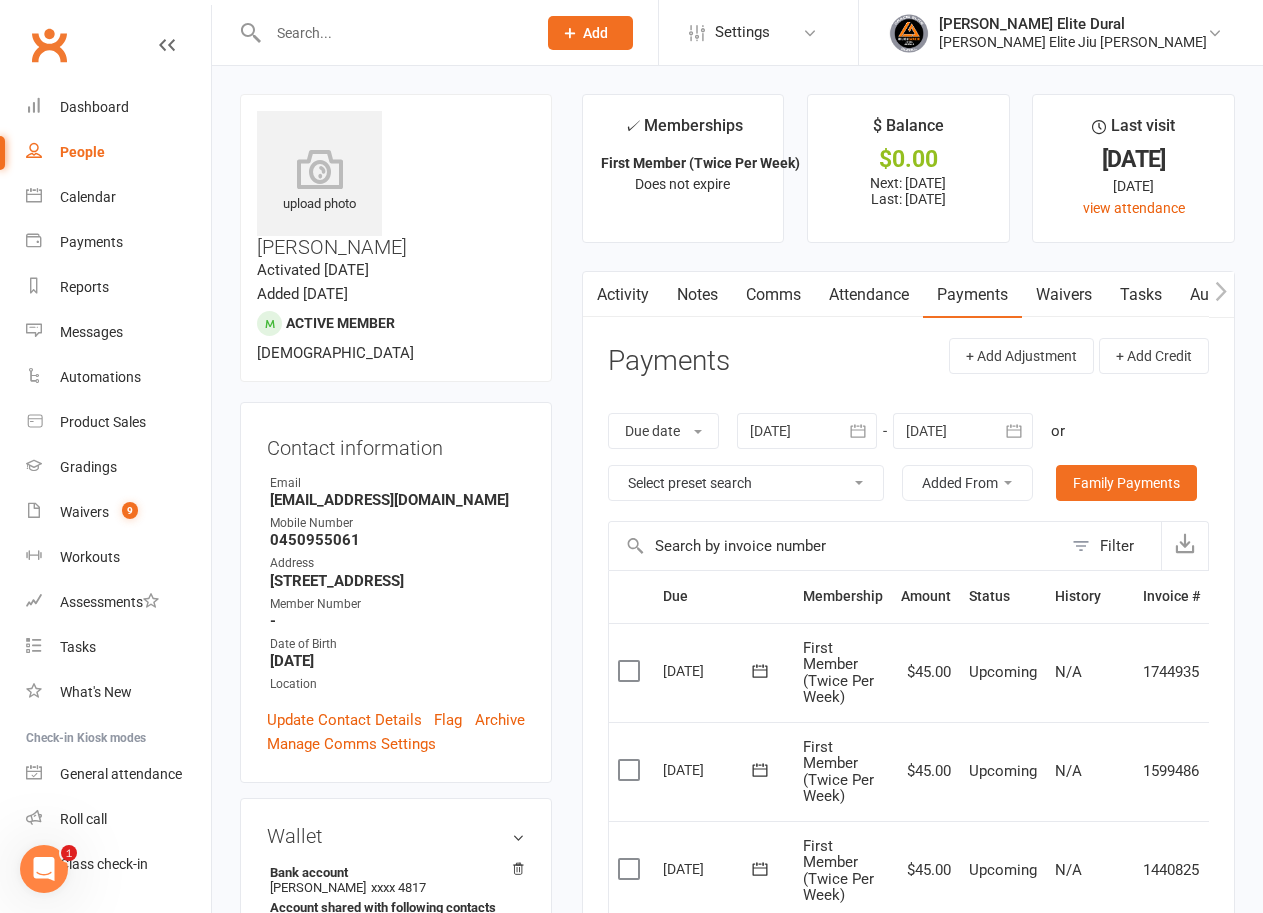 click 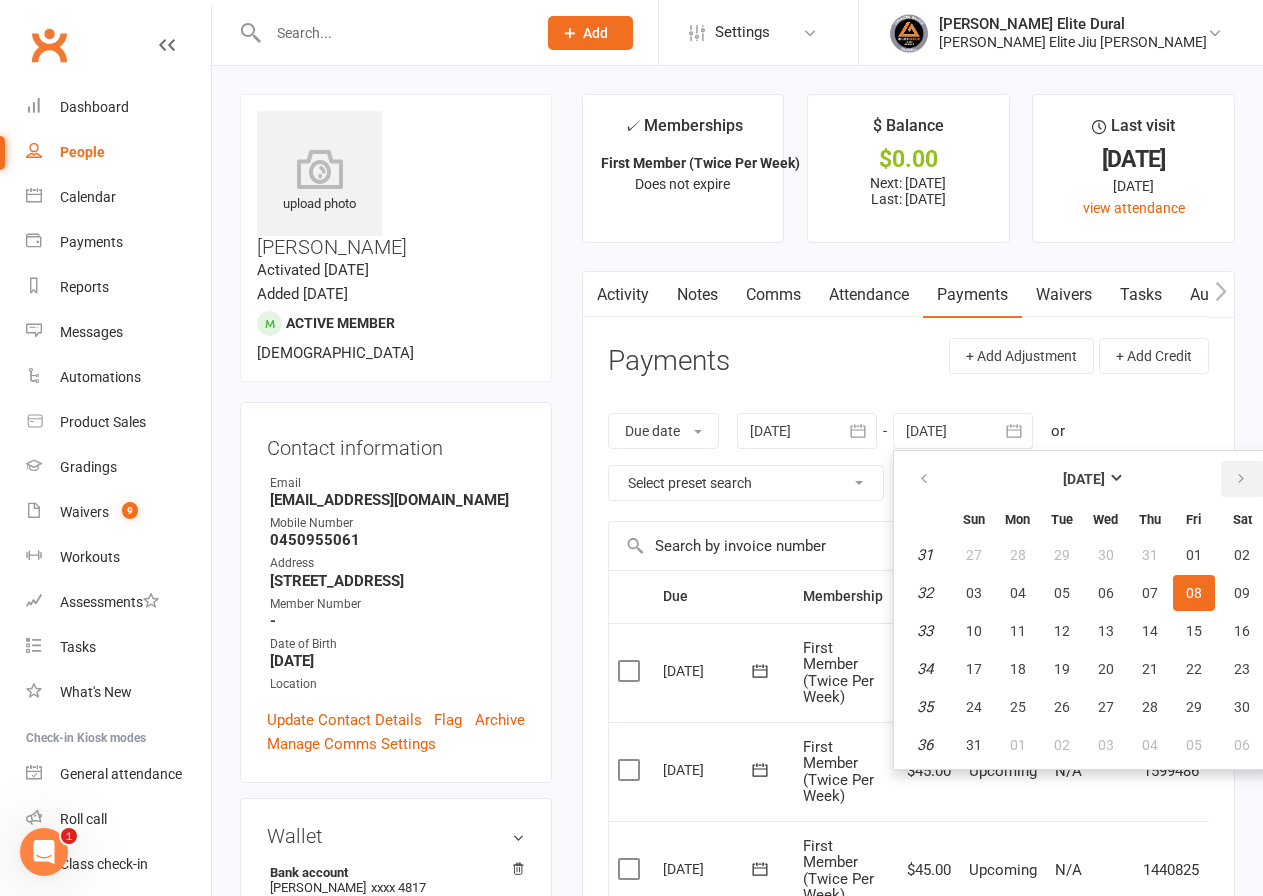 click at bounding box center (1241, 479) 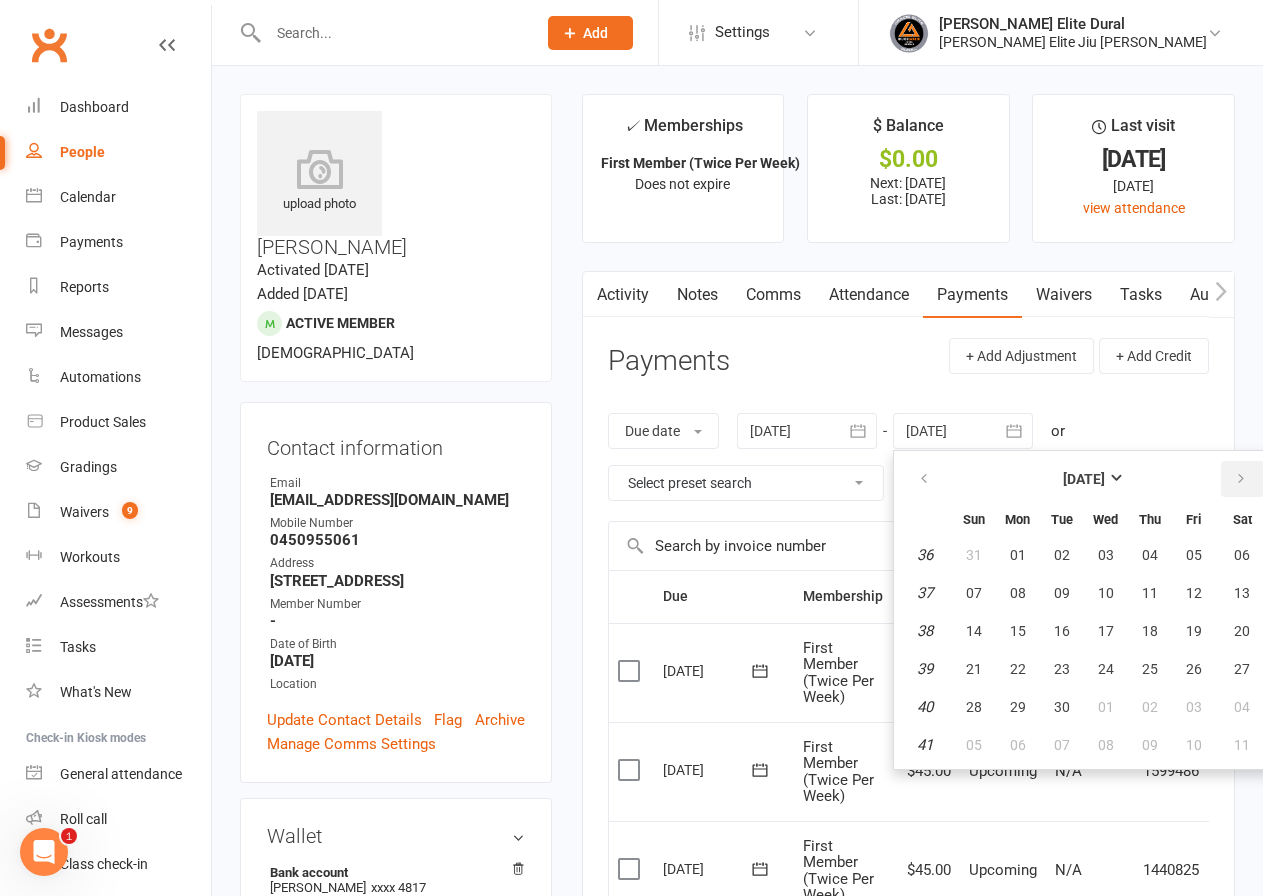 click at bounding box center (1241, 479) 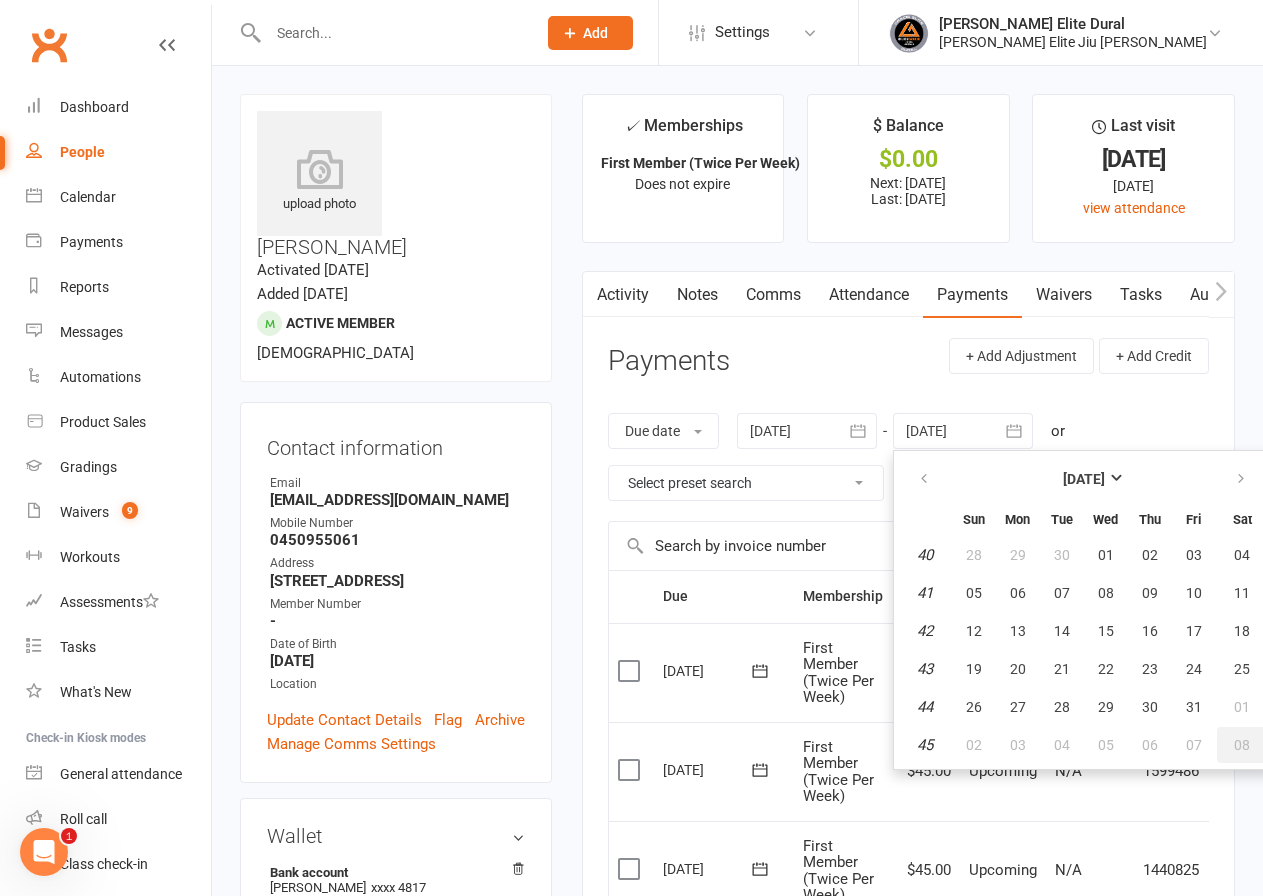 click on "08" at bounding box center [1242, 745] 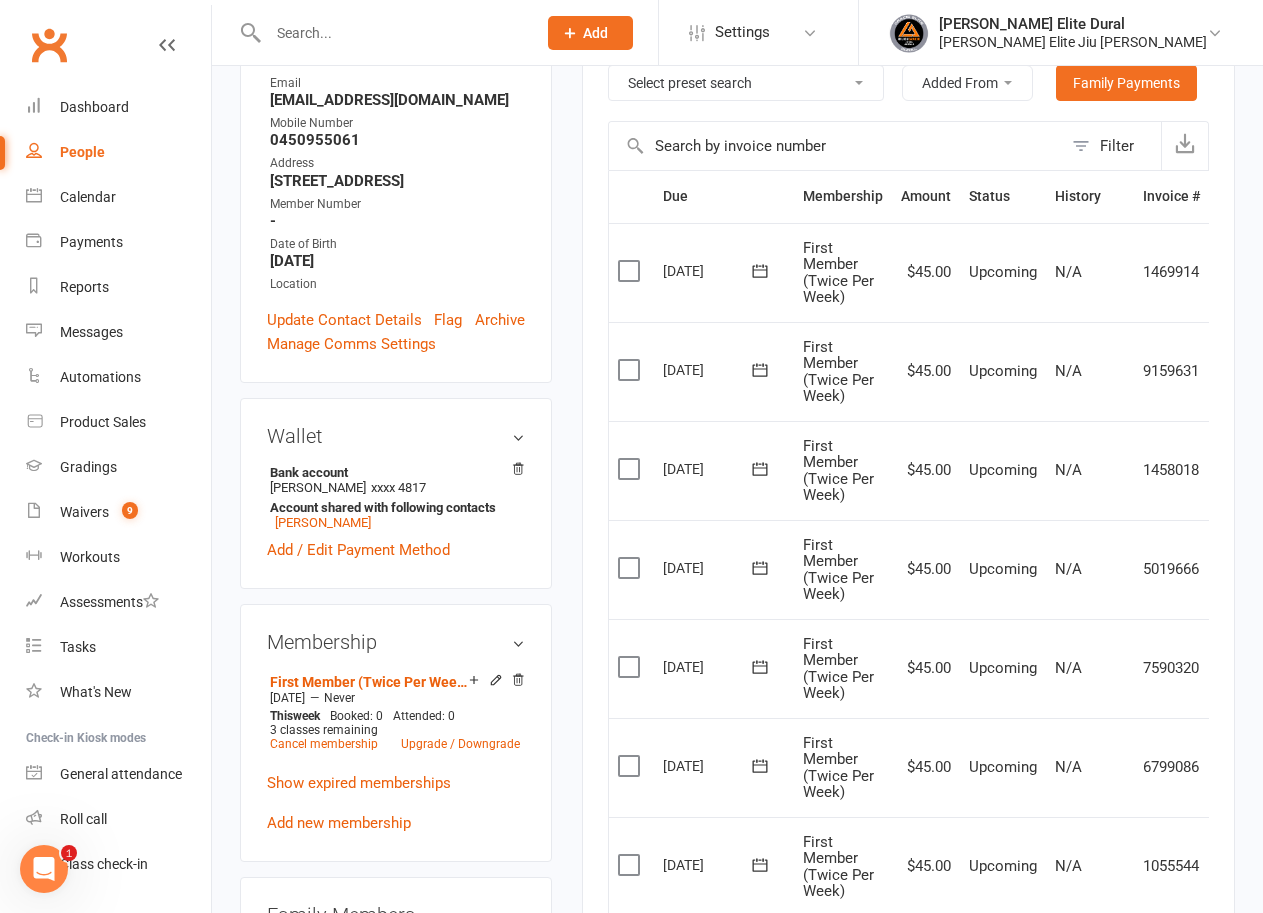 scroll, scrollTop: 700, scrollLeft: 0, axis: vertical 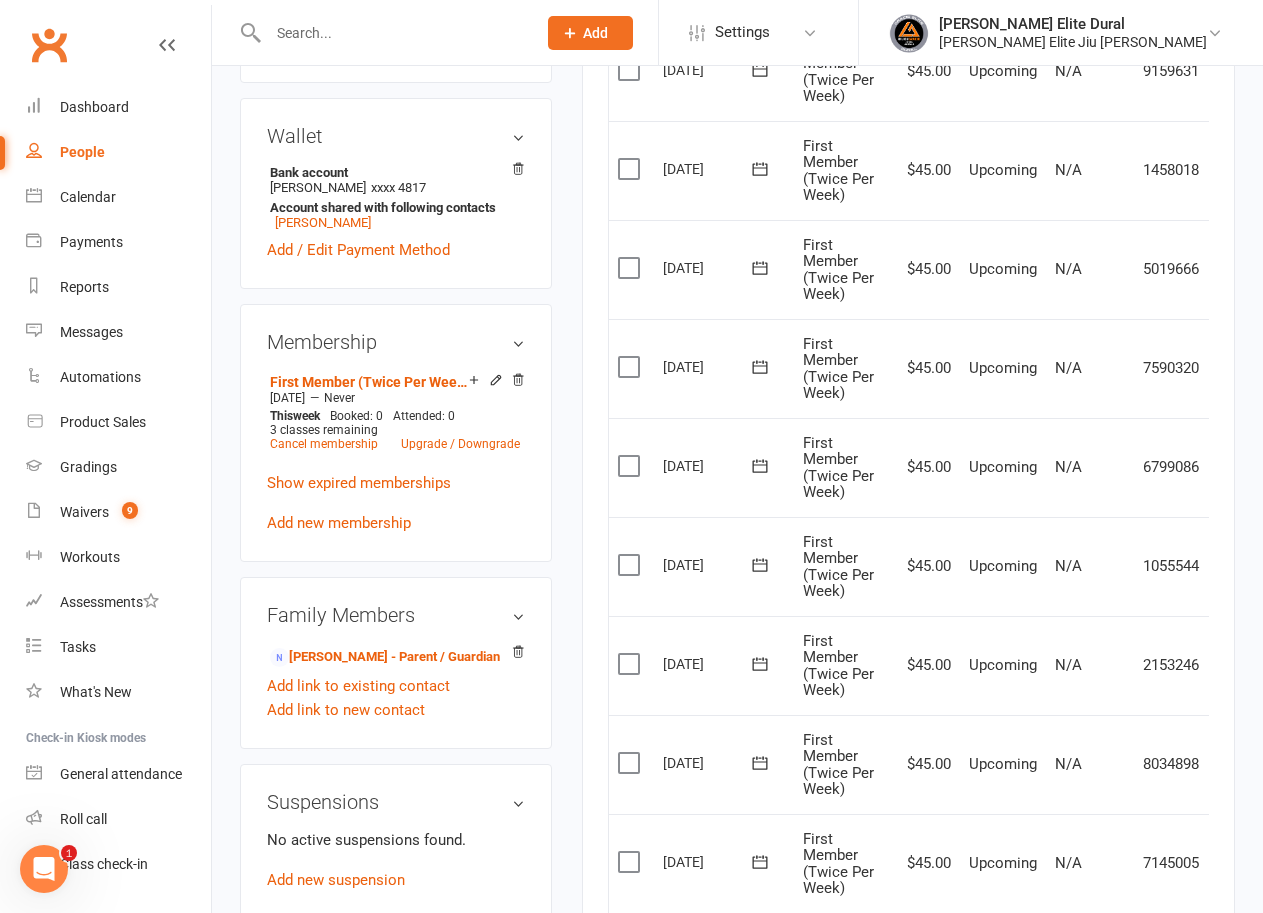 click 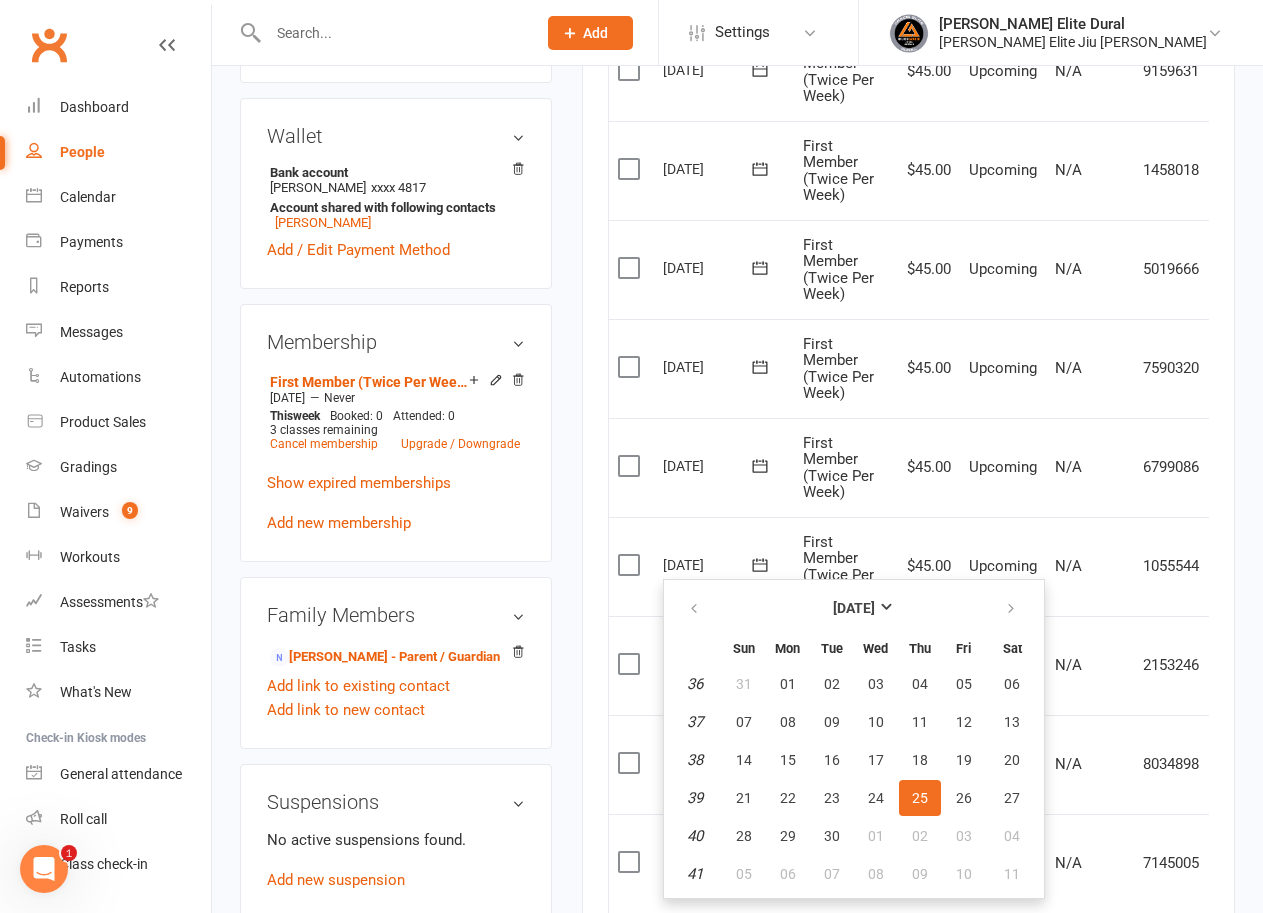 click on "02 Oct 2025" at bounding box center (724, 467) 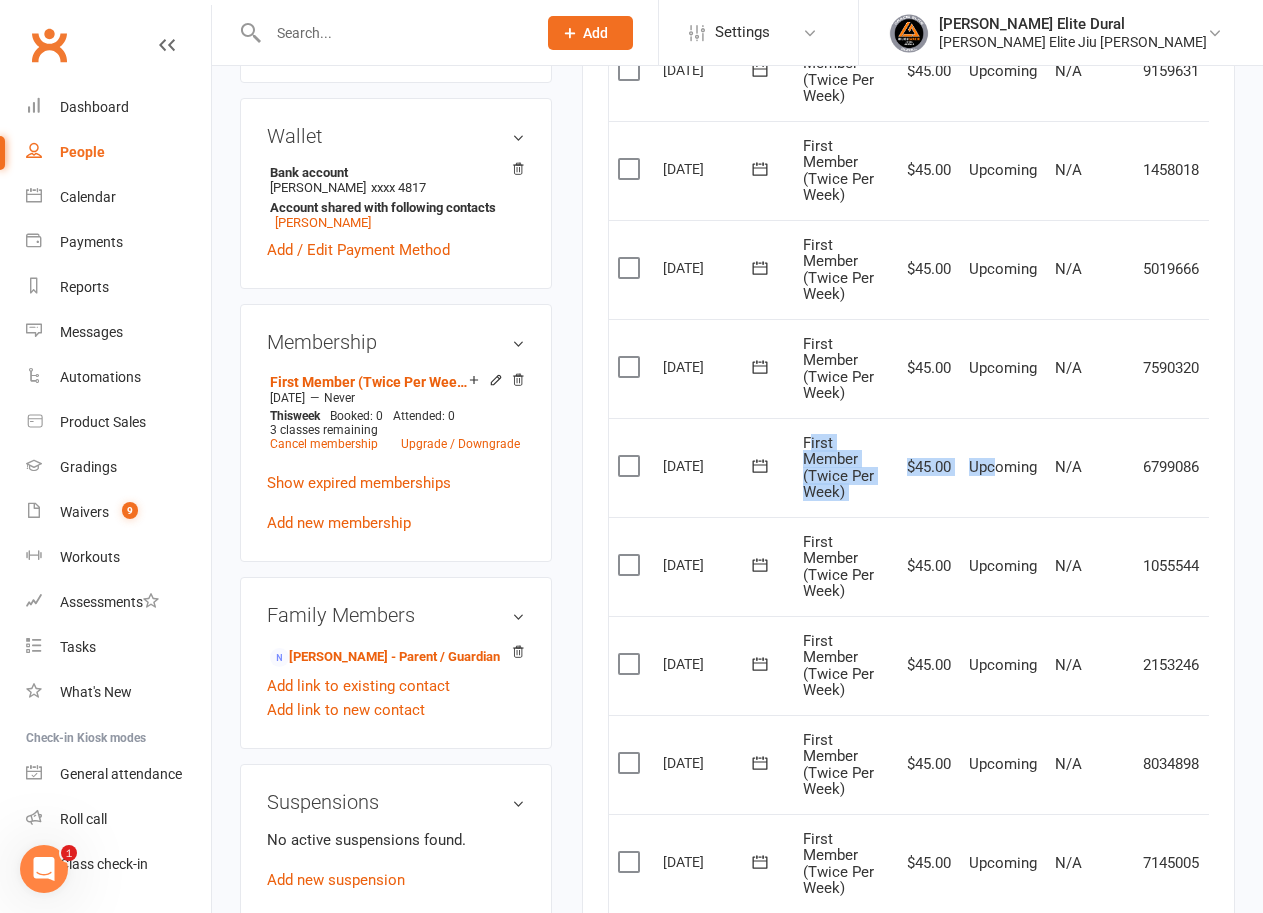 drag, startPoint x: 809, startPoint y: 444, endPoint x: 994, endPoint y: 449, distance: 185.06755 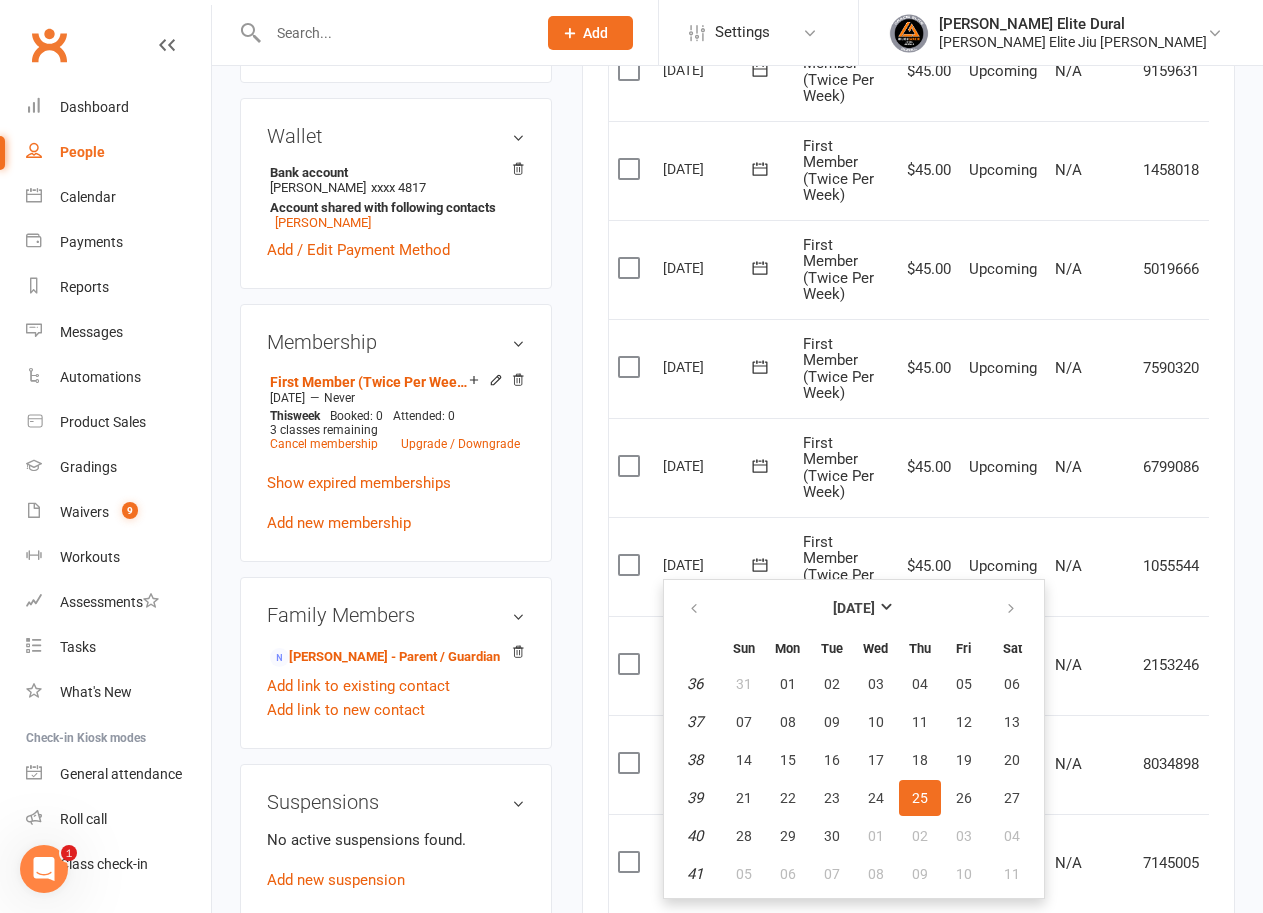 click on "First Member (Twice Per Week)" at bounding box center [838, 468] 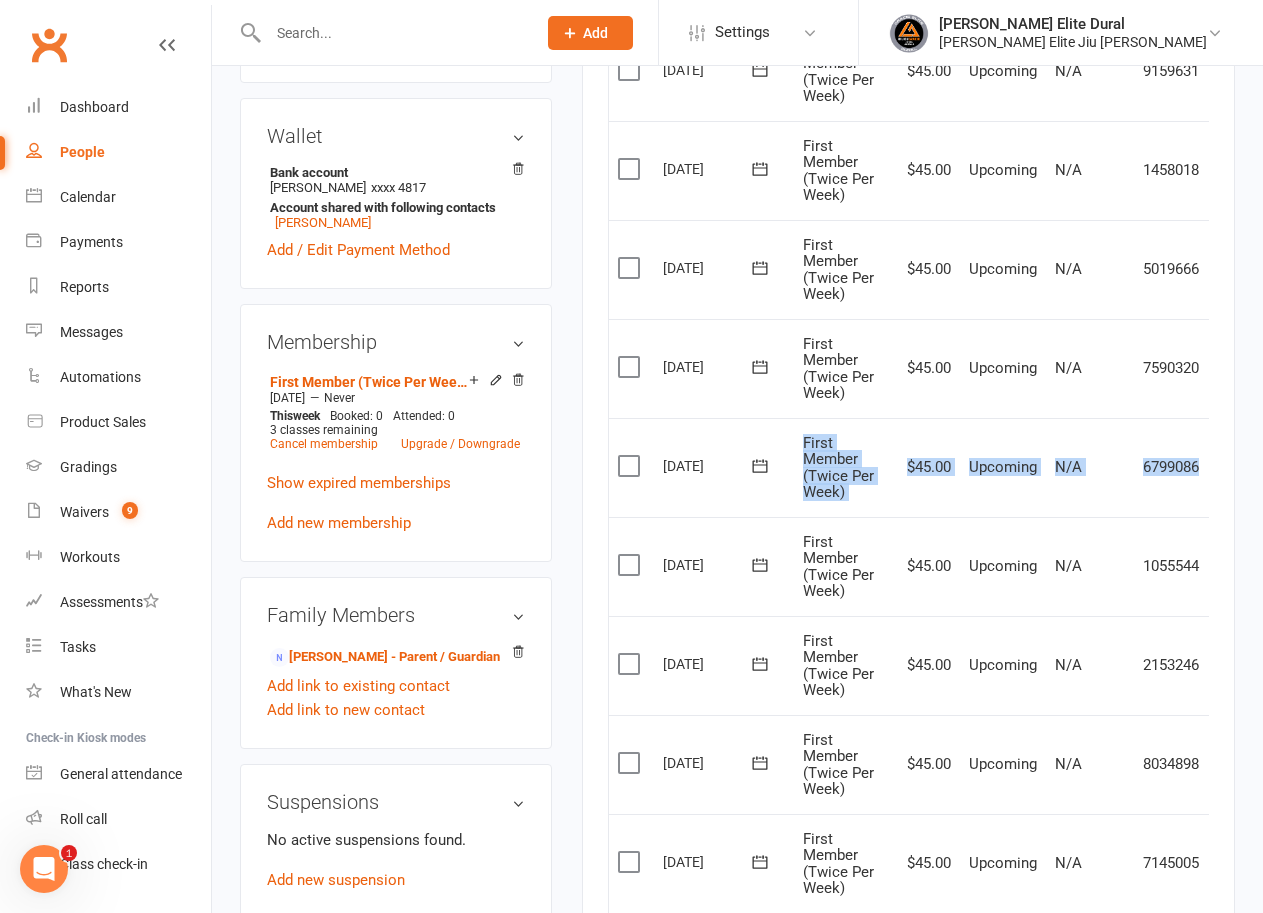 scroll, scrollTop: 0, scrollLeft: 43, axis: horizontal 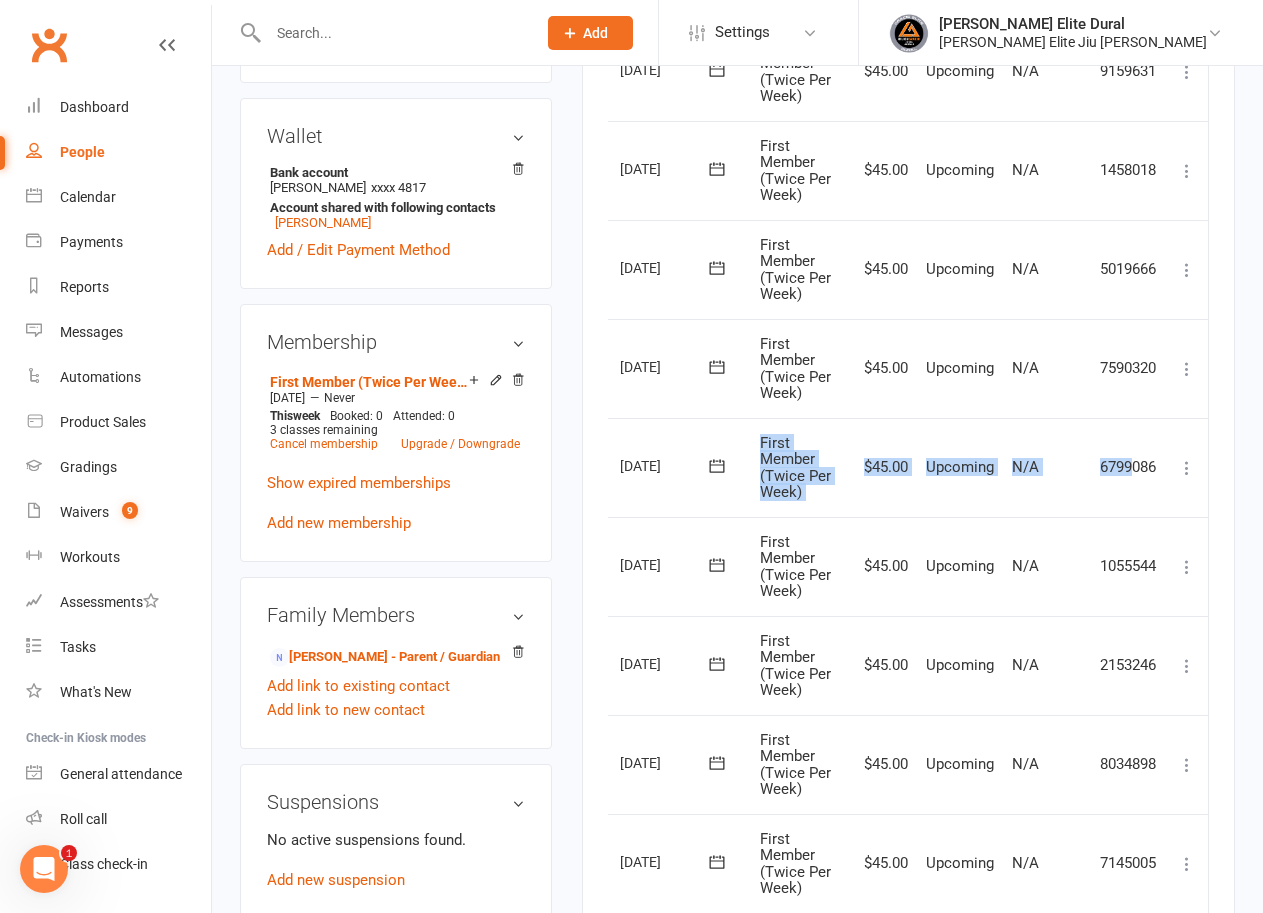 drag, startPoint x: 804, startPoint y: 439, endPoint x: 1135, endPoint y: 462, distance: 331.79813 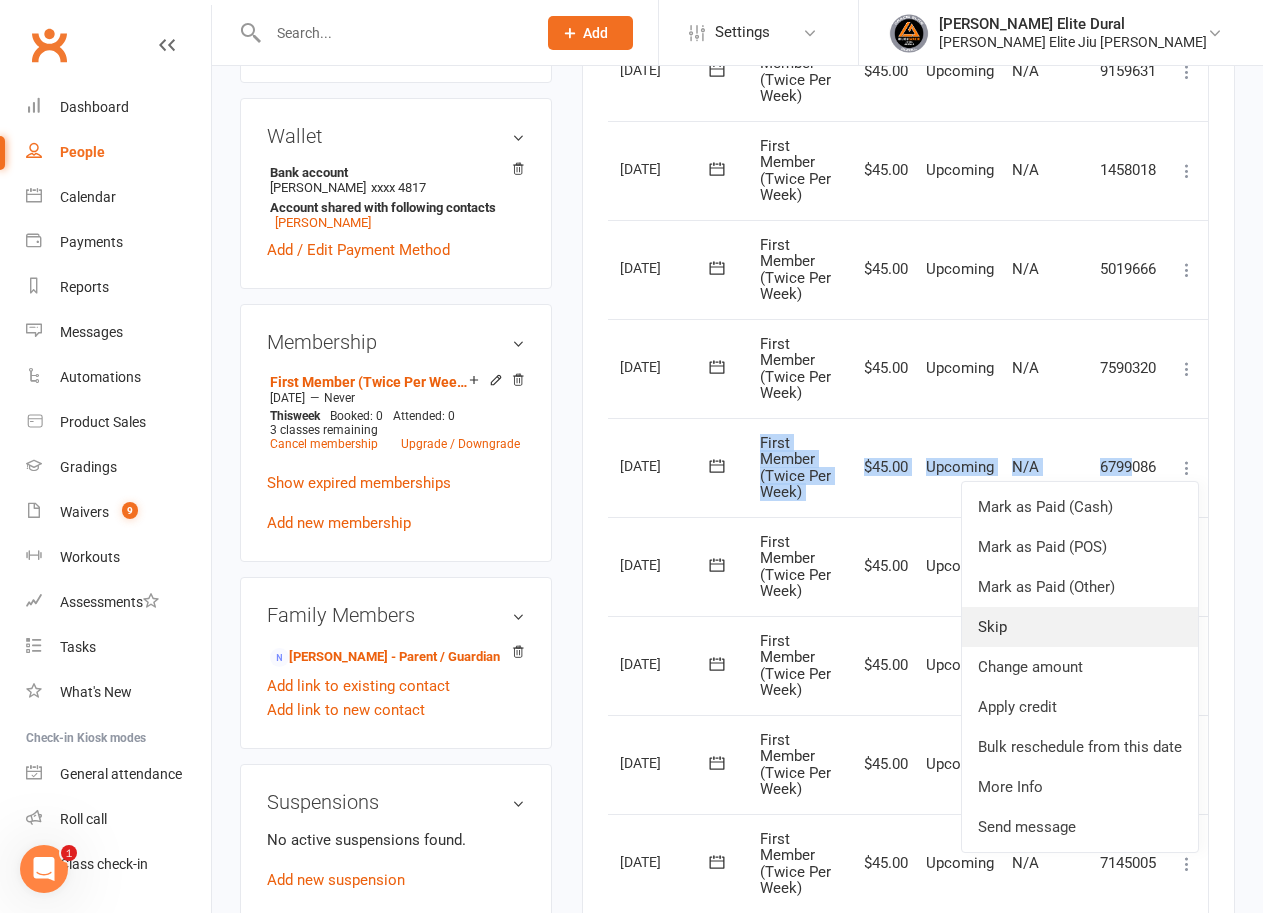 click on "Skip" at bounding box center (1080, 627) 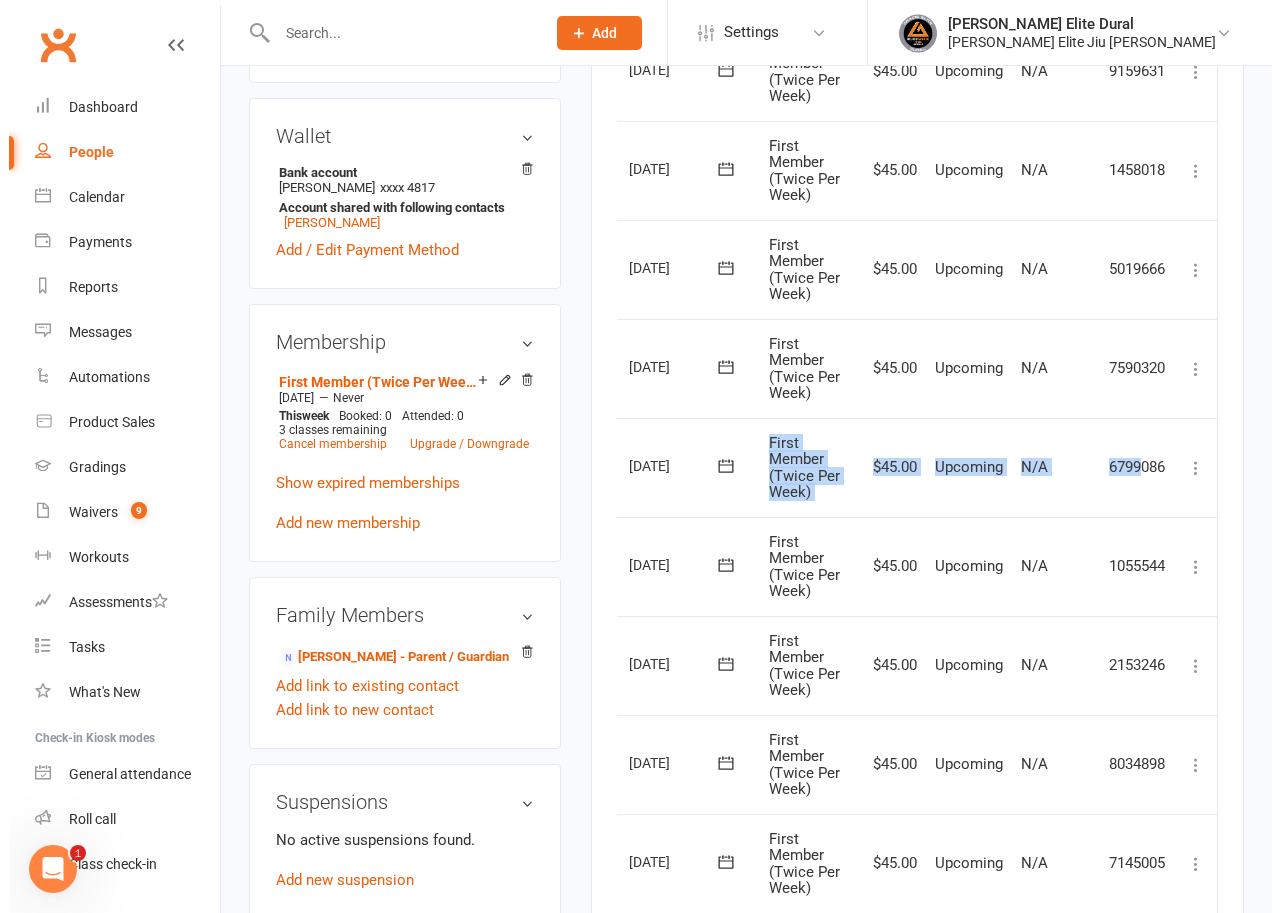 scroll, scrollTop: 652, scrollLeft: 0, axis: vertical 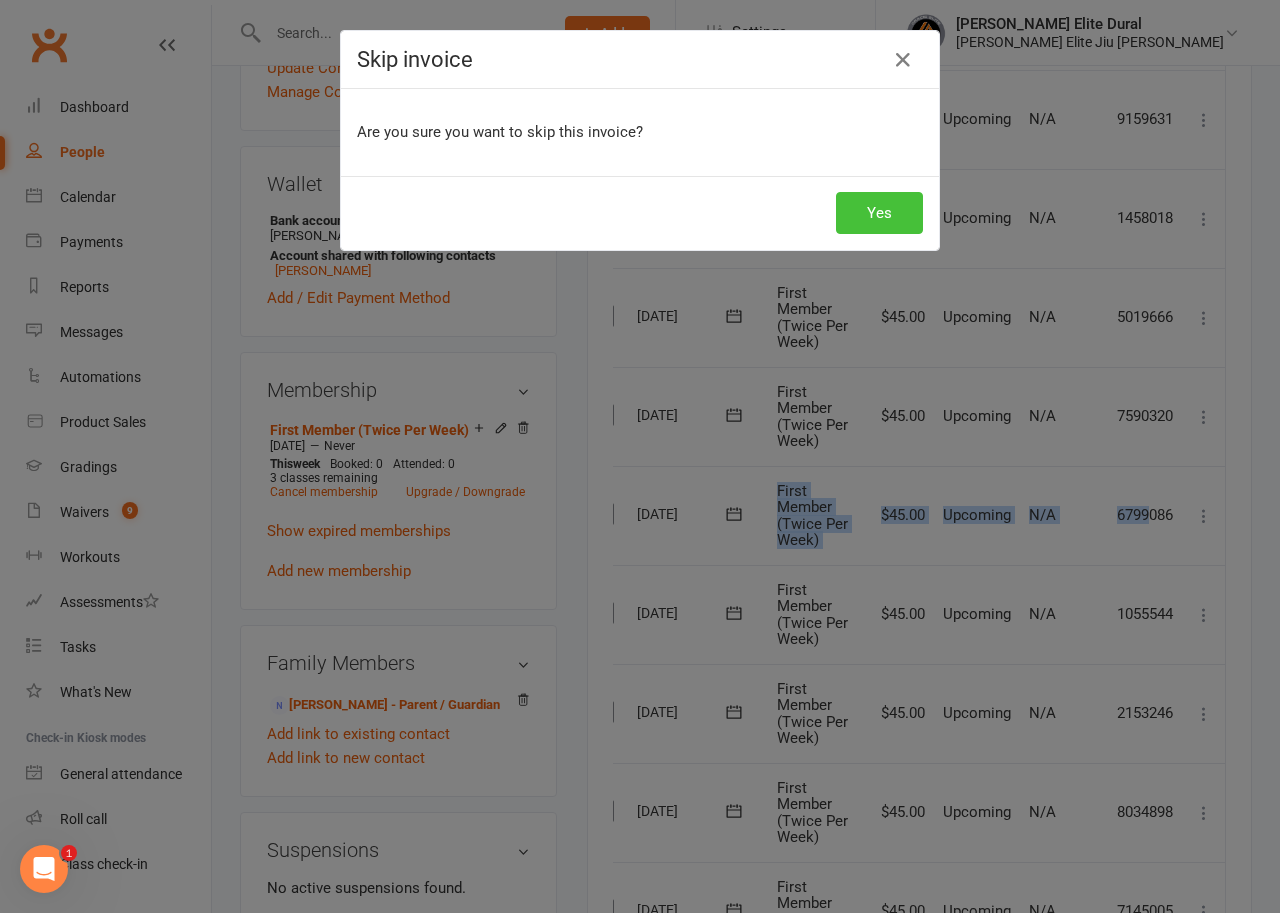 click on "Yes" at bounding box center (879, 213) 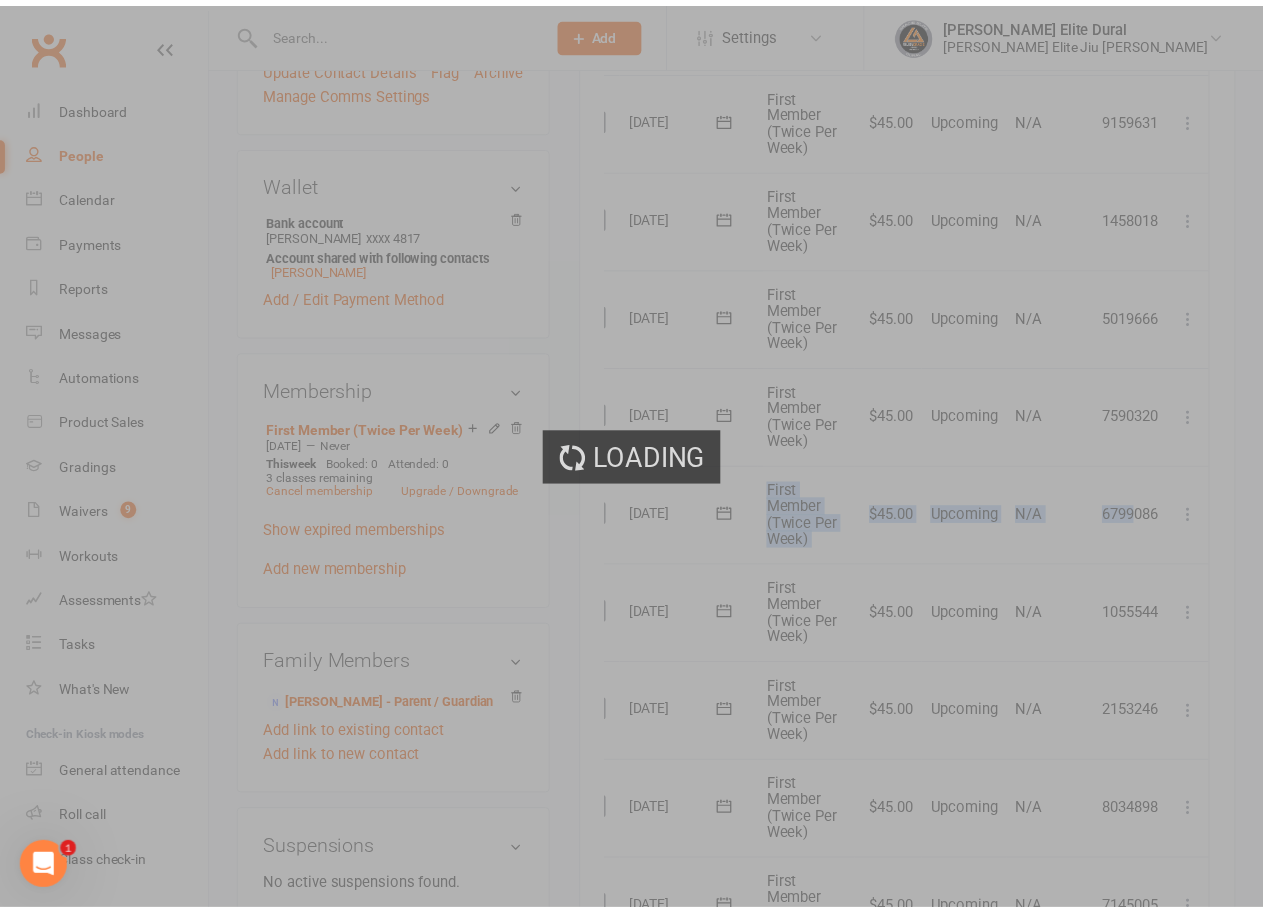scroll, scrollTop: 700, scrollLeft: 0, axis: vertical 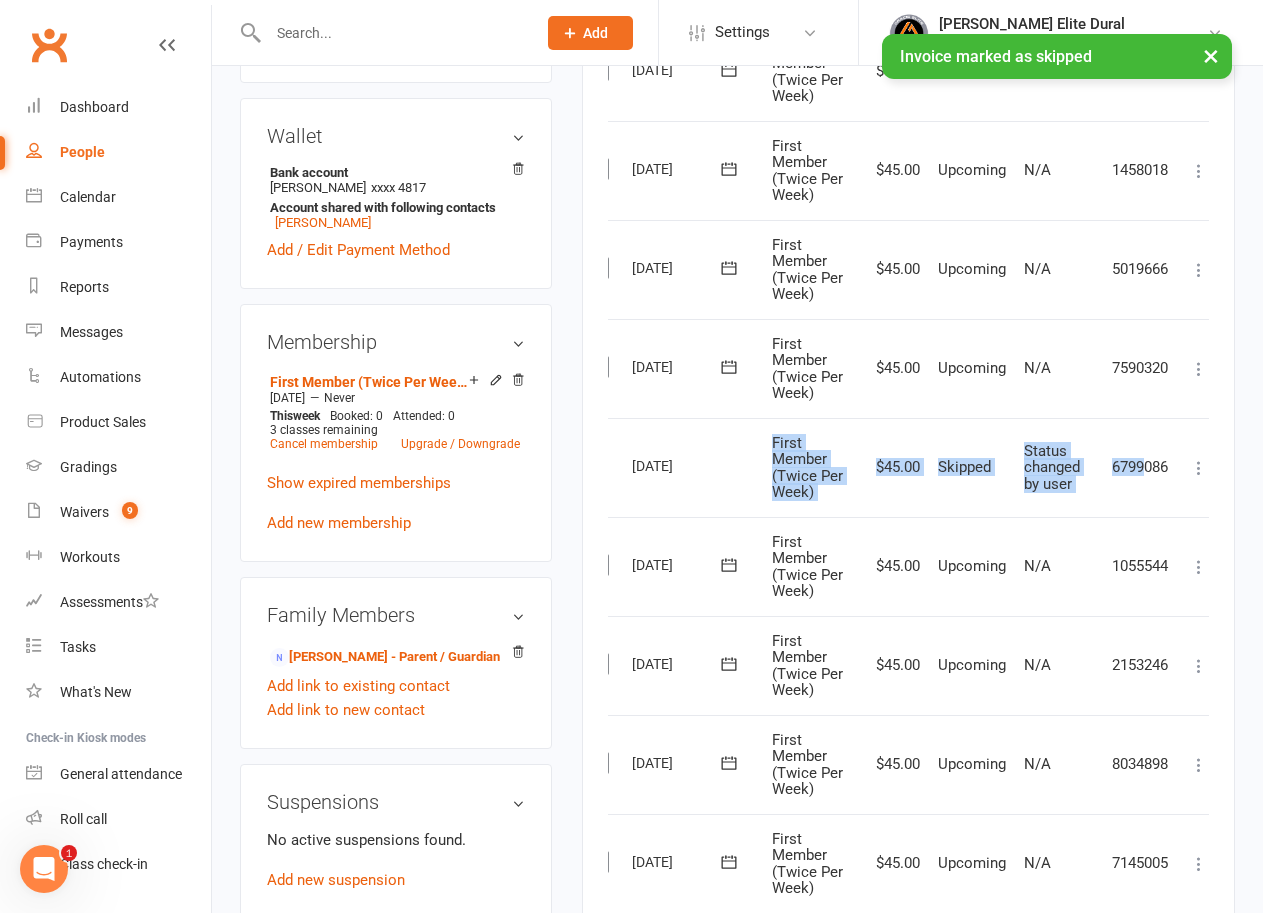 click 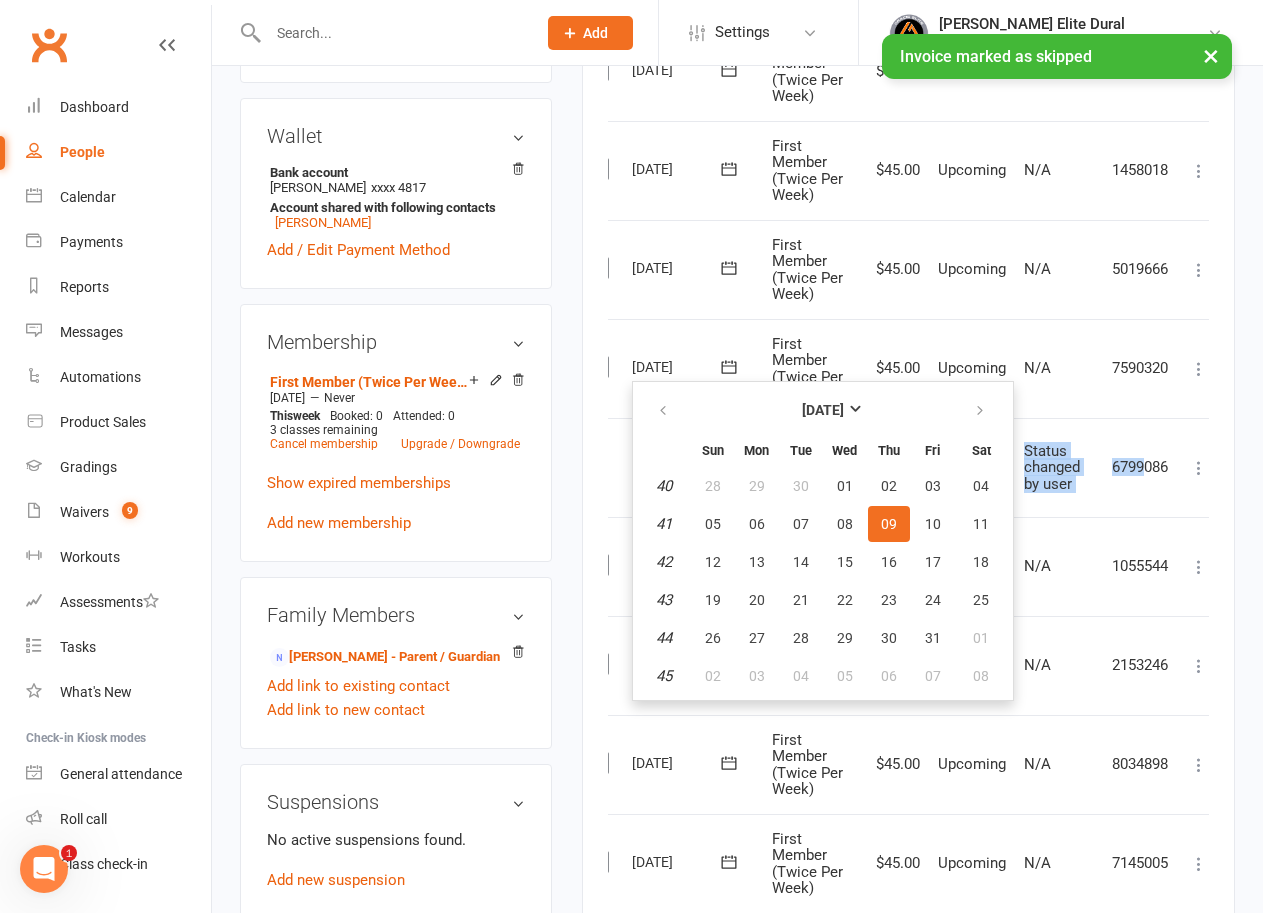click 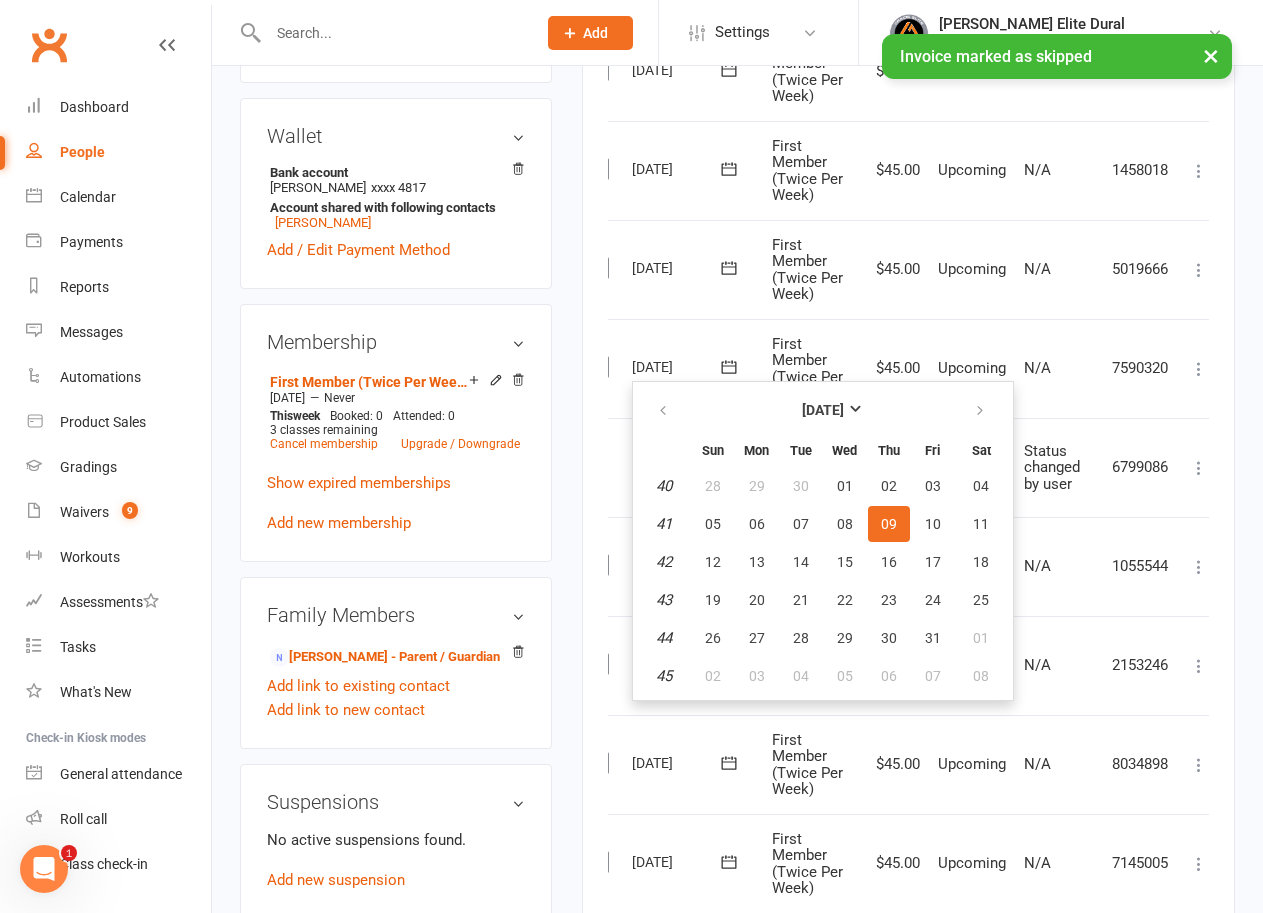 click on "N/A" at bounding box center (1059, 368) 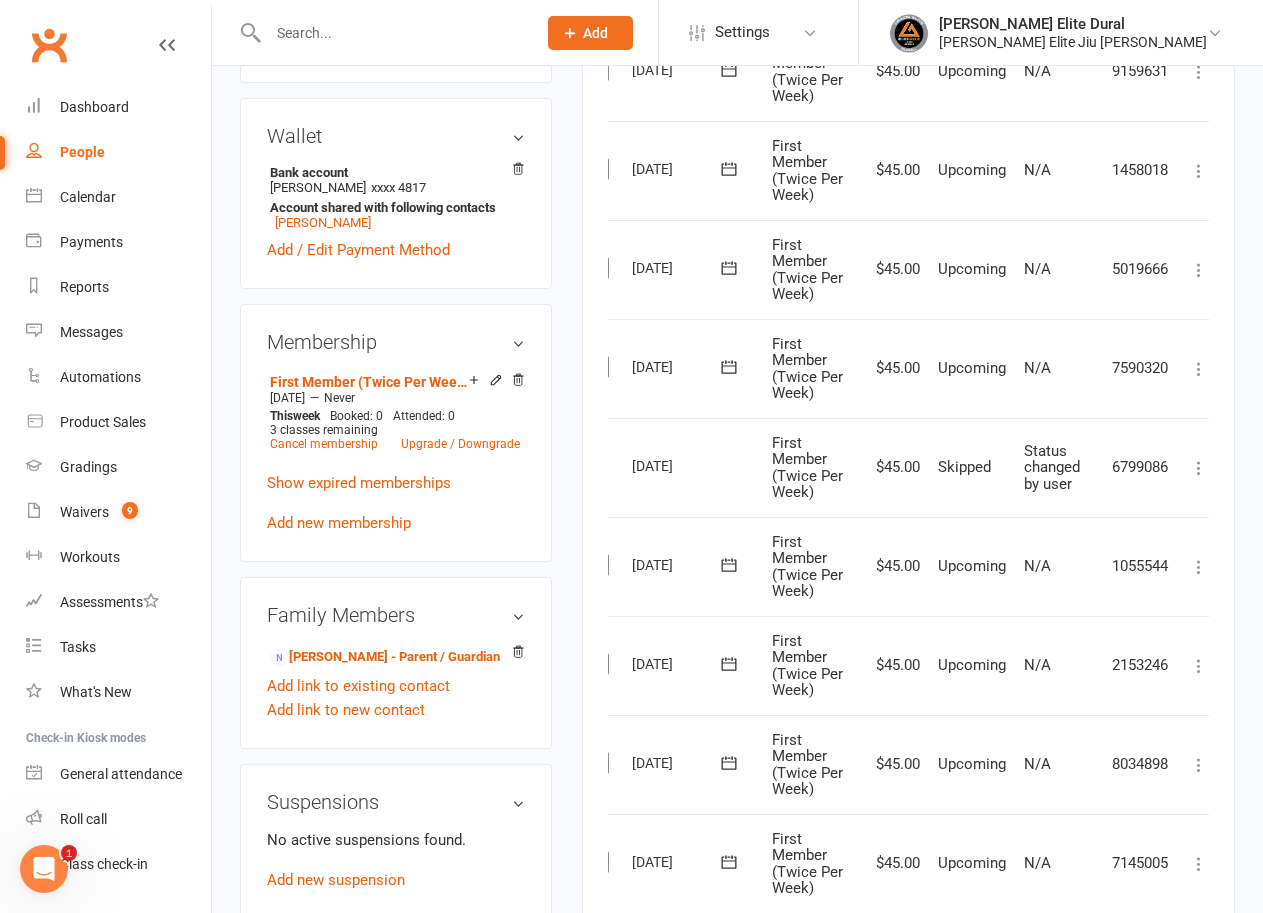 click at bounding box center [1199, 369] 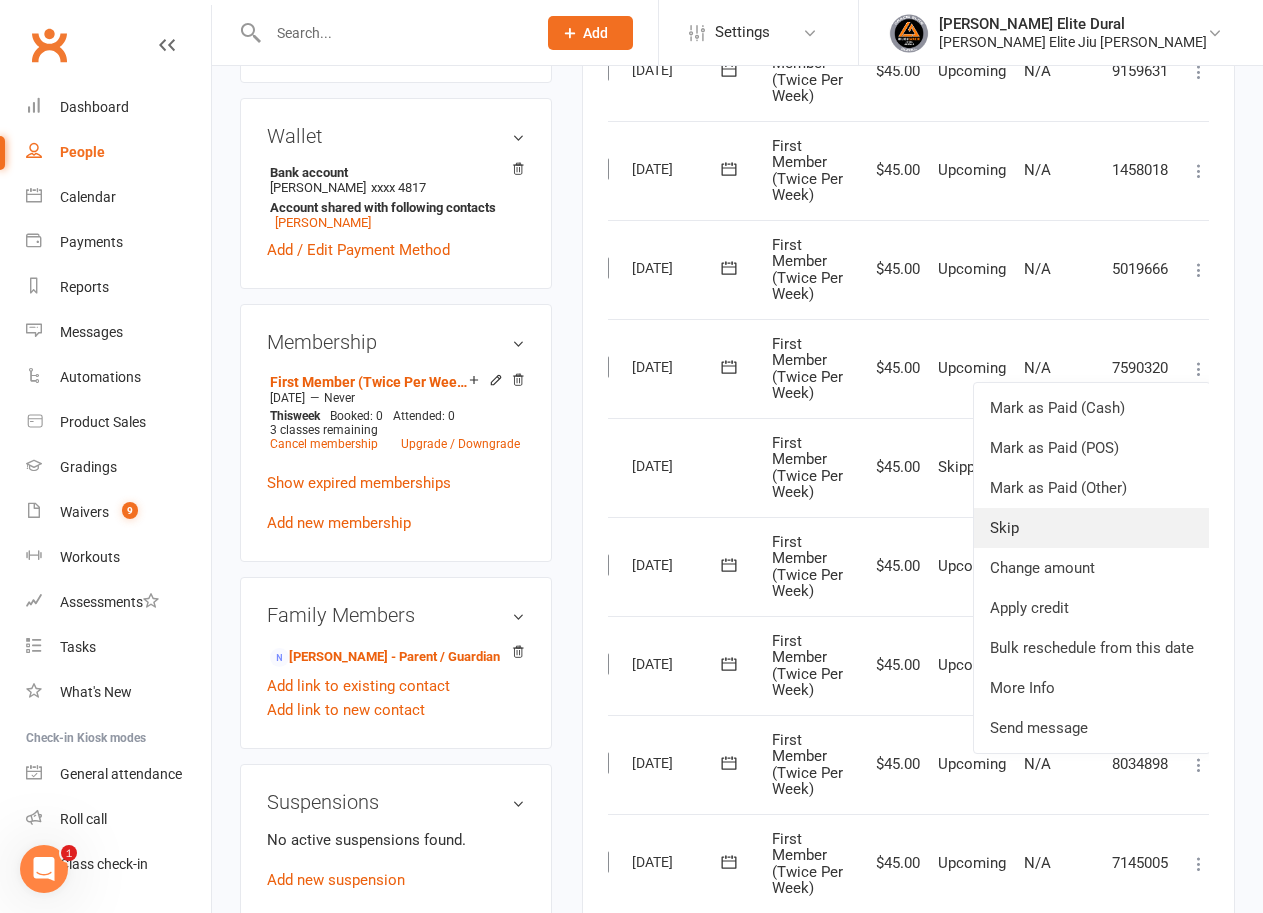 click on "Skip" at bounding box center [1092, 528] 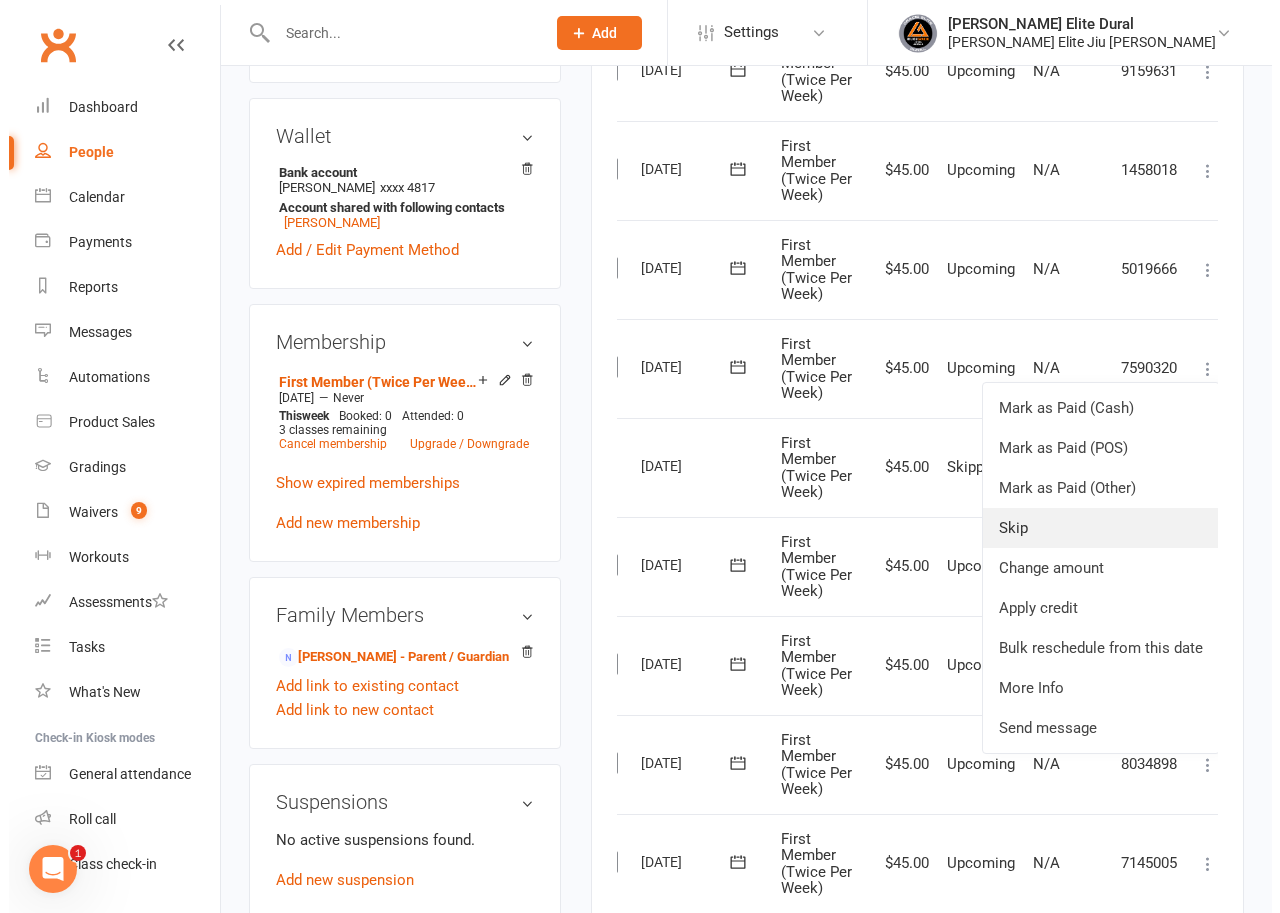 scroll, scrollTop: 652, scrollLeft: 0, axis: vertical 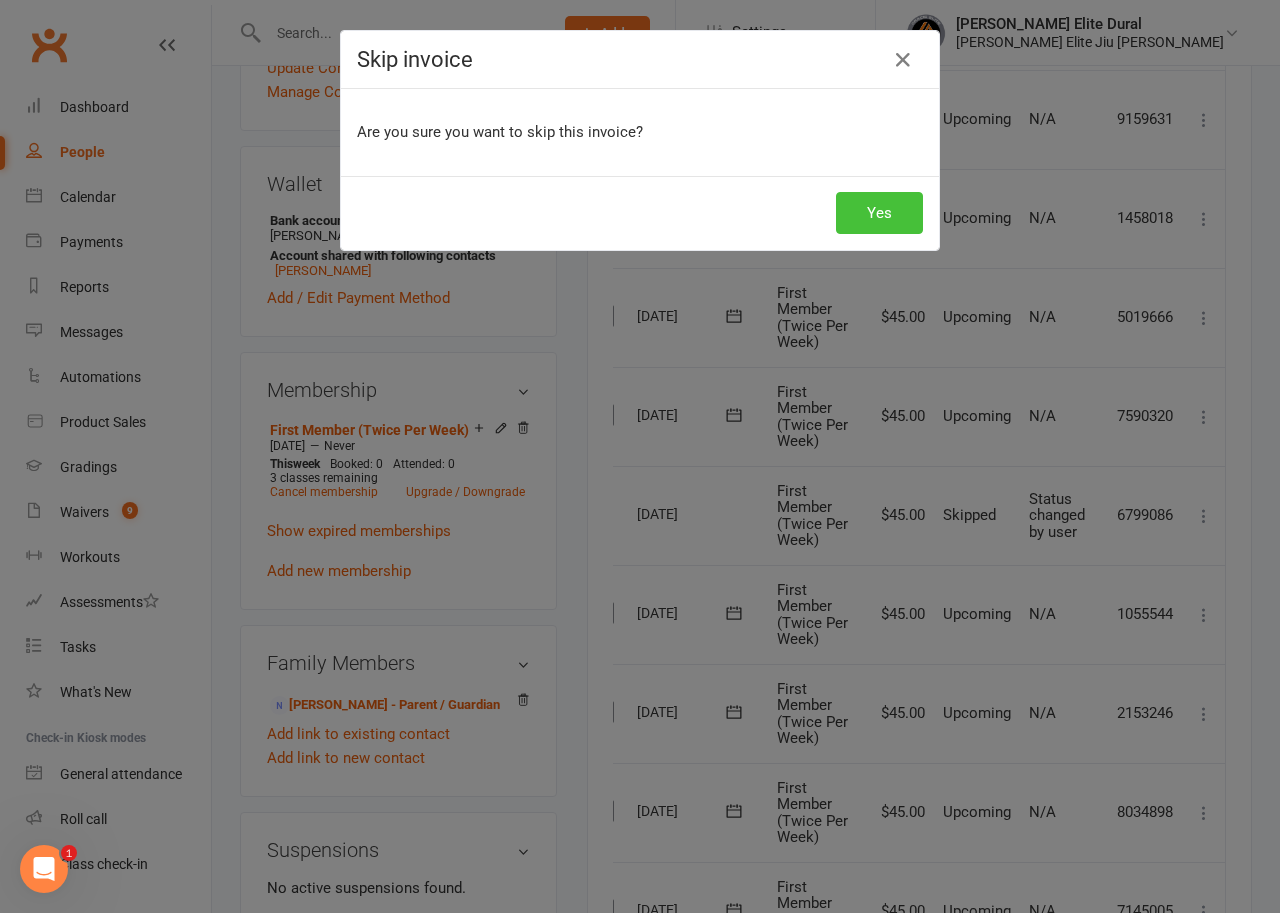 click on "Yes" at bounding box center (879, 213) 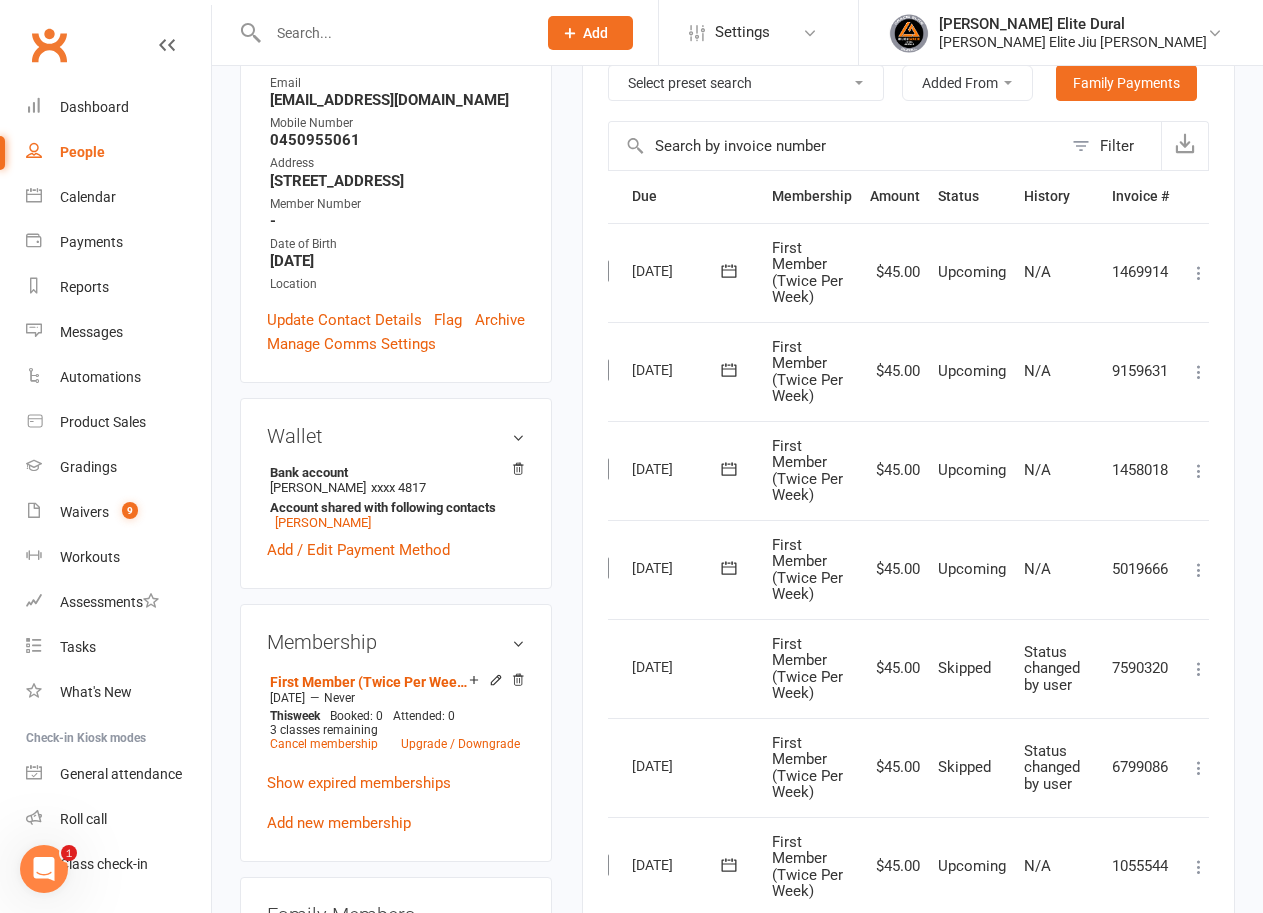 scroll, scrollTop: 300, scrollLeft: 0, axis: vertical 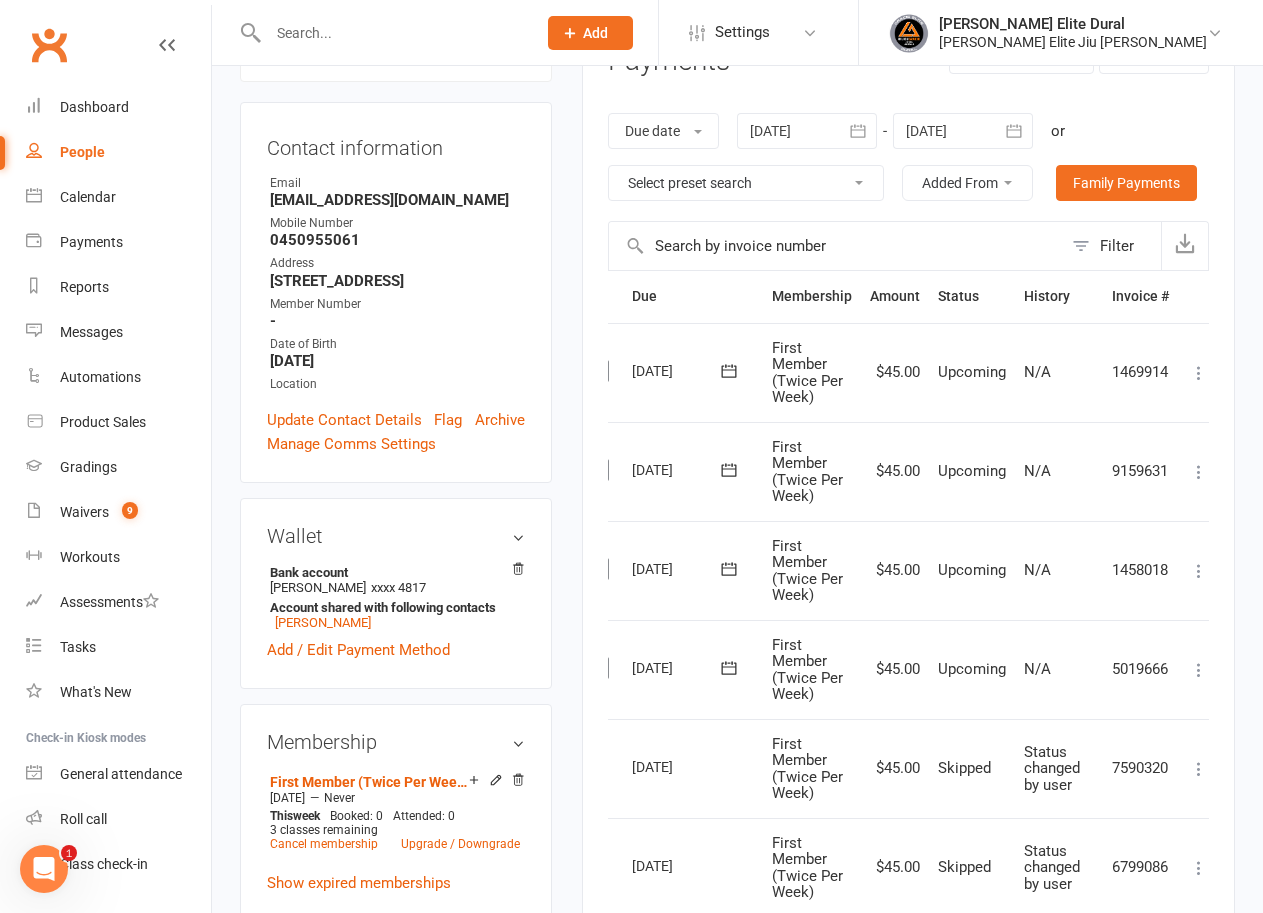 click 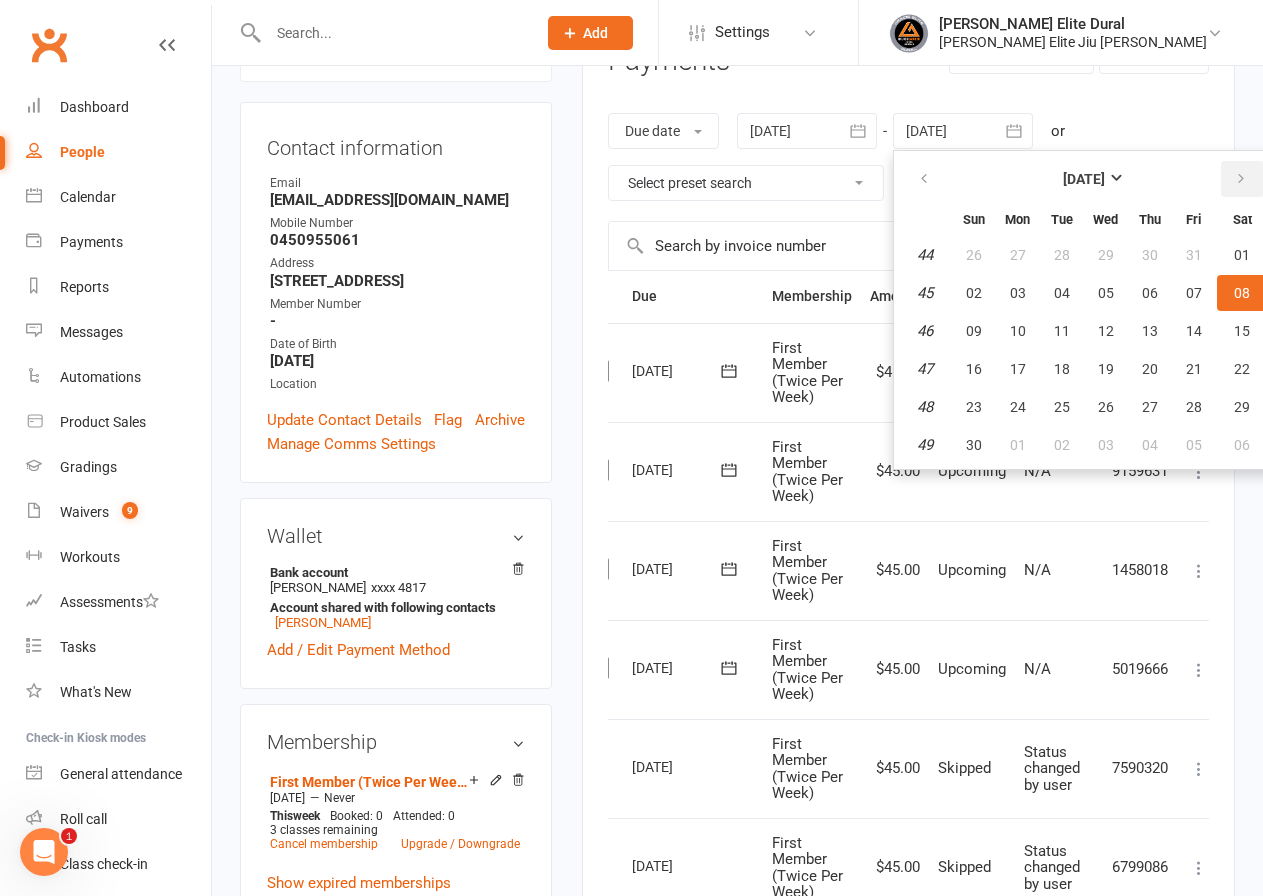 click at bounding box center (1241, 179) 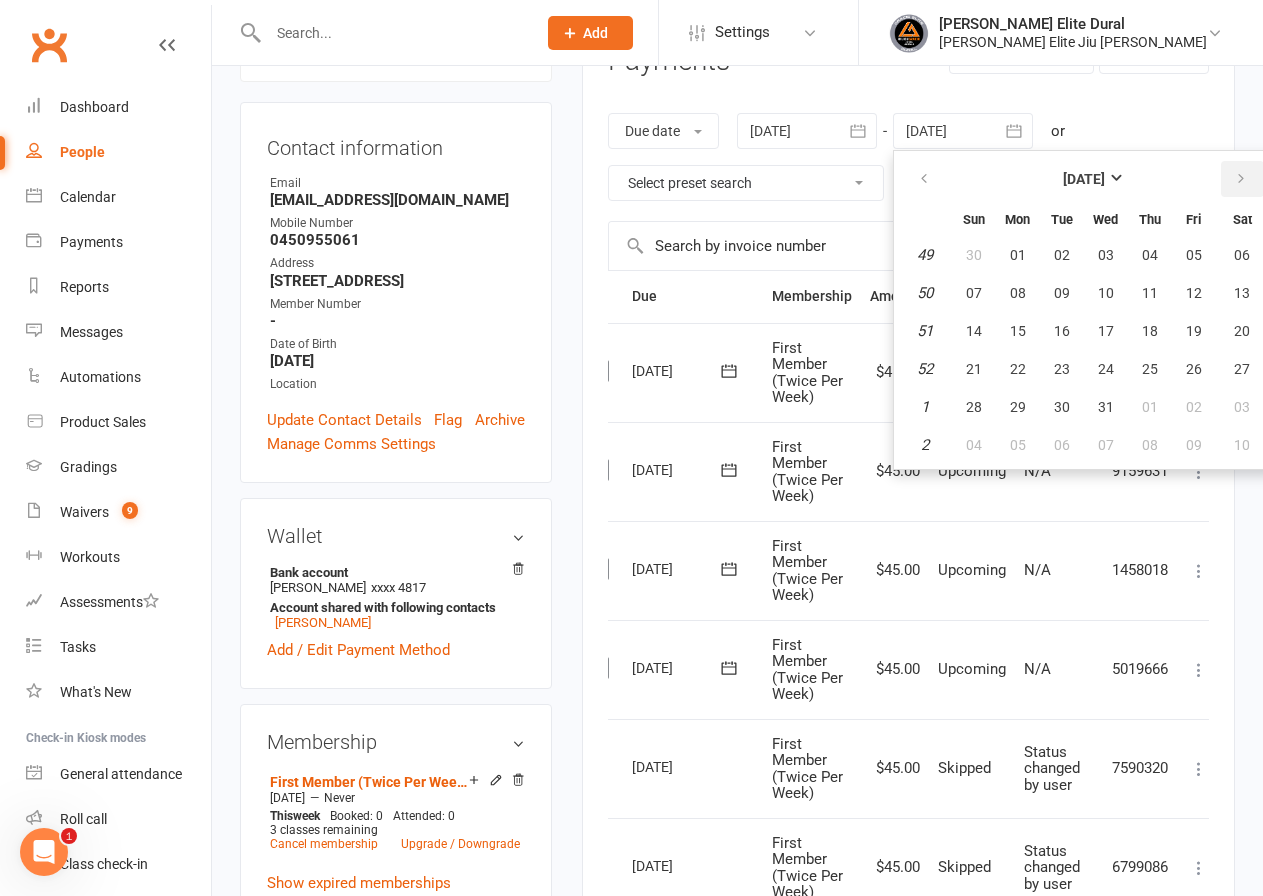 click at bounding box center (1241, 179) 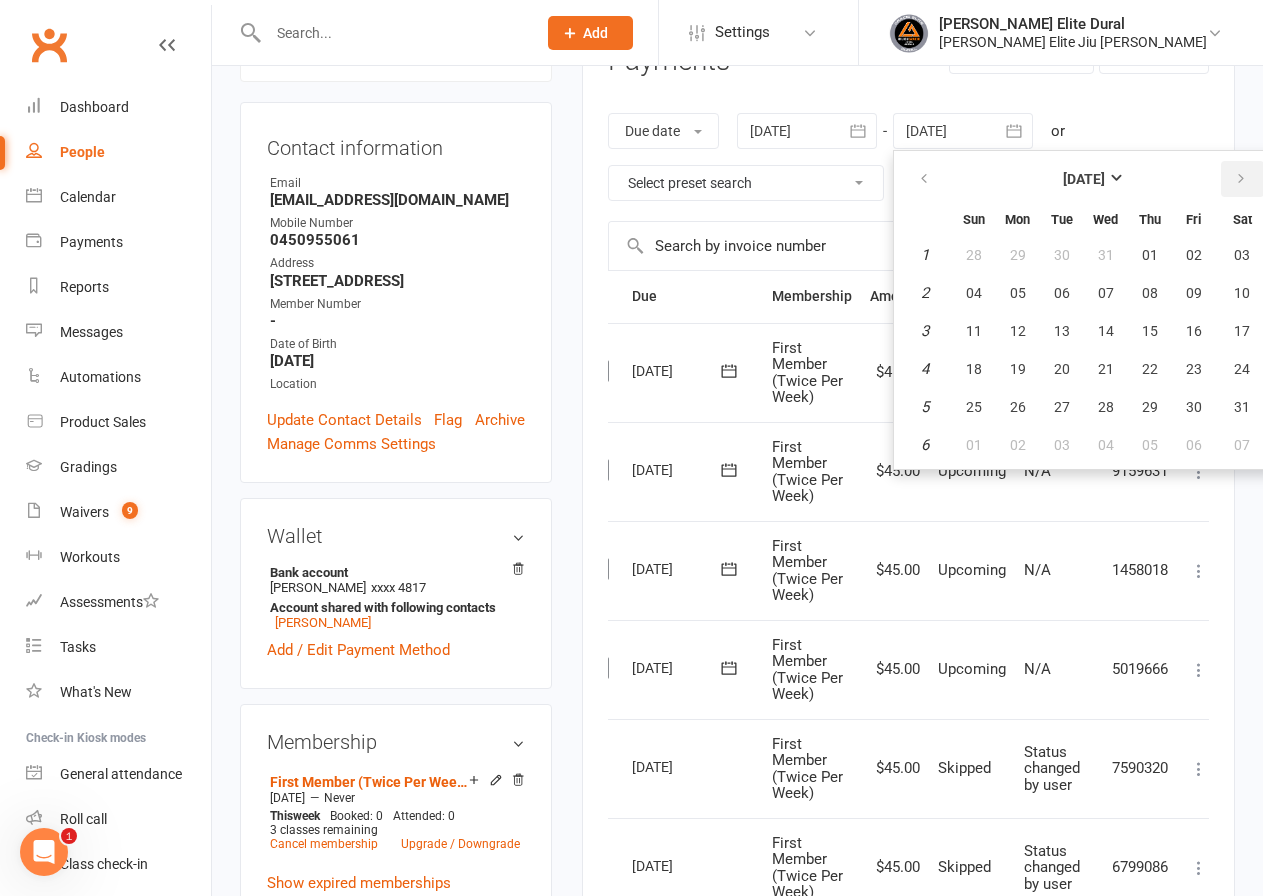 click at bounding box center (1241, 179) 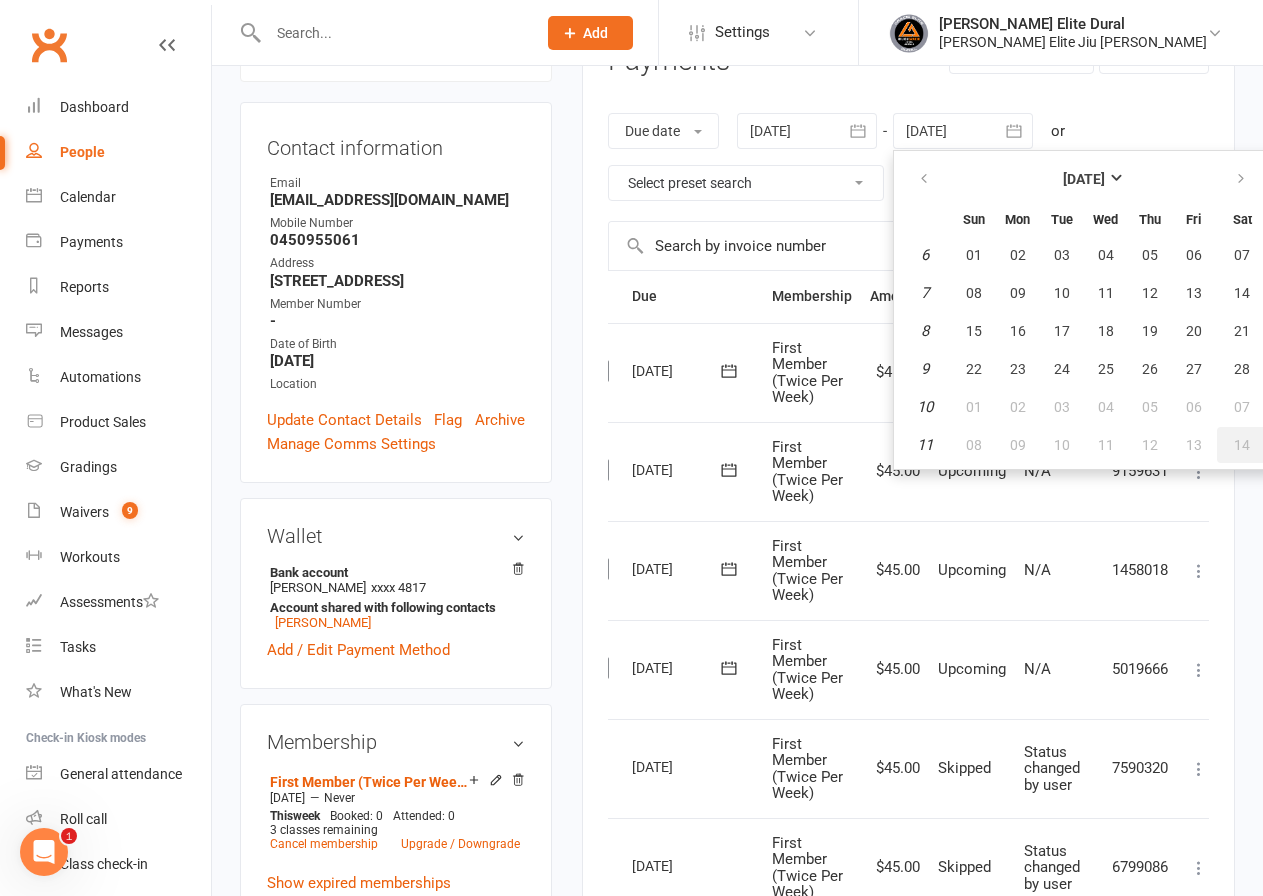 click on "14" at bounding box center [1242, 445] 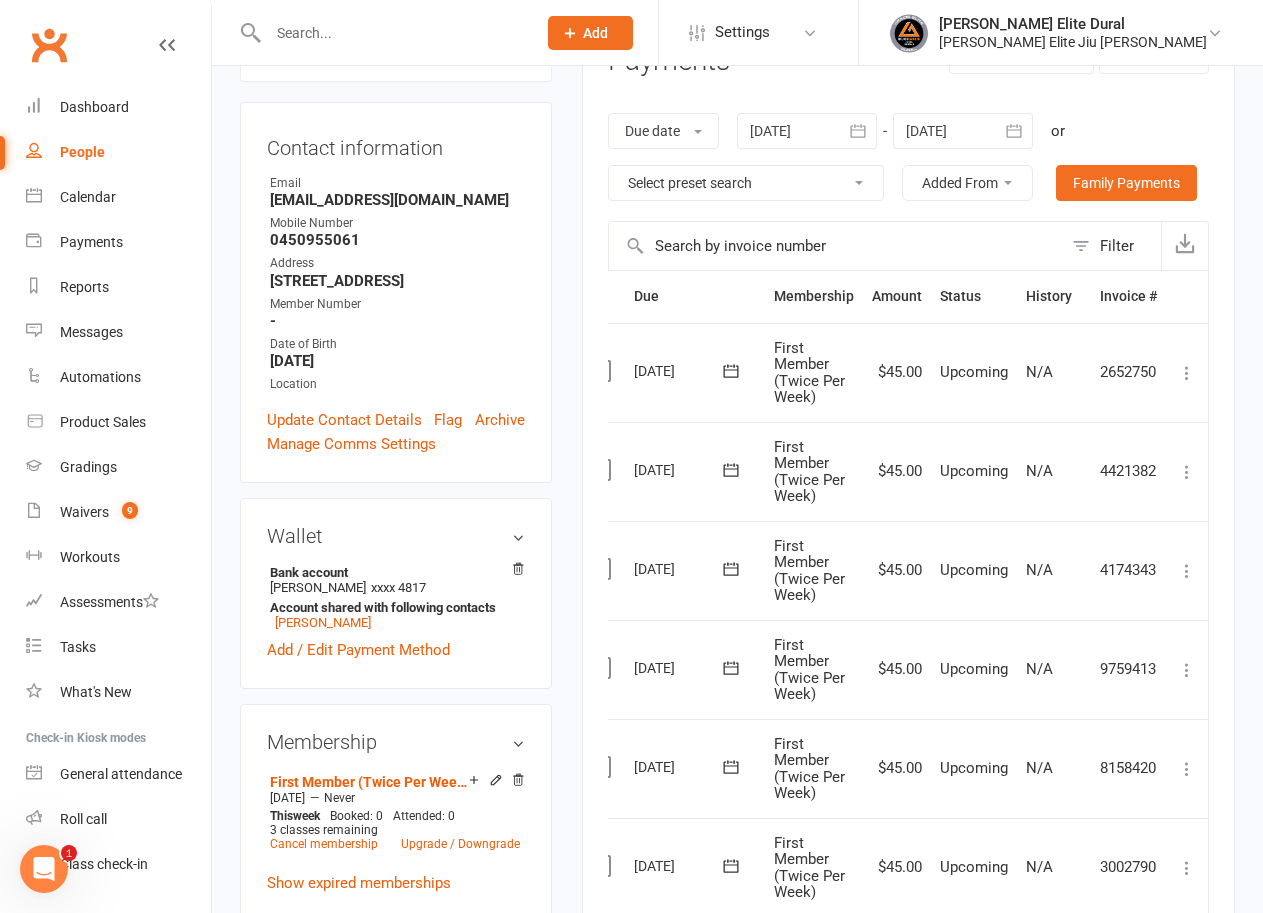 scroll, scrollTop: 0, scrollLeft: 28, axis: horizontal 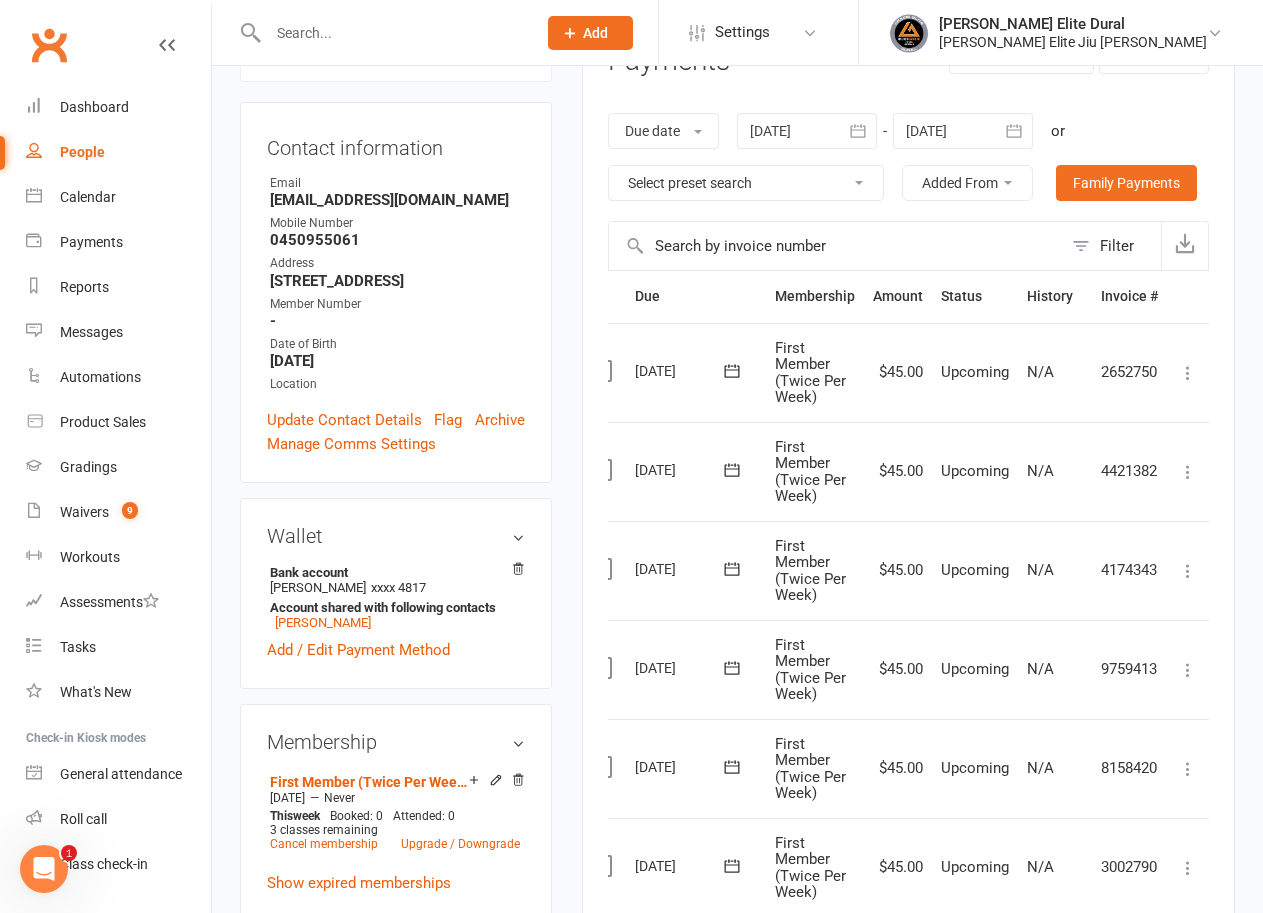 click on "First Member (Twice Per Week)" at bounding box center (815, 570) 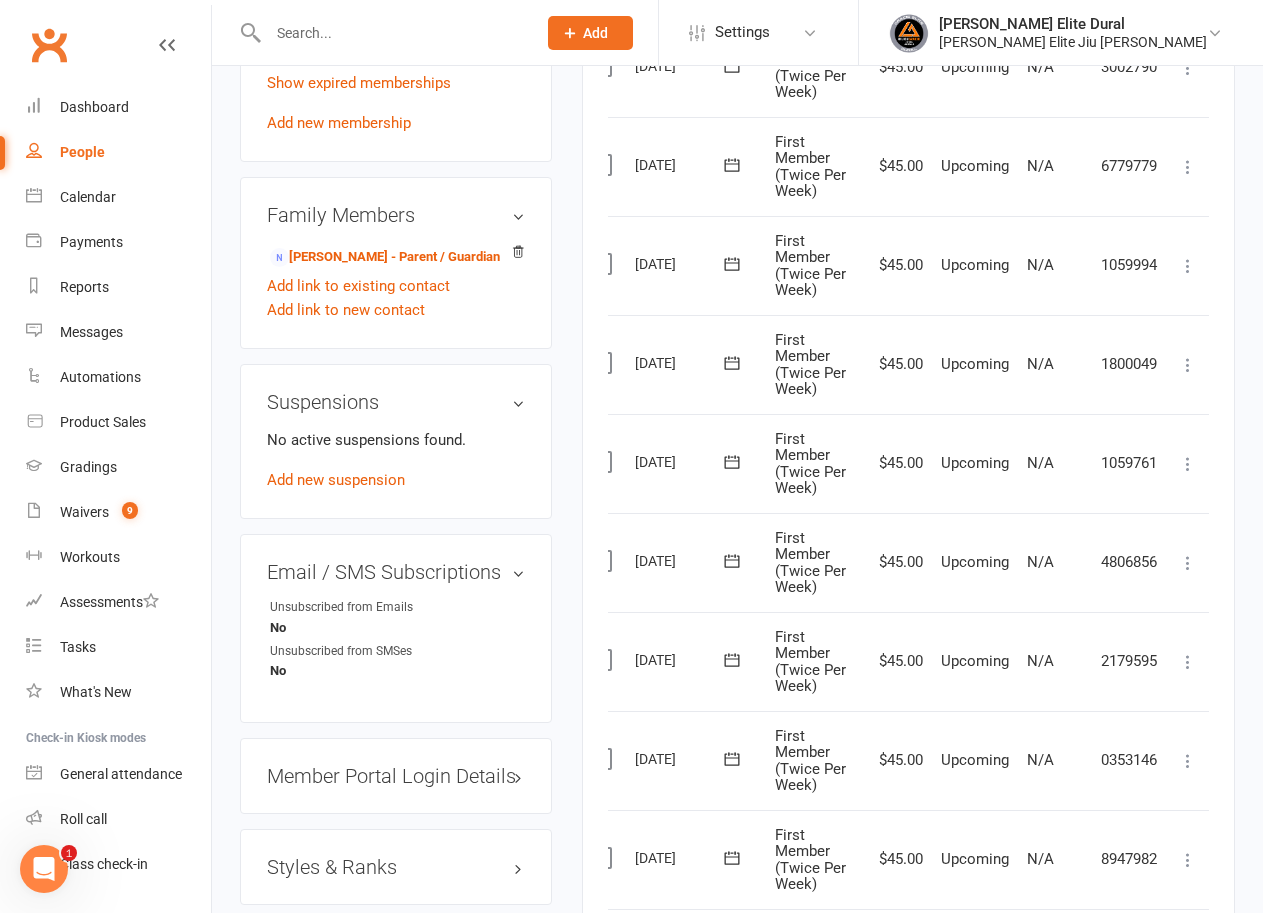 scroll, scrollTop: 1300, scrollLeft: 0, axis: vertical 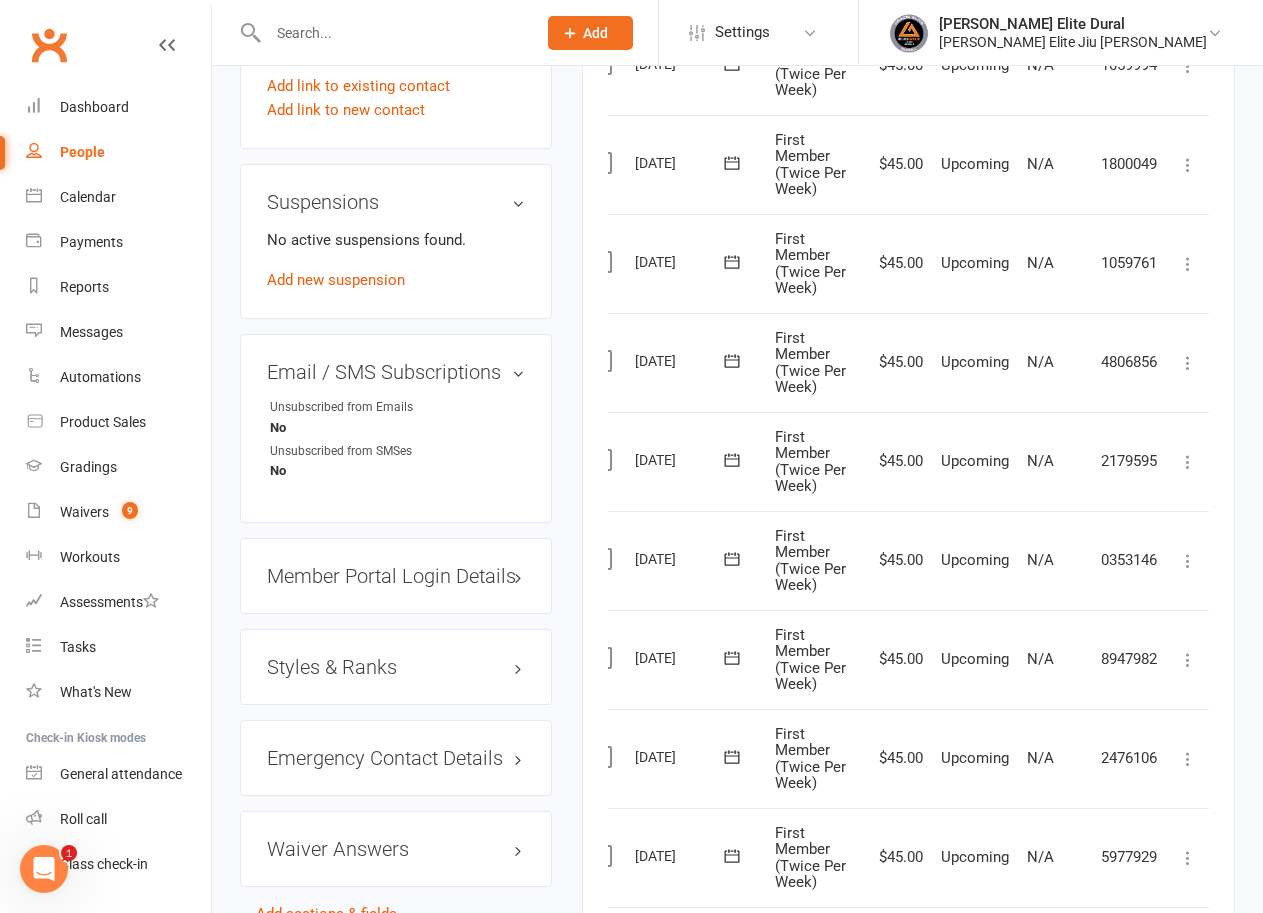 click 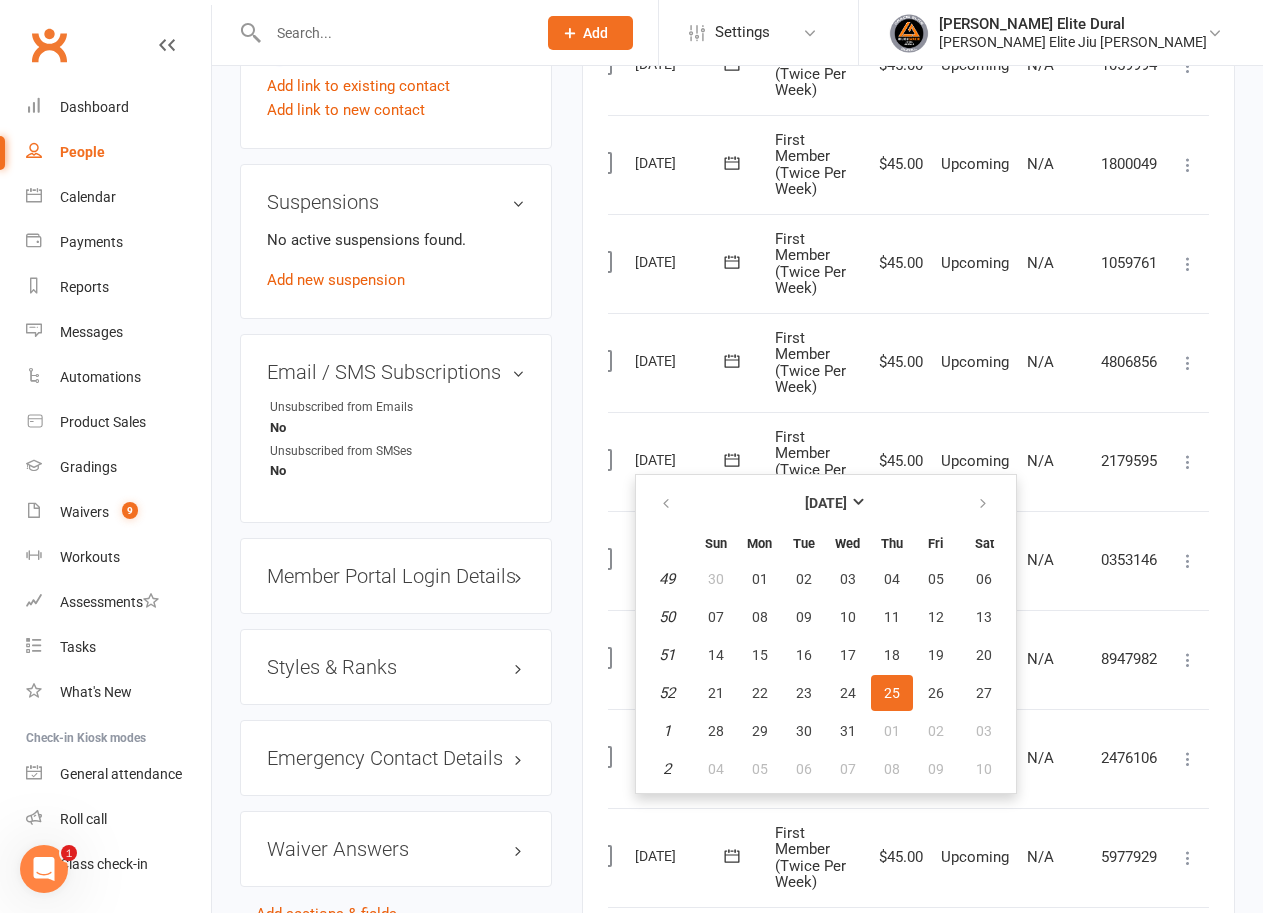 click on "First Member (Twice Per Week)" at bounding box center [815, 461] 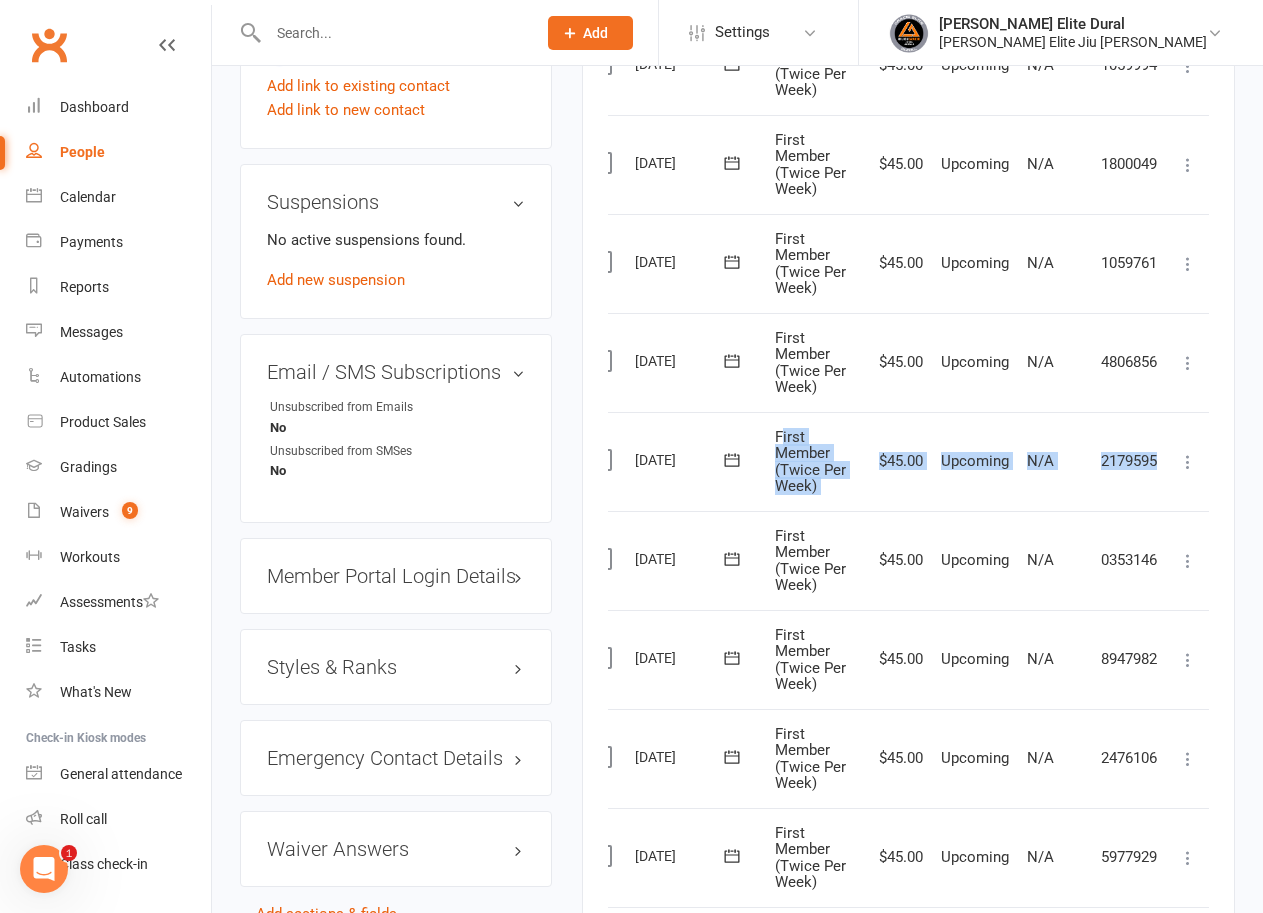 scroll, scrollTop: 0, scrollLeft: 29, axis: horizontal 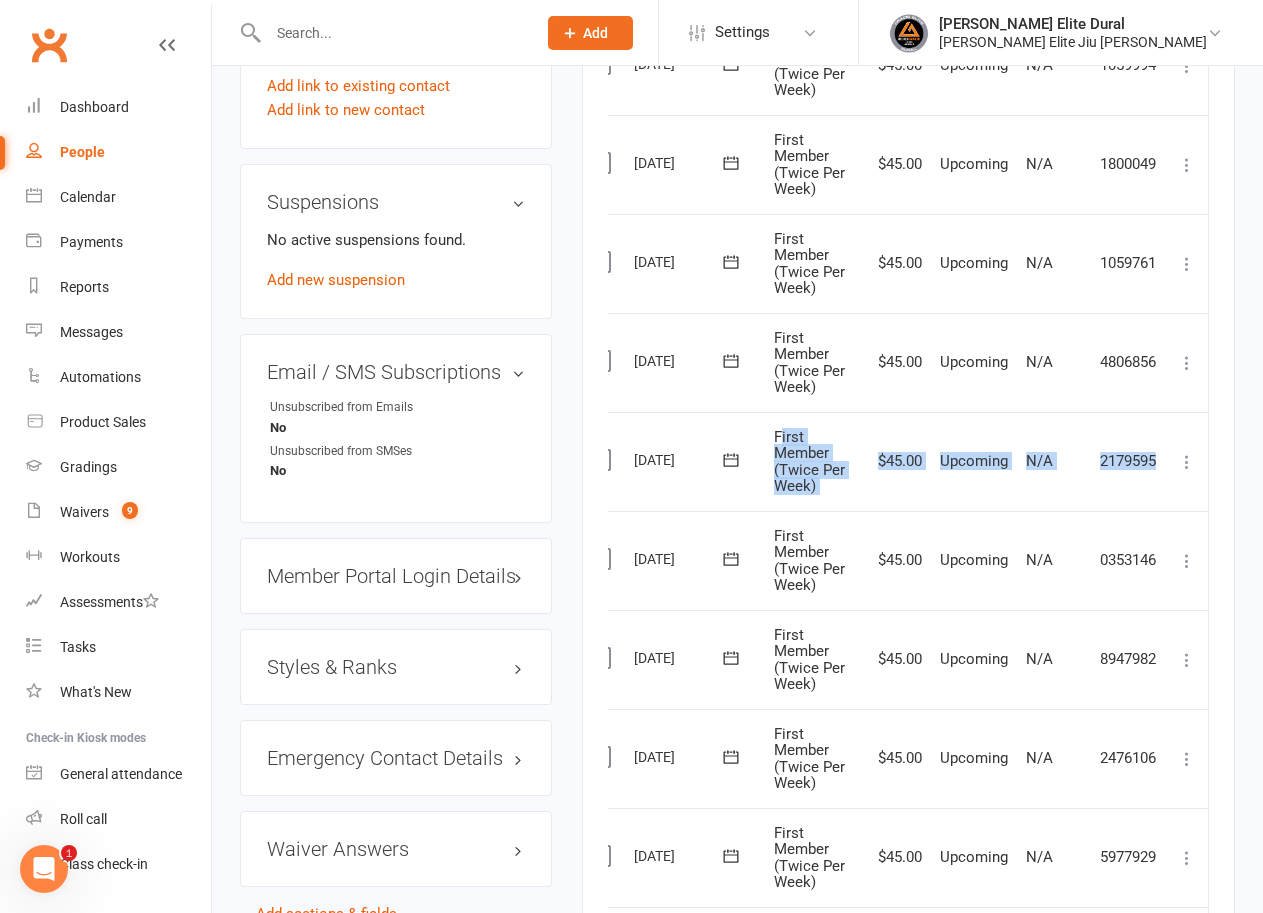 drag, startPoint x: 782, startPoint y: 435, endPoint x: 1191, endPoint y: 461, distance: 409.82556 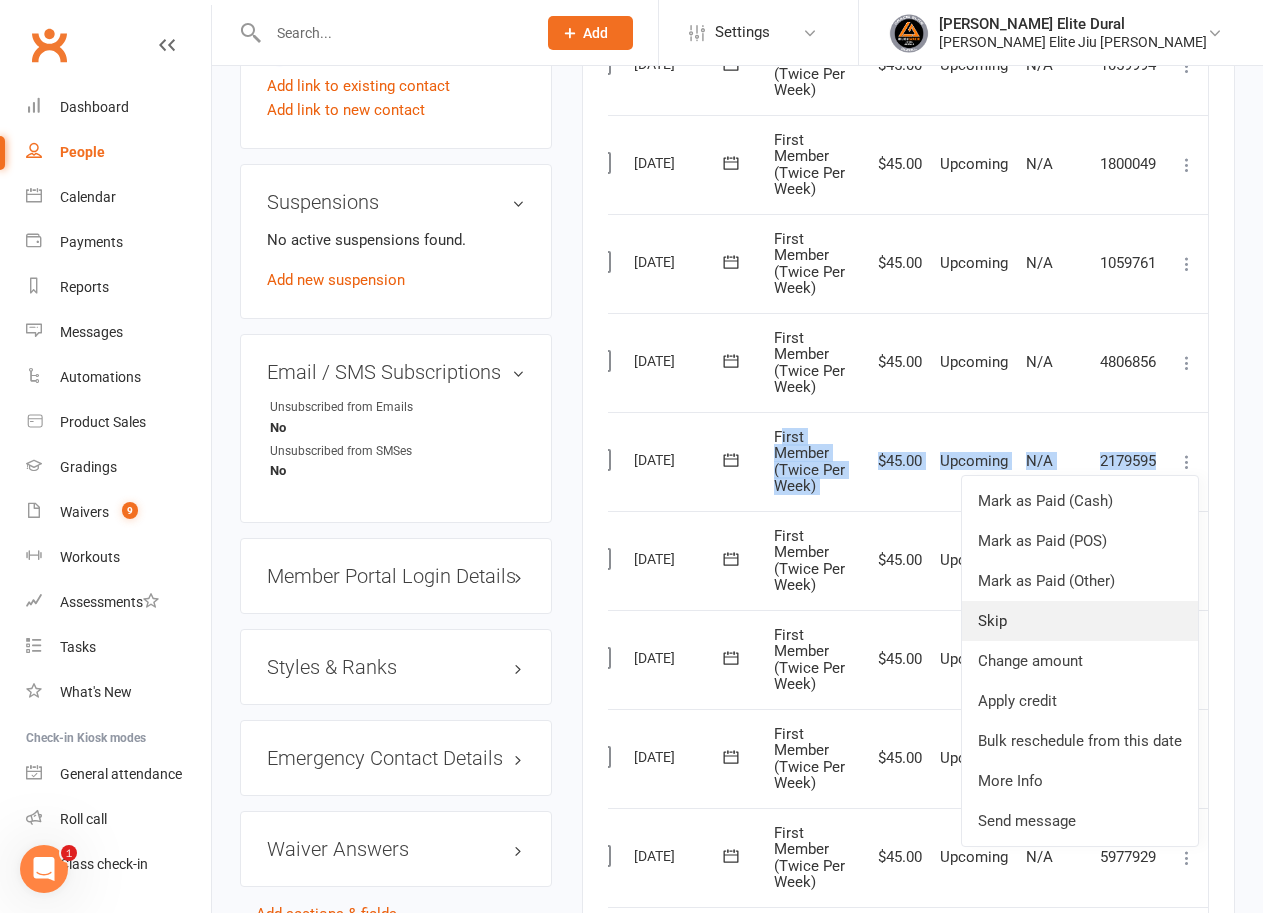 click on "Skip" at bounding box center (1080, 621) 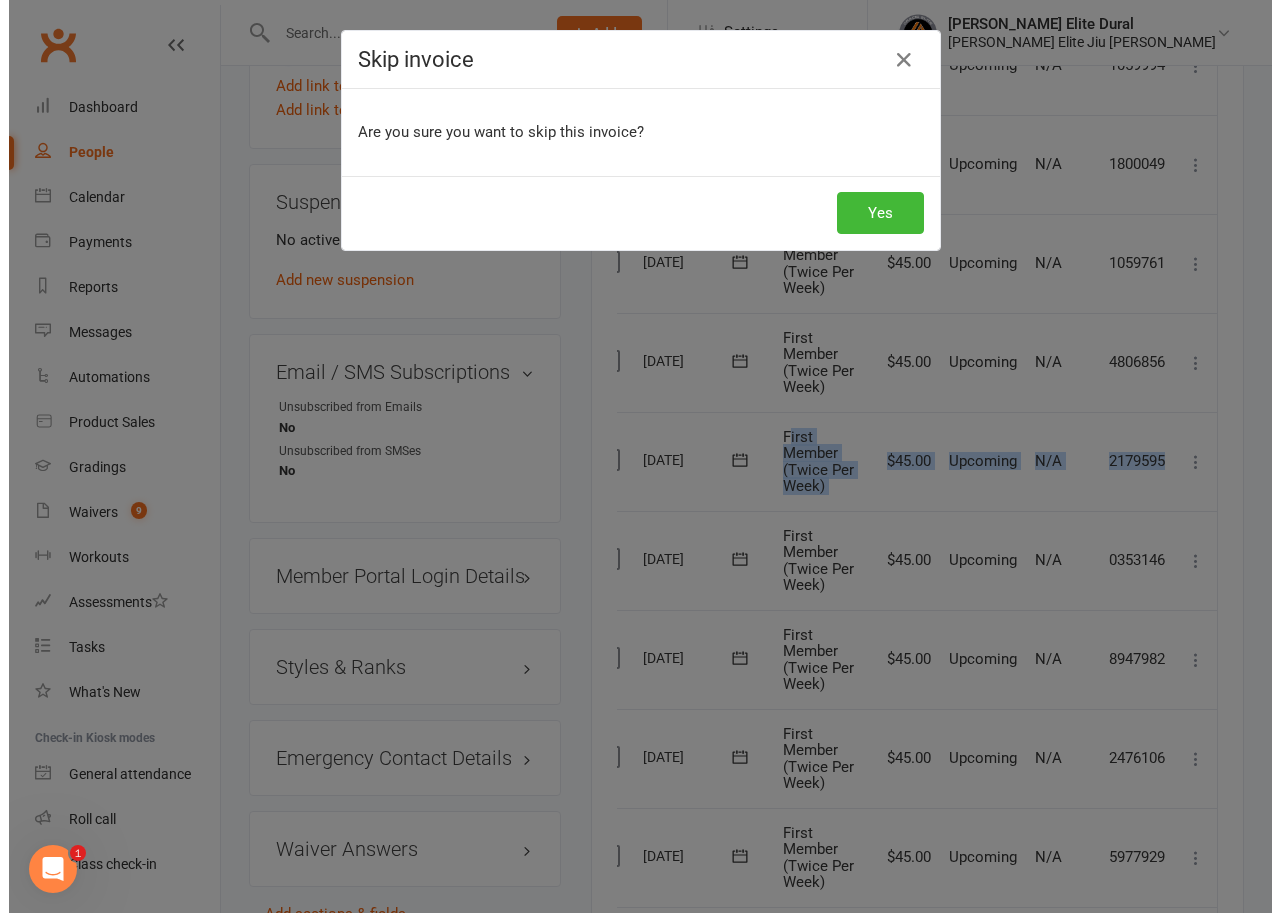 scroll, scrollTop: 1252, scrollLeft: 0, axis: vertical 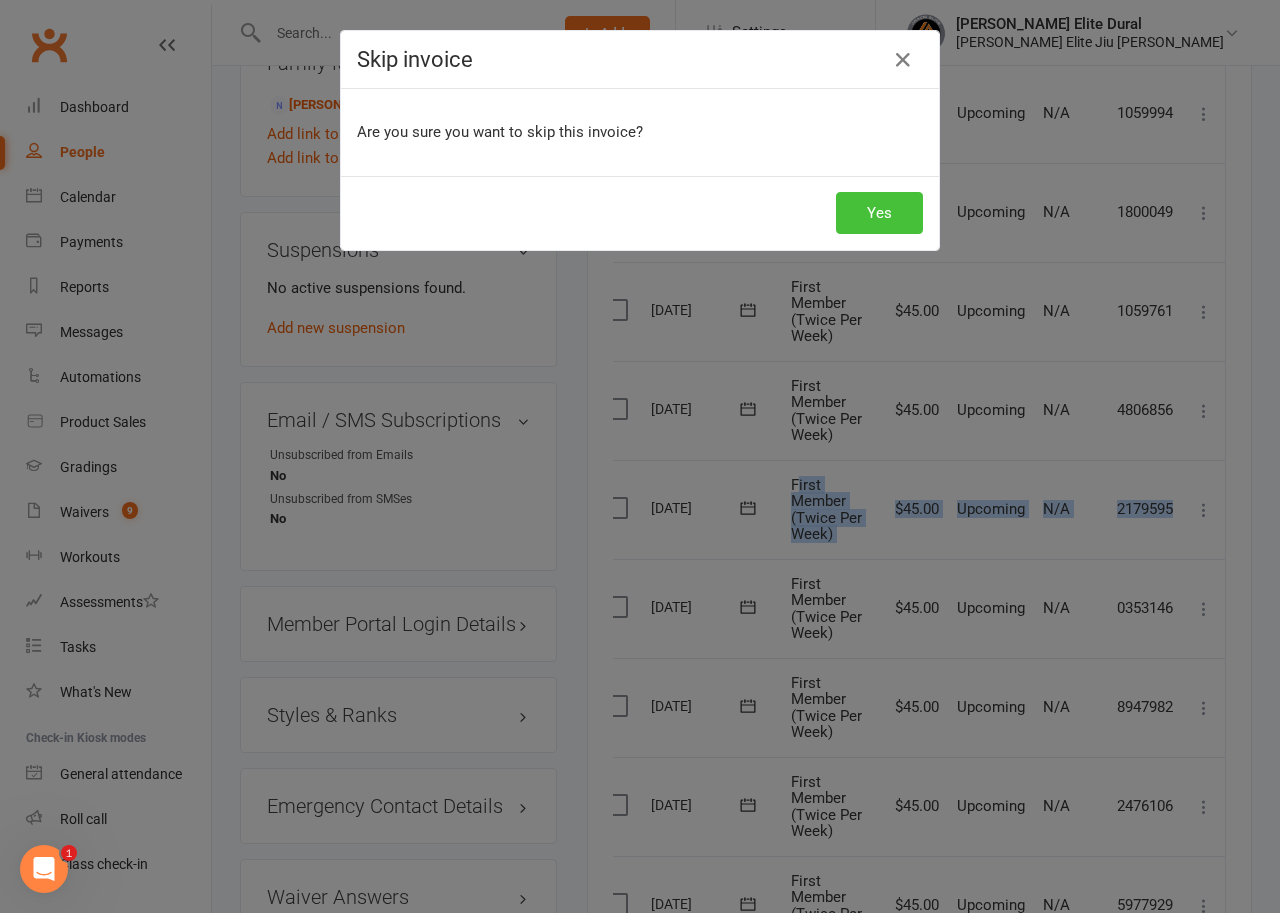click on "Yes" at bounding box center (879, 213) 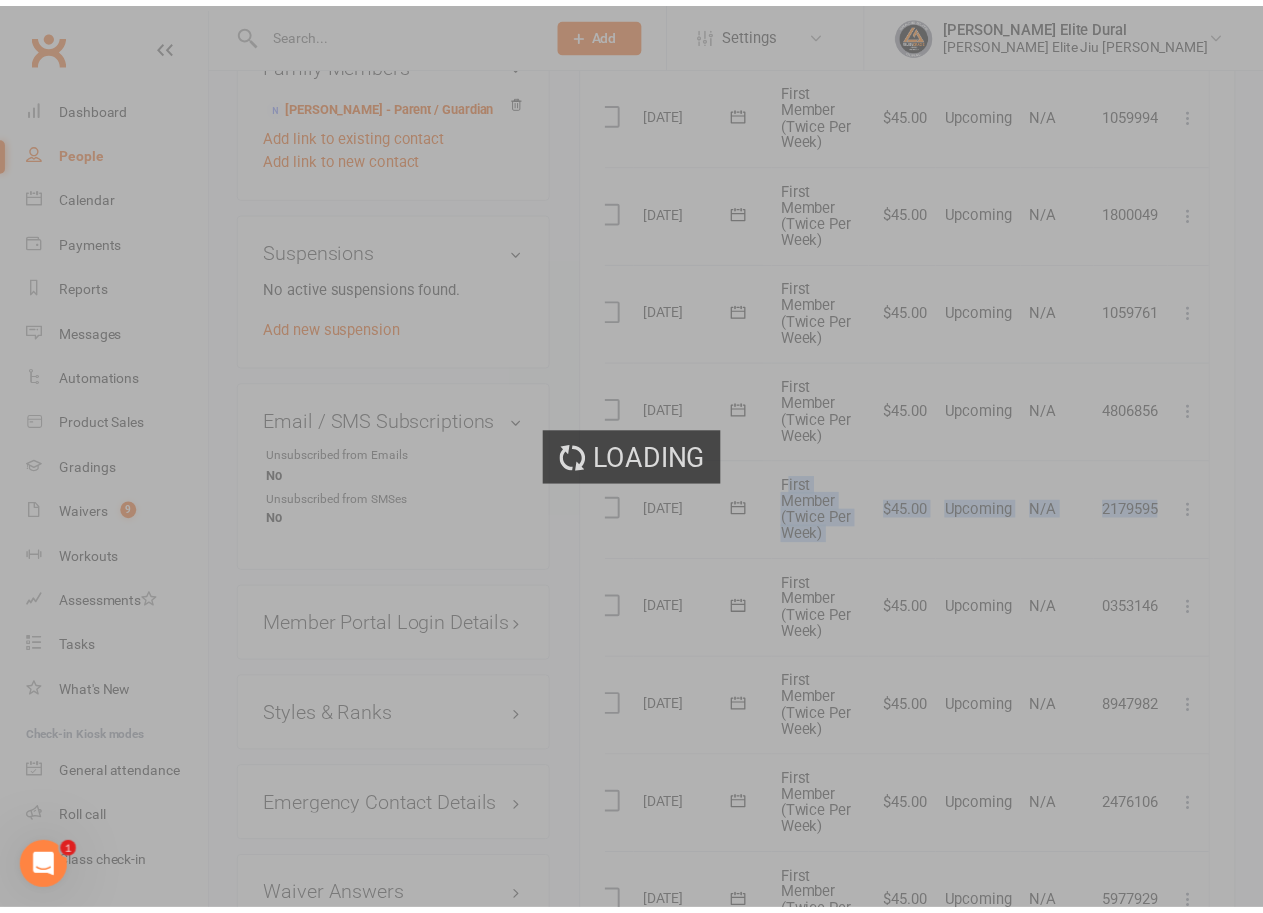 scroll, scrollTop: 1300, scrollLeft: 0, axis: vertical 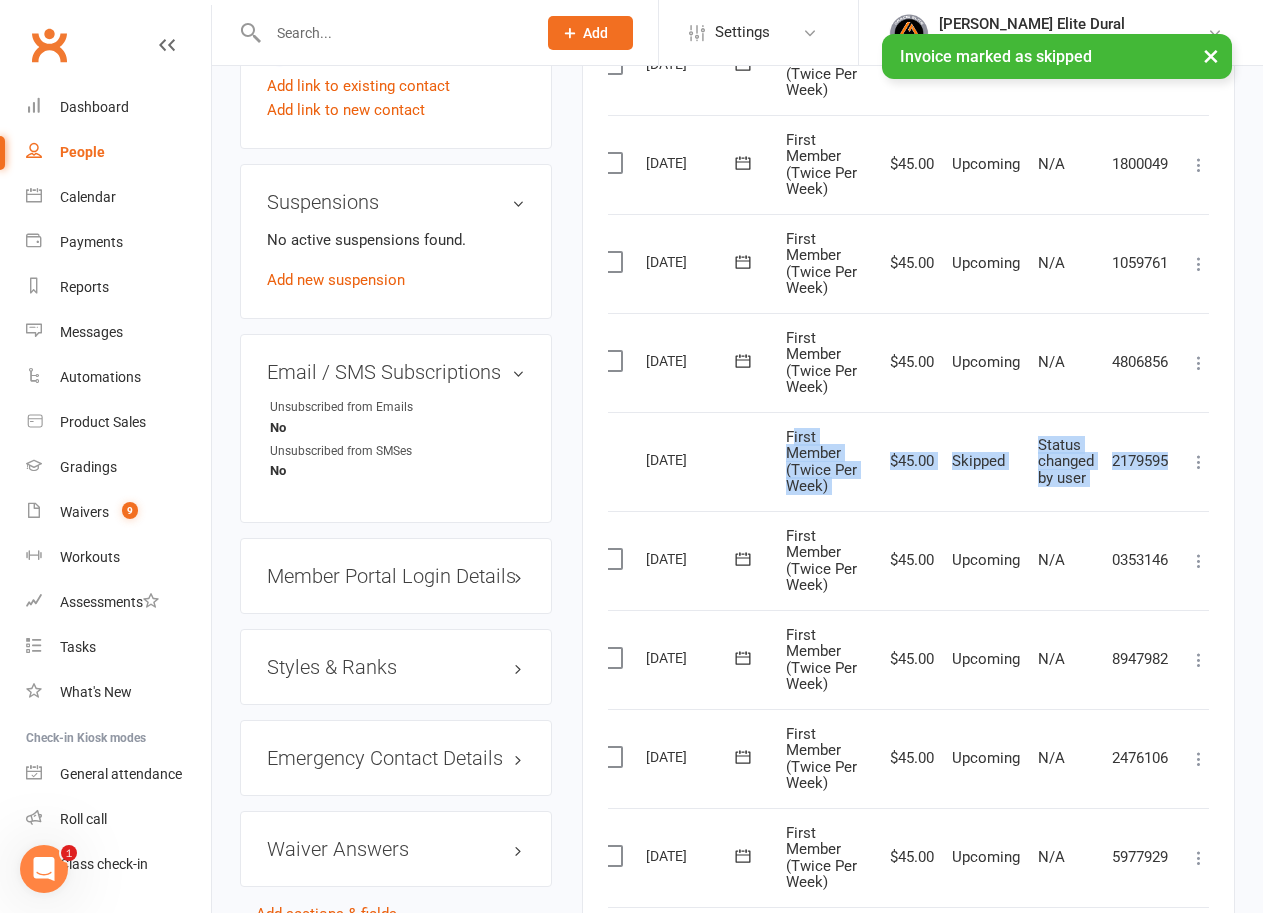 click at bounding box center (1199, 363) 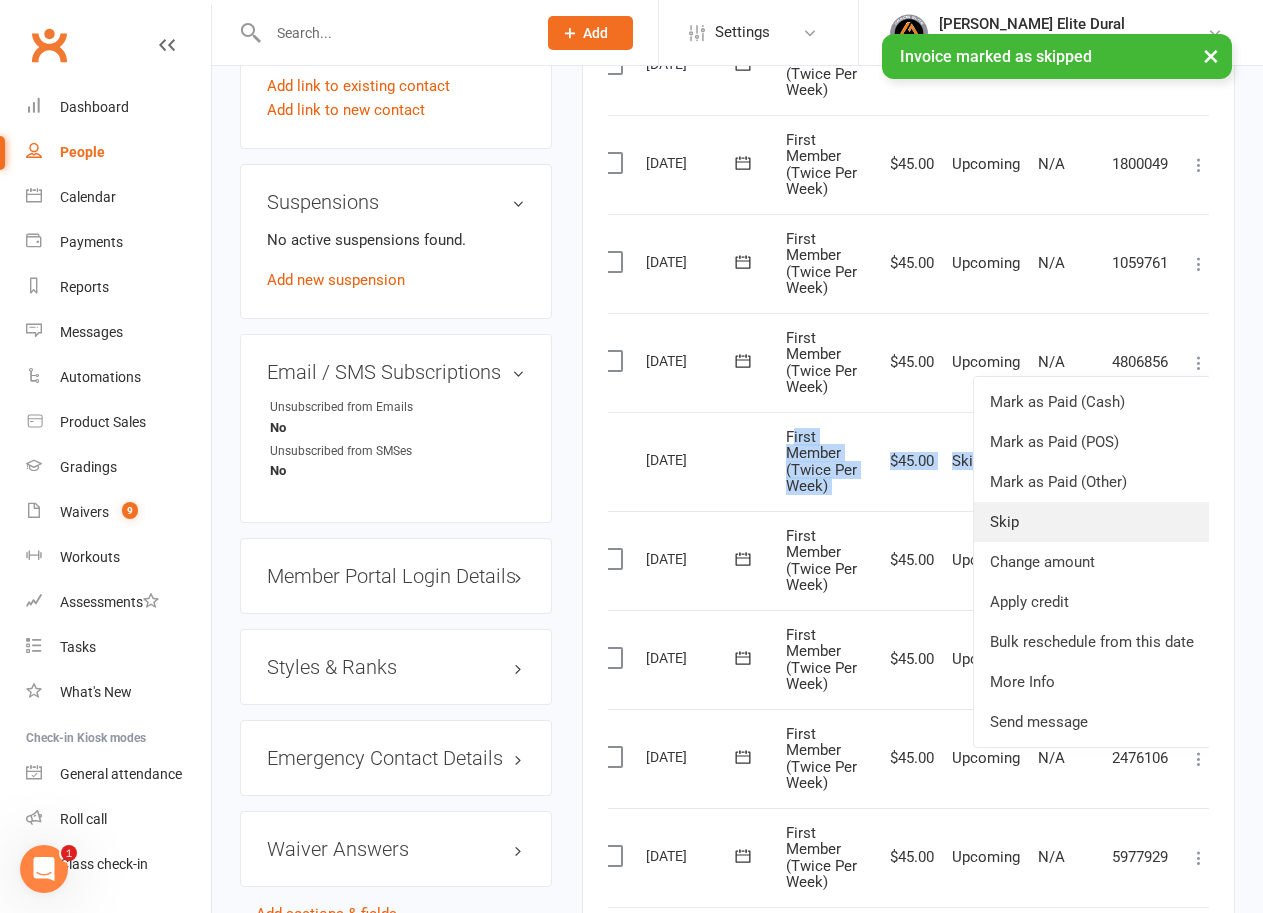 click on "Skip" at bounding box center [1092, 522] 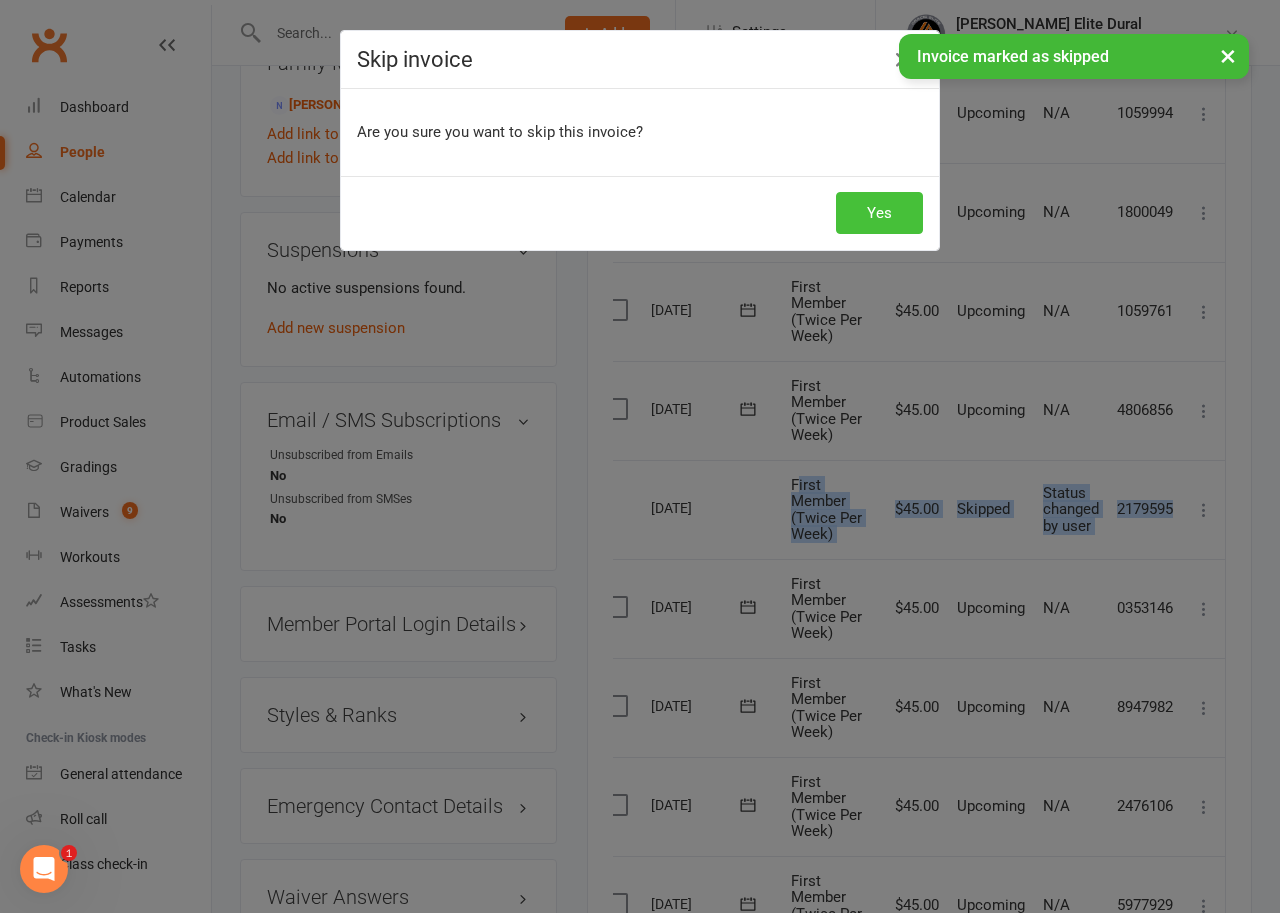 click on "Yes" at bounding box center (879, 213) 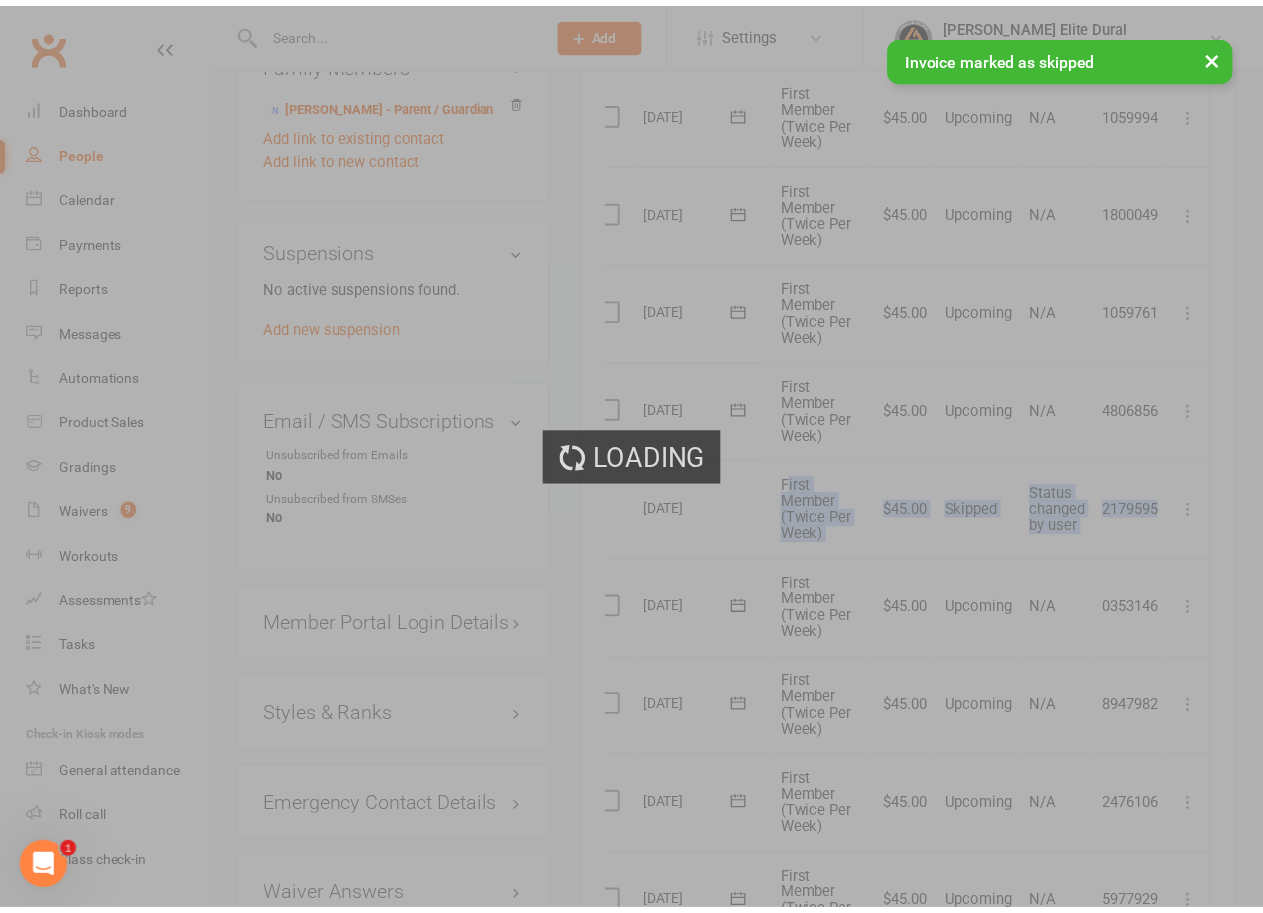scroll, scrollTop: 1300, scrollLeft: 0, axis: vertical 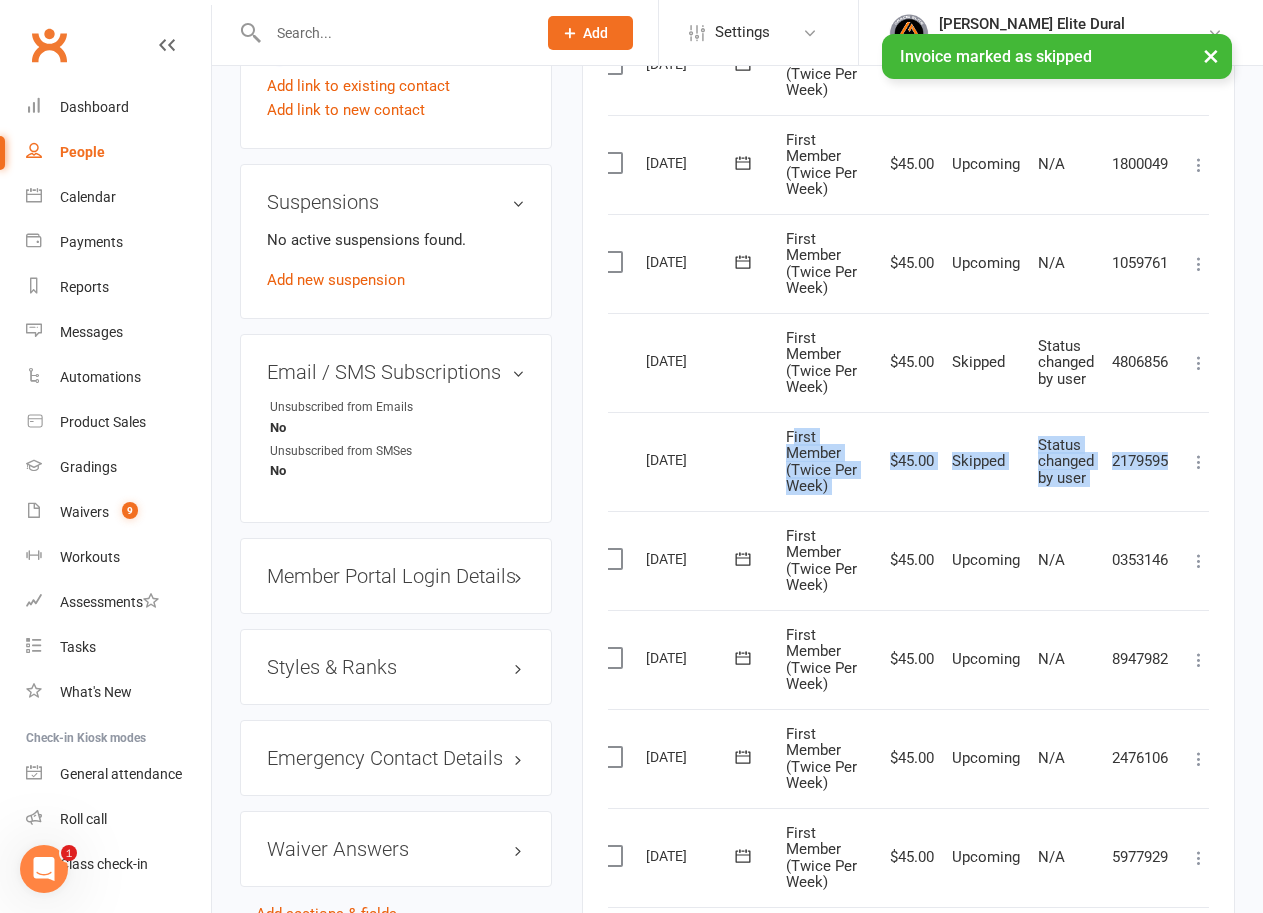 click at bounding box center [1199, 264] 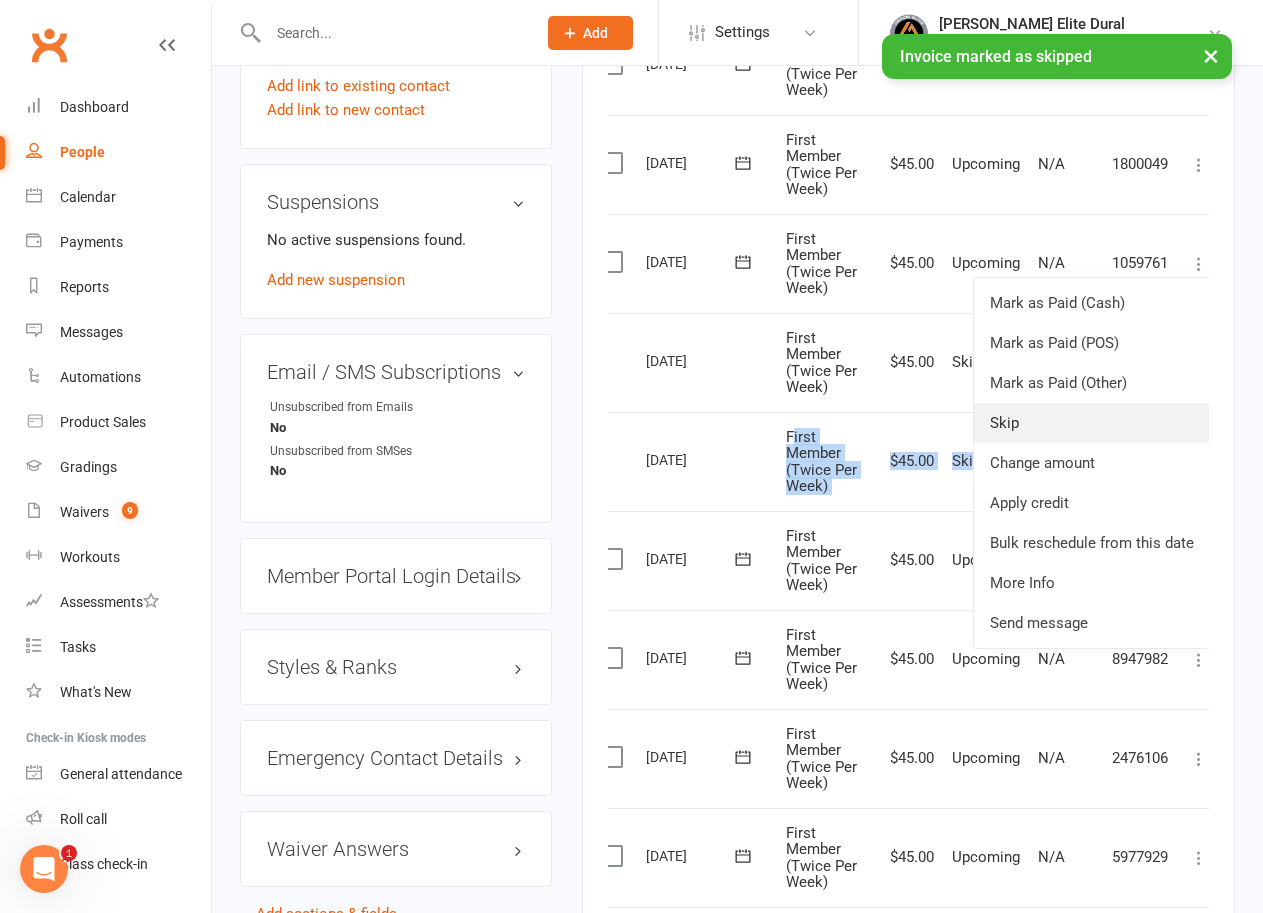 click on "Skip" at bounding box center [1092, 423] 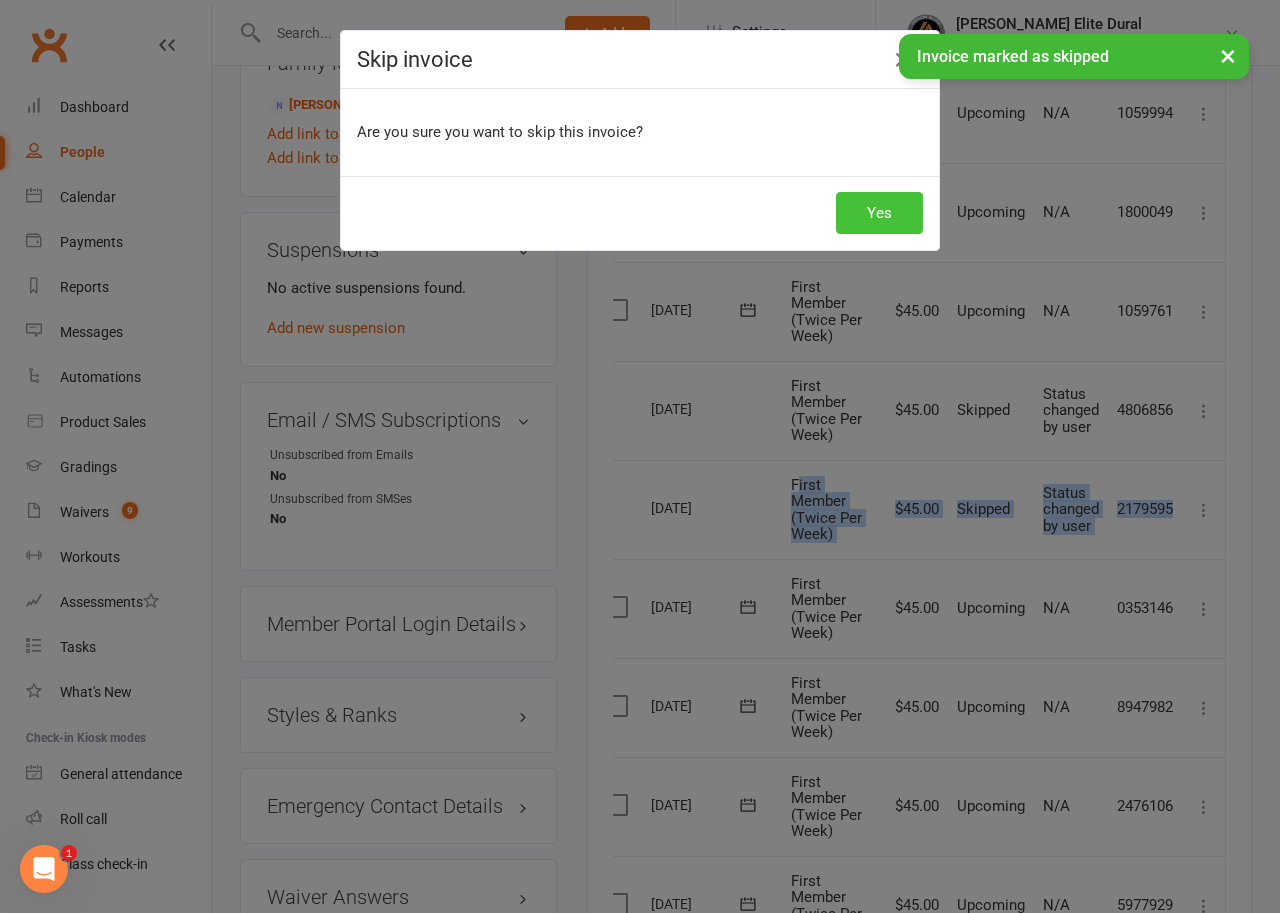click on "Yes" at bounding box center [879, 213] 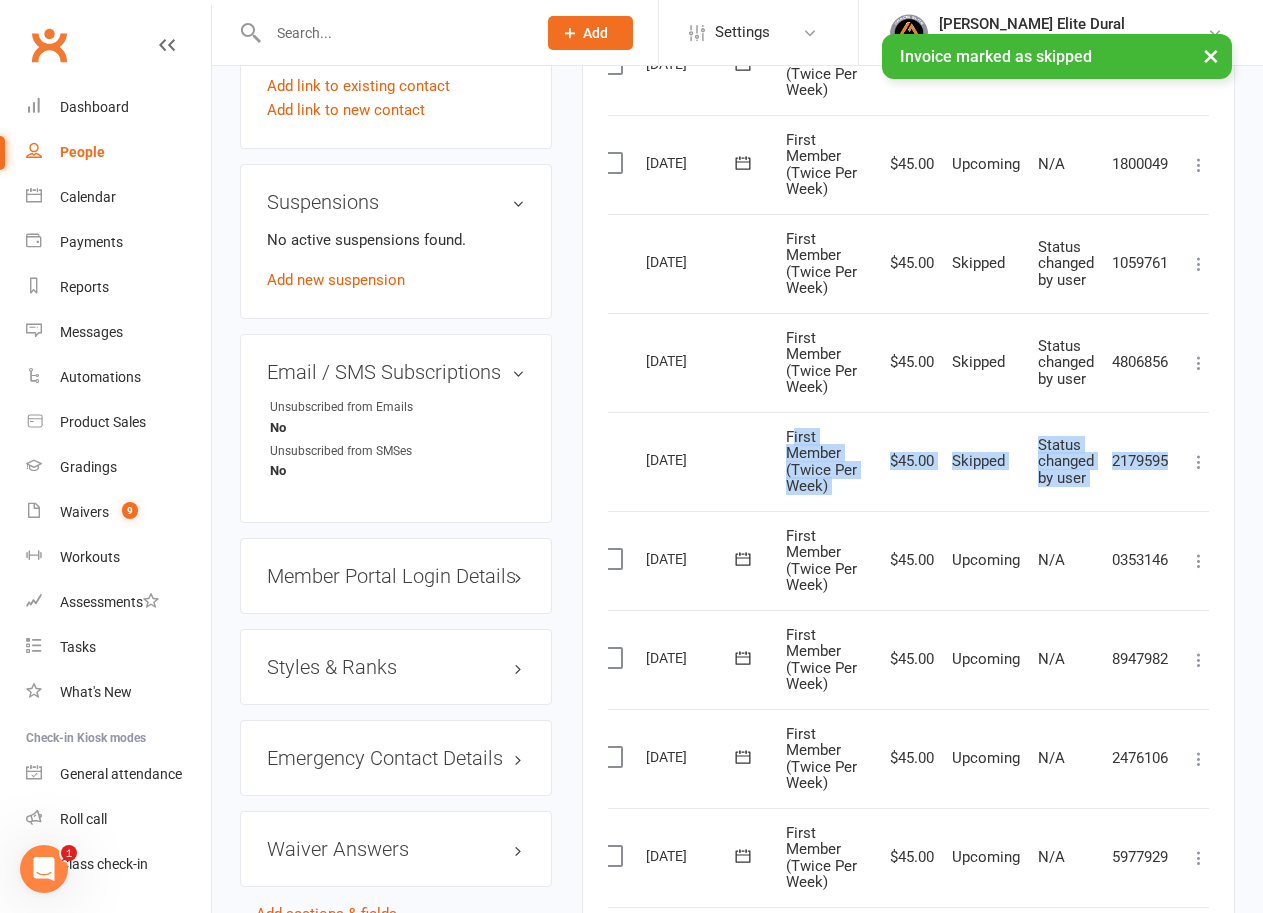 scroll, scrollTop: 1200, scrollLeft: 0, axis: vertical 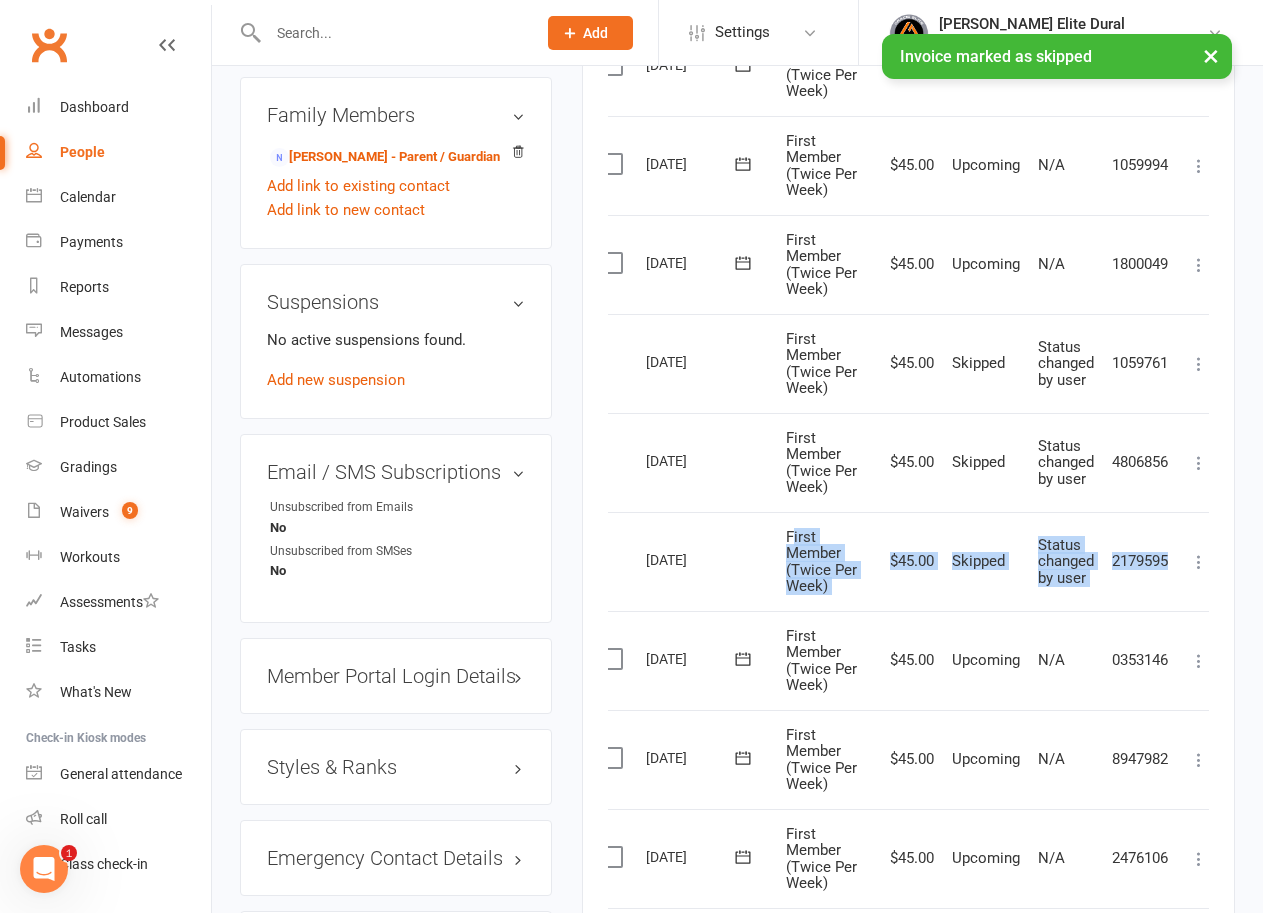 click at bounding box center [1199, 265] 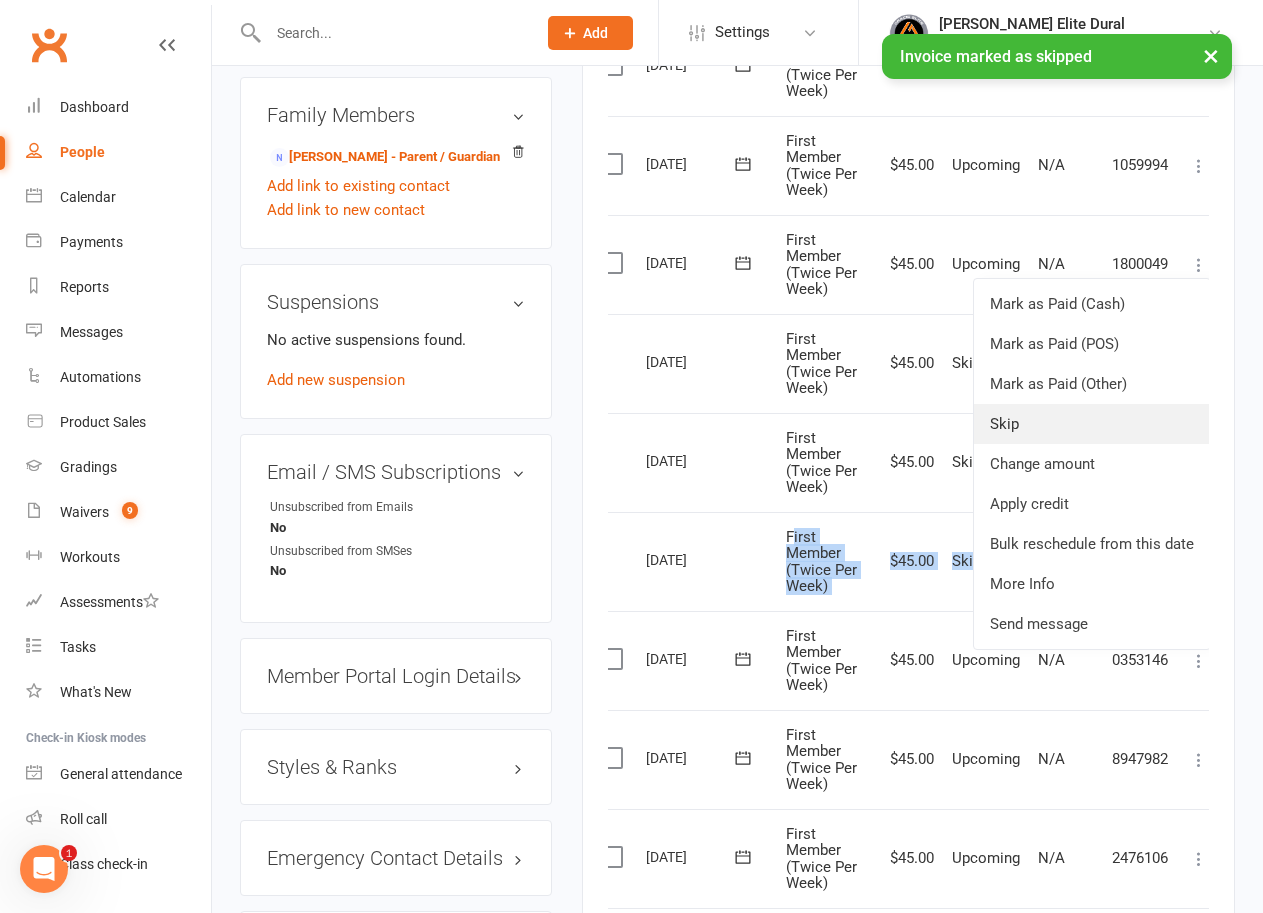 click on "Skip" at bounding box center (1092, 424) 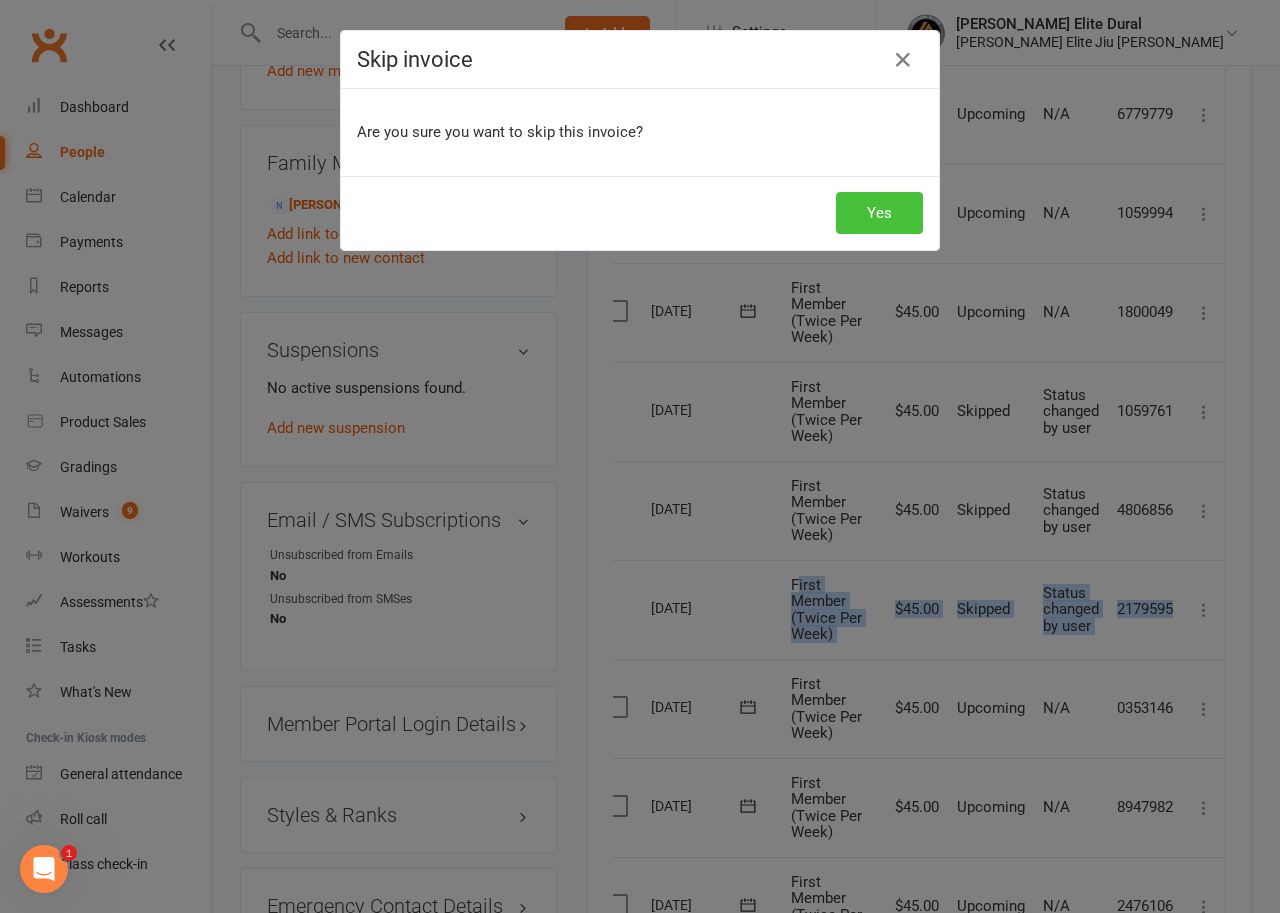 click on "Yes" at bounding box center [879, 213] 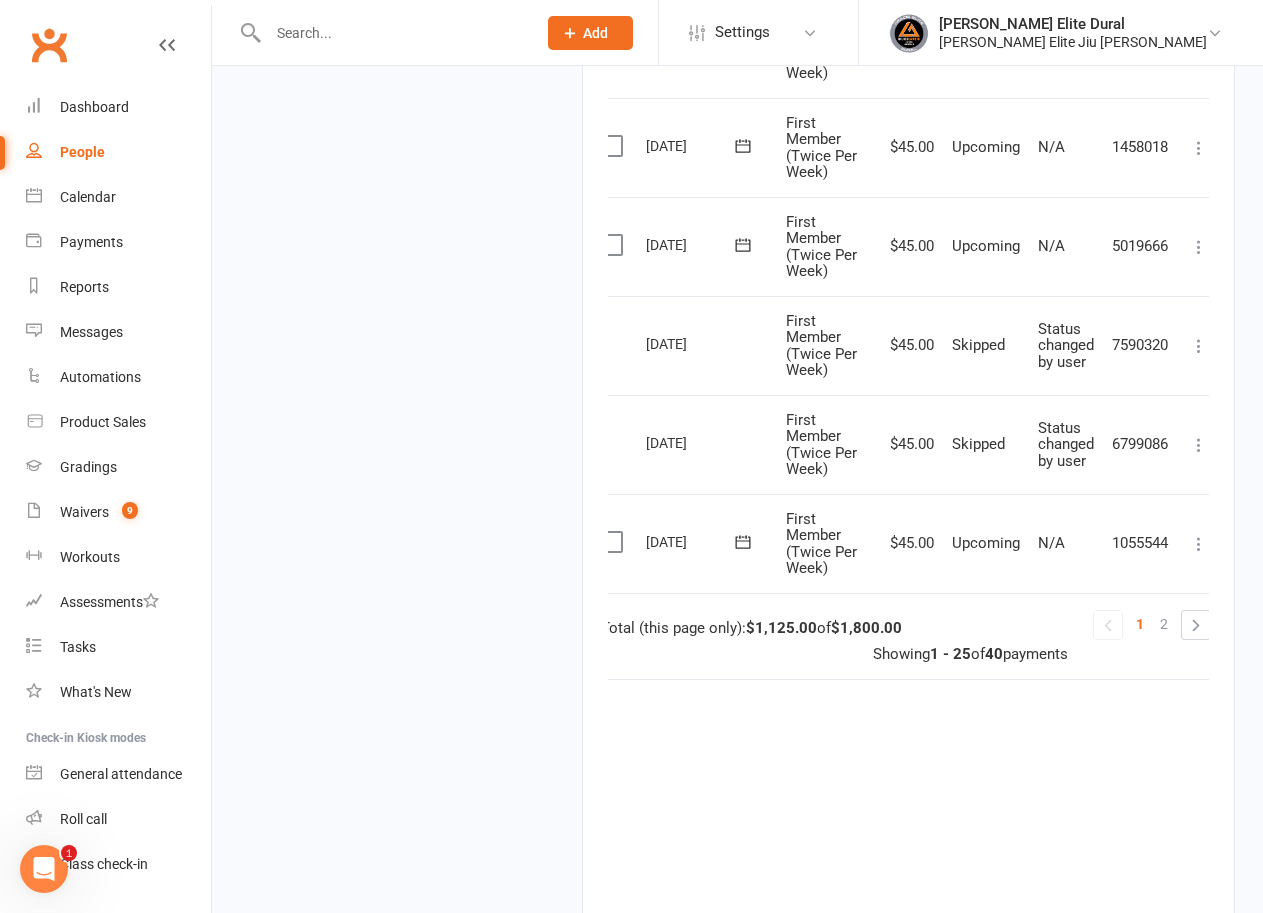 scroll, scrollTop: 2705, scrollLeft: 0, axis: vertical 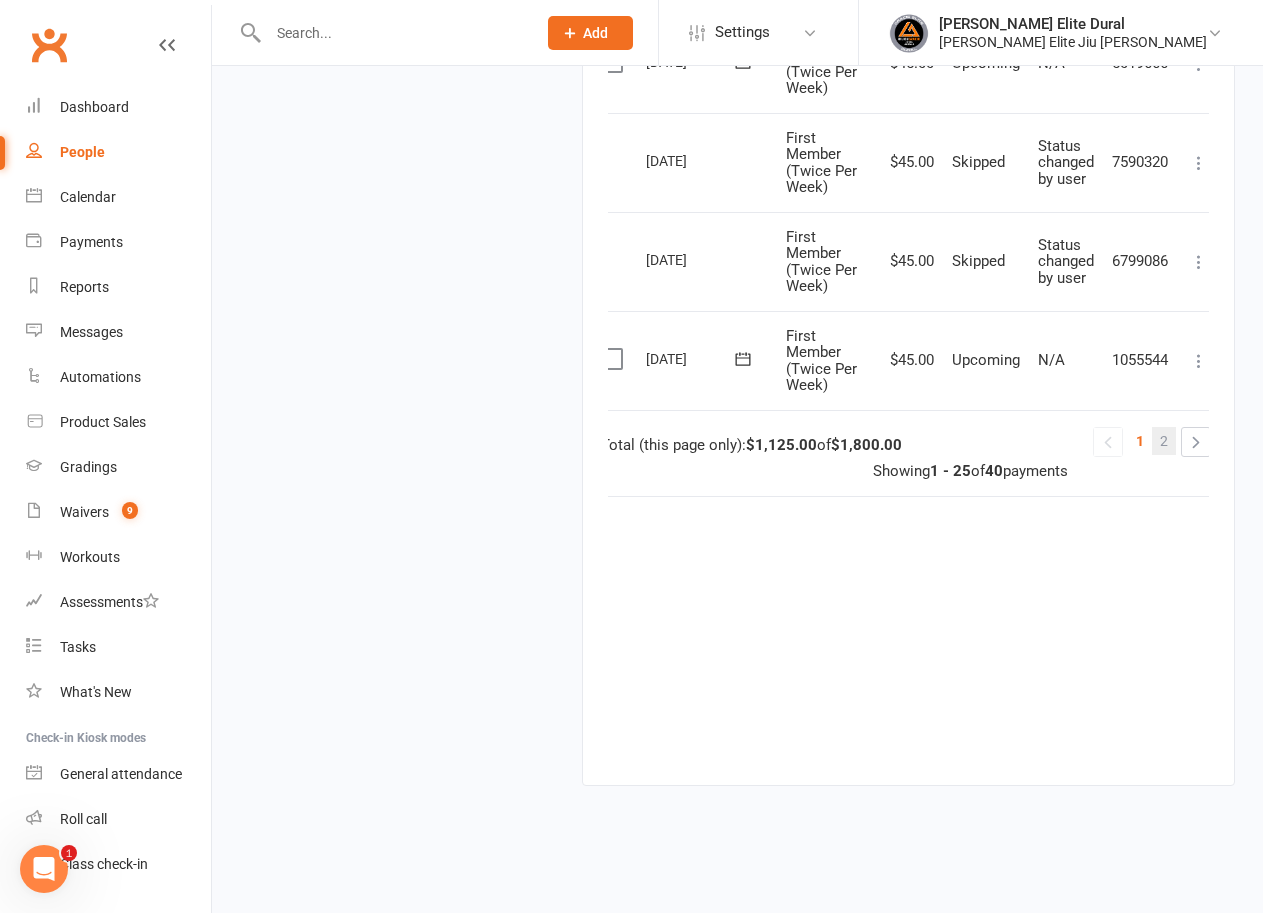 click on "2" at bounding box center [1164, 441] 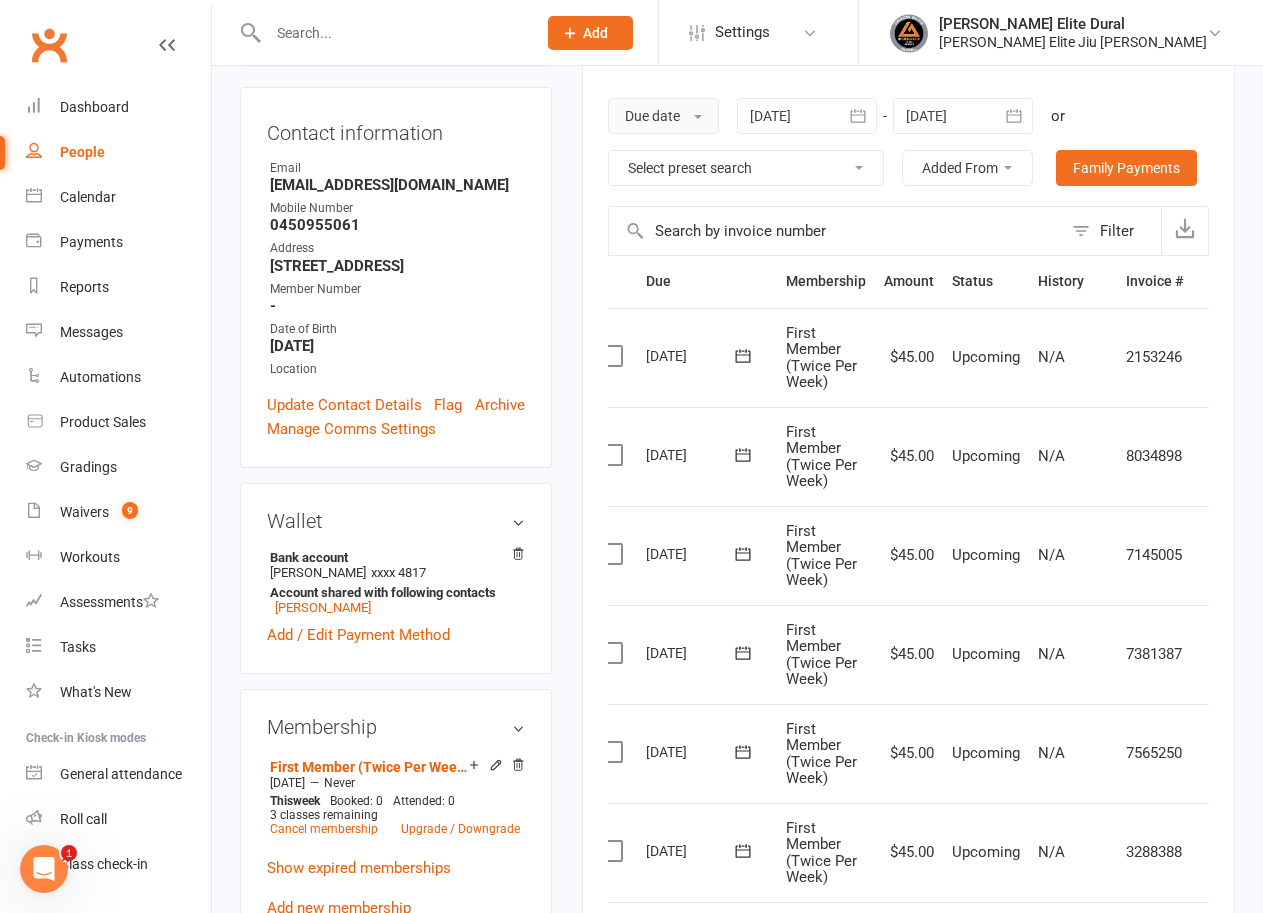 scroll, scrollTop: 0, scrollLeft: 0, axis: both 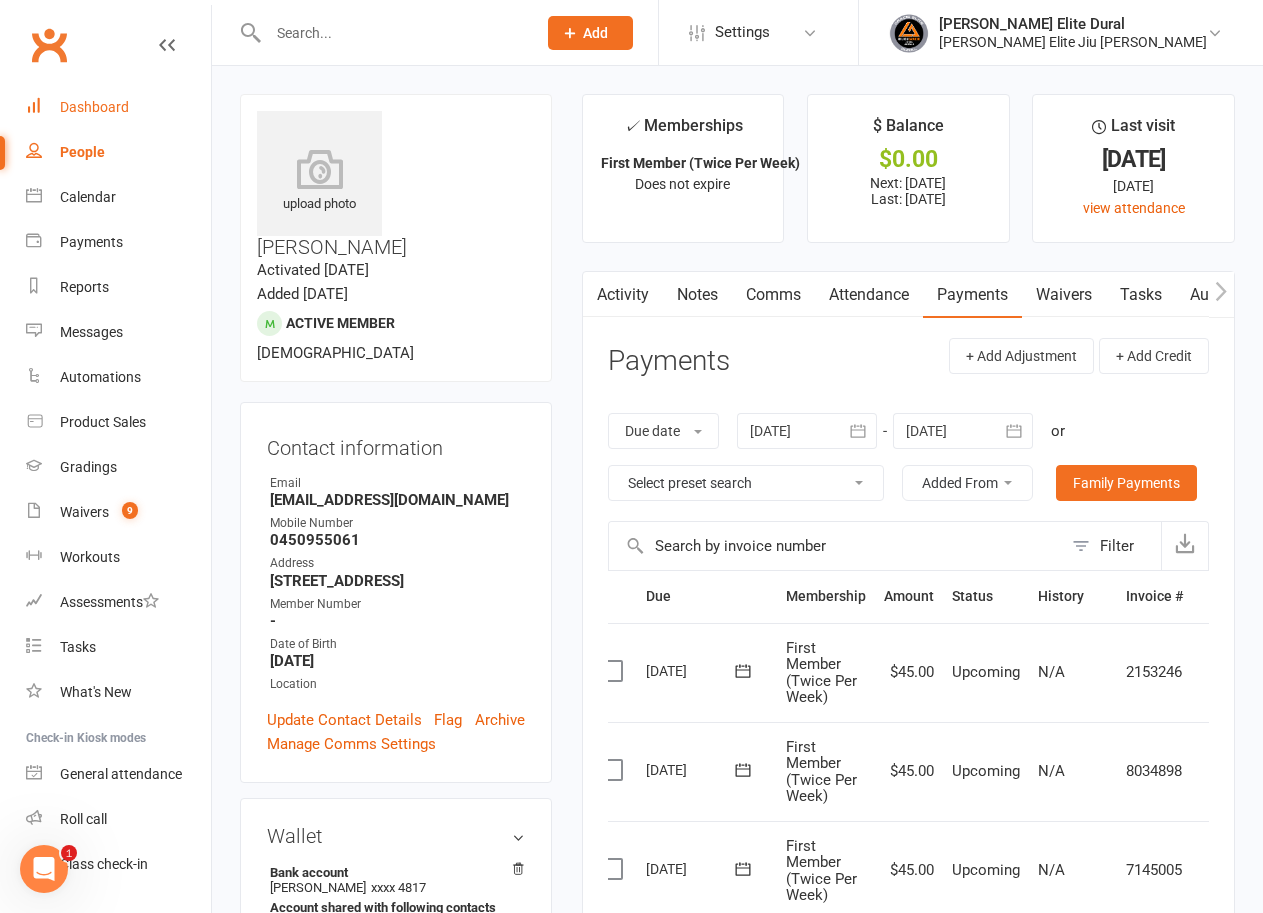 click on "Dashboard" at bounding box center (94, 107) 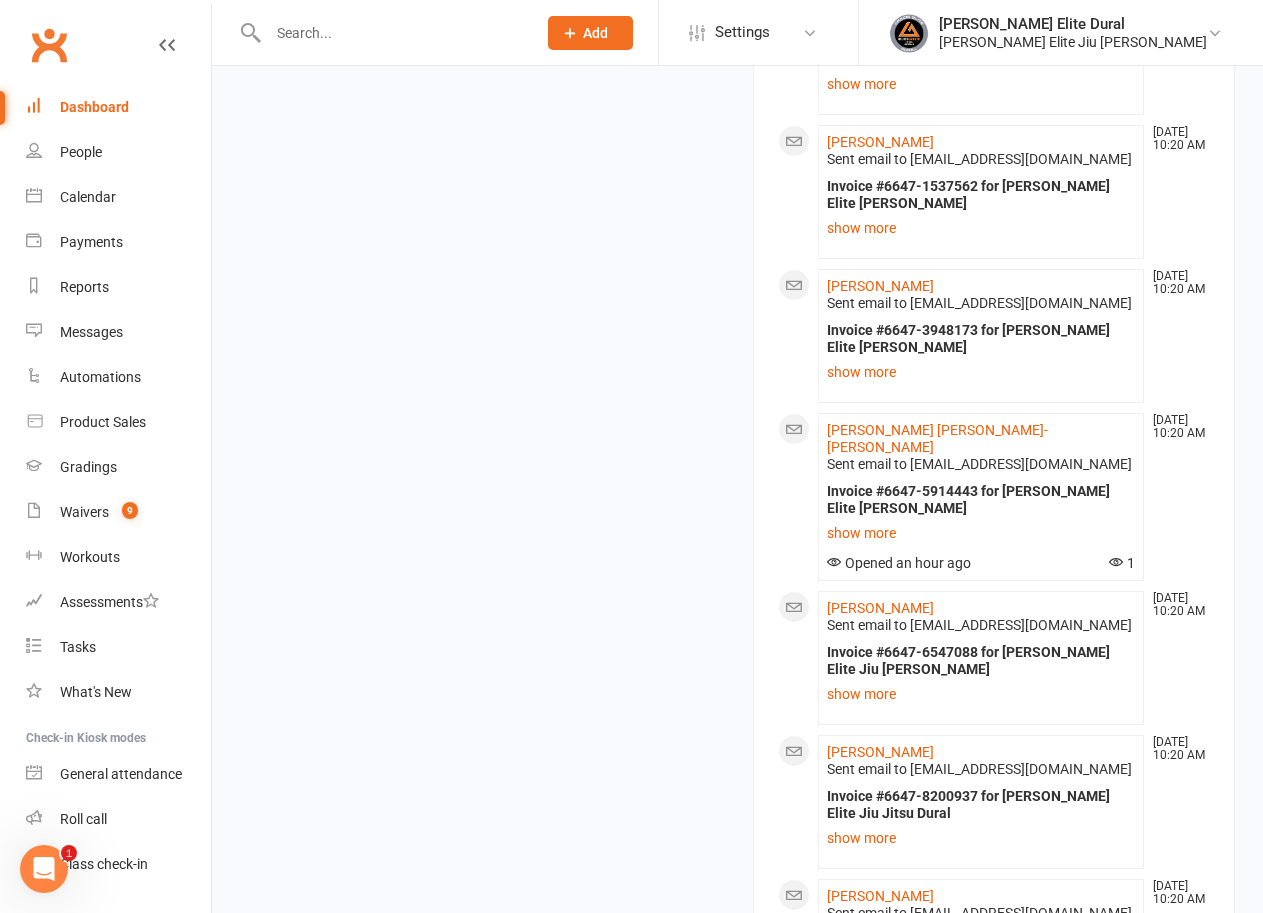 scroll, scrollTop: 2376, scrollLeft: 0, axis: vertical 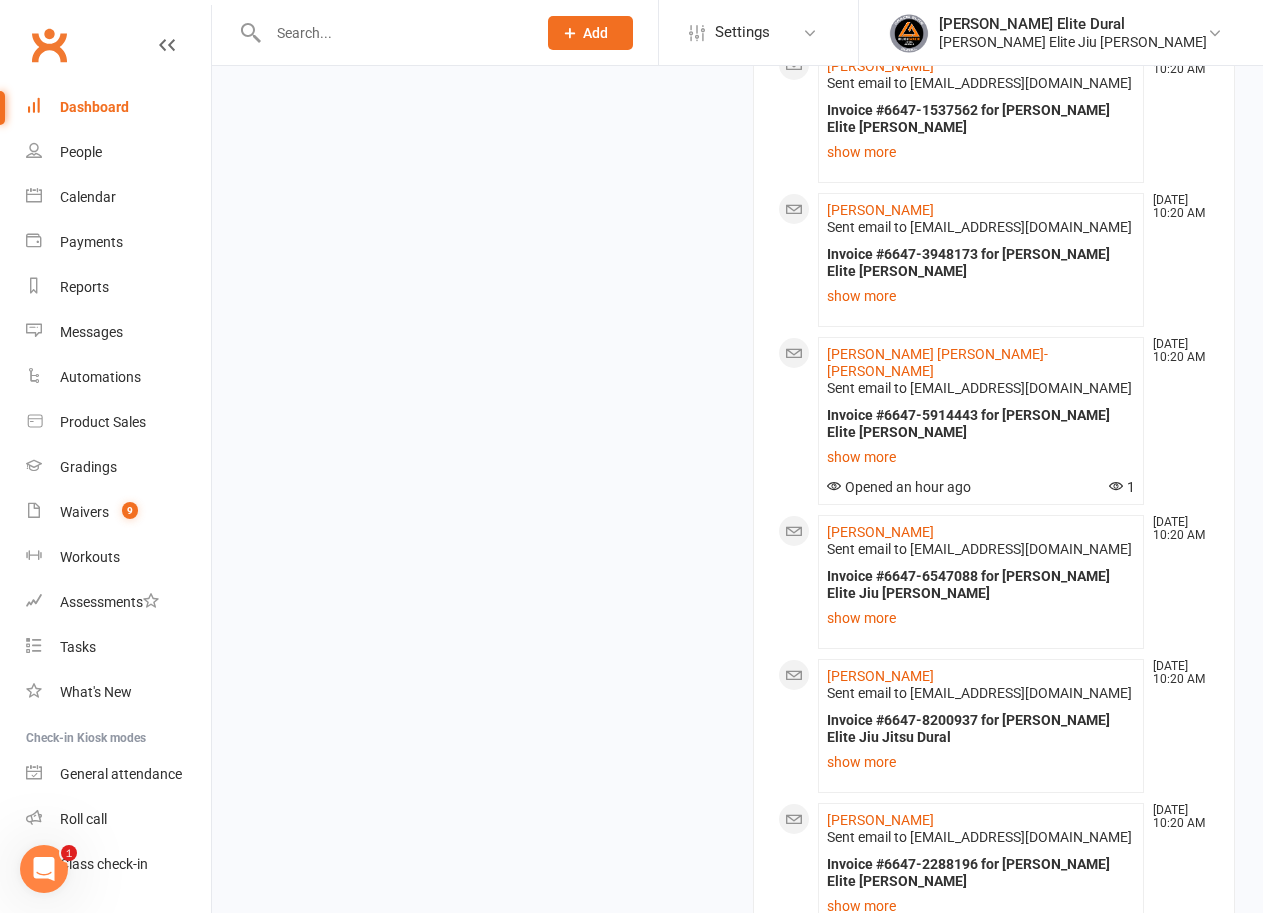 click on "view all" 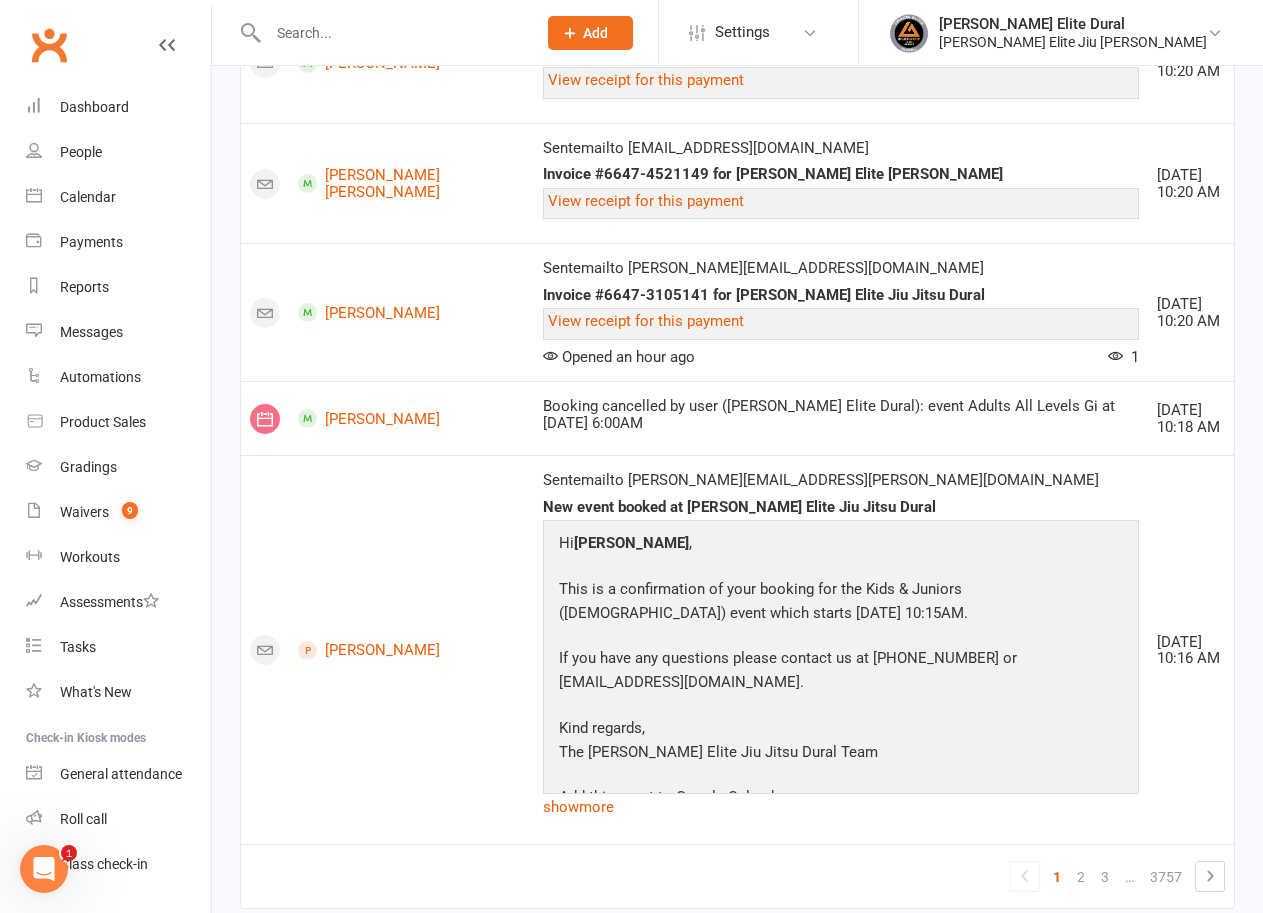 scroll, scrollTop: 2337, scrollLeft: 0, axis: vertical 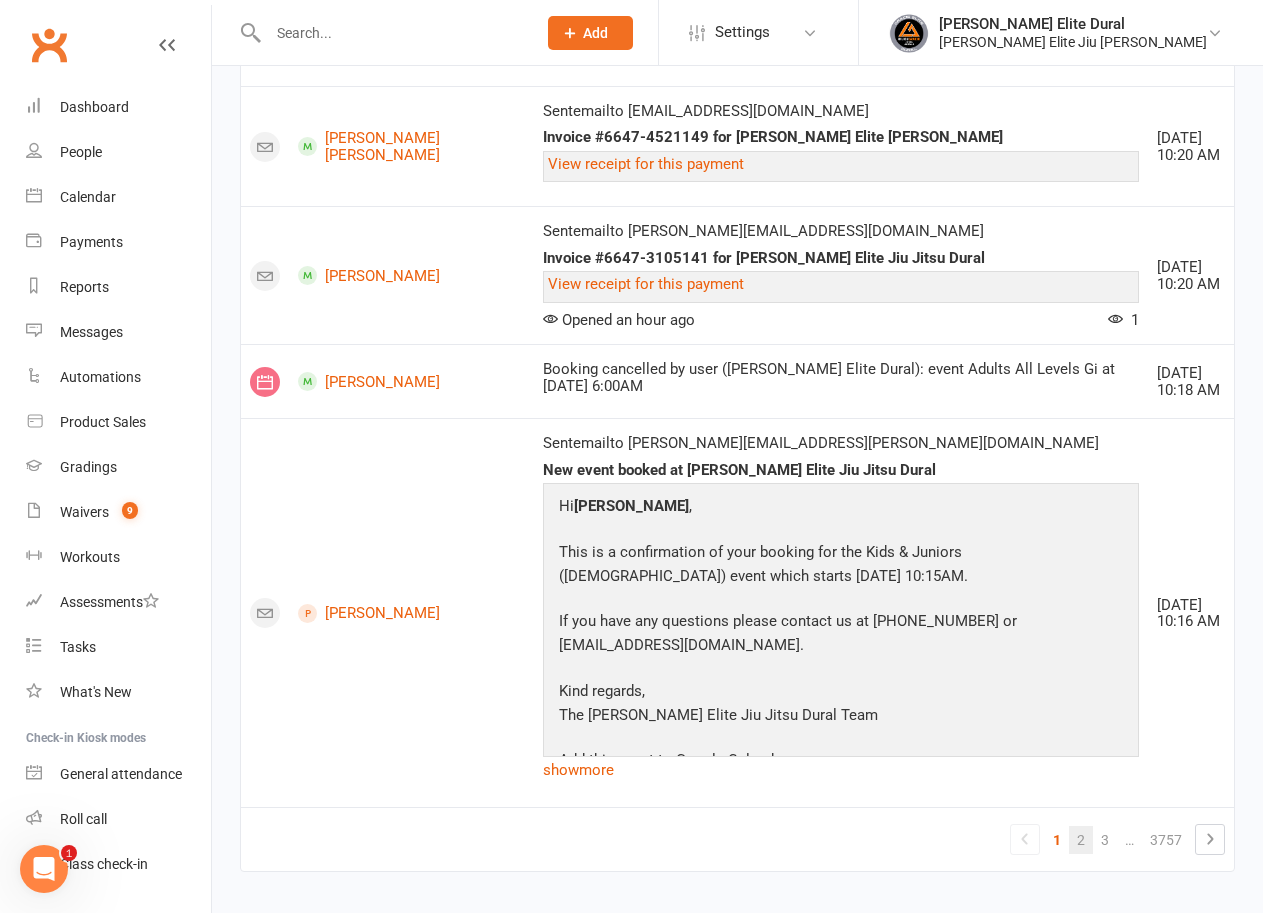 click on "2" at bounding box center [1081, 840] 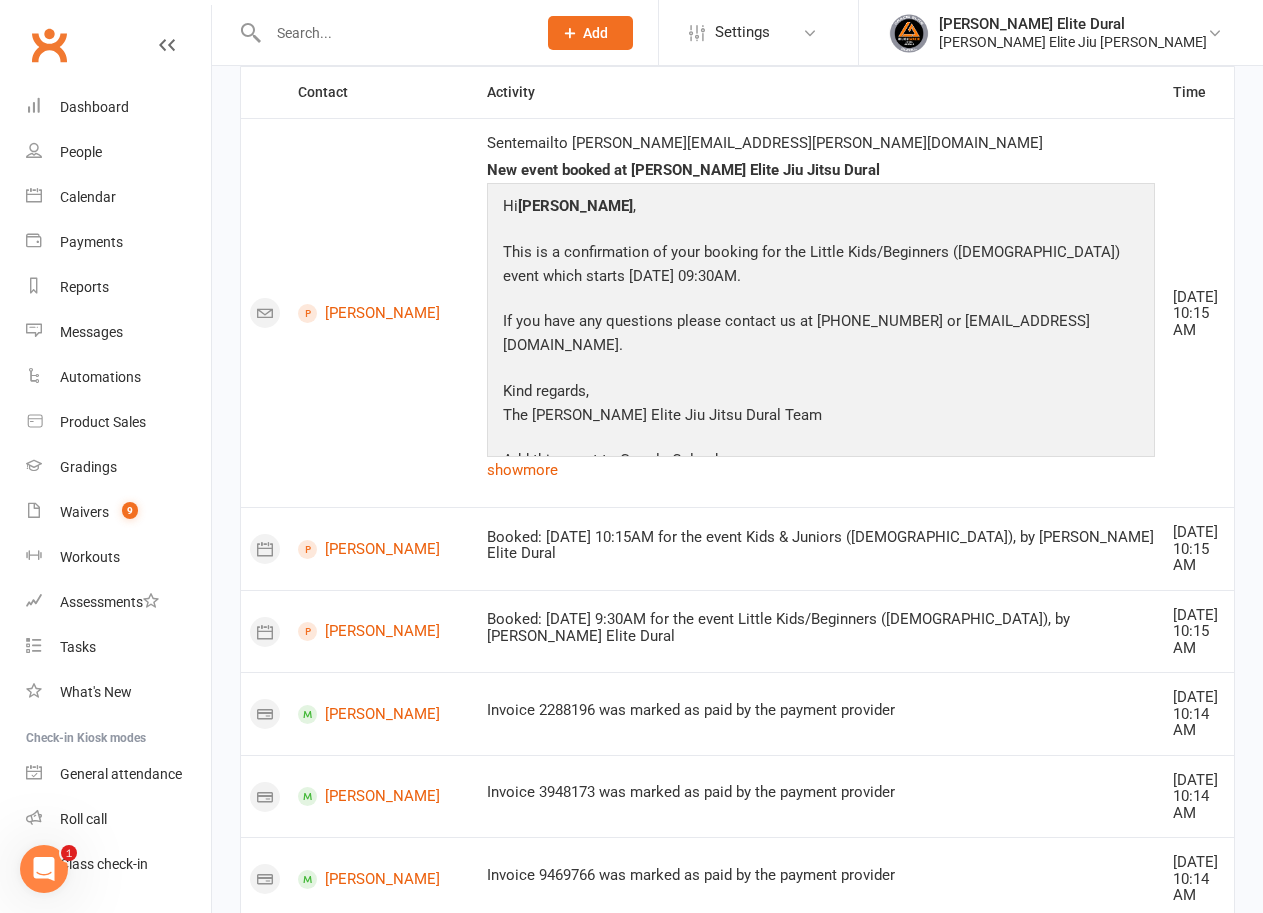 scroll, scrollTop: 0, scrollLeft: 0, axis: both 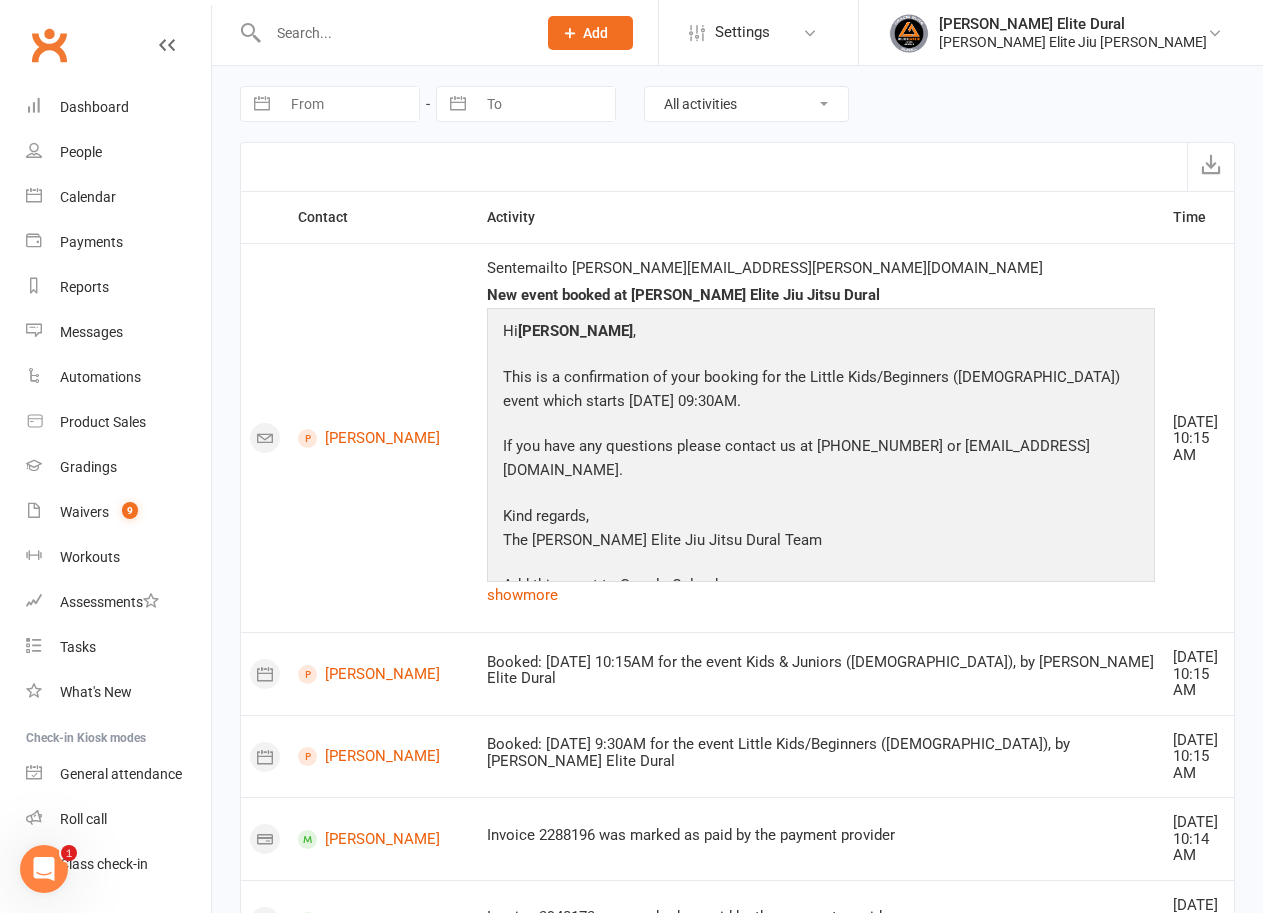 drag, startPoint x: 328, startPoint y: 30, endPoint x: 356, endPoint y: 31, distance: 28.01785 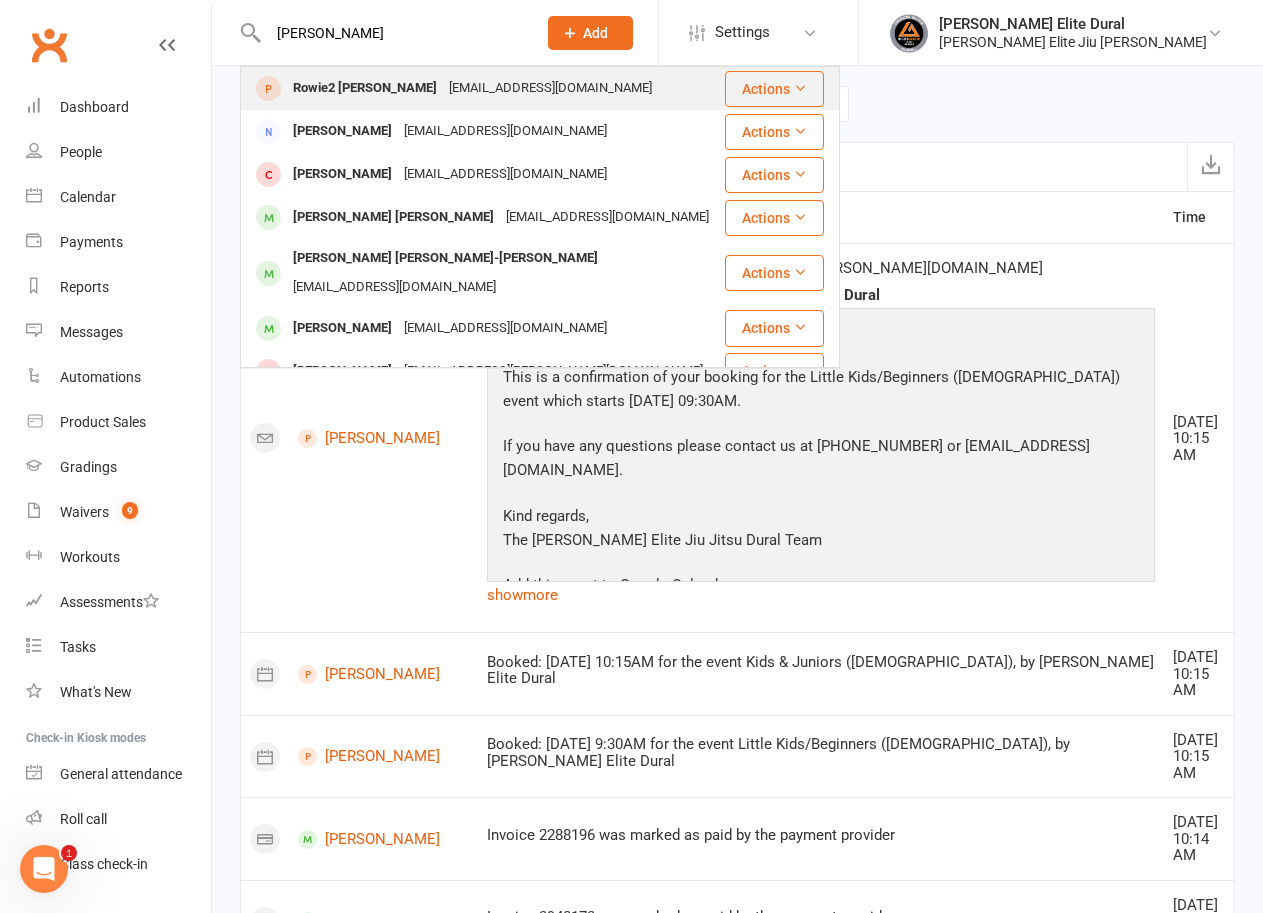 type on "morgan" 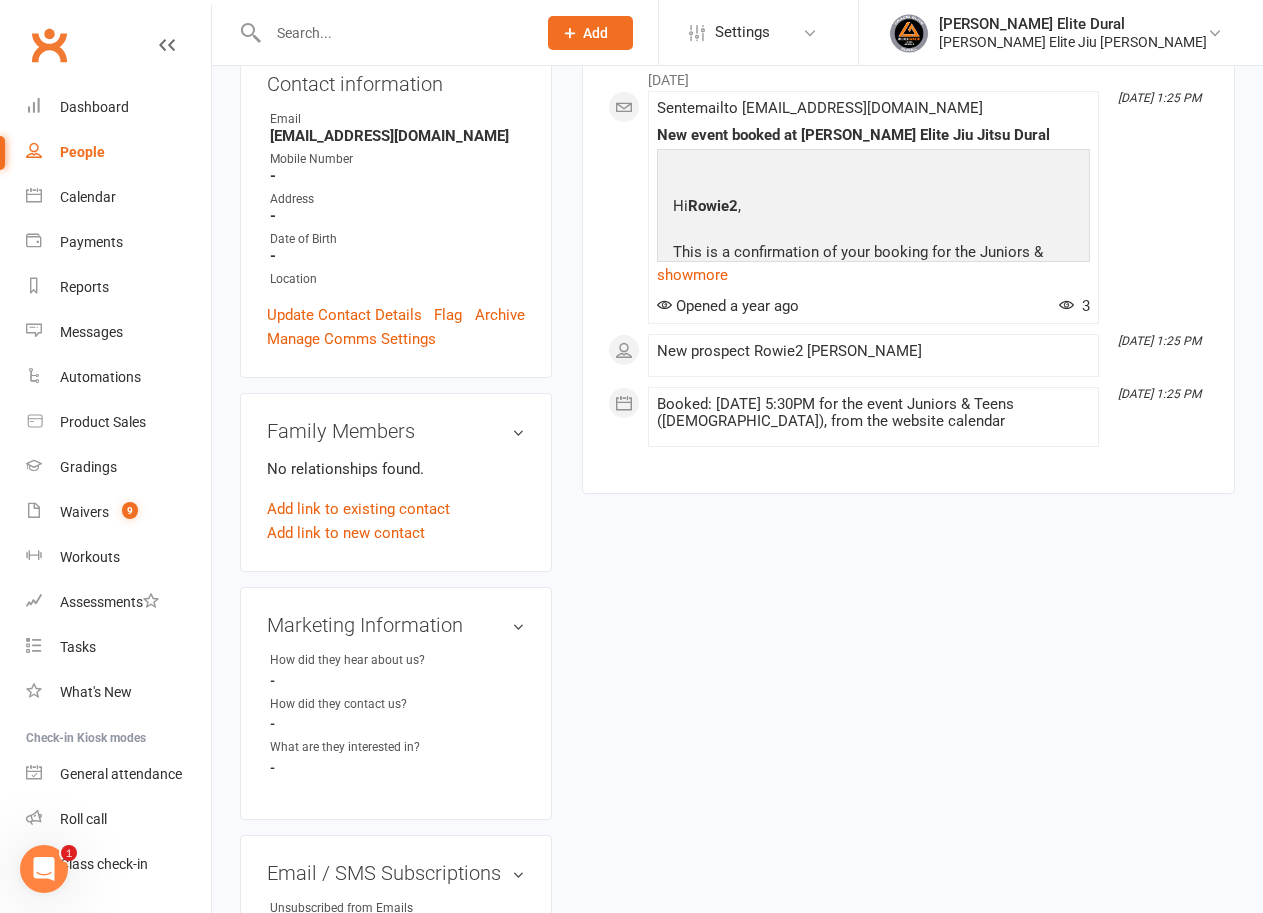 scroll, scrollTop: 0, scrollLeft: 0, axis: both 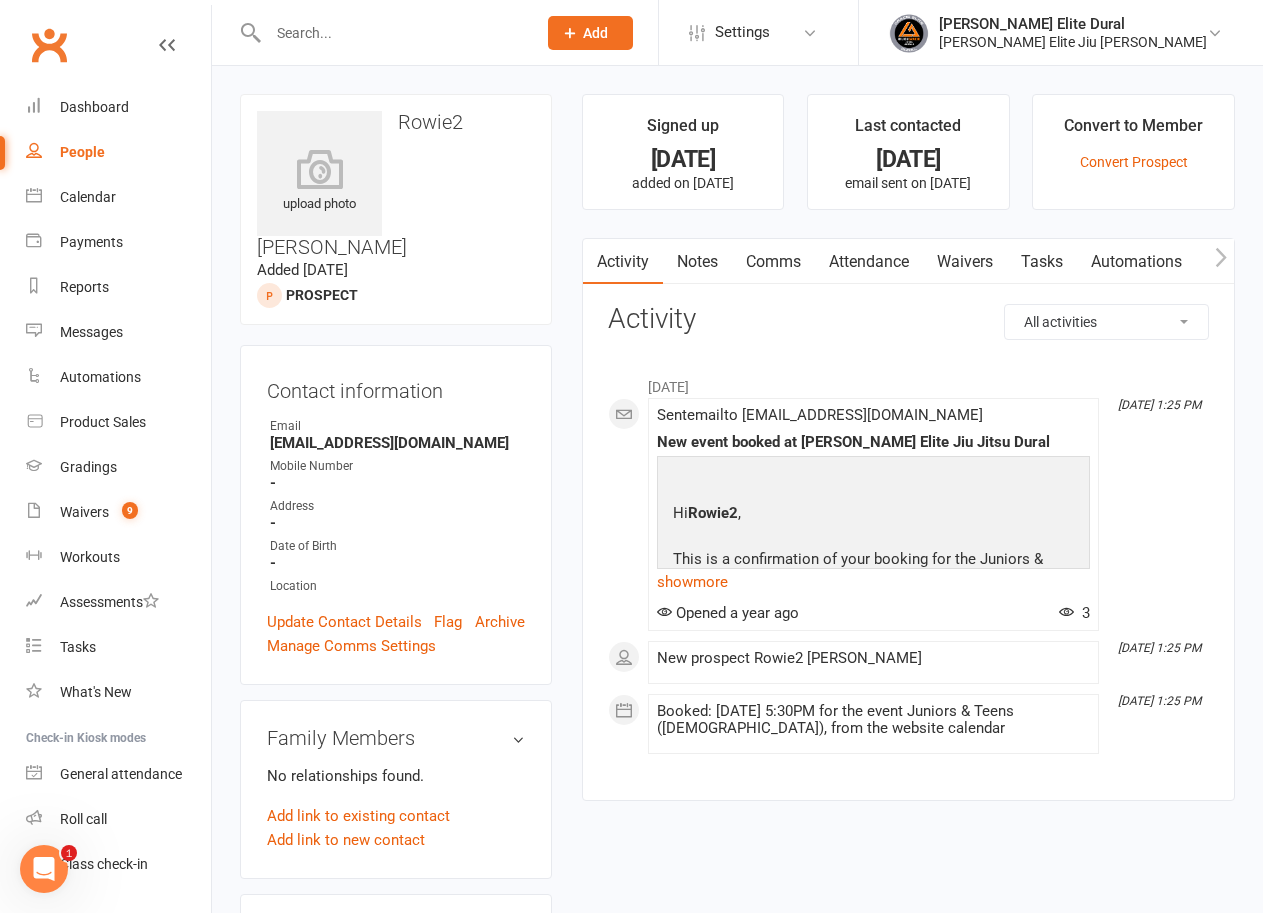 click on "Waivers" at bounding box center (965, 262) 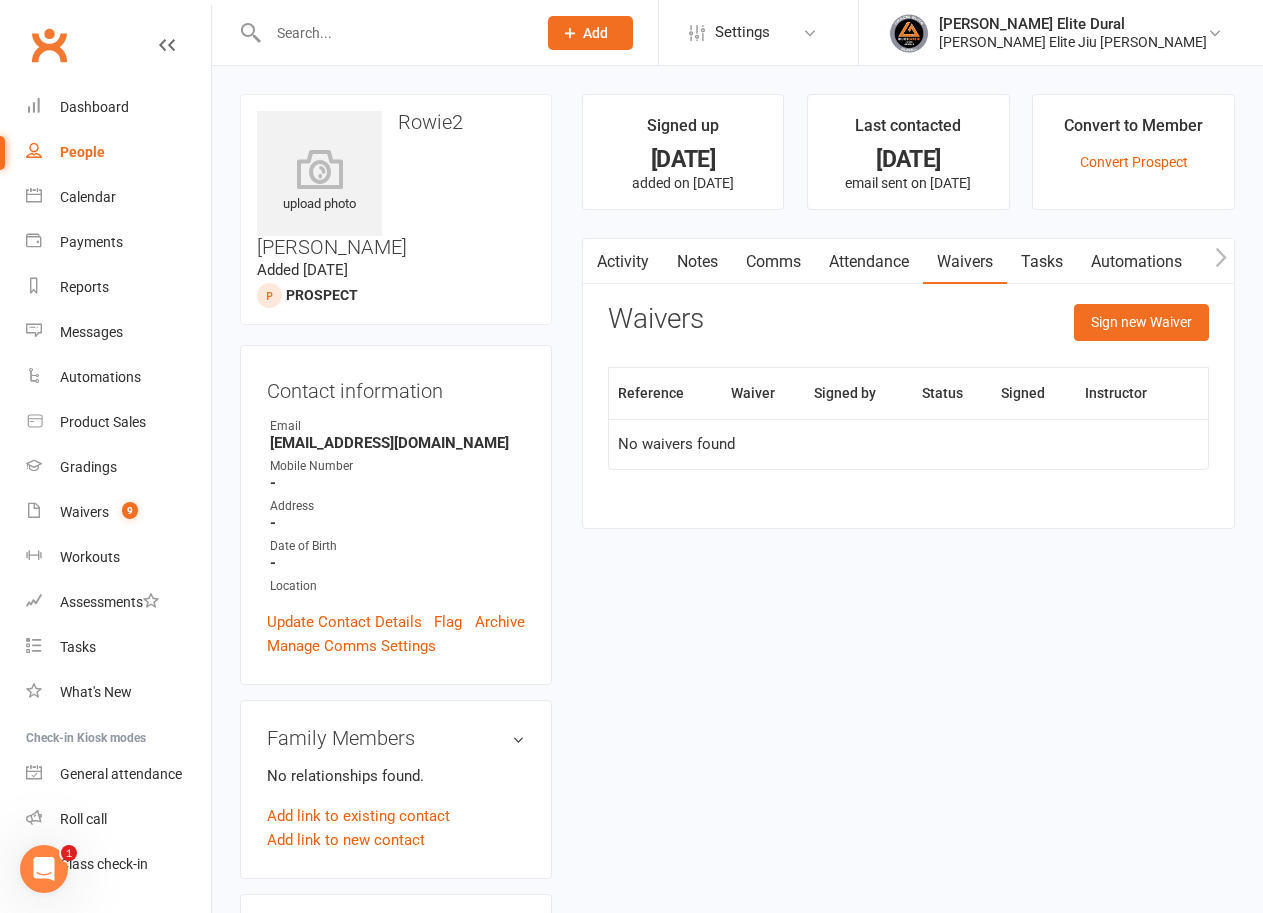click on "Attendance" at bounding box center (869, 262) 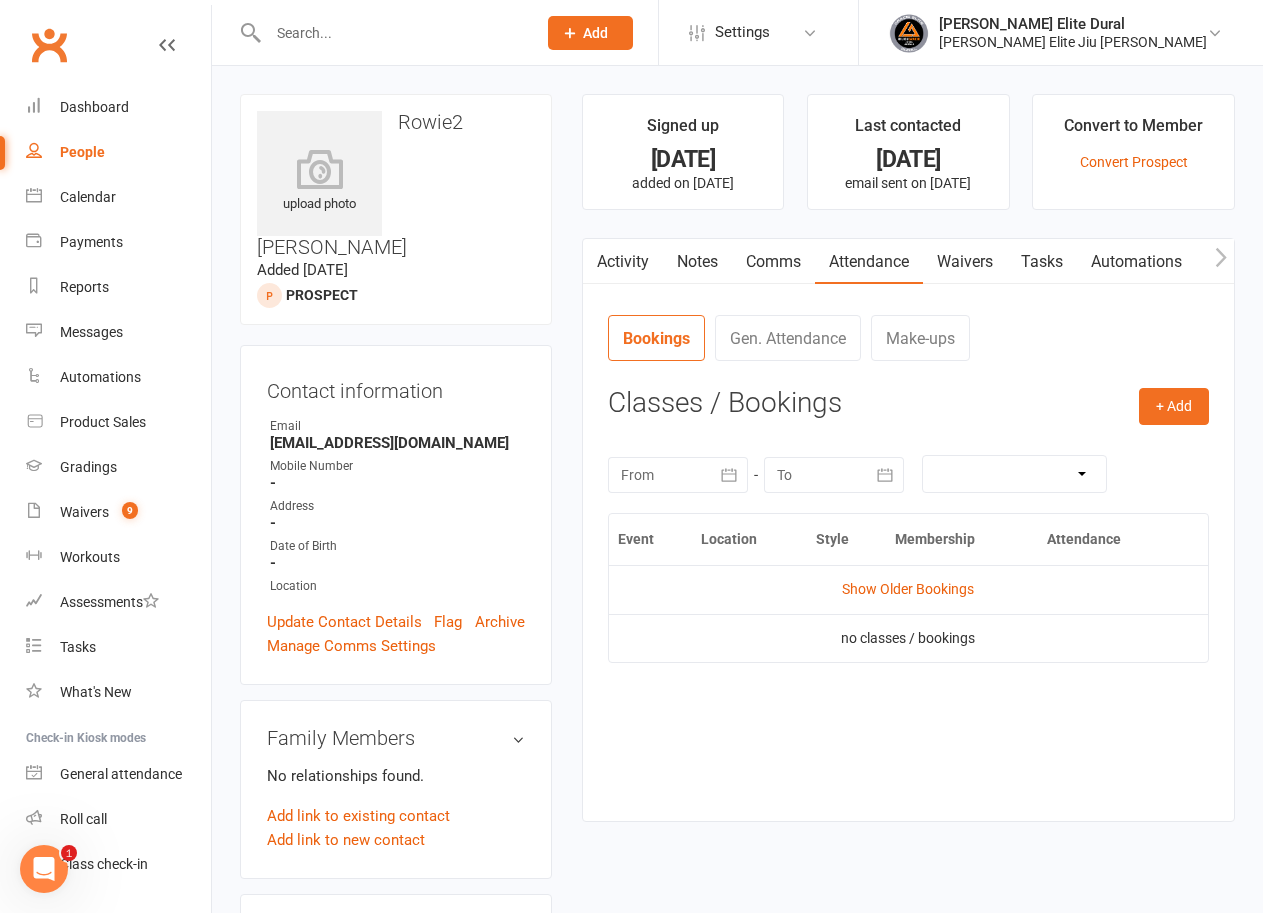 click on "Activity" at bounding box center [623, 262] 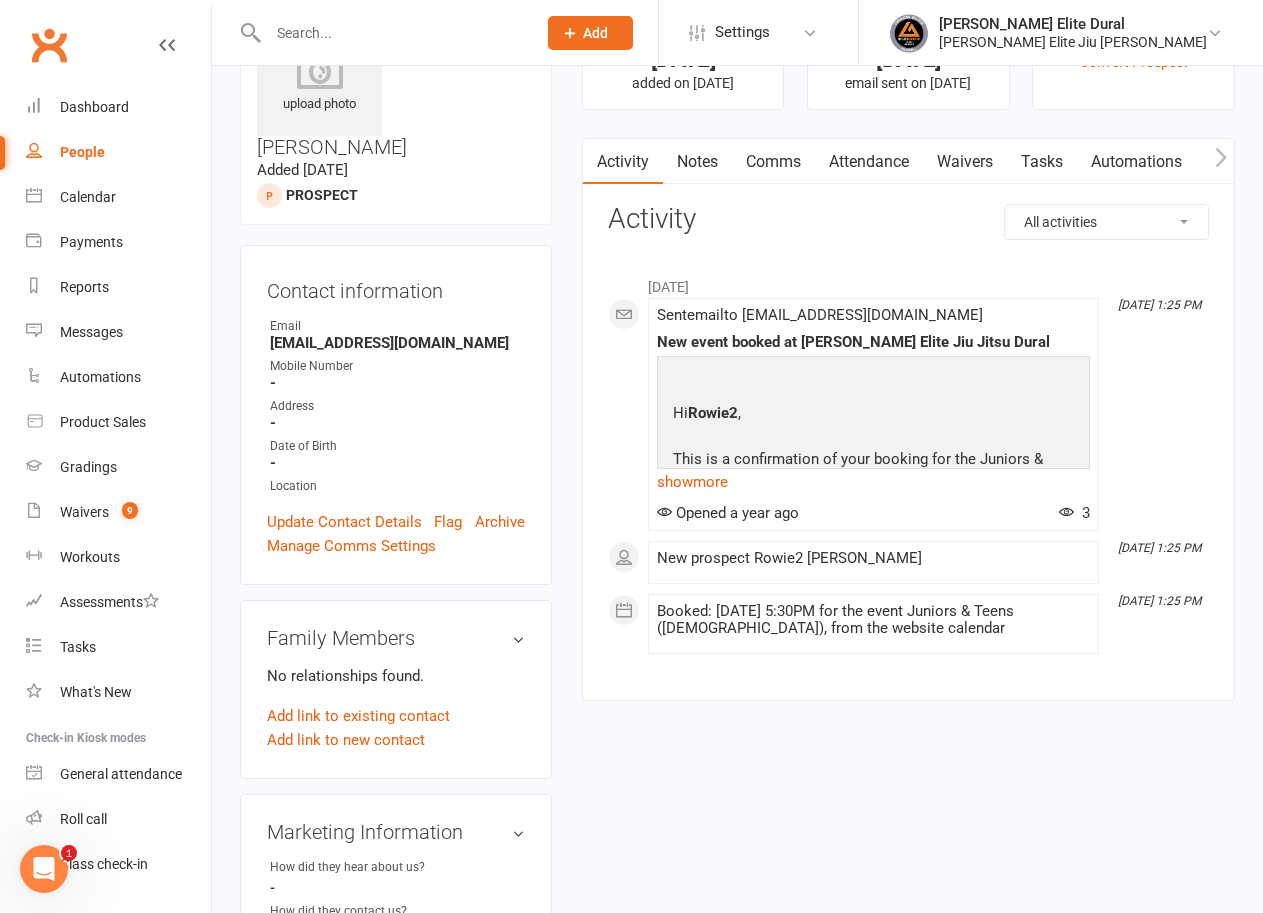 scroll, scrollTop: 0, scrollLeft: 0, axis: both 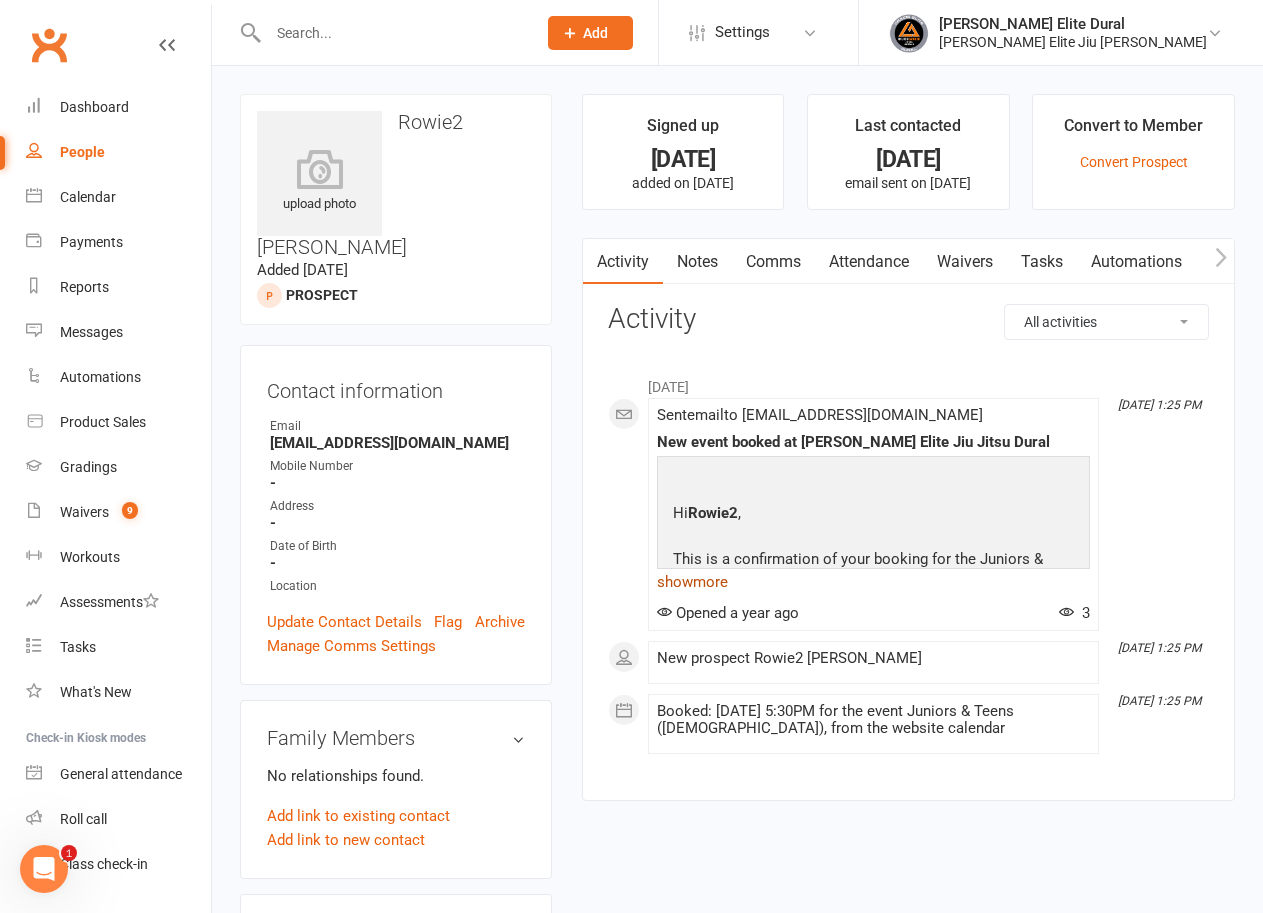 click on "show  more" at bounding box center [873, 582] 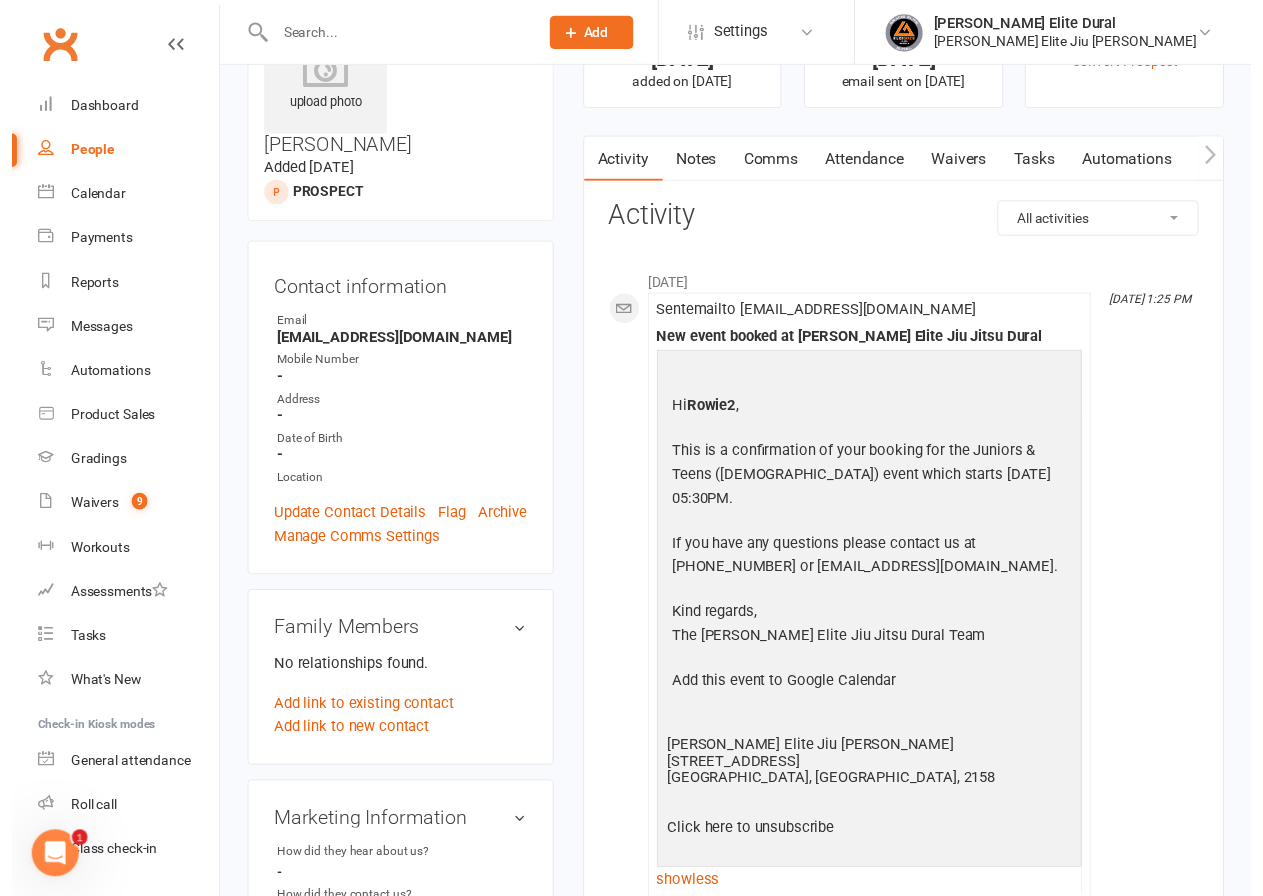 scroll, scrollTop: 0, scrollLeft: 0, axis: both 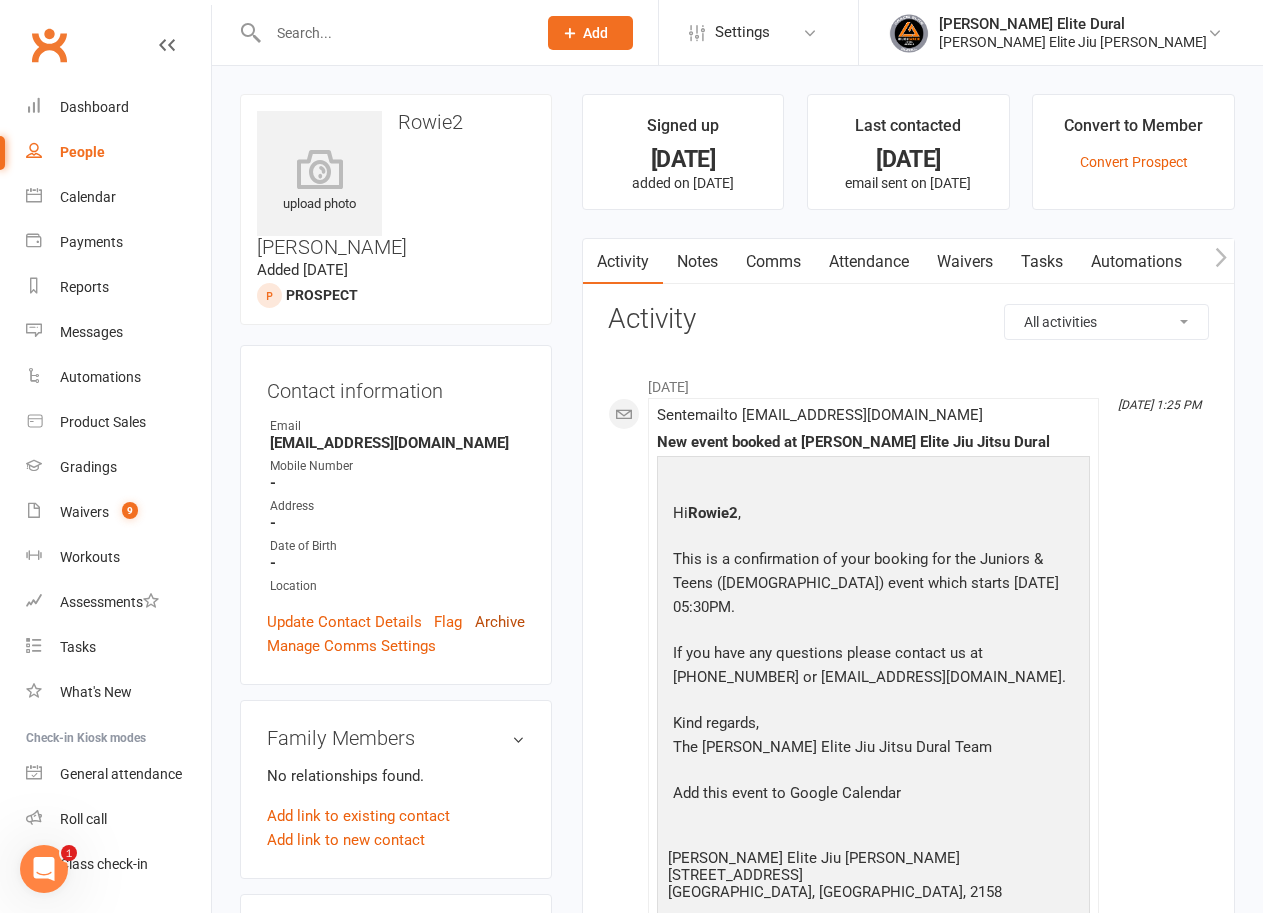 click on "Archive" at bounding box center (500, 622) 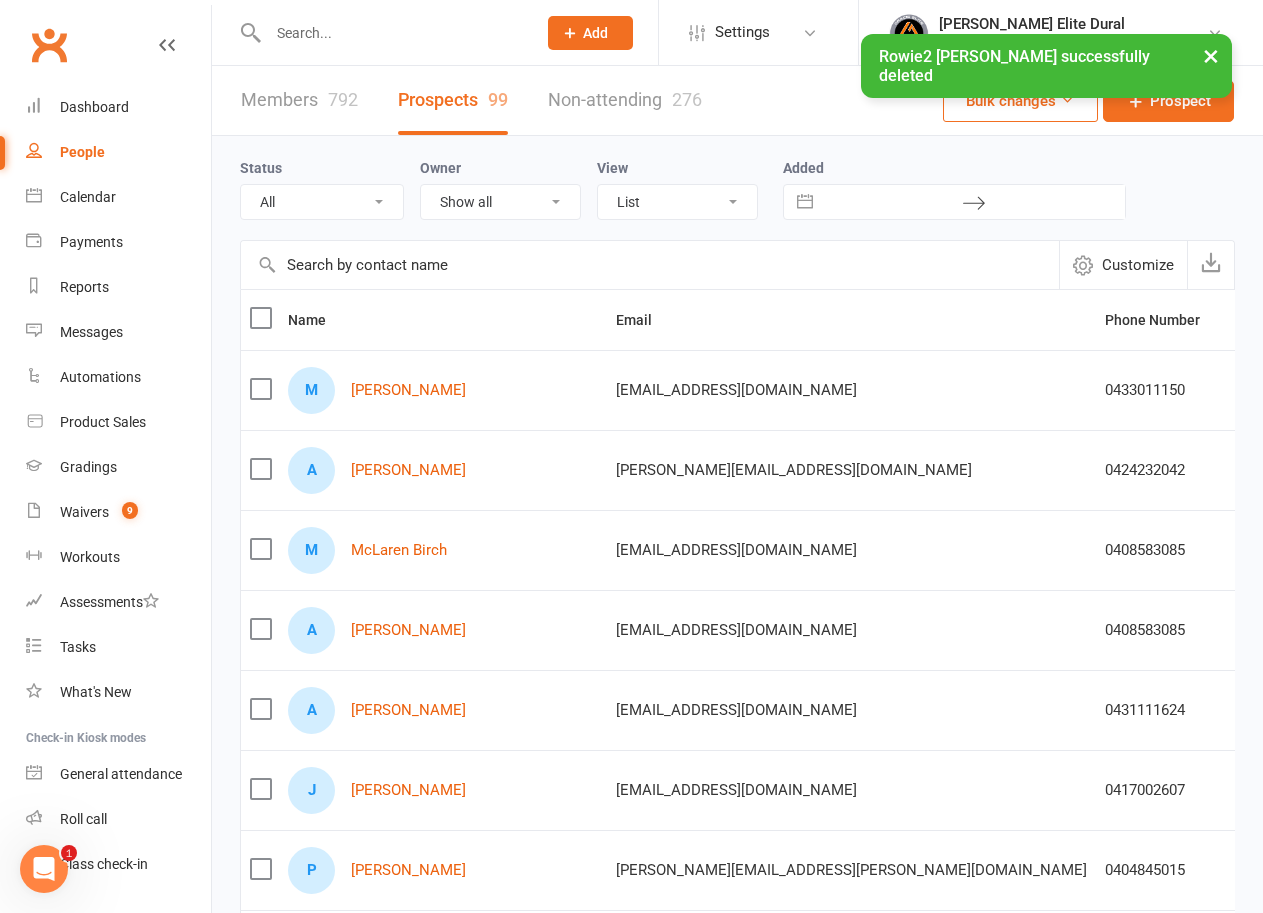 click at bounding box center [392, 33] 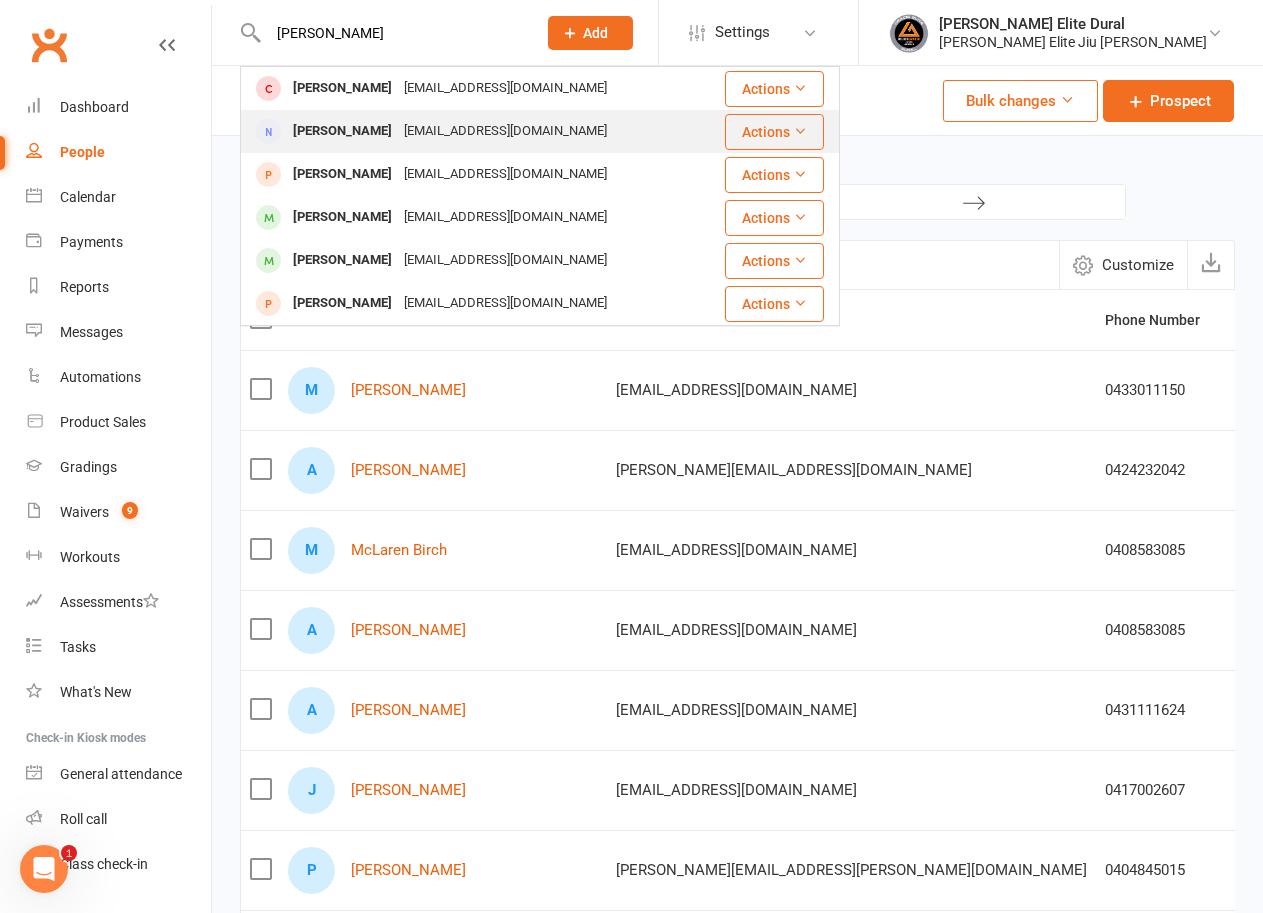 type on "rowena" 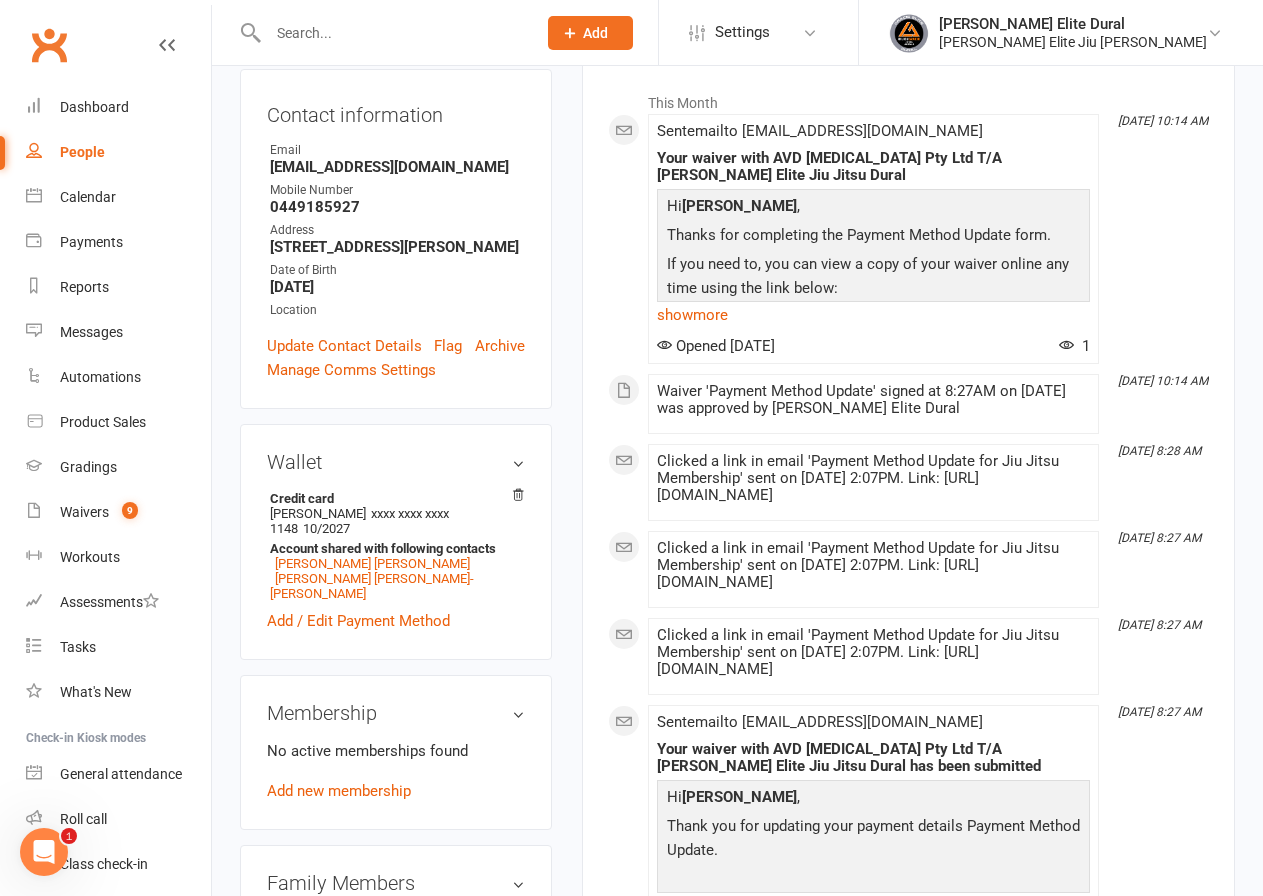scroll, scrollTop: 500, scrollLeft: 0, axis: vertical 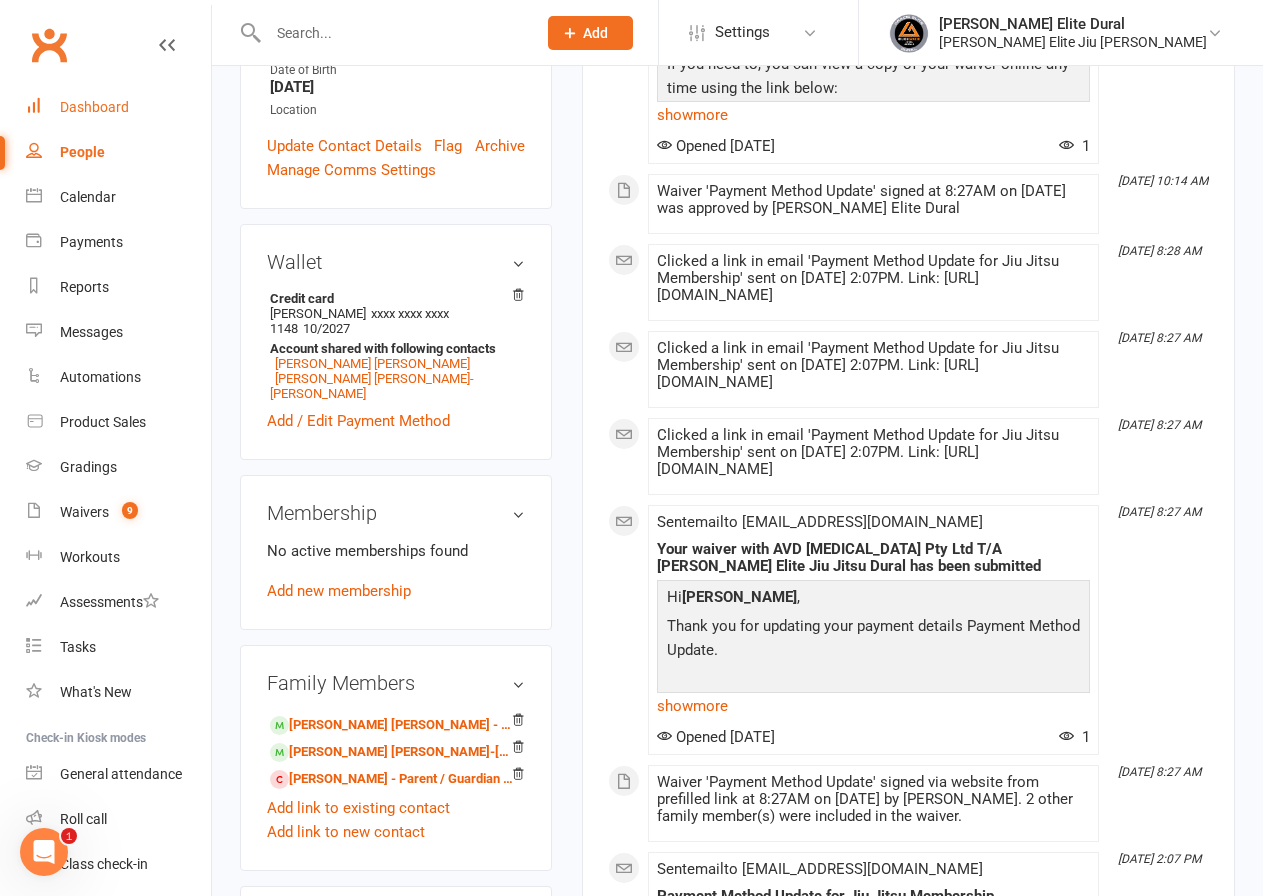 click on "Dashboard" at bounding box center (94, 107) 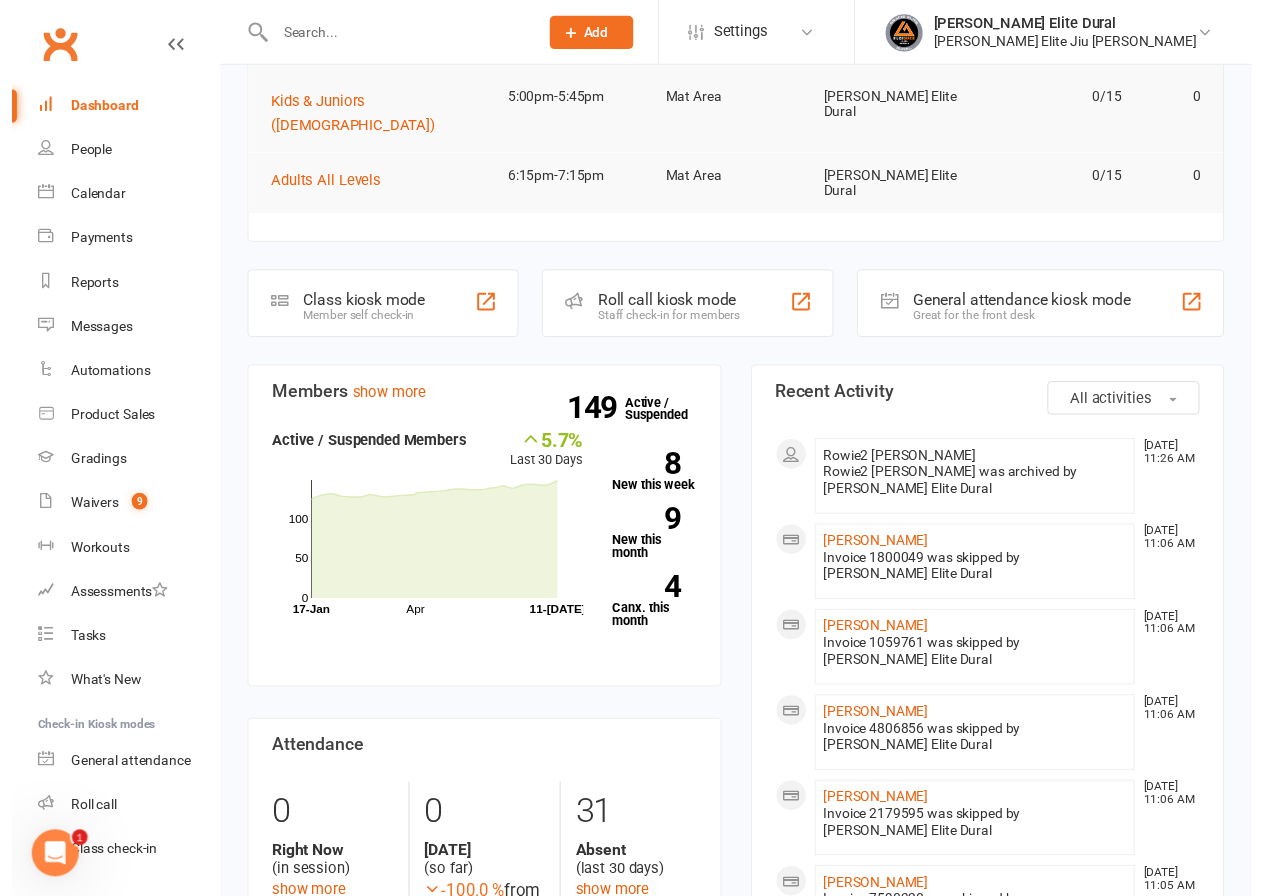 scroll, scrollTop: 0, scrollLeft: 0, axis: both 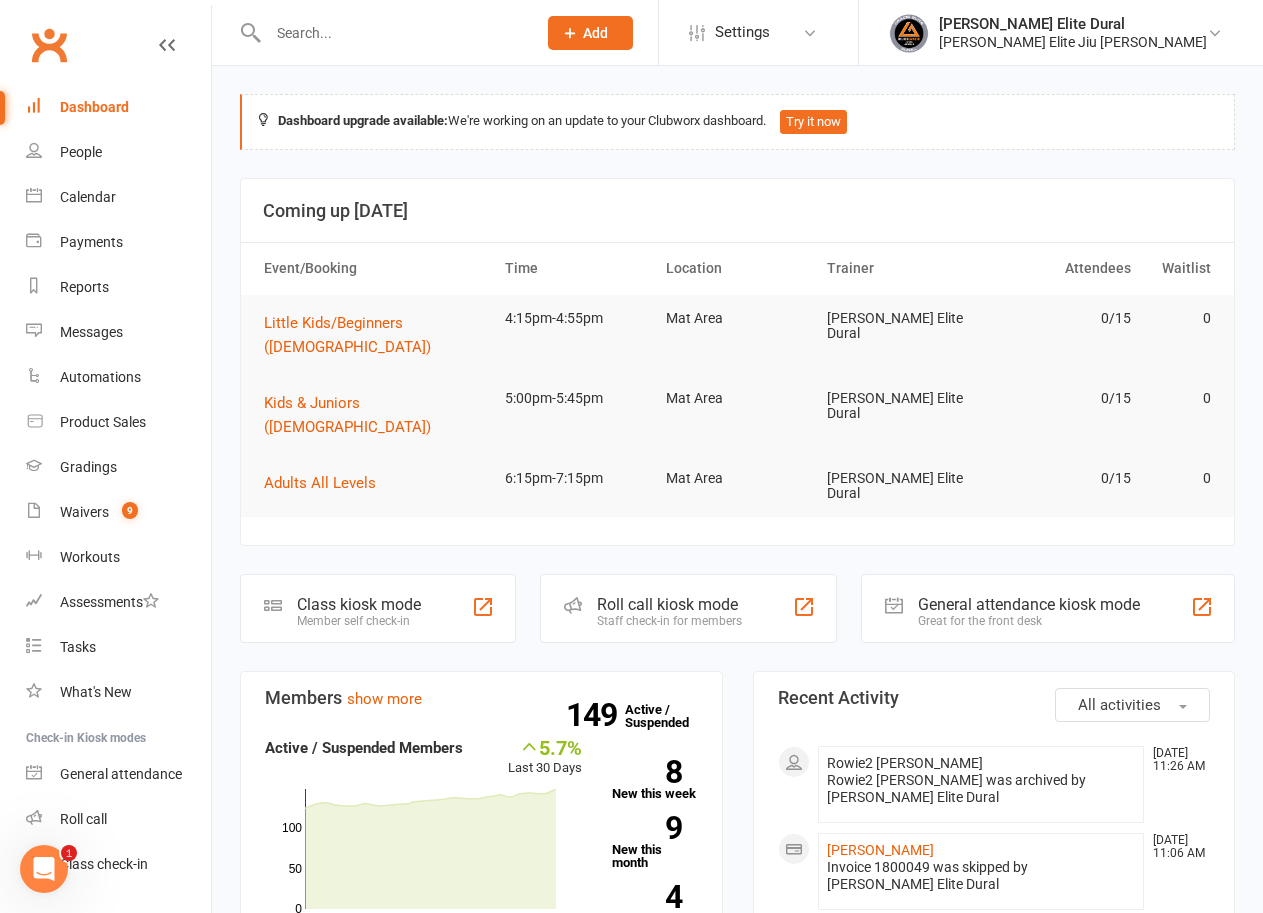 click at bounding box center [392, 33] 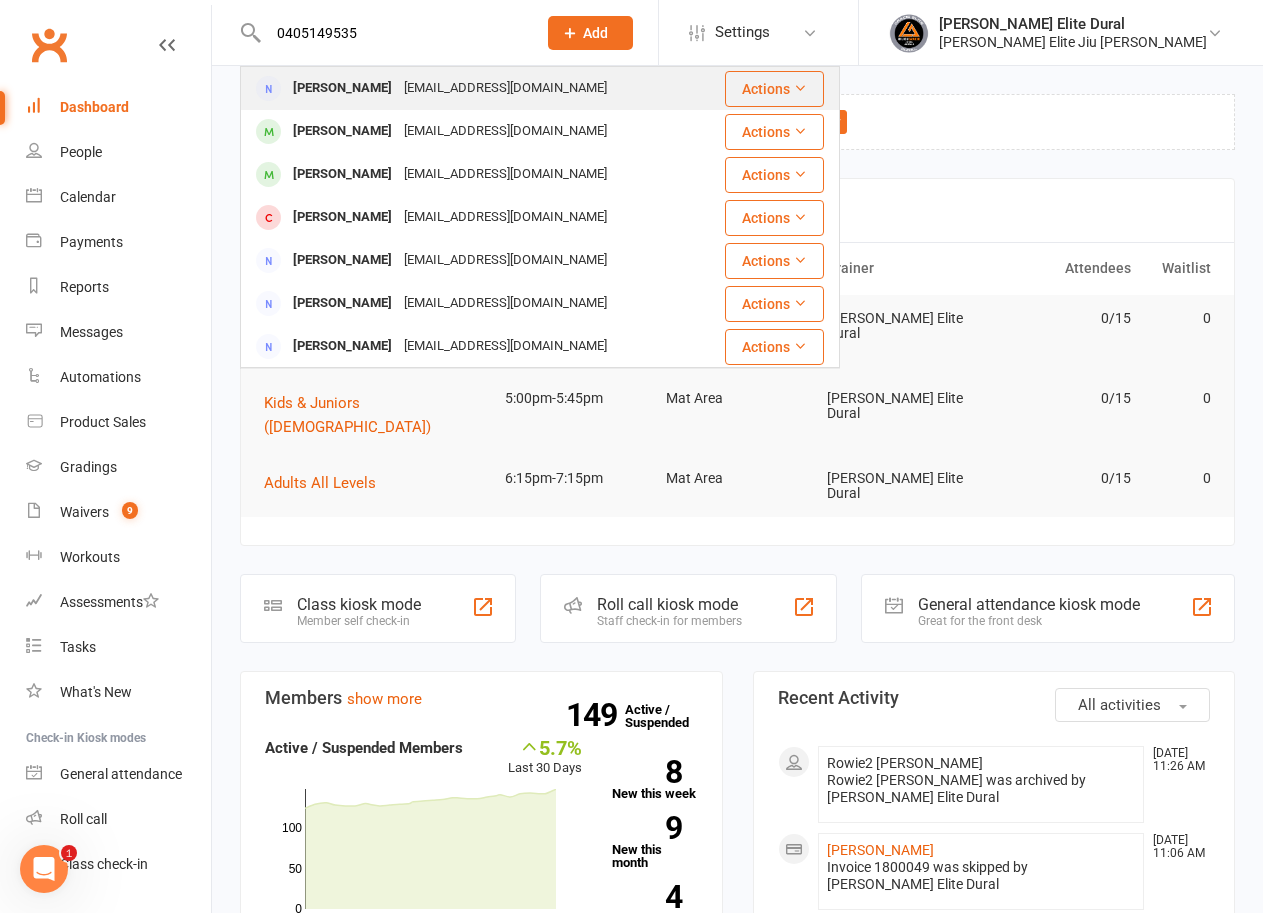 type on "0405149535" 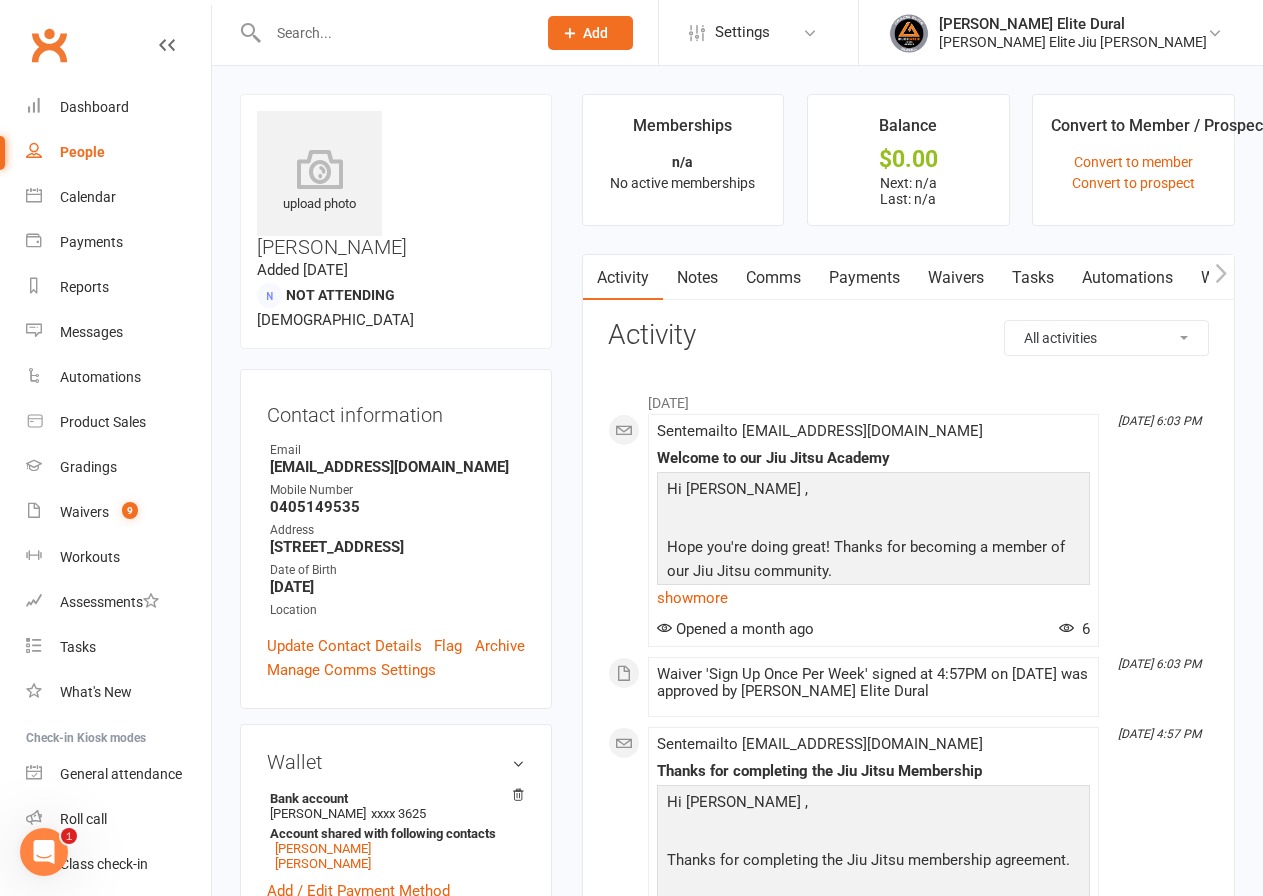 click on "Waivers" at bounding box center (956, 278) 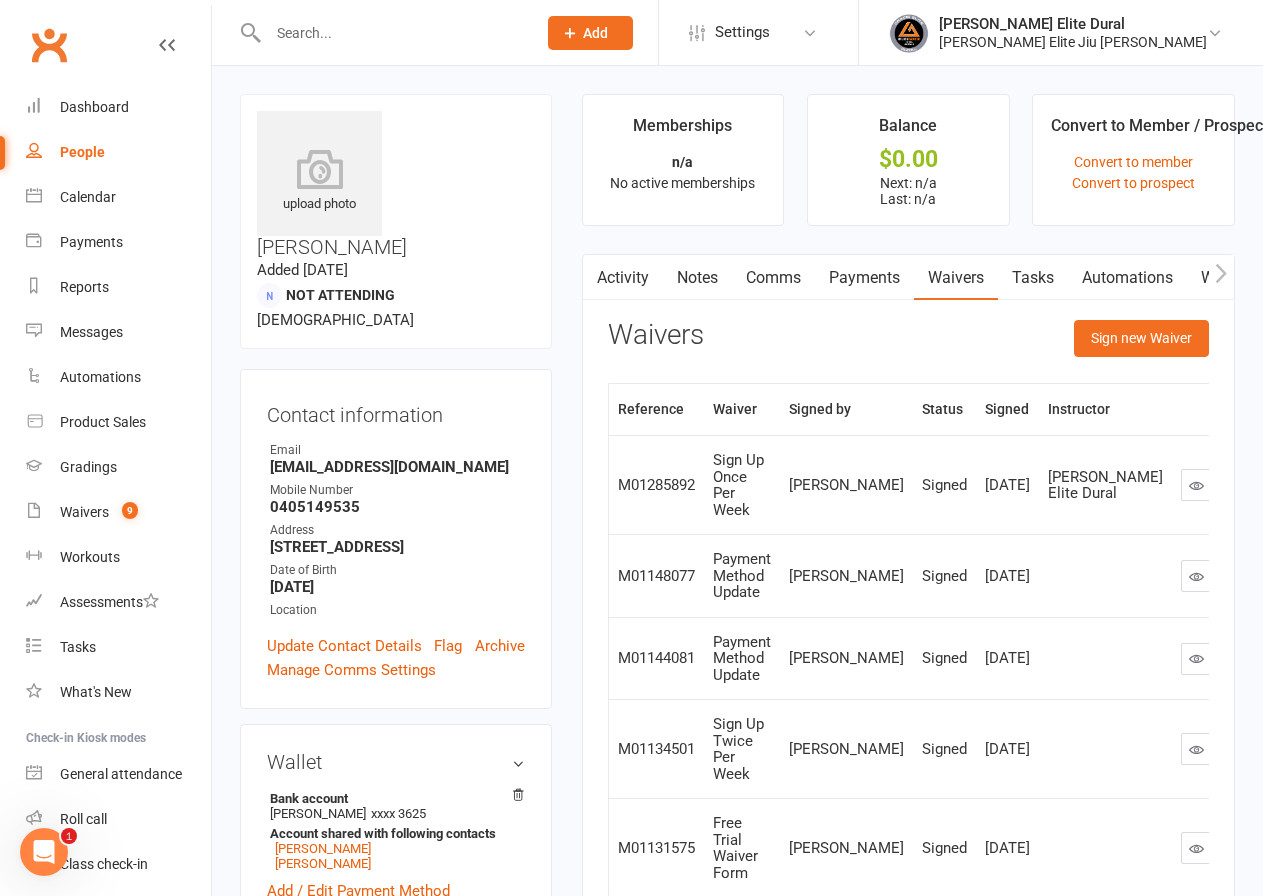 click on "Payments" at bounding box center (864, 278) 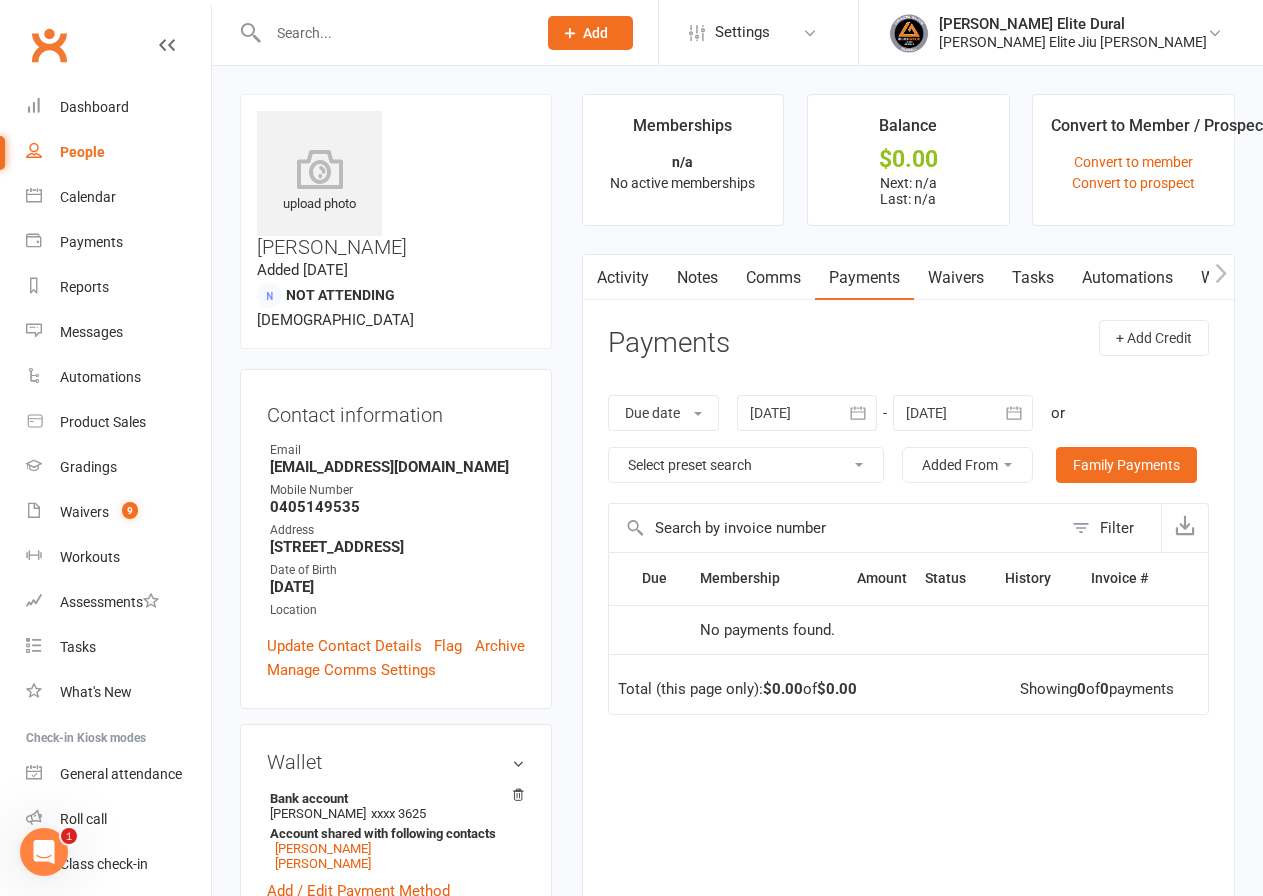 click on "Waivers" at bounding box center (956, 278) 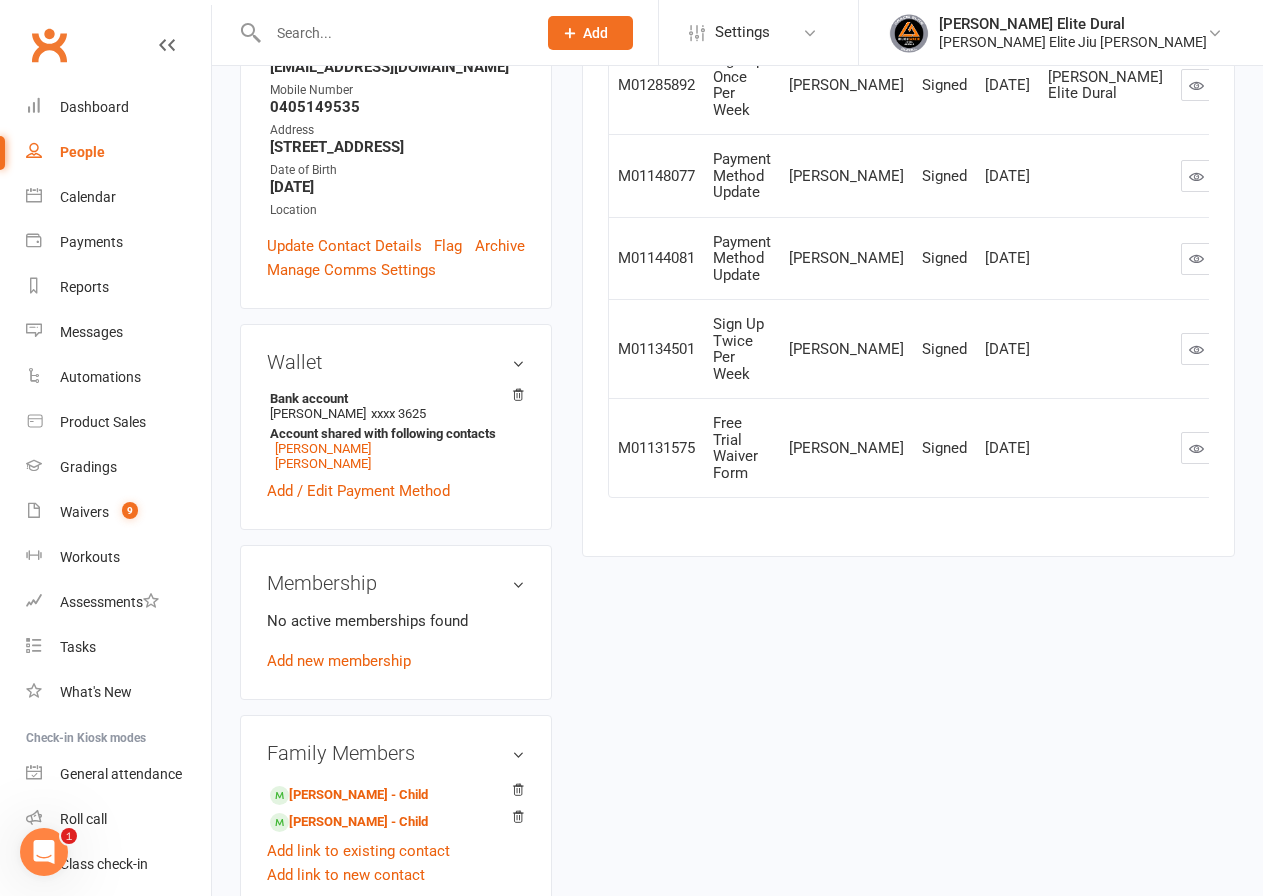 scroll, scrollTop: 500, scrollLeft: 0, axis: vertical 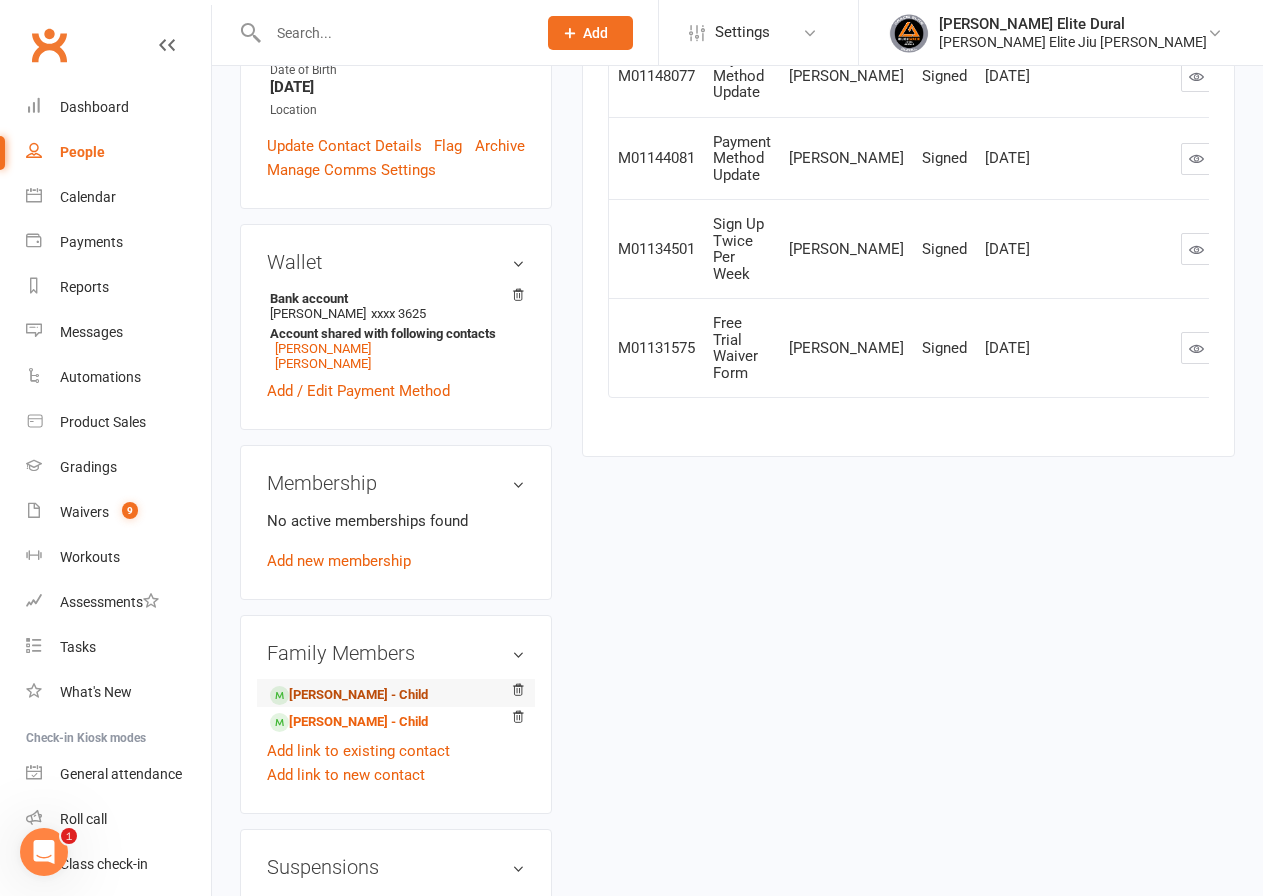 click on "Fitz Kemp - Child" at bounding box center [349, 695] 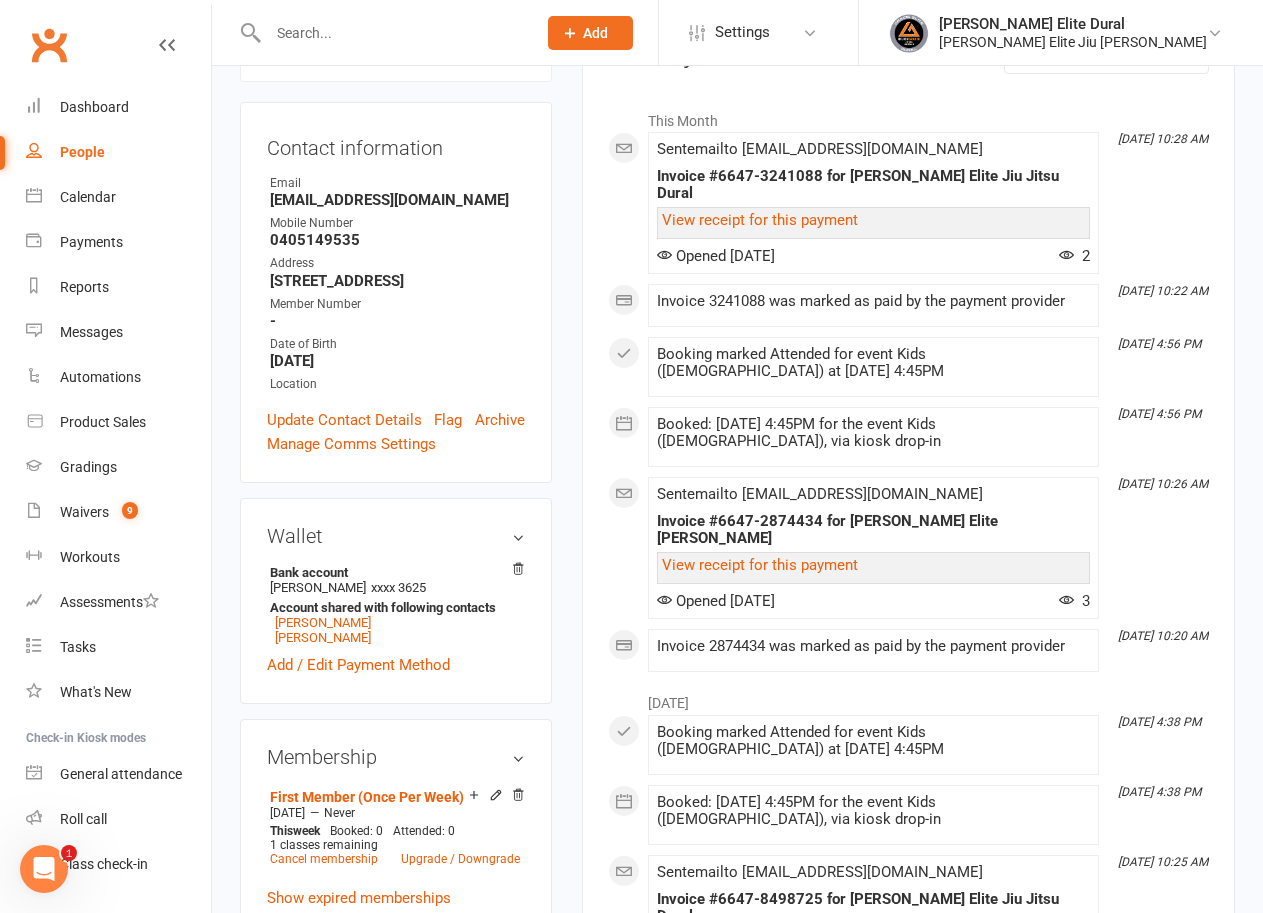 scroll, scrollTop: 0, scrollLeft: 0, axis: both 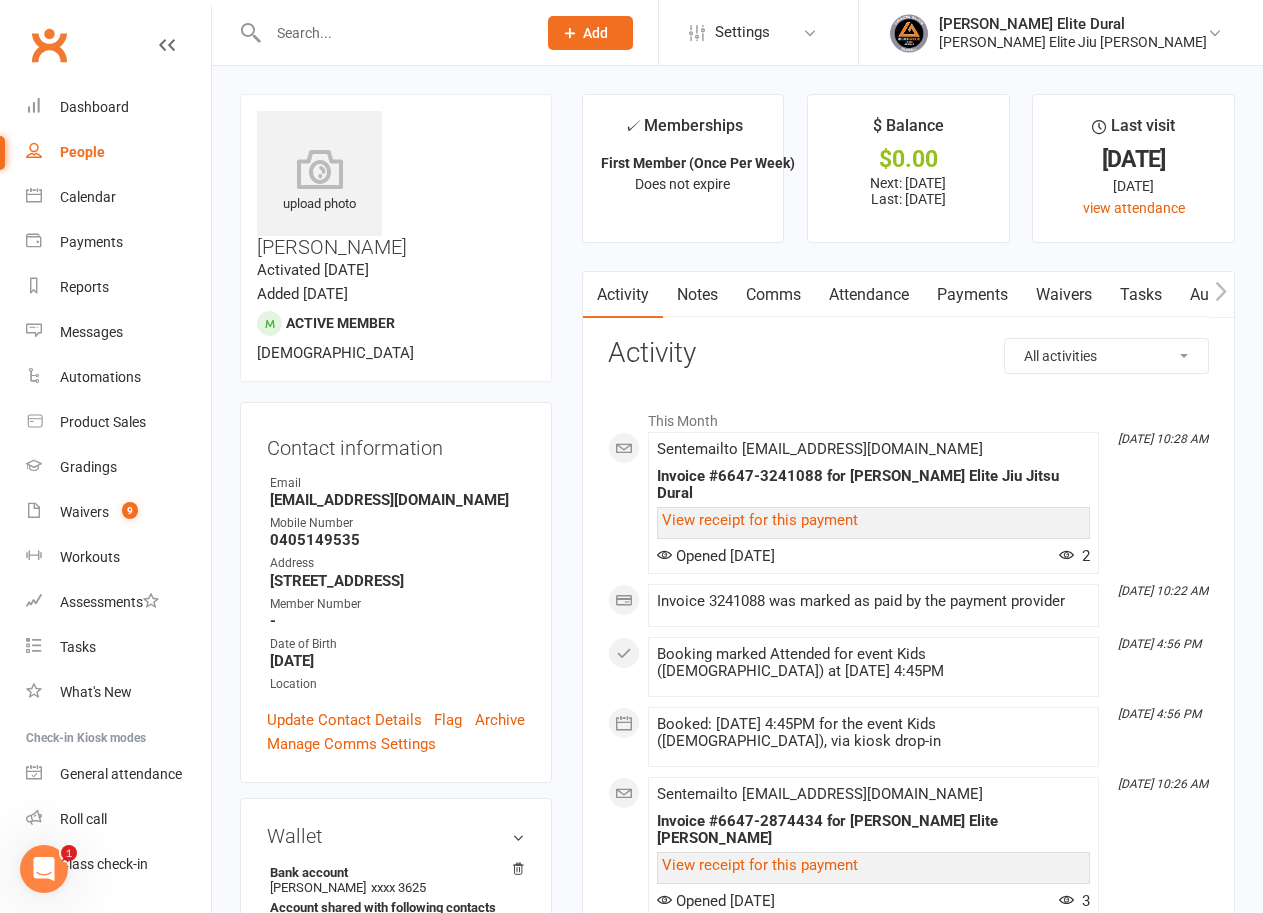click on "Payments" at bounding box center [972, 295] 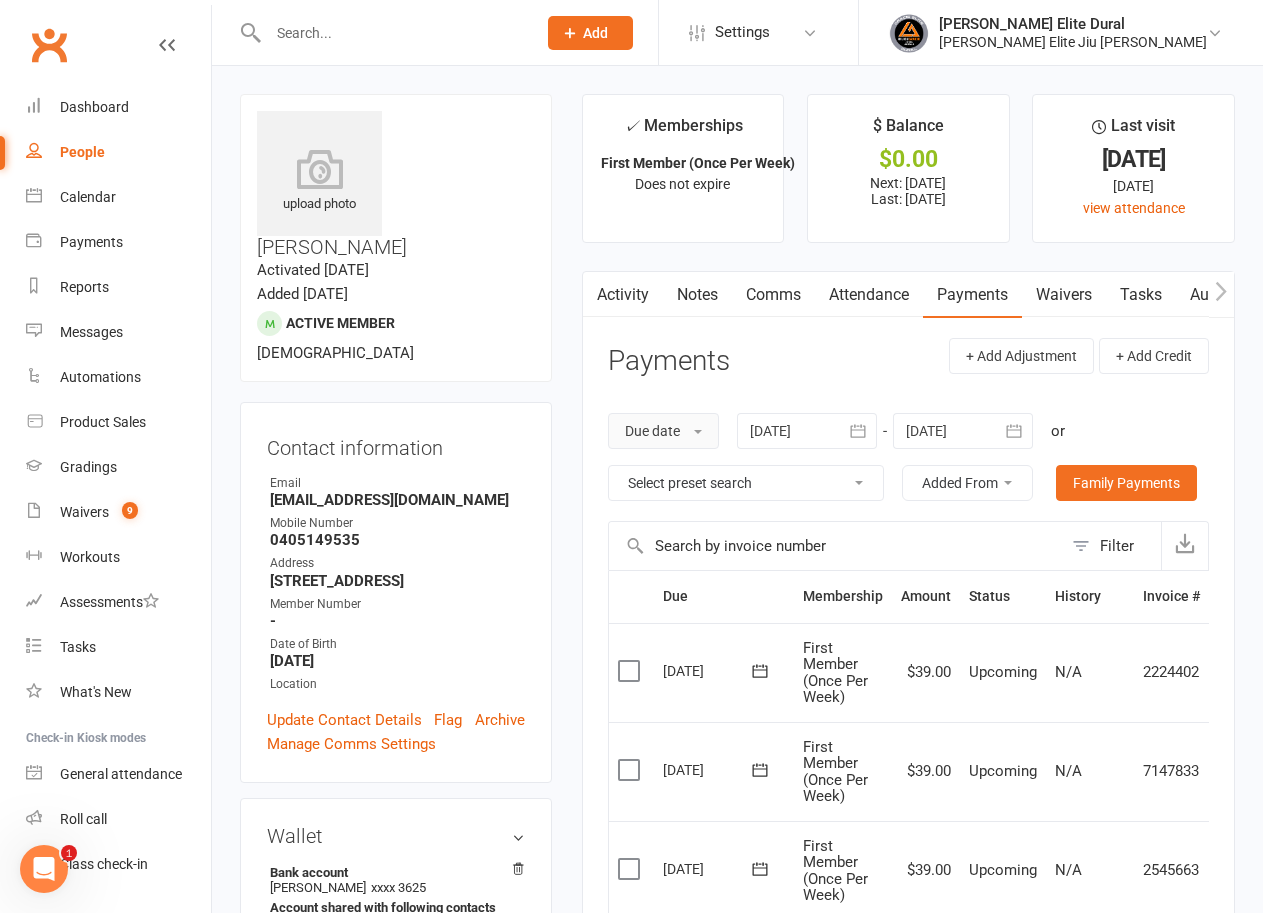 scroll, scrollTop: 500, scrollLeft: 0, axis: vertical 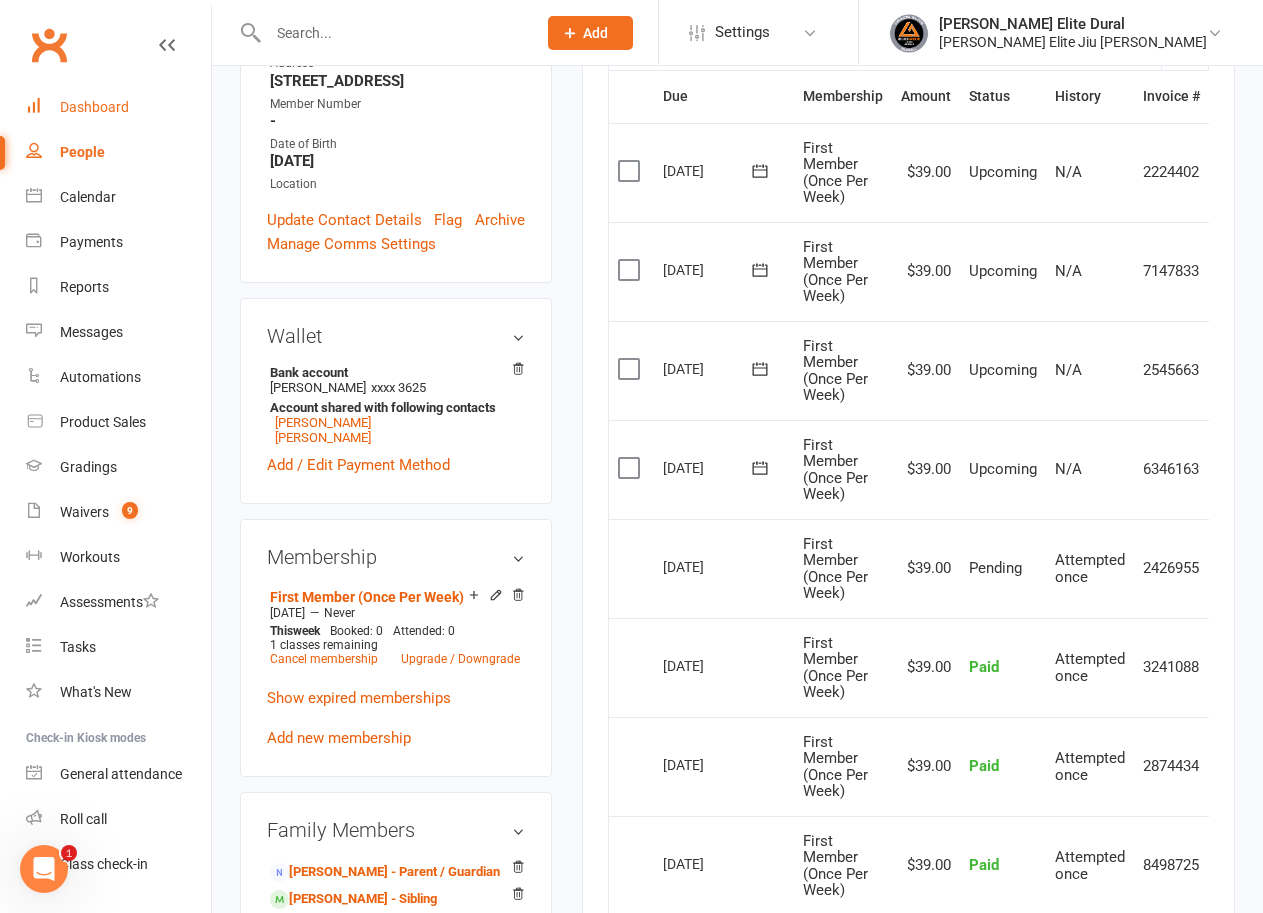 click on "Dashboard" at bounding box center [94, 107] 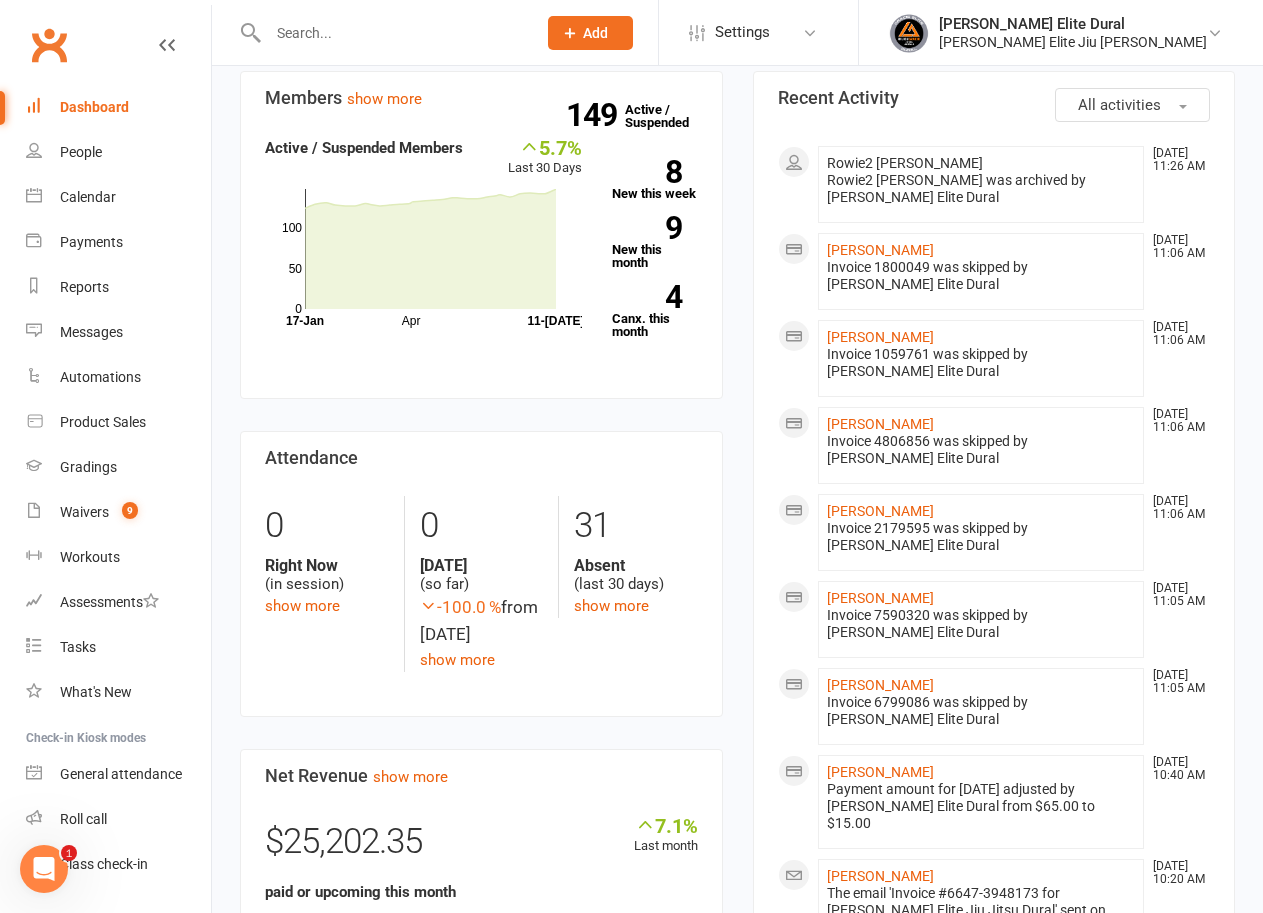 scroll, scrollTop: 1000, scrollLeft: 0, axis: vertical 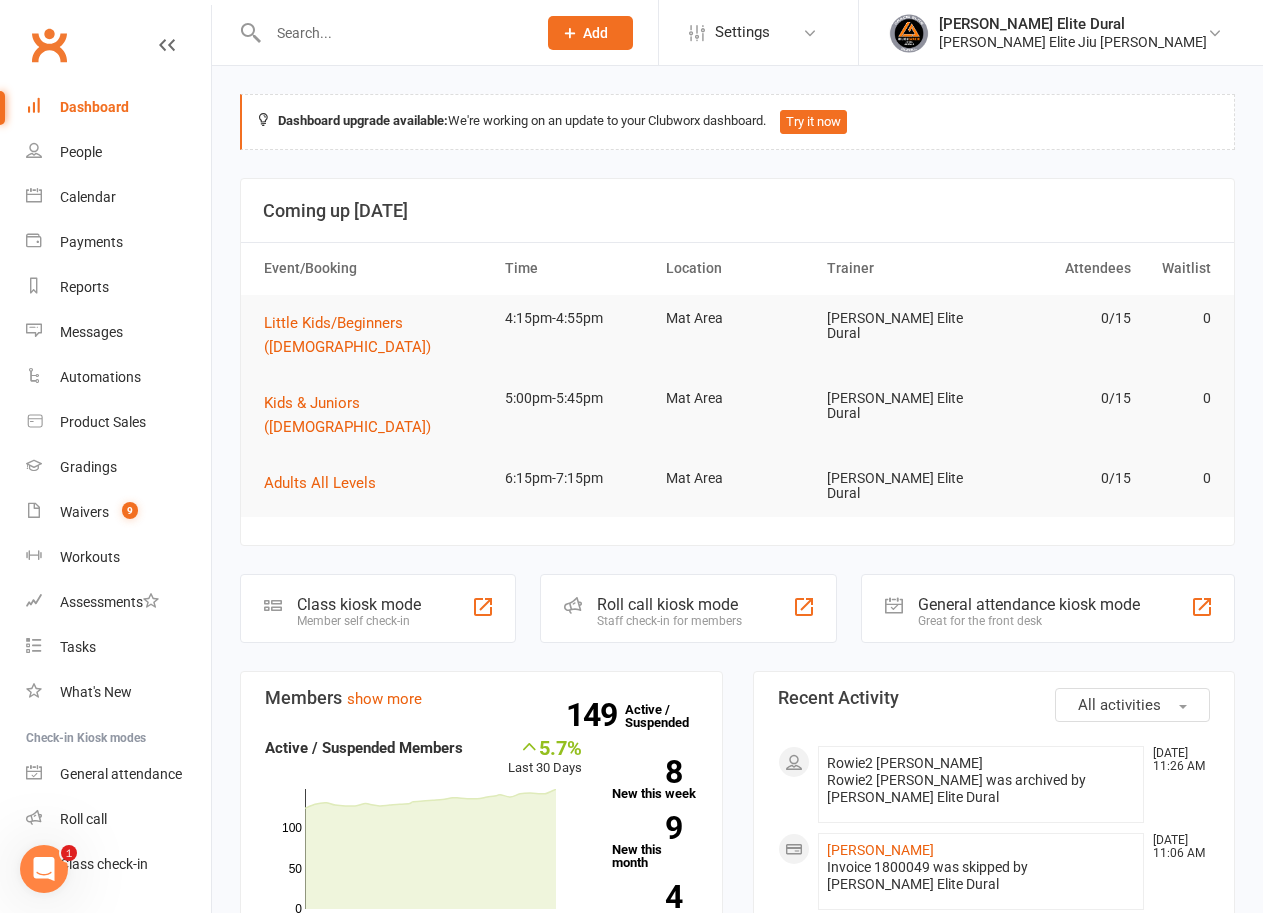 click at bounding box center [392, 33] 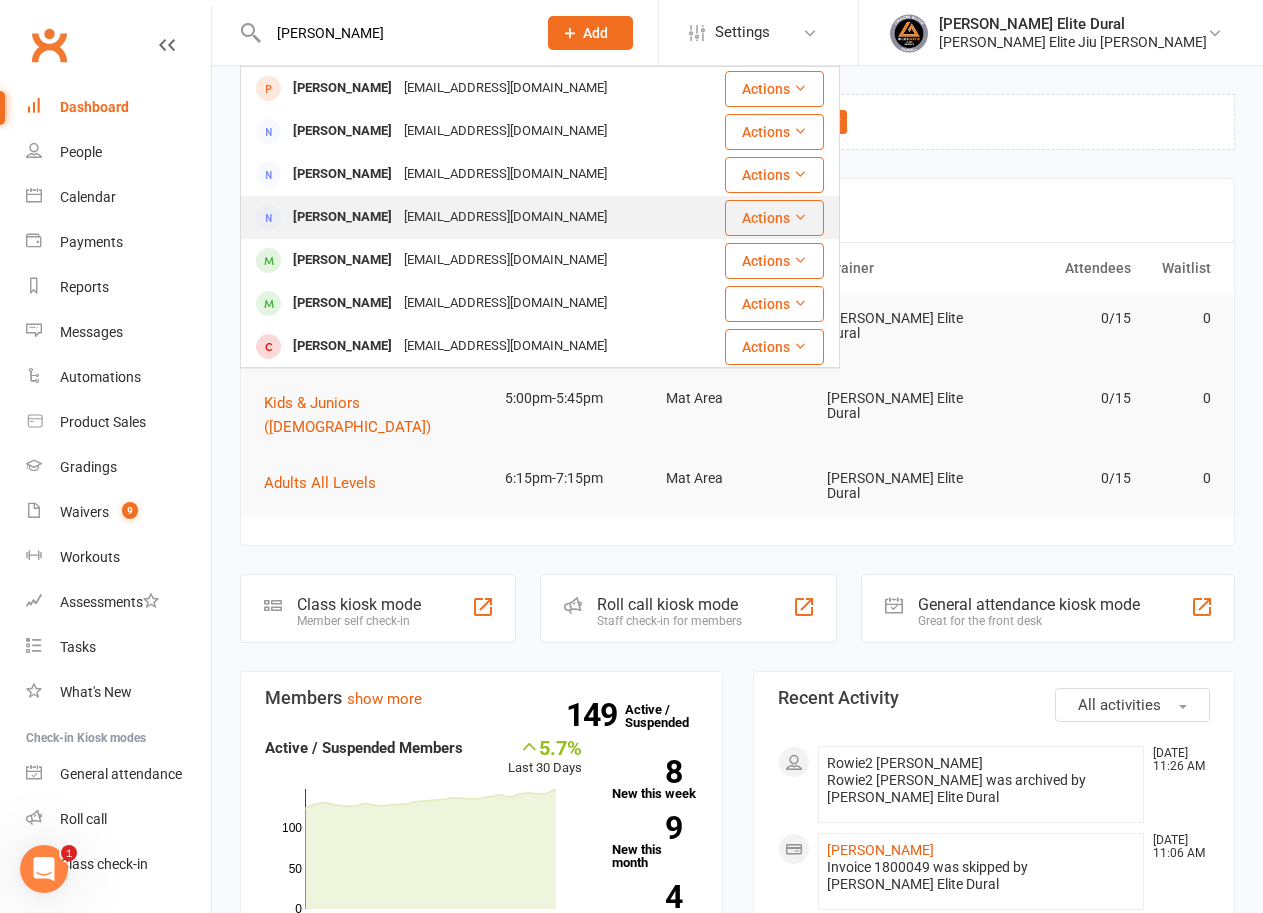 type on "eliza" 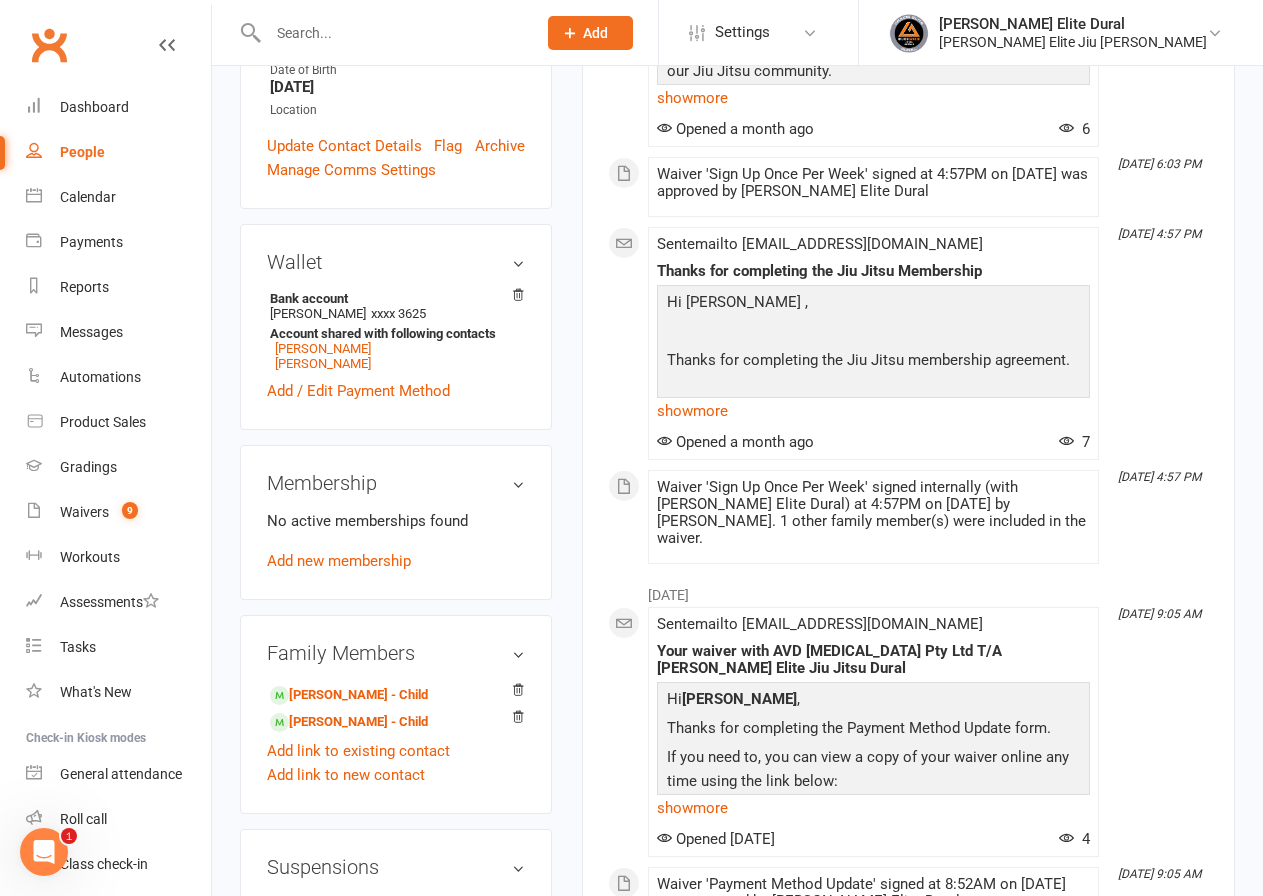 scroll, scrollTop: 700, scrollLeft: 0, axis: vertical 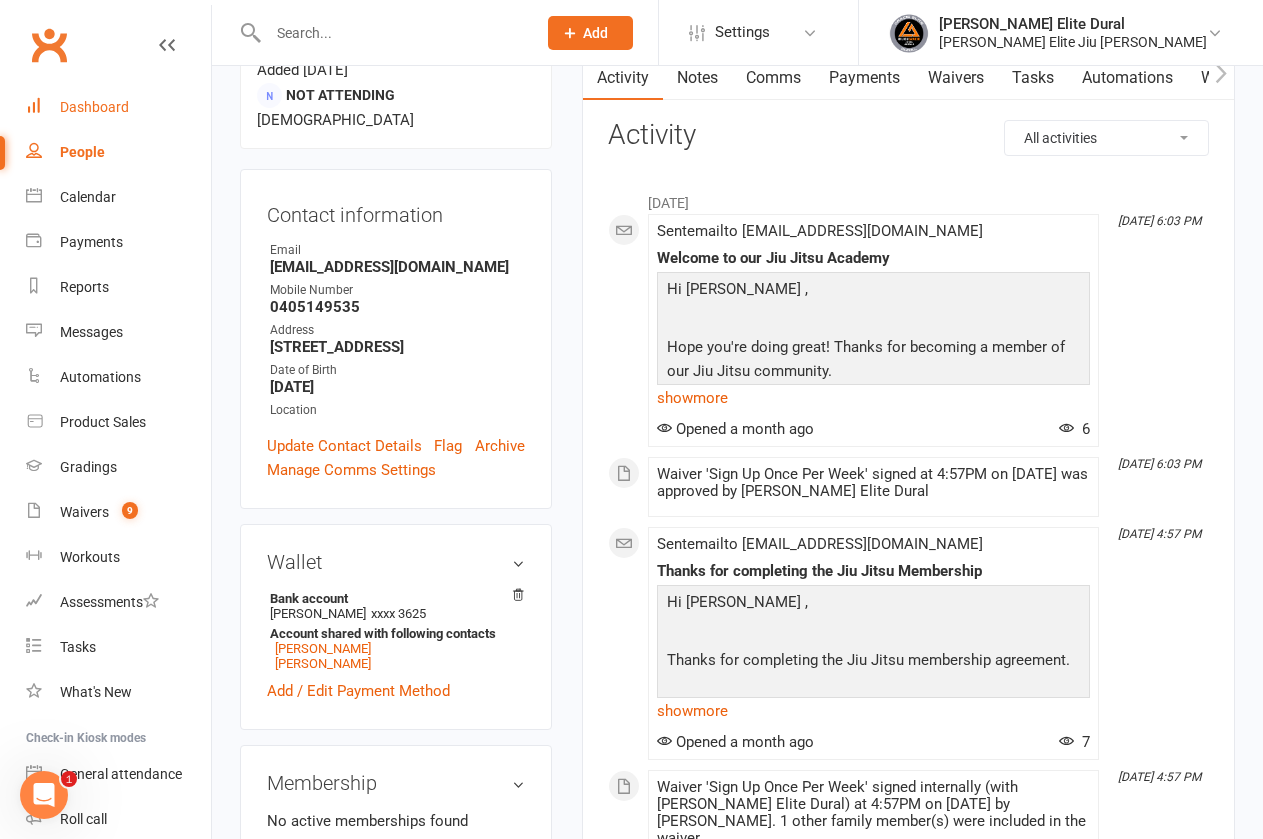 click on "Dashboard" at bounding box center [94, 107] 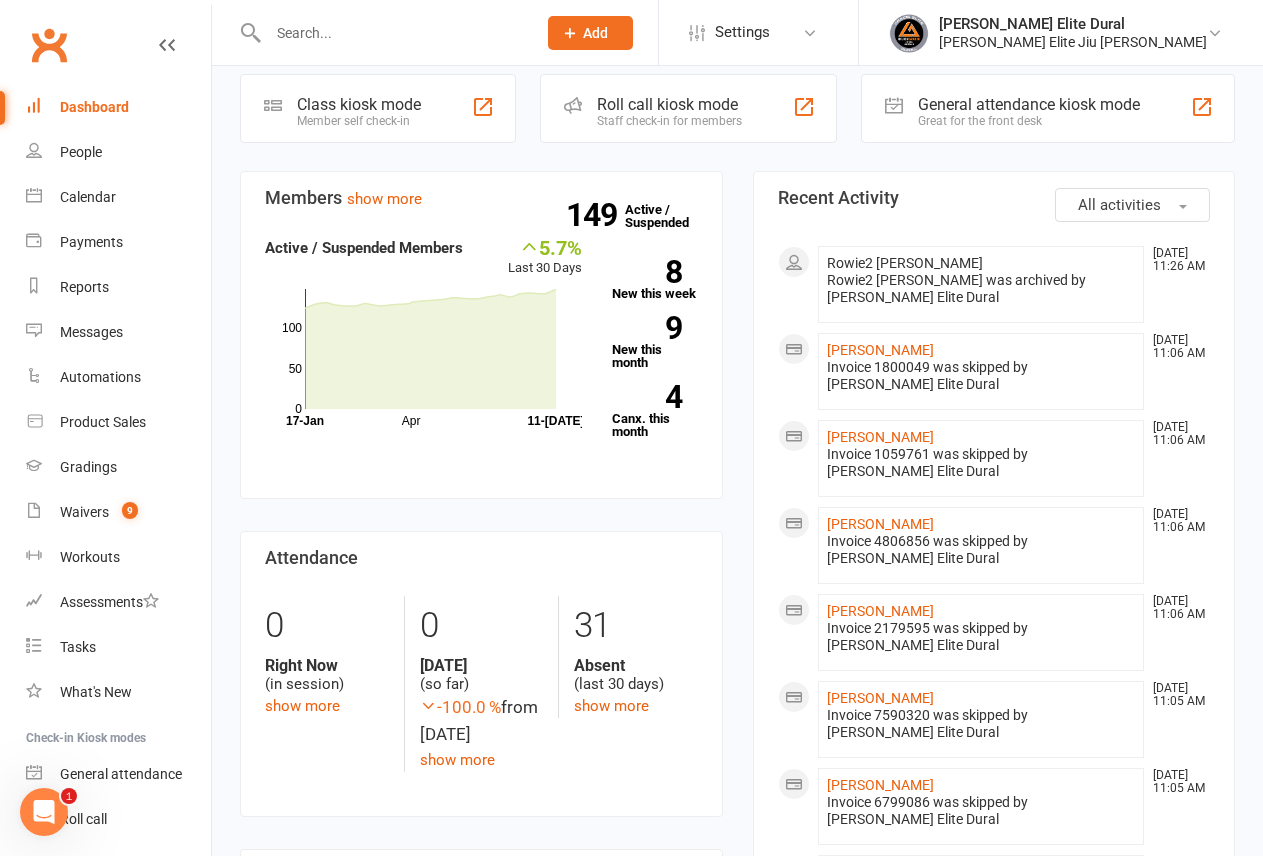 scroll, scrollTop: 100, scrollLeft: 0, axis: vertical 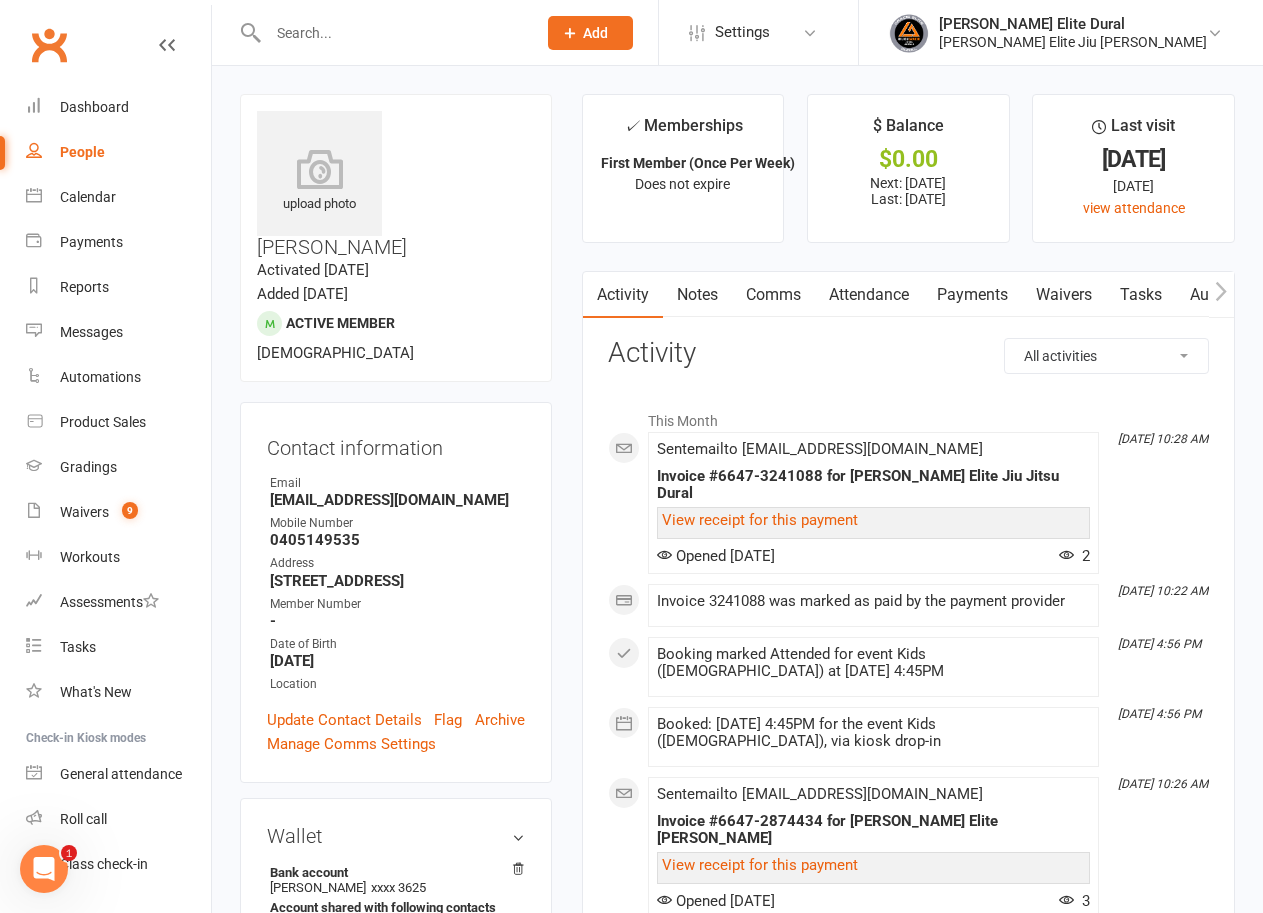 click on "Payments" at bounding box center [972, 295] 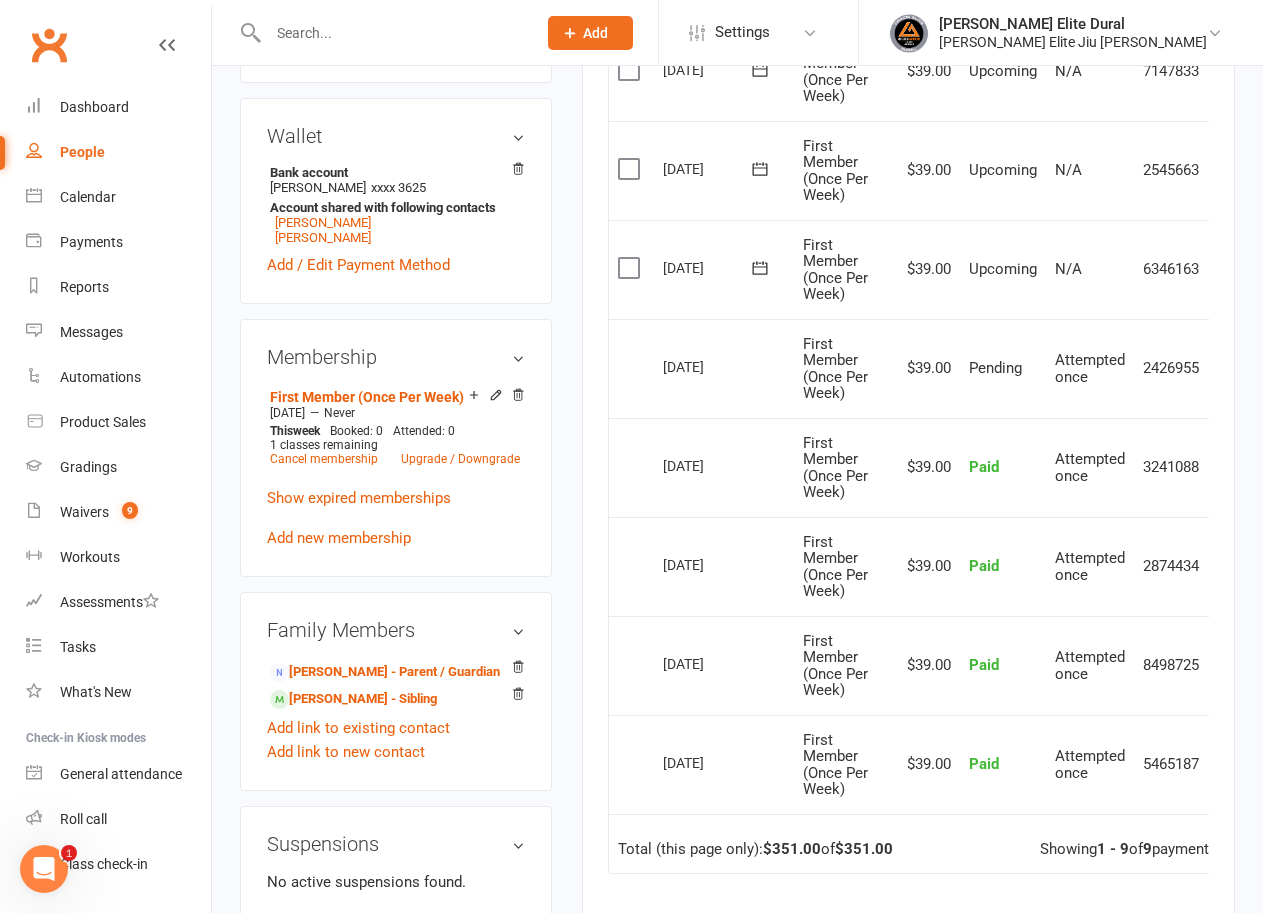 scroll, scrollTop: 800, scrollLeft: 0, axis: vertical 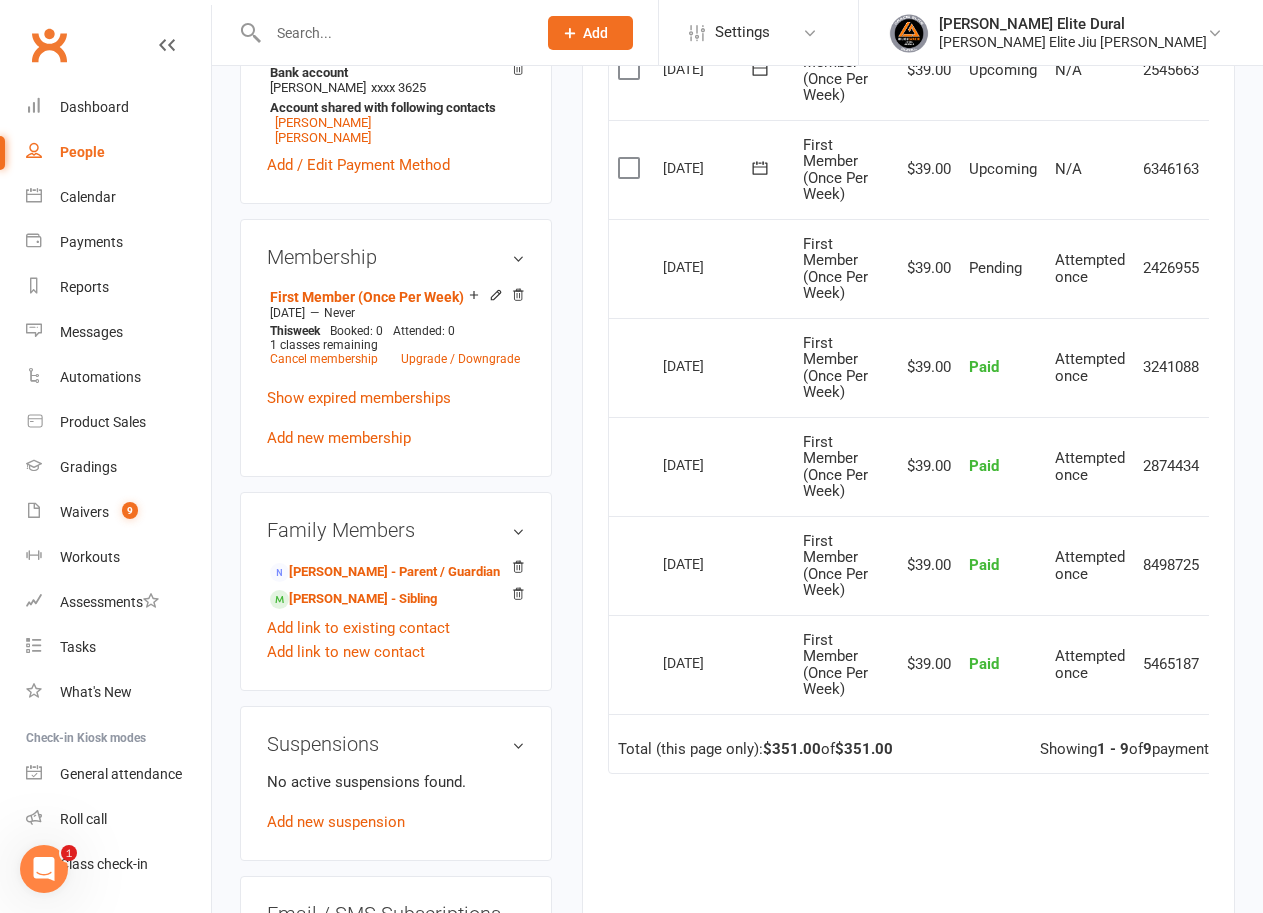 click 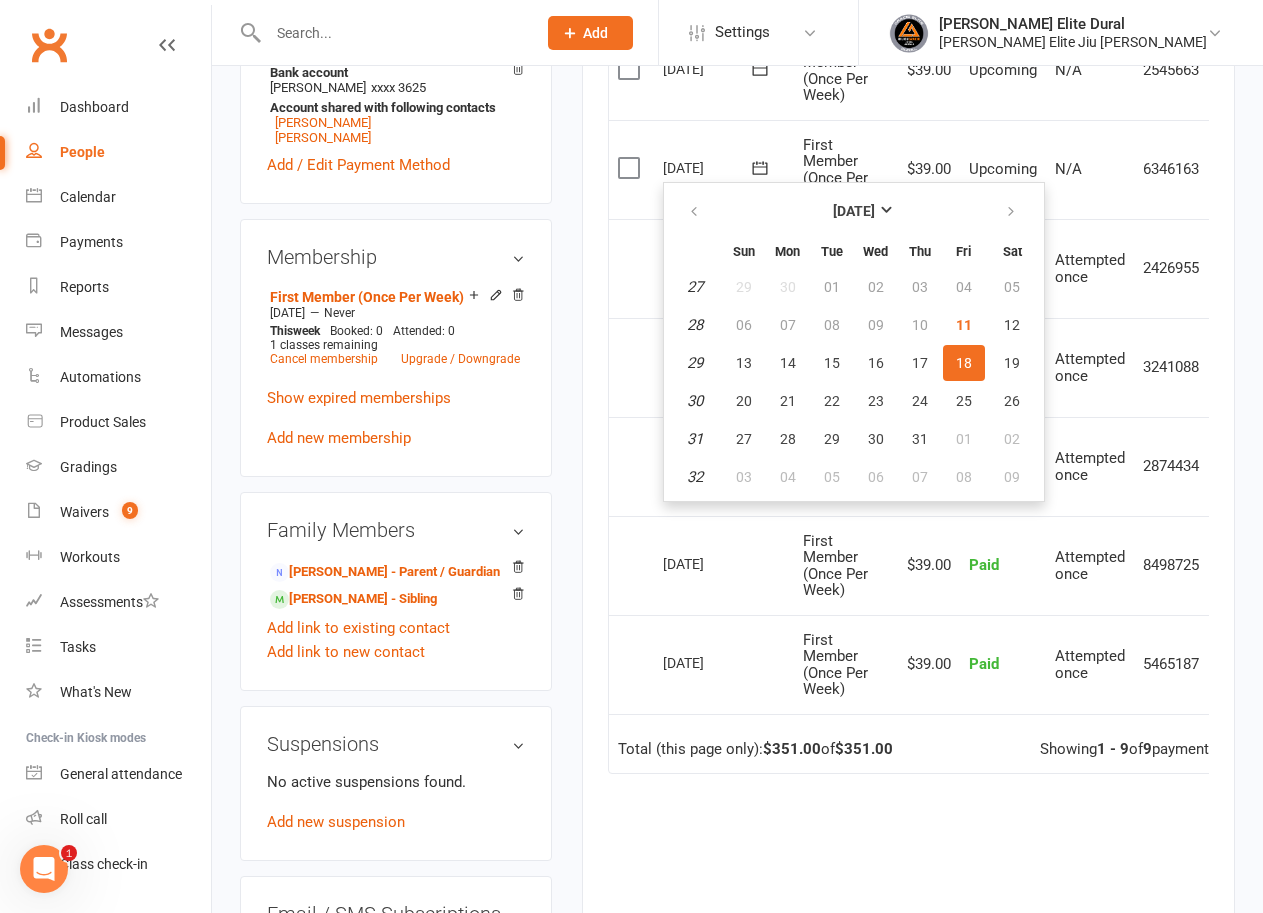 click on "upload photo [PERSON_NAME] Activated [DATE] Added [DATE]   Active member [DEMOGRAPHIC_DATA]  Contact information Owner   Email  [EMAIL_ADDRESS][DOMAIN_NAME]
Mobile Number  [PHONE_NUMBER]
Address  [STREET_ADDRESS]
Member Number  -
Date of Birth  [DEMOGRAPHIC_DATA]
Location
Update Contact Details Flag Archive Manage Comms Settings
Wallet Bank account [PERSON_NAME]  xxxx 3625  Account shared with following contacts [PERSON_NAME] [PERSON_NAME]
Add / Edit Payment Method
Membership      First Member (Once Per Week) [DATE] — Never This  week Booked: 0 Attended: 0 1 classes remaining    Cancel membership Upgrade / Downgrade Show expired memberships Add new membership
Family Members   [PERSON_NAME] - Parent / Guardian  [PERSON_NAME] - Sibling Add link to existing contact  Add link to new contact
Suspensions  No active suspensions found. Add new suspension
Email / SMS Subscriptions  edit Unsubscribed from Emails No
Unsubscribed from SMSes No
Member Portal Login Details" at bounding box center (396, 393) 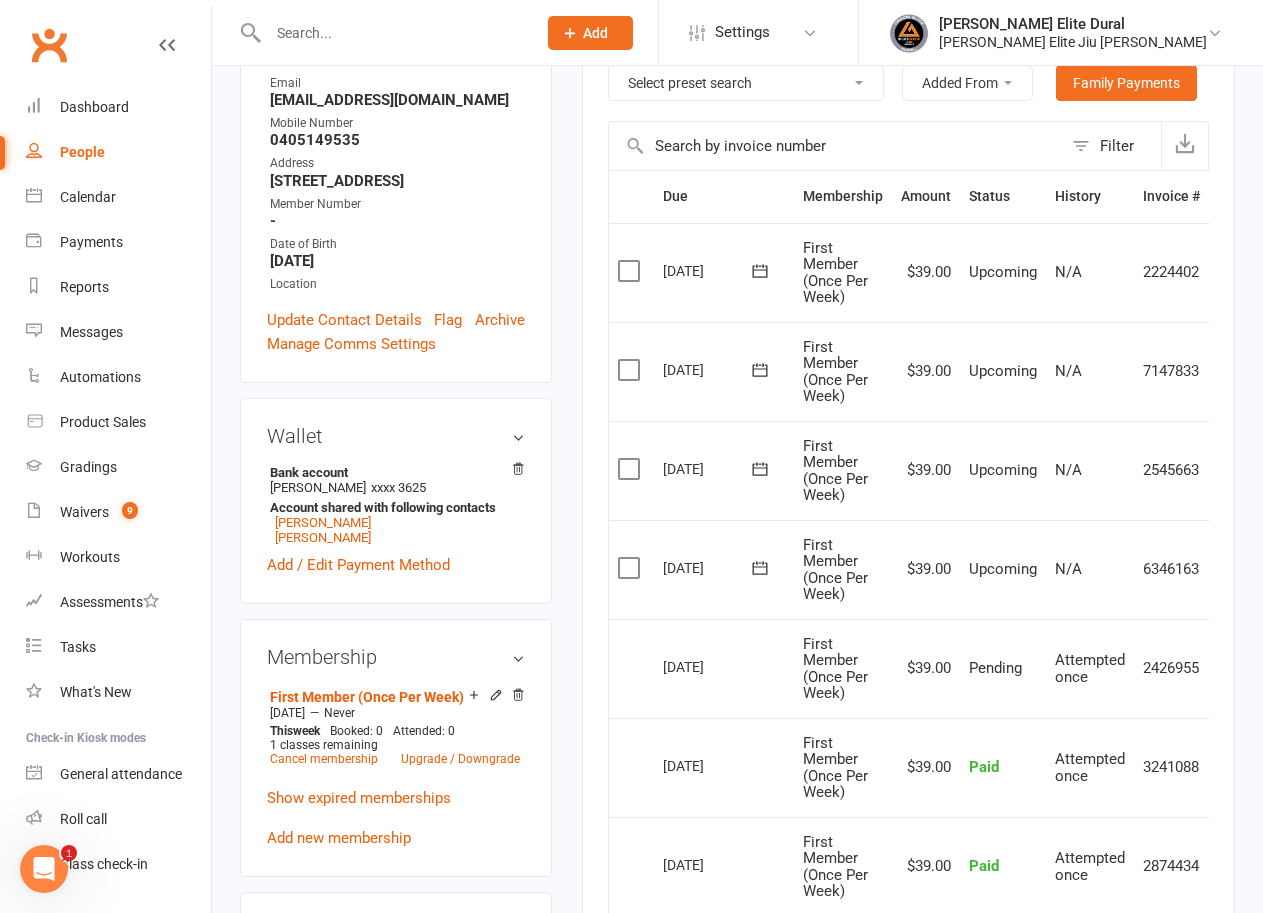 scroll, scrollTop: 100, scrollLeft: 0, axis: vertical 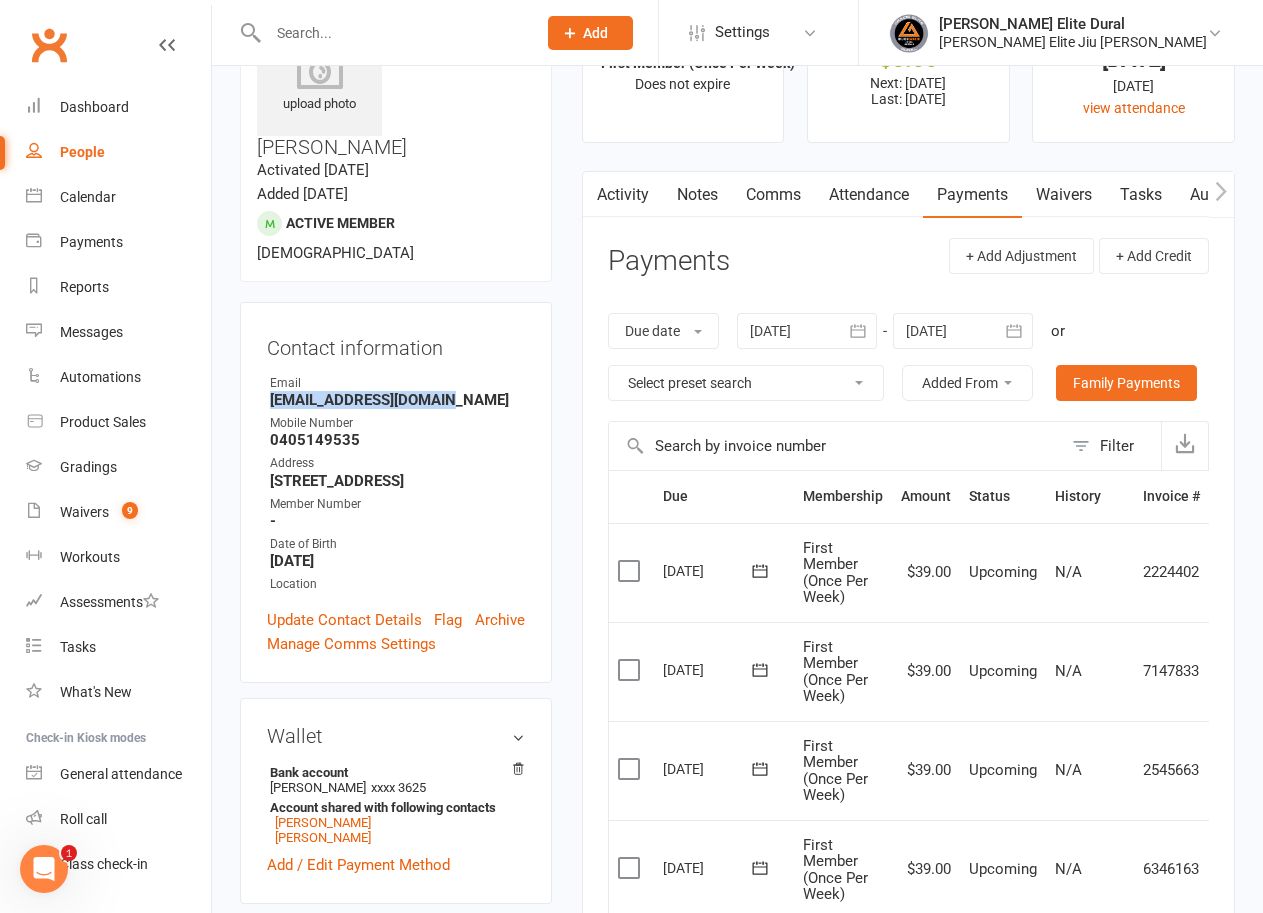 drag, startPoint x: 457, startPoint y: 340, endPoint x: 266, endPoint y: 350, distance: 191.2616 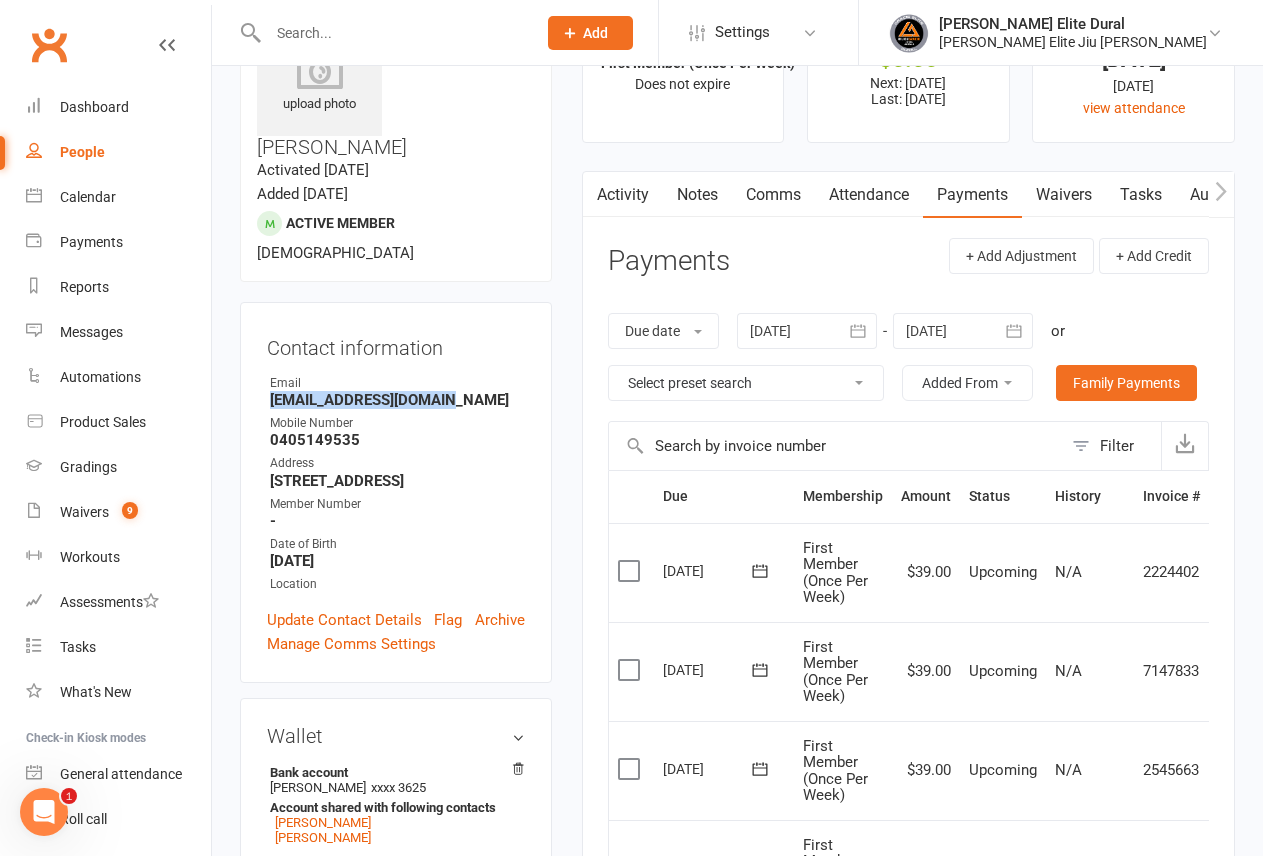 scroll, scrollTop: 0, scrollLeft: 0, axis: both 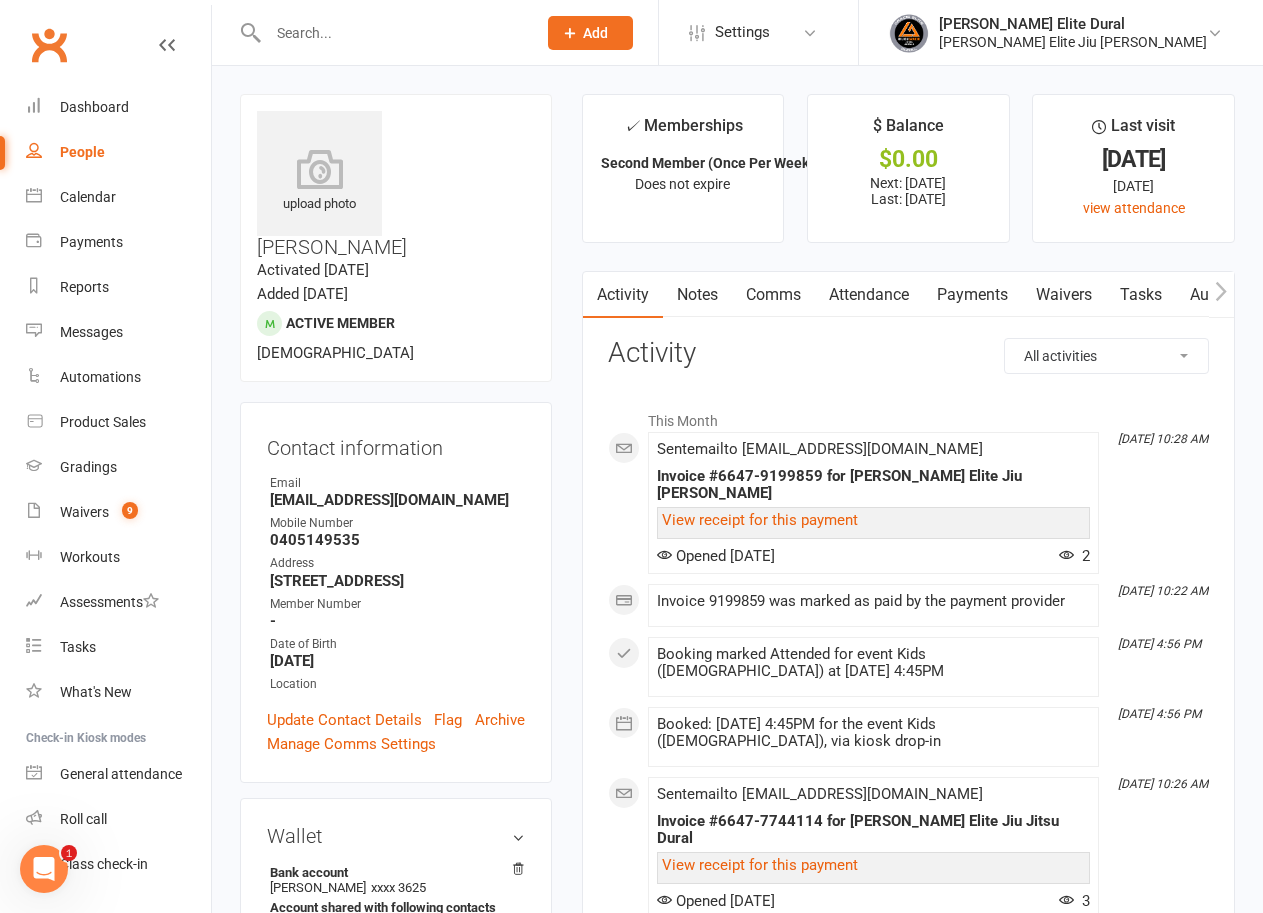 click on "Payments" at bounding box center [972, 295] 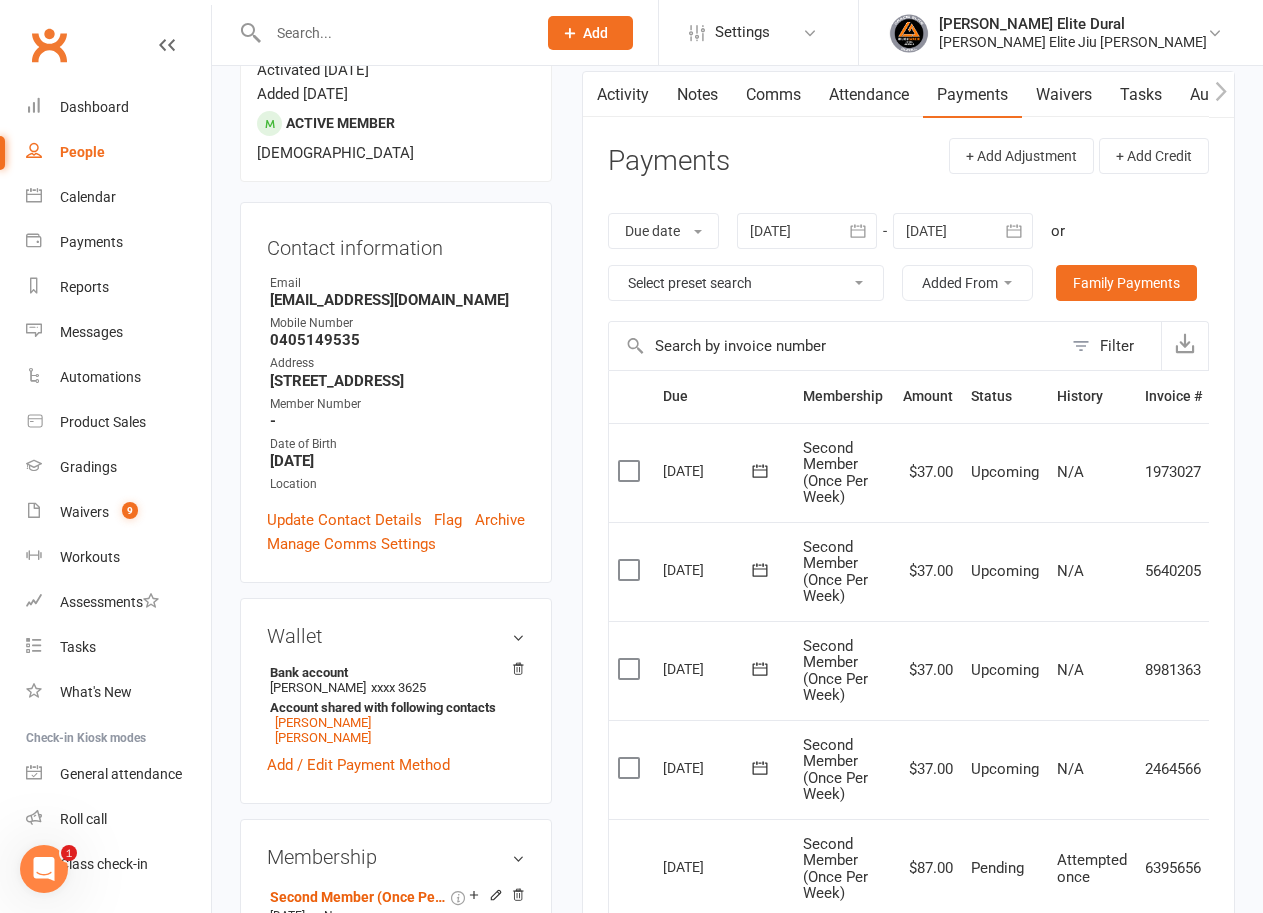 scroll, scrollTop: 0, scrollLeft: 0, axis: both 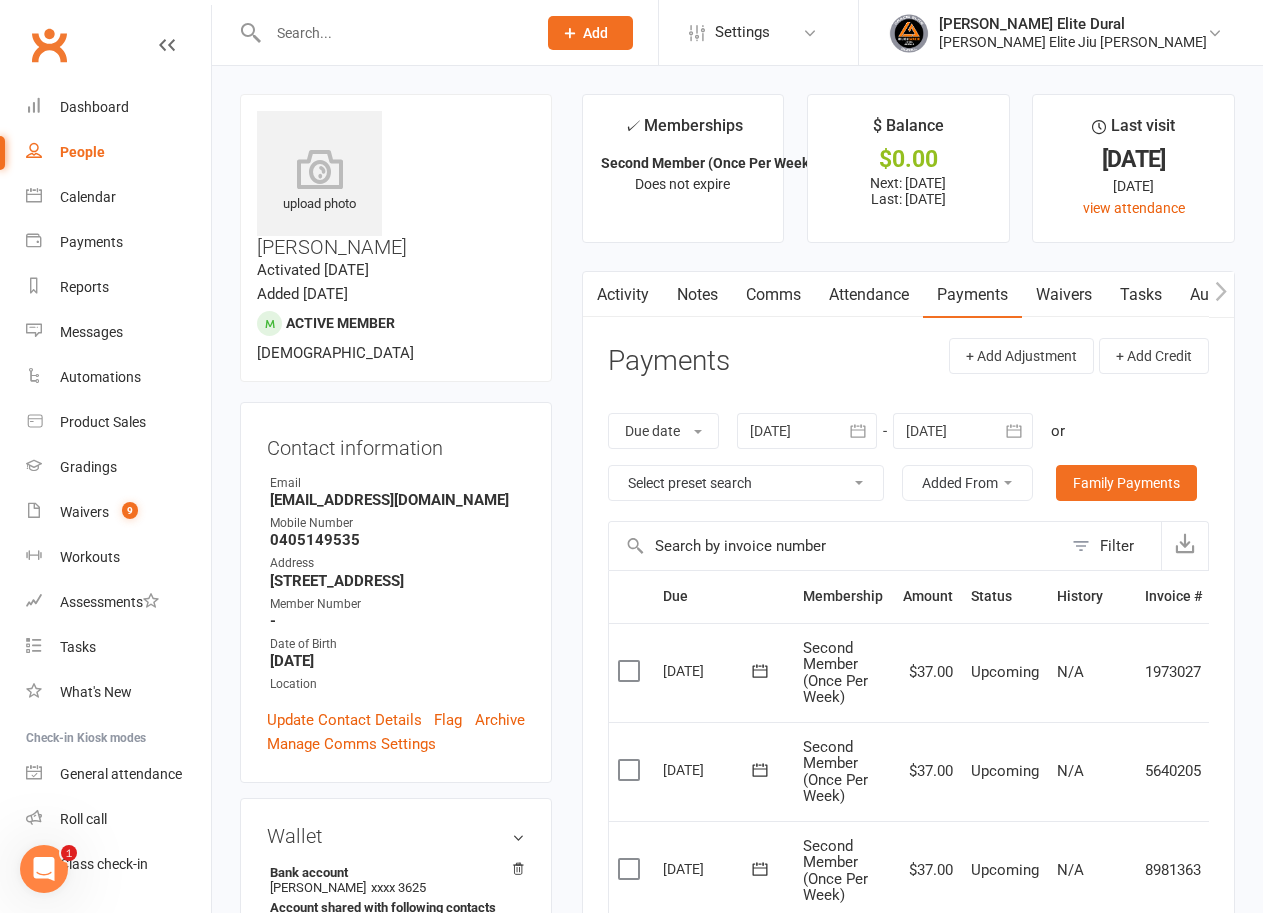 click on "Waivers" at bounding box center (1064, 295) 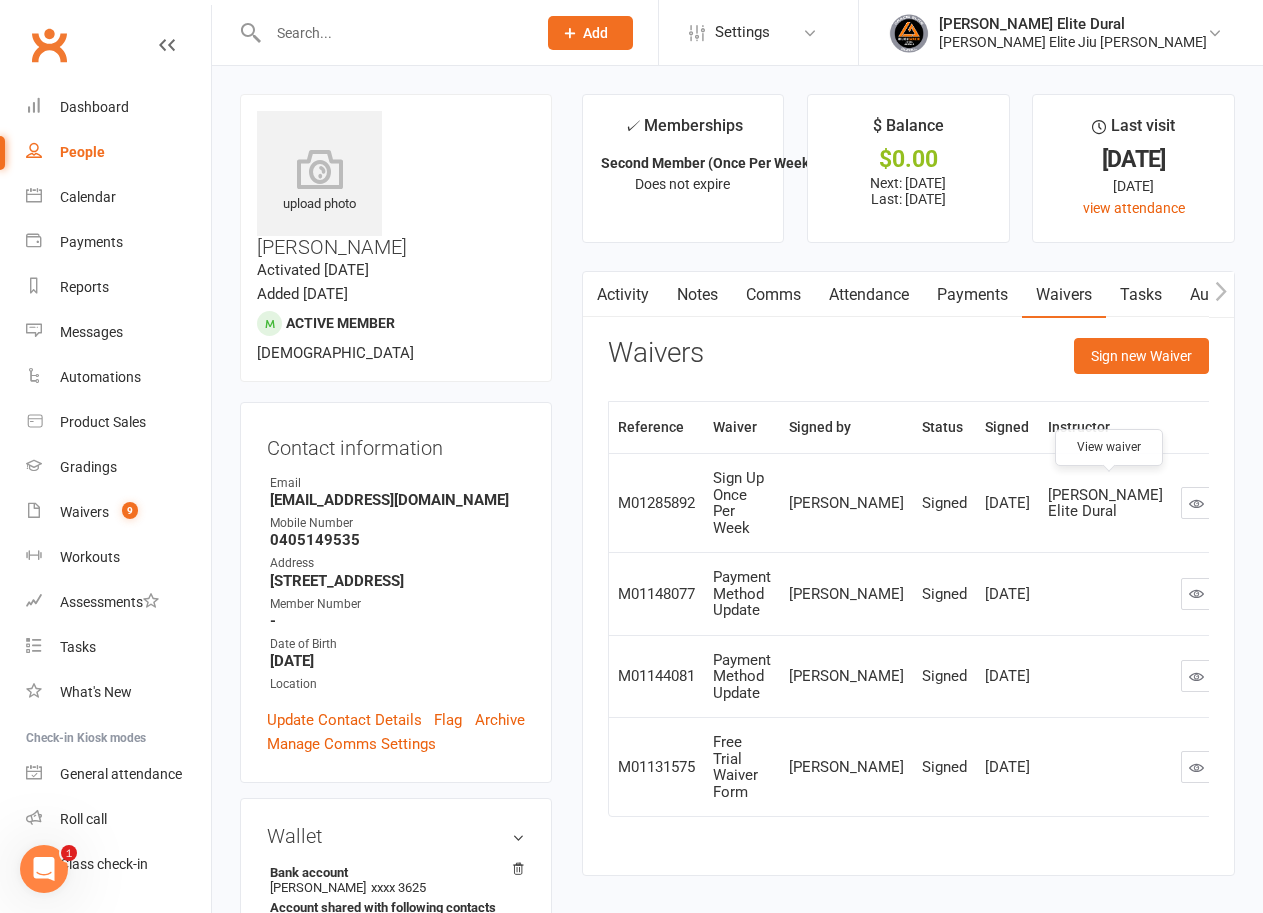click 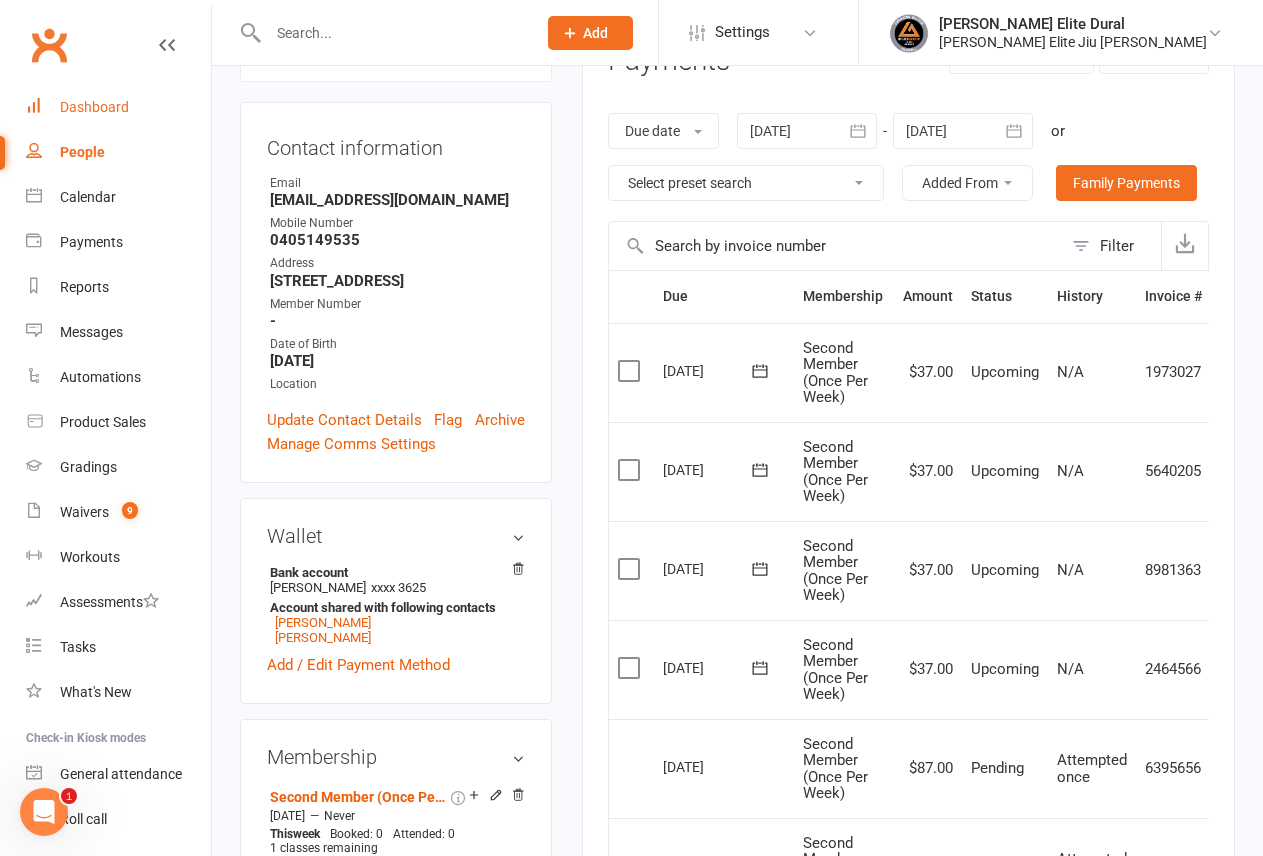 click on "Dashboard" at bounding box center [118, 107] 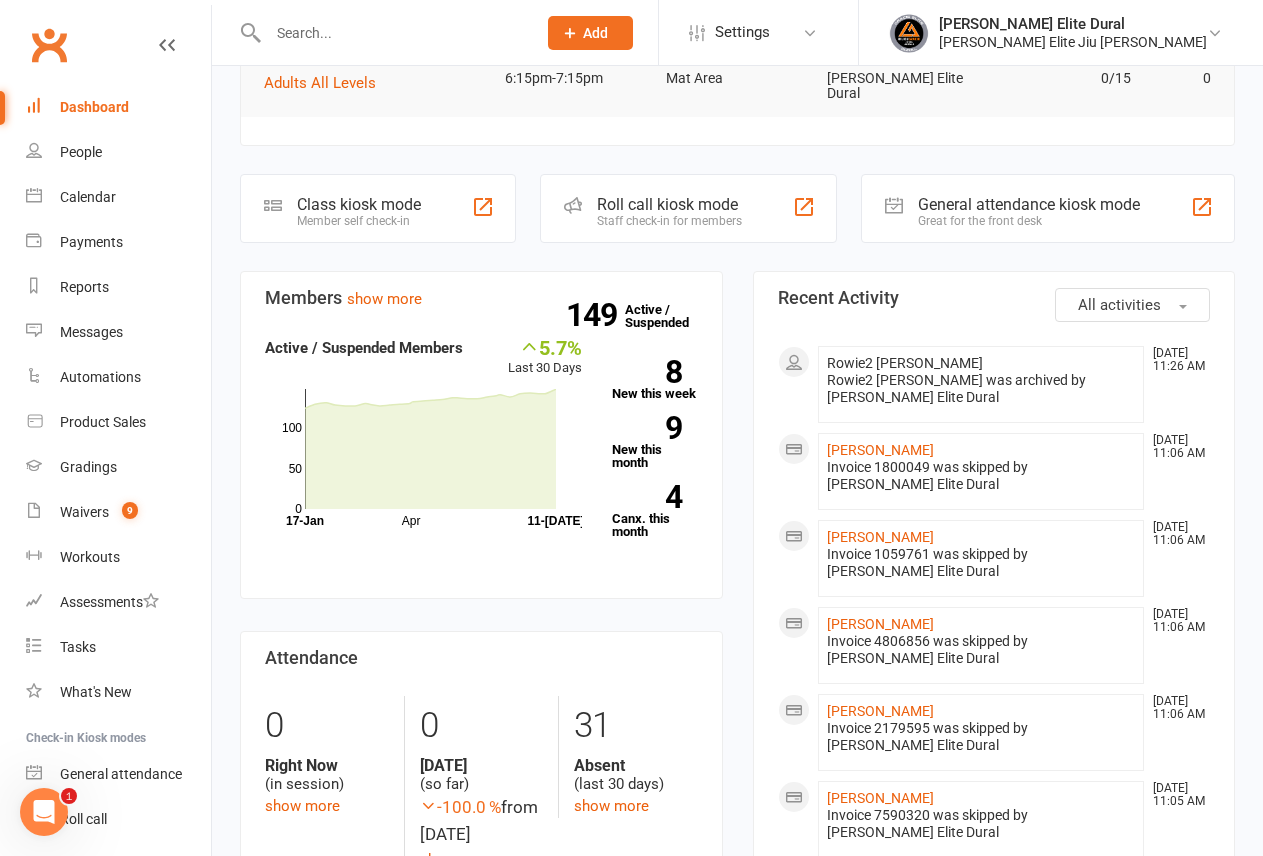 scroll, scrollTop: 0, scrollLeft: 0, axis: both 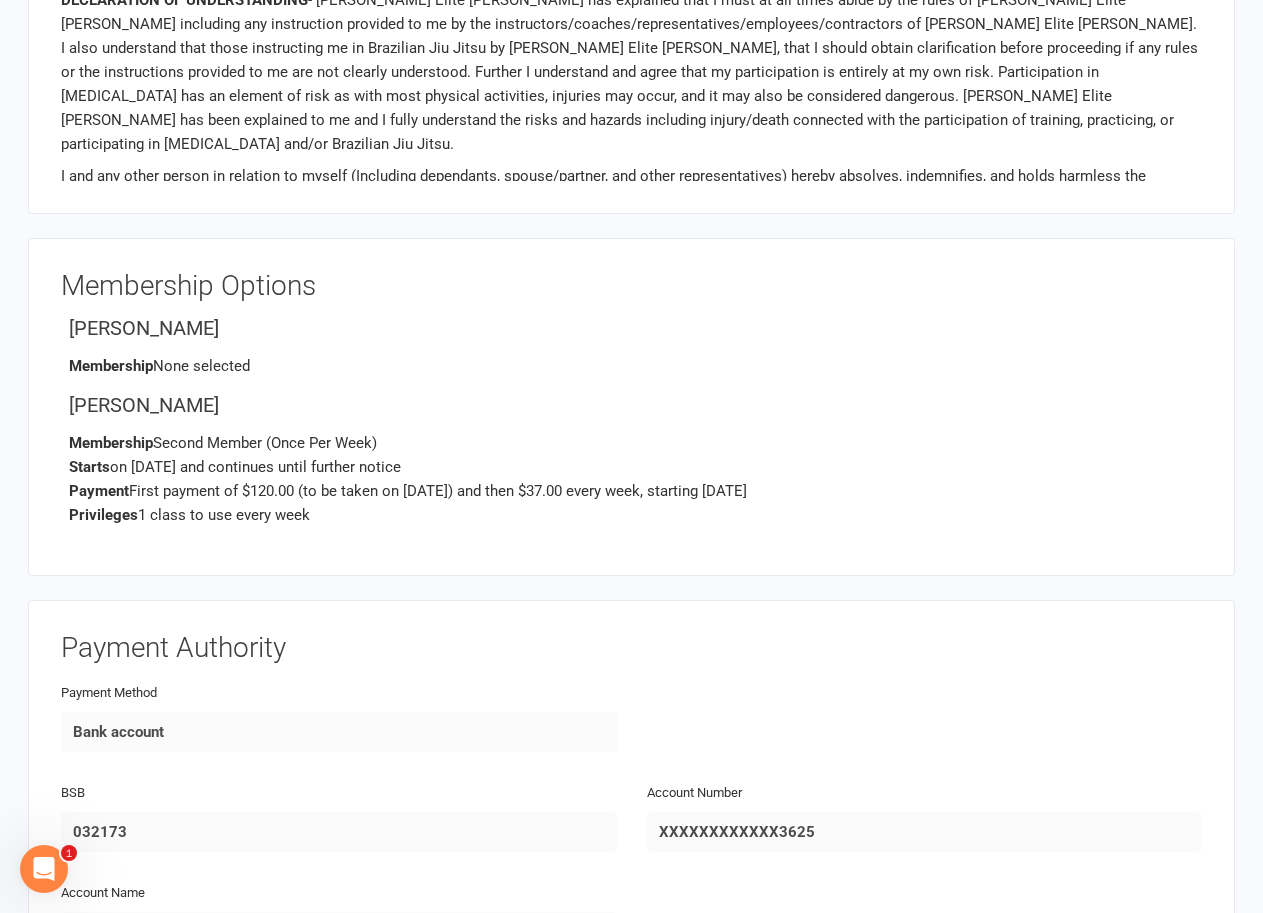 click on "Payment Method Bank account" at bounding box center [631, 730] 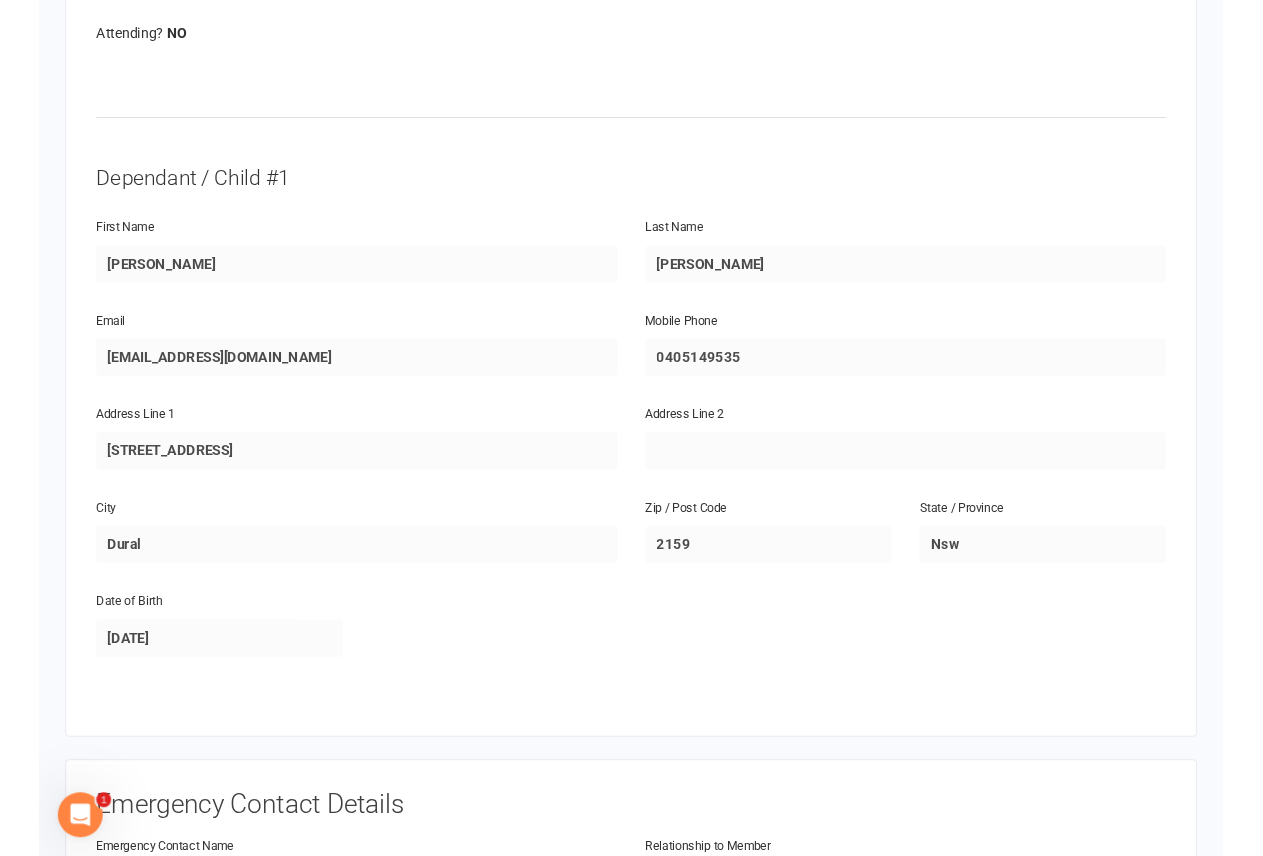 scroll, scrollTop: 1400, scrollLeft: 0, axis: vertical 